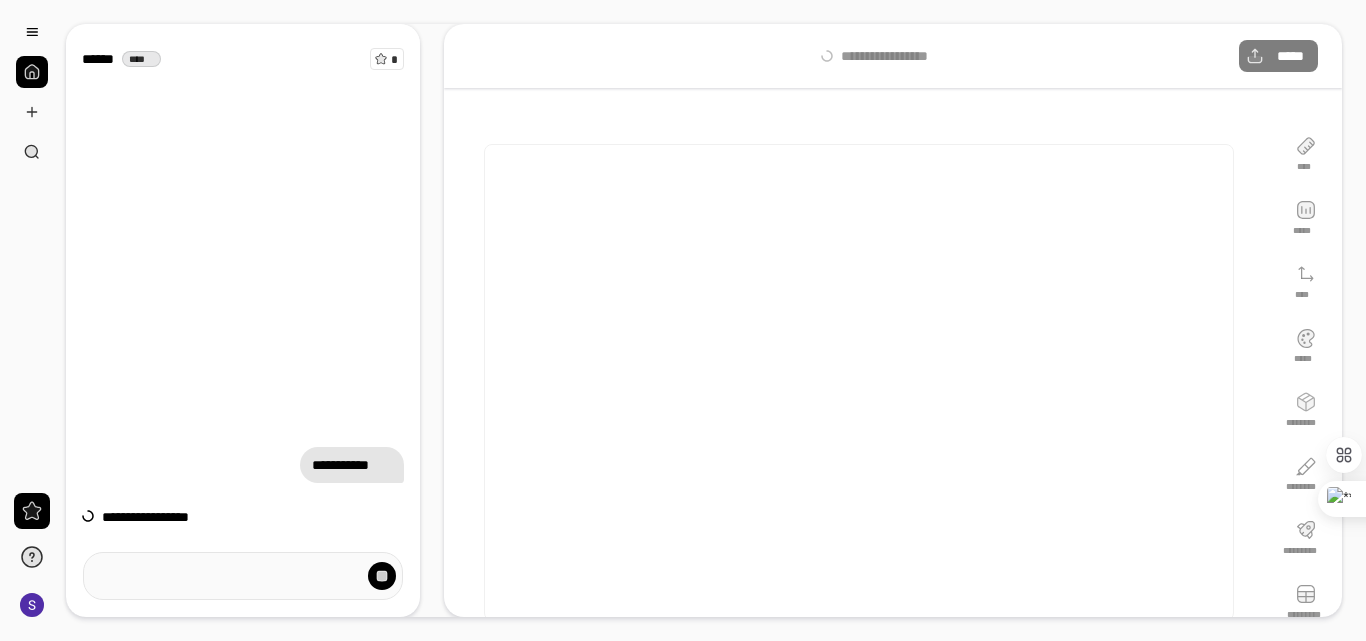 scroll, scrollTop: 0, scrollLeft: 0, axis: both 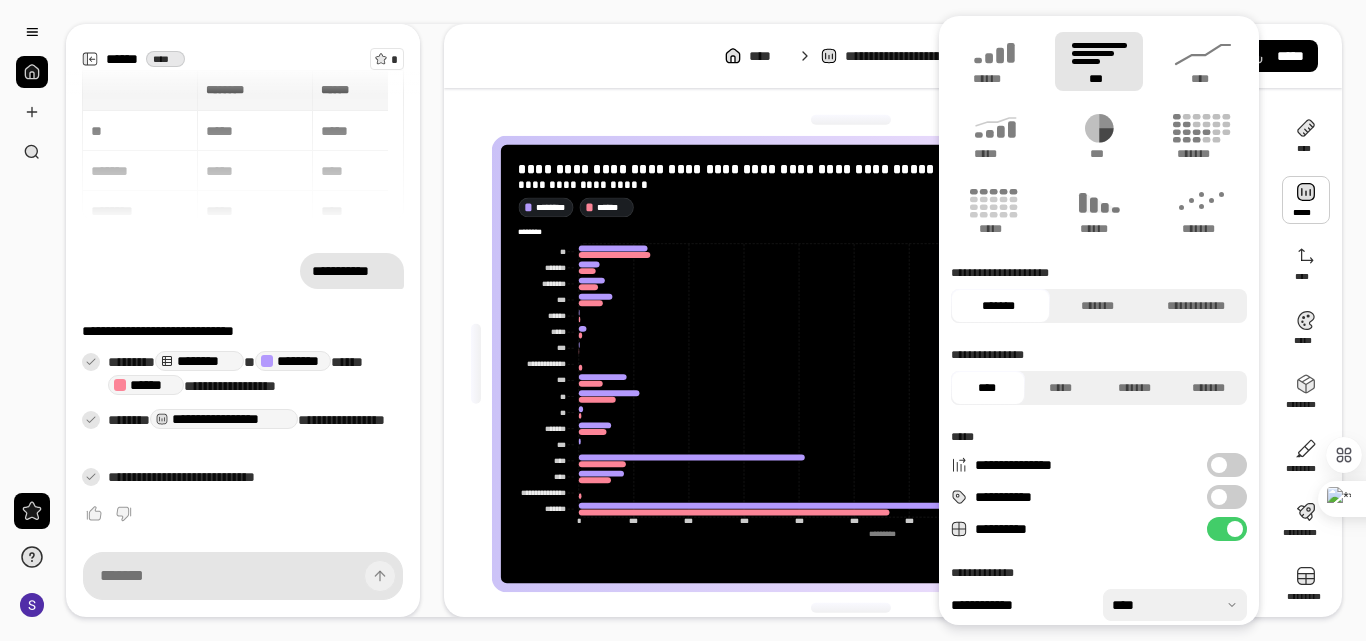 click at bounding box center (1306, 200) 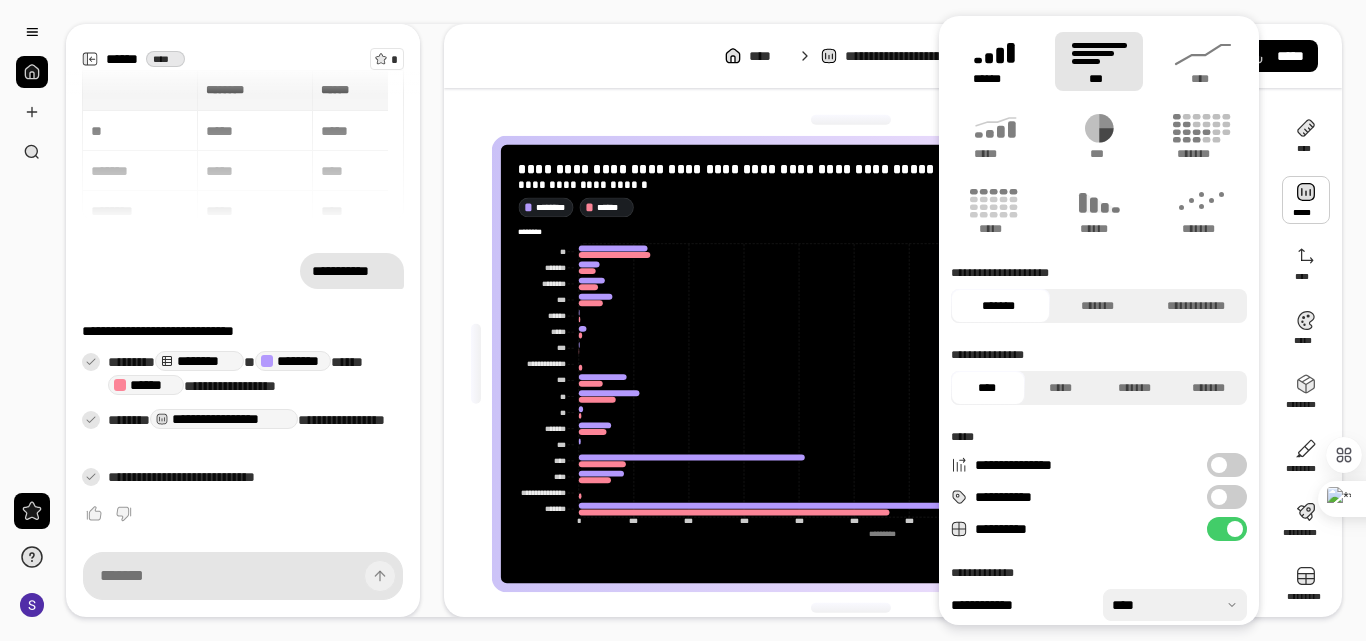 click 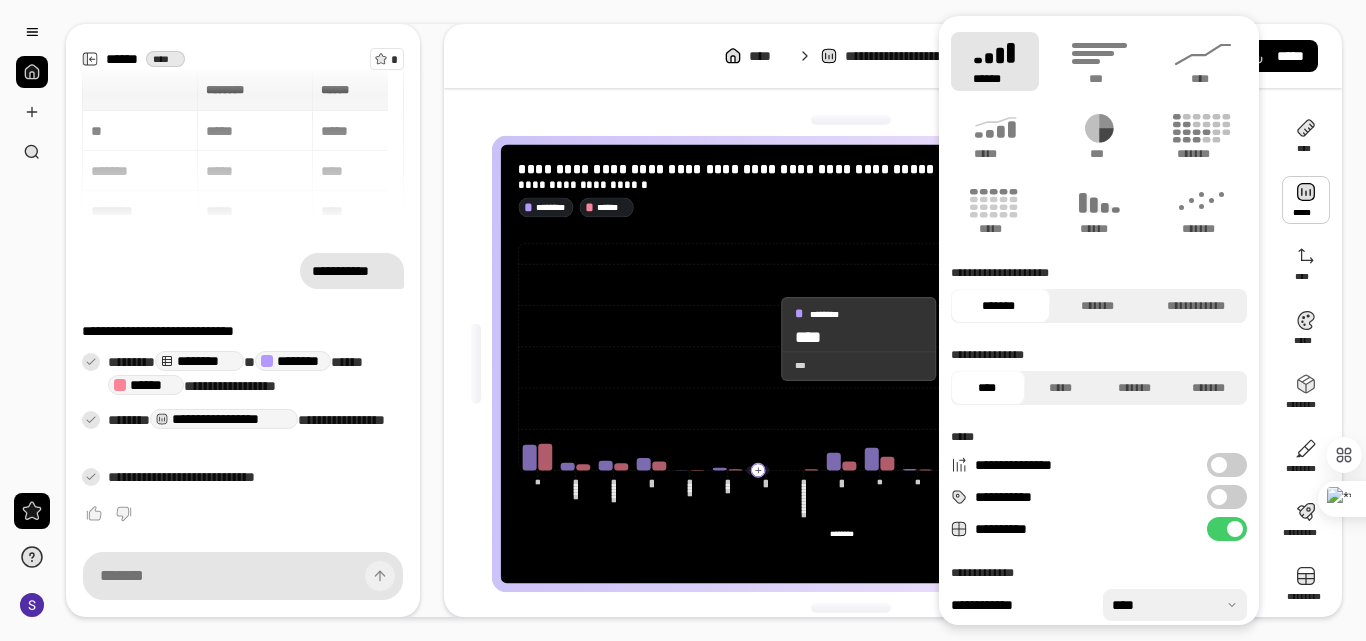 click 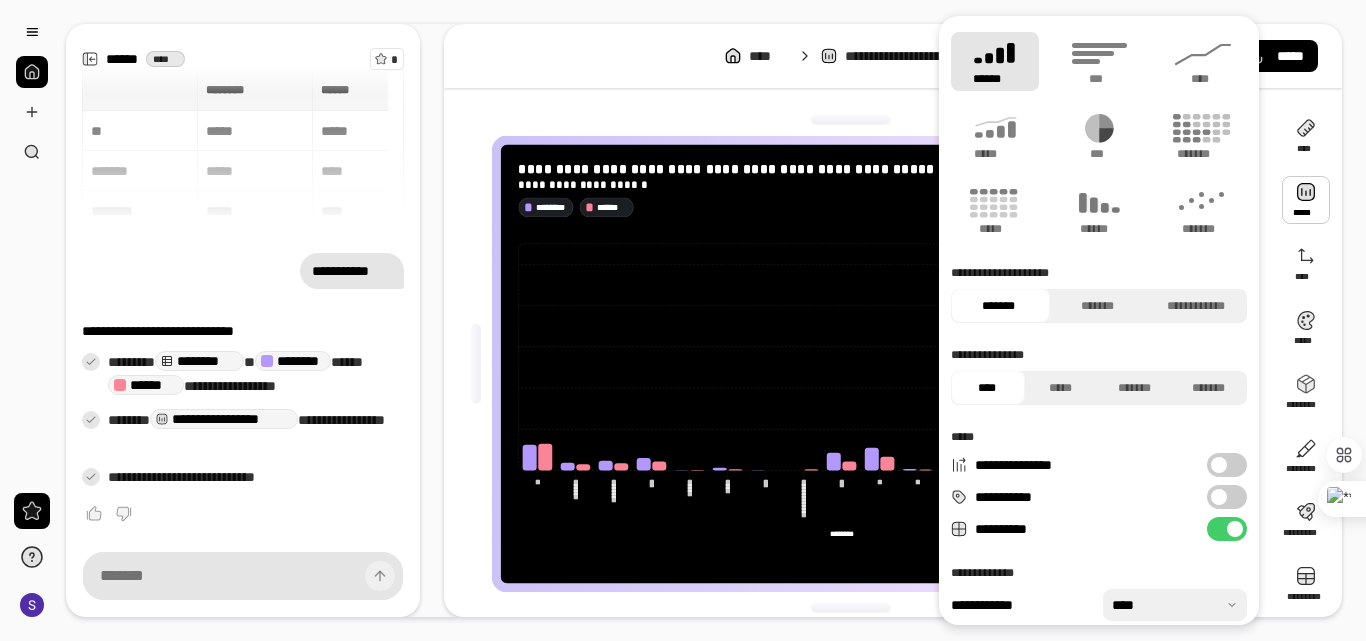 click on "**********" at bounding box center [1227, 497] 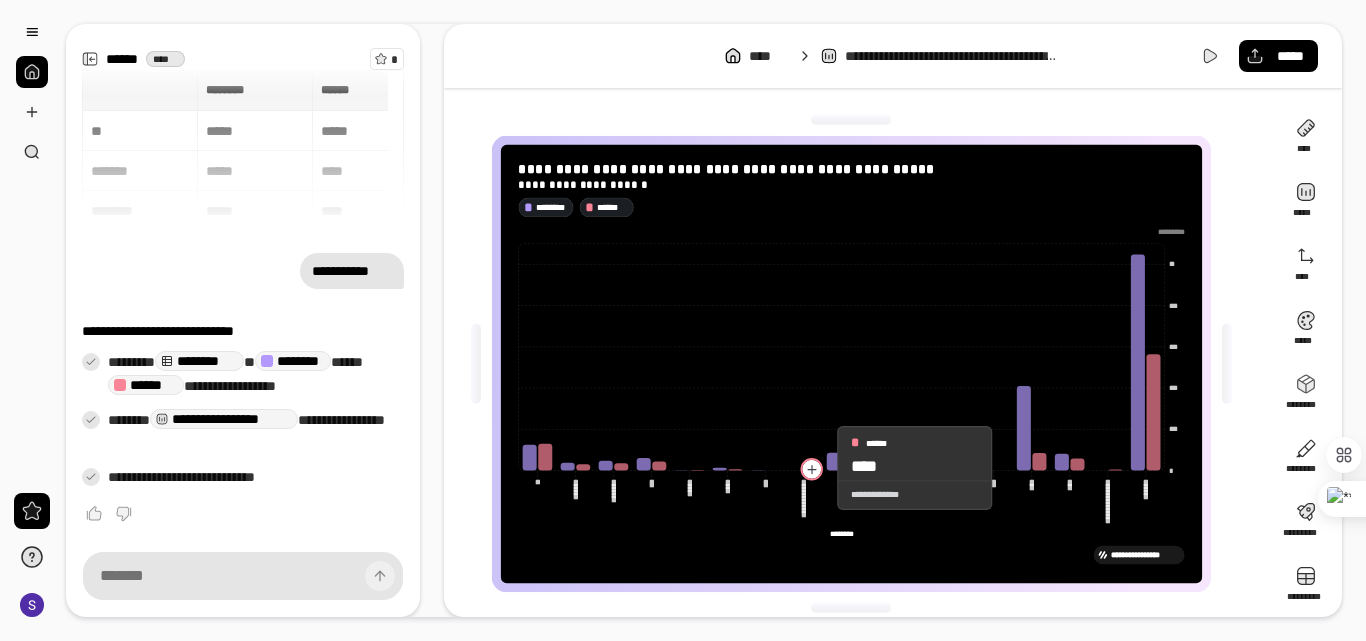 click 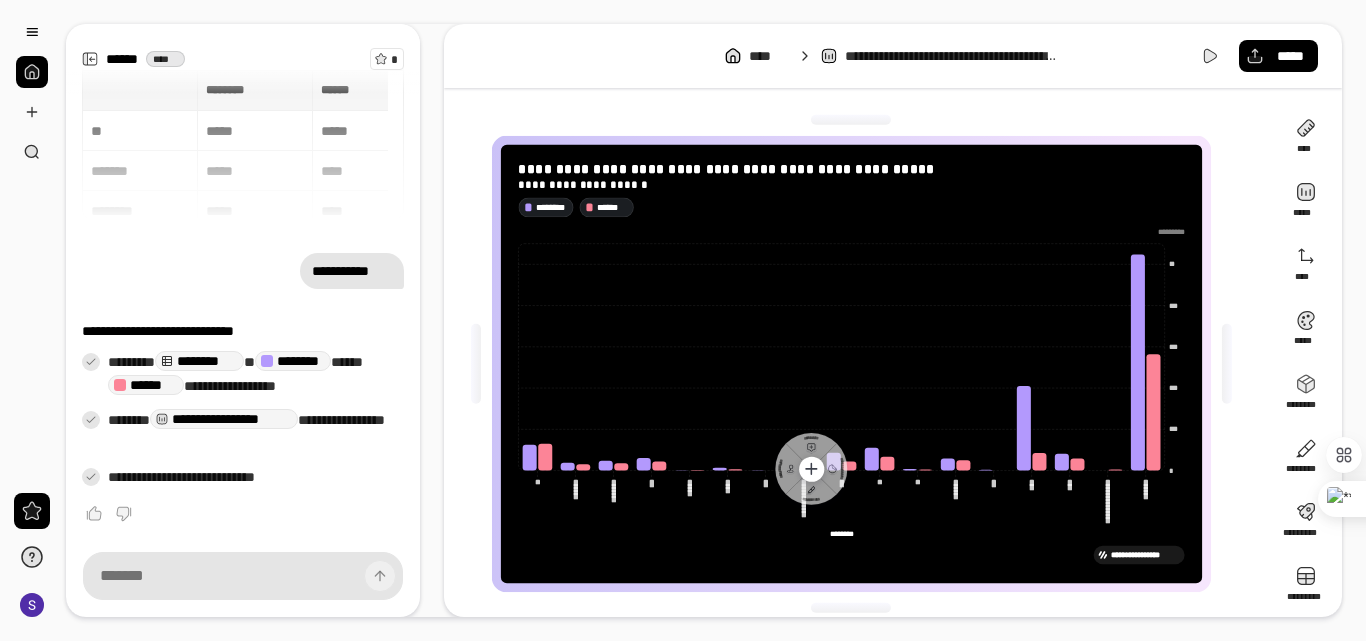 click 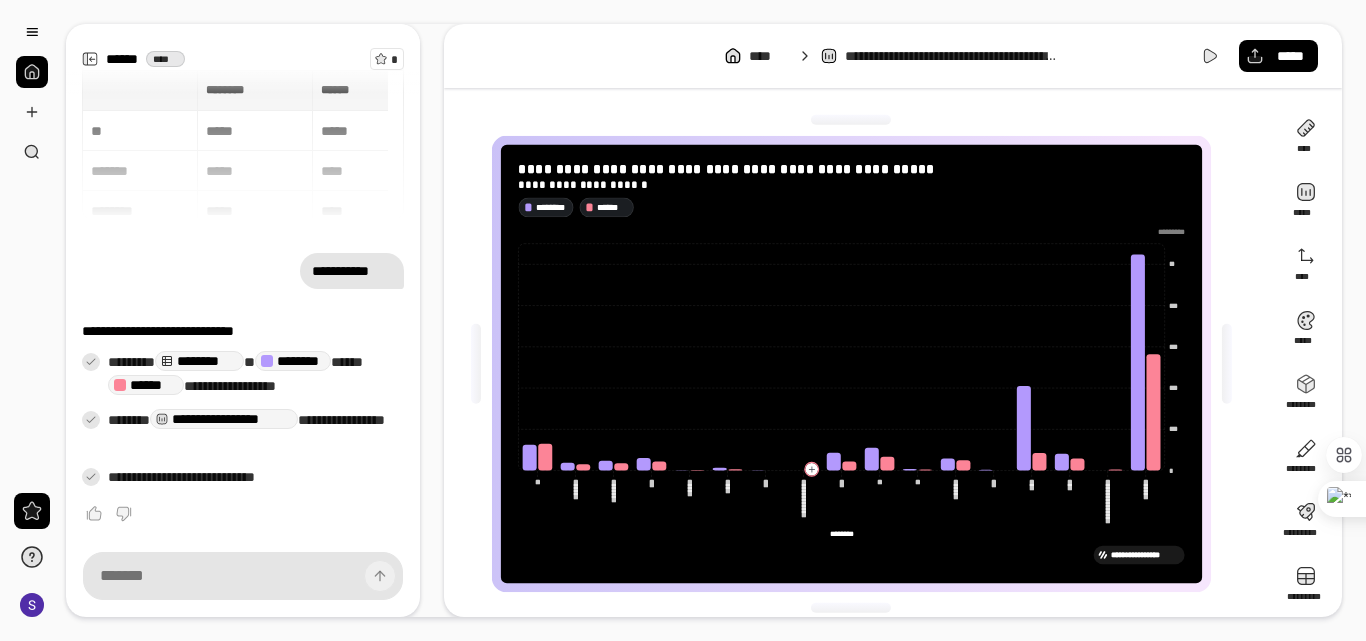 click 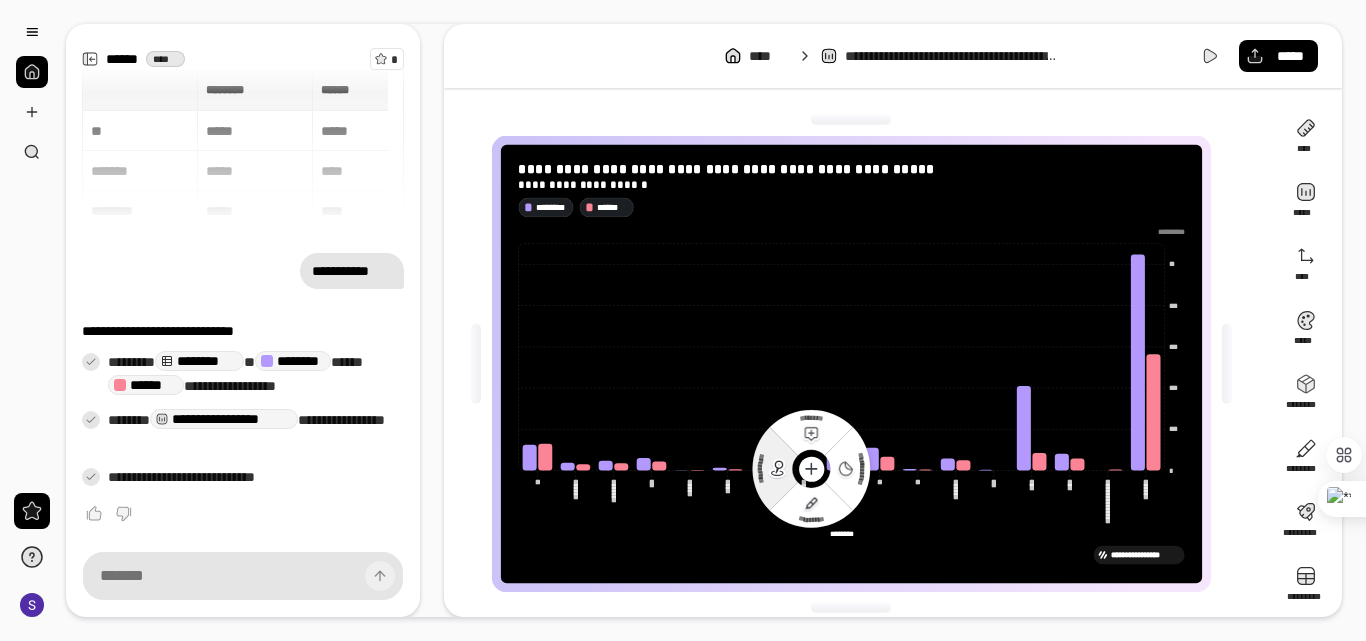 click 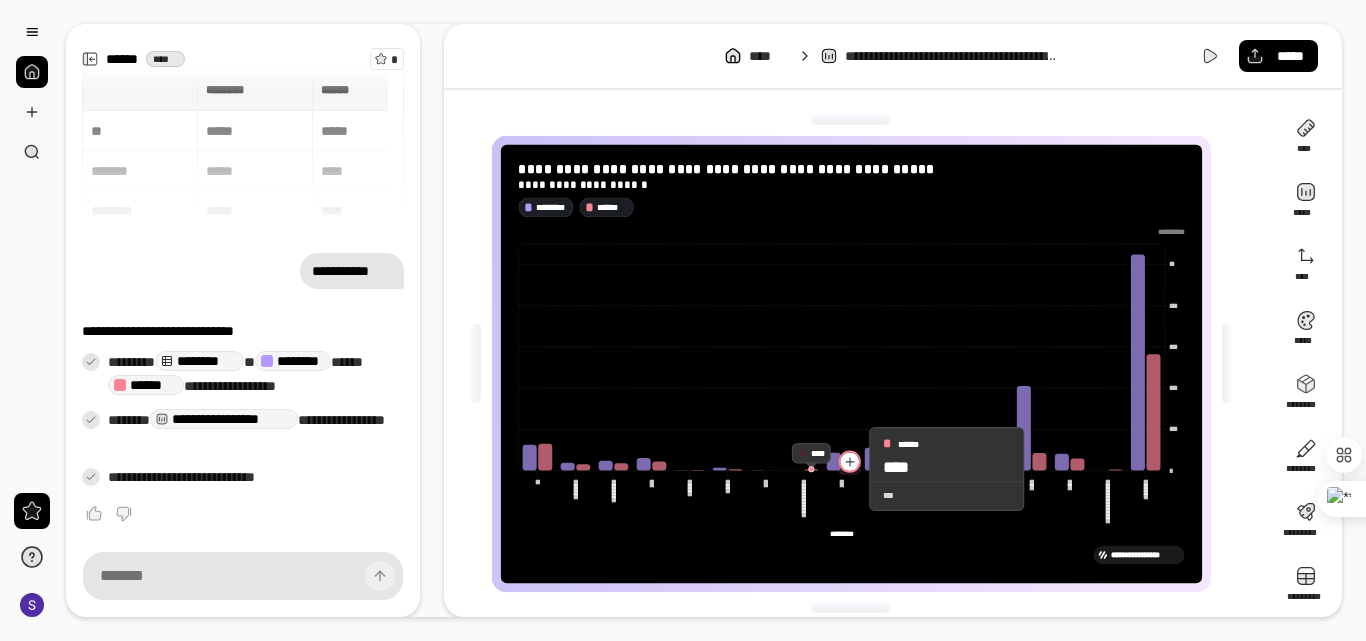 drag, startPoint x: 836, startPoint y: 463, endPoint x: 851, endPoint y: 469, distance: 16.155495 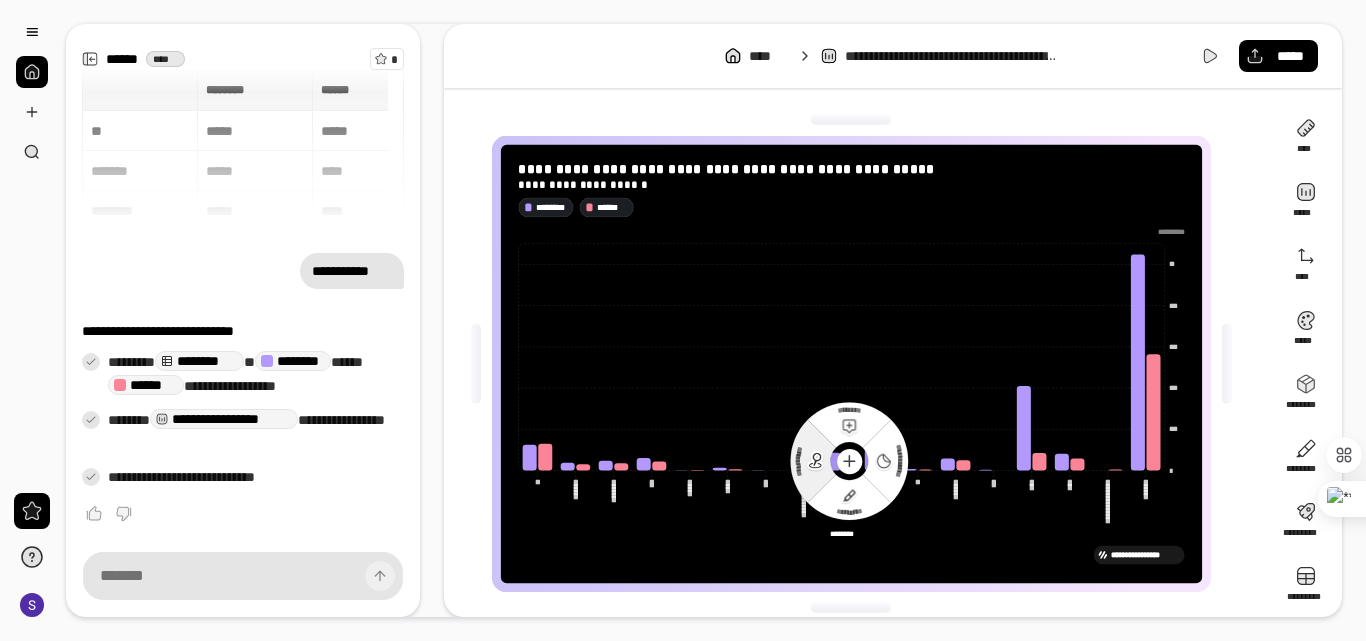click 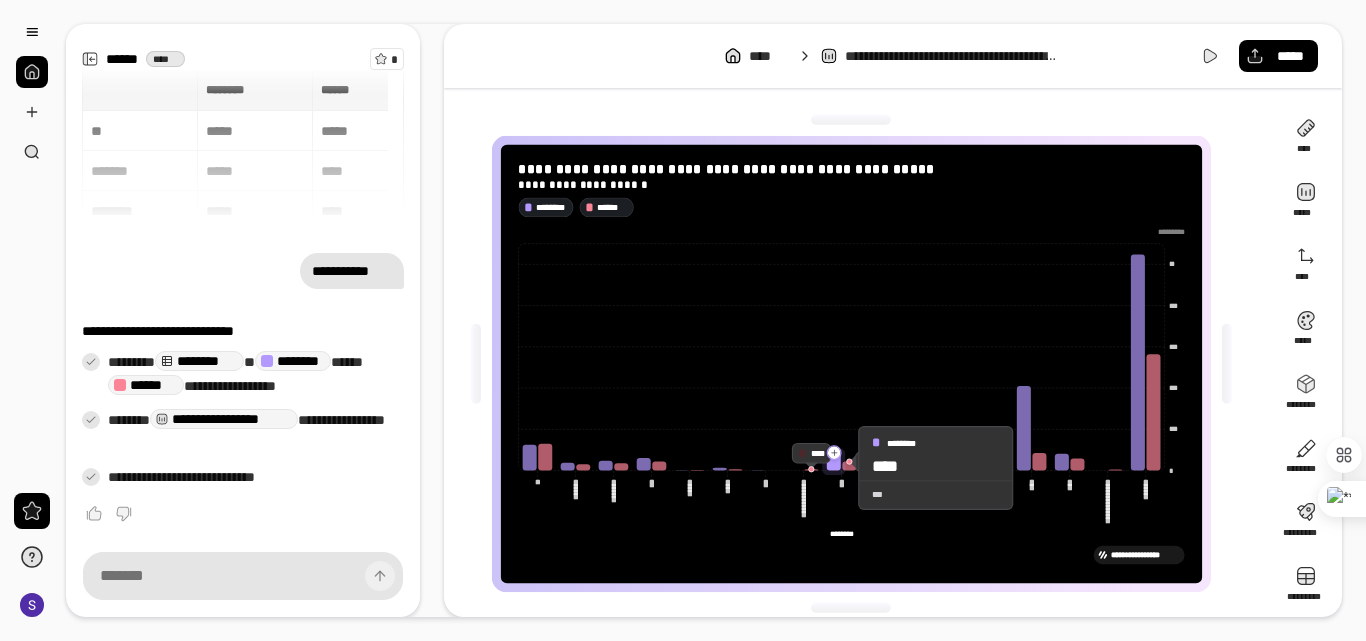 click 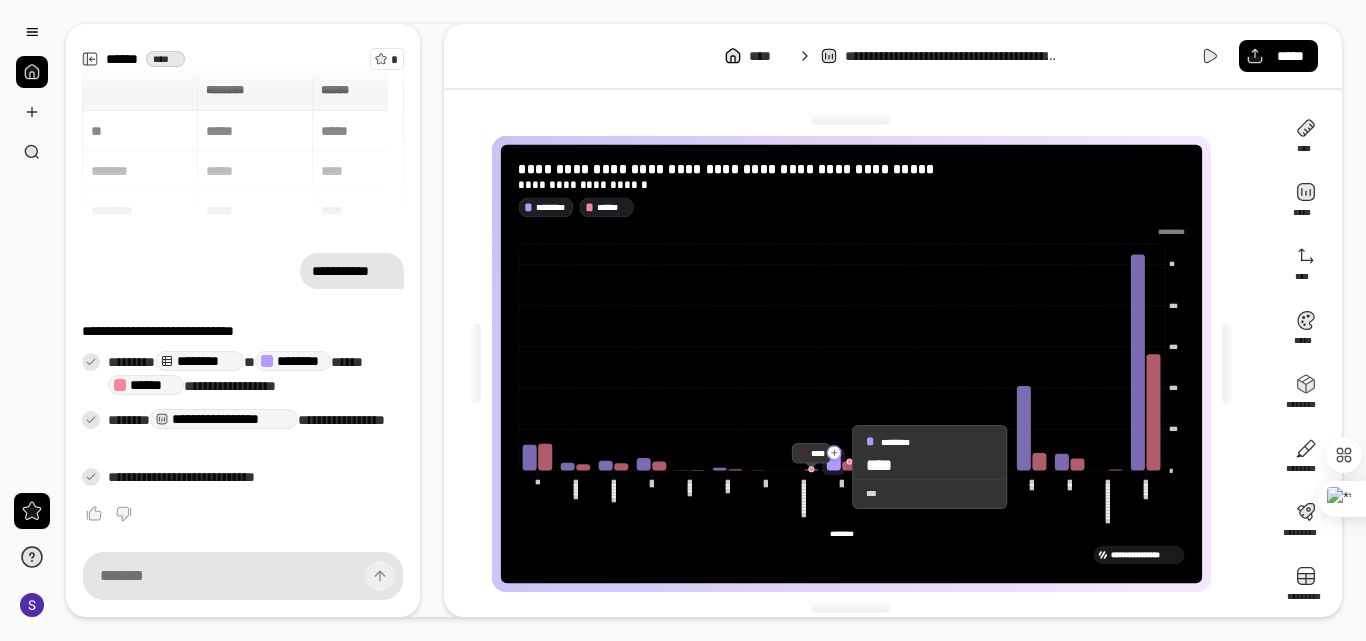 click 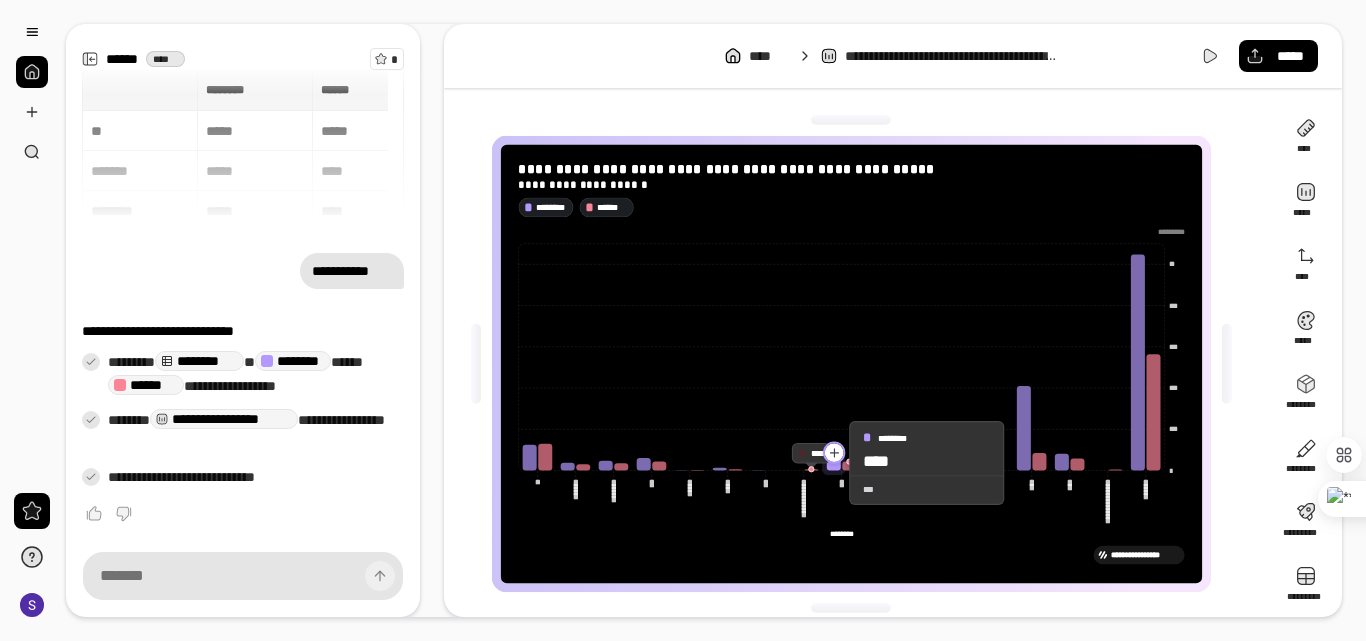click 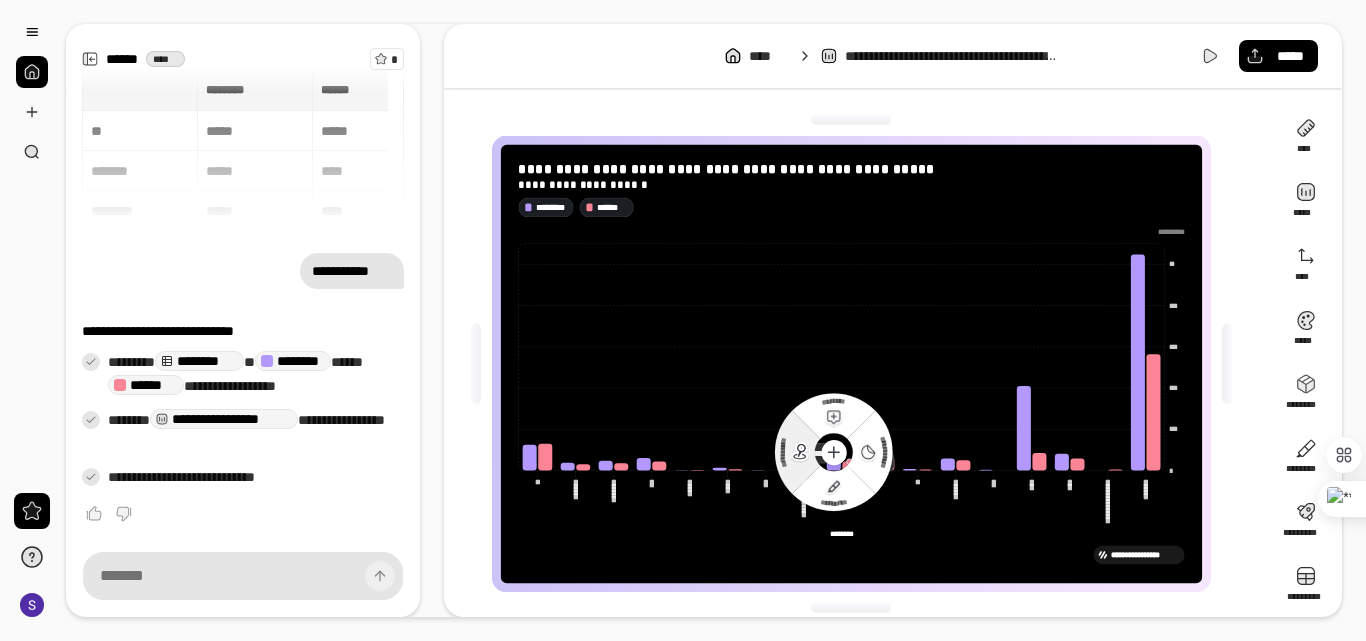 click 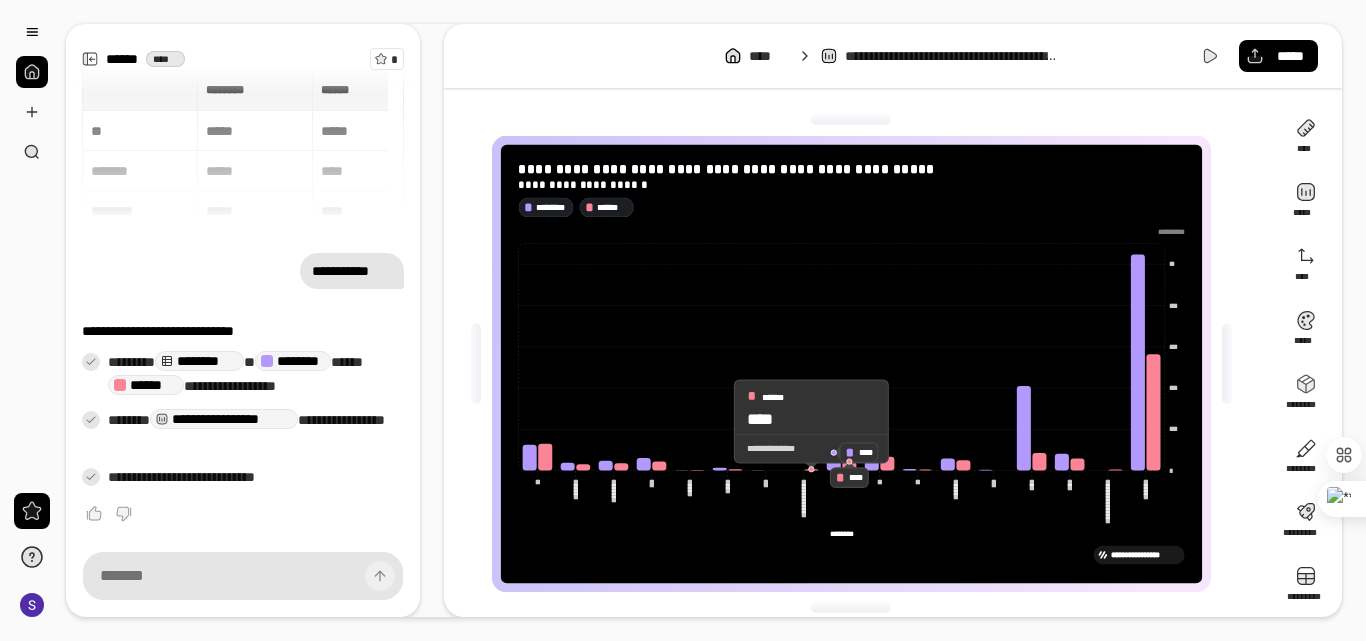 drag, startPoint x: 810, startPoint y: 451, endPoint x: 819, endPoint y: 373, distance: 78.51752 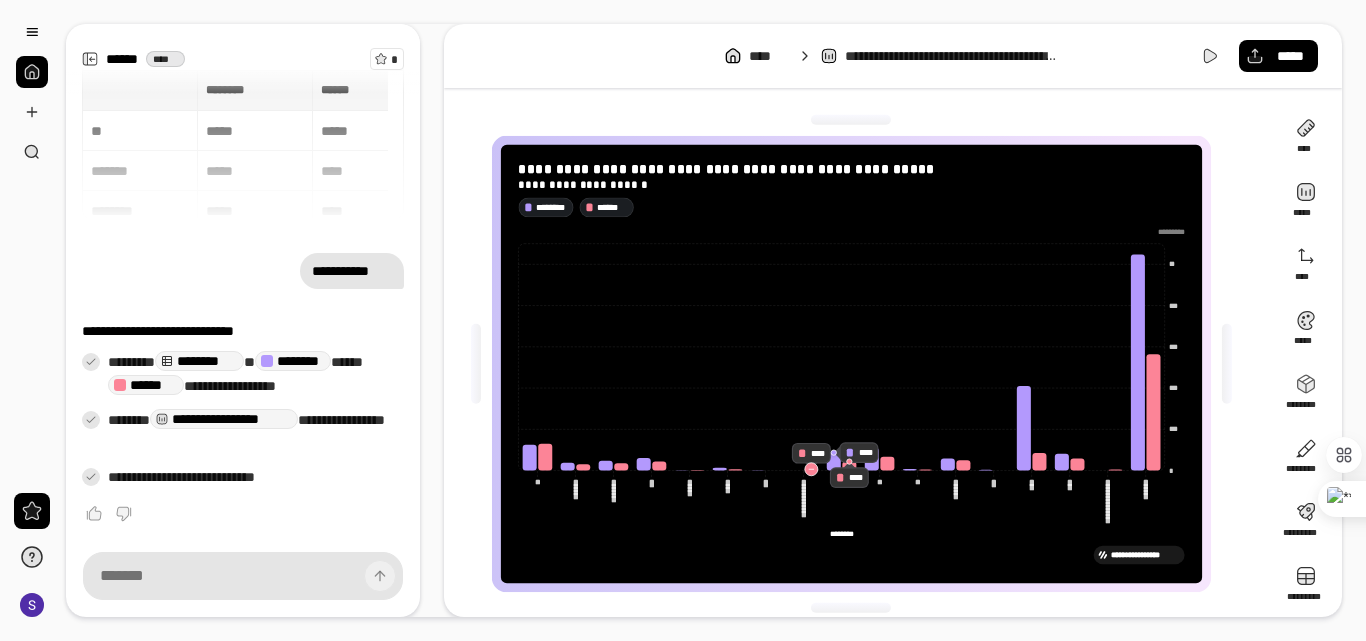 click 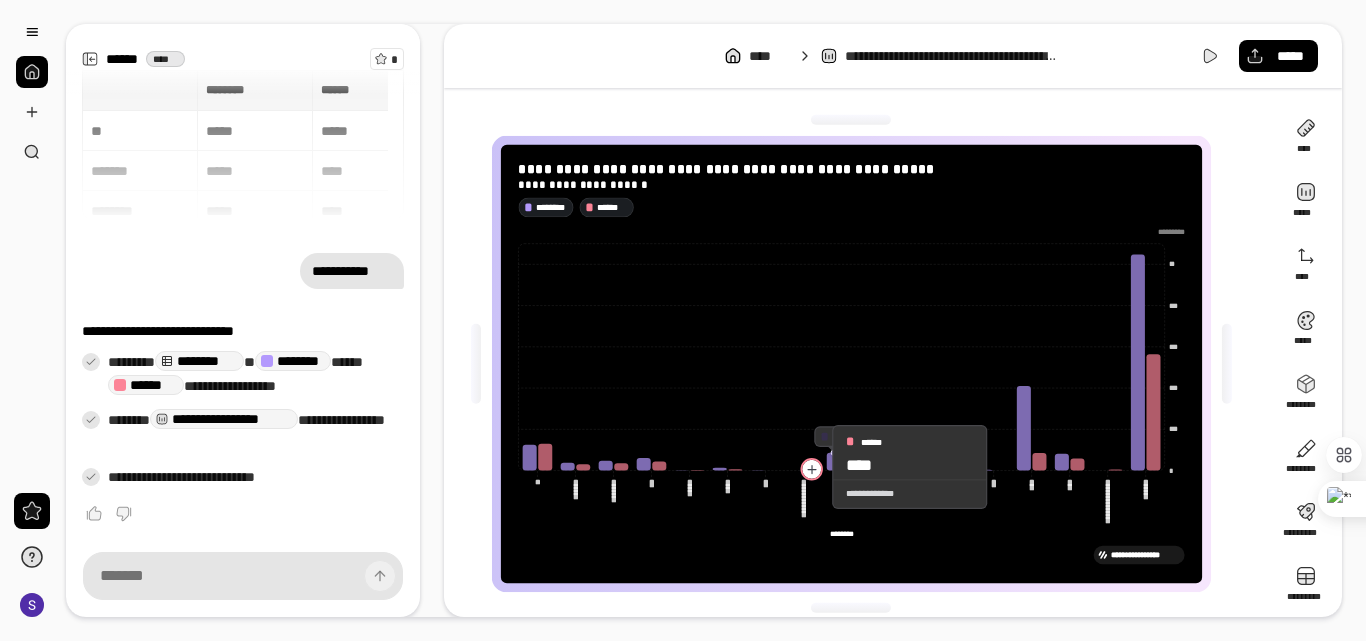 click 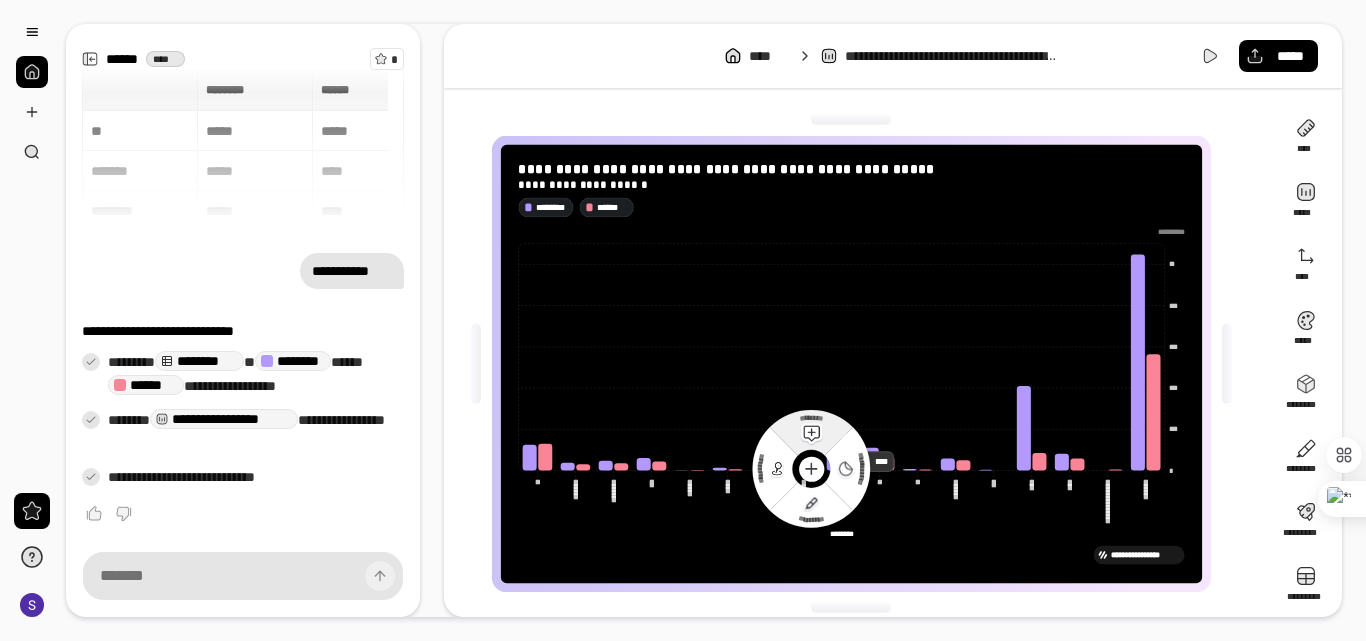 click 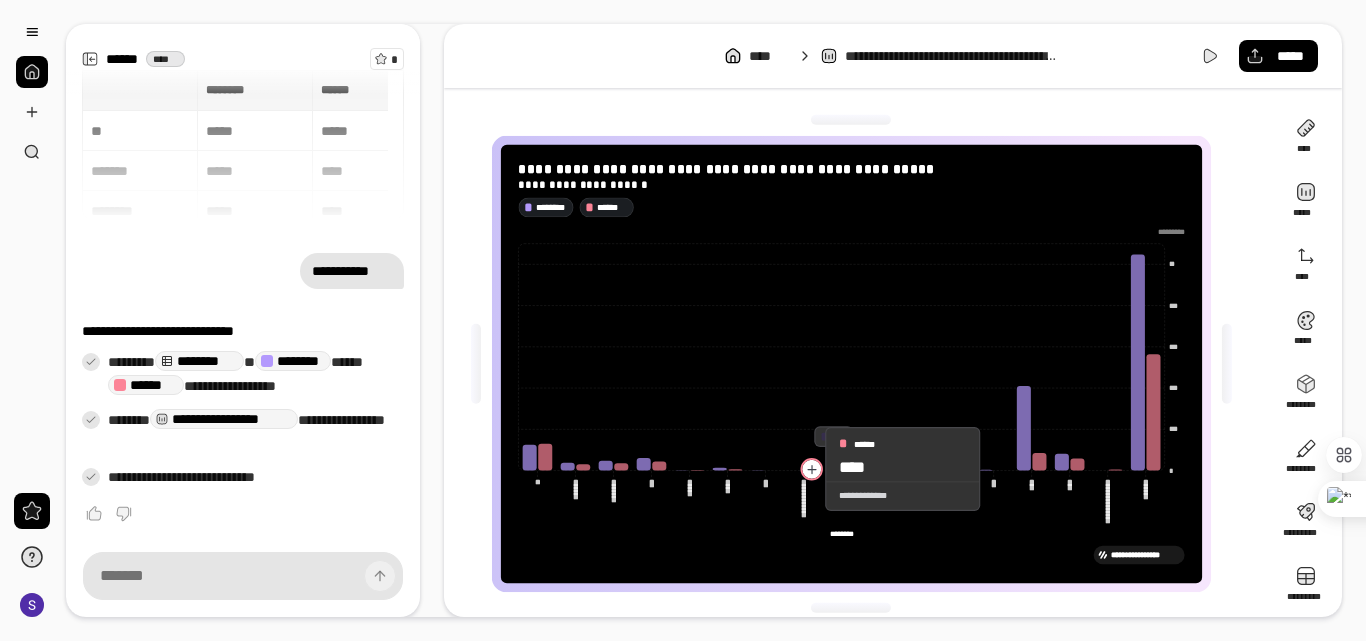 click 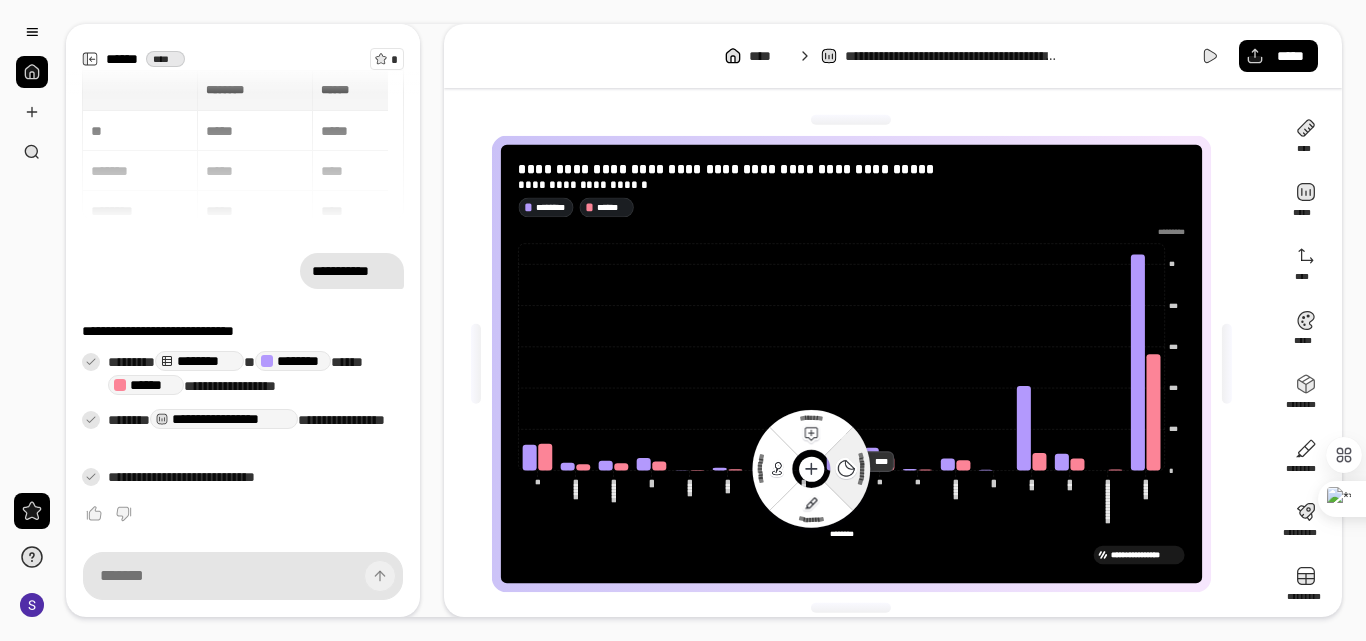 click on "**********" 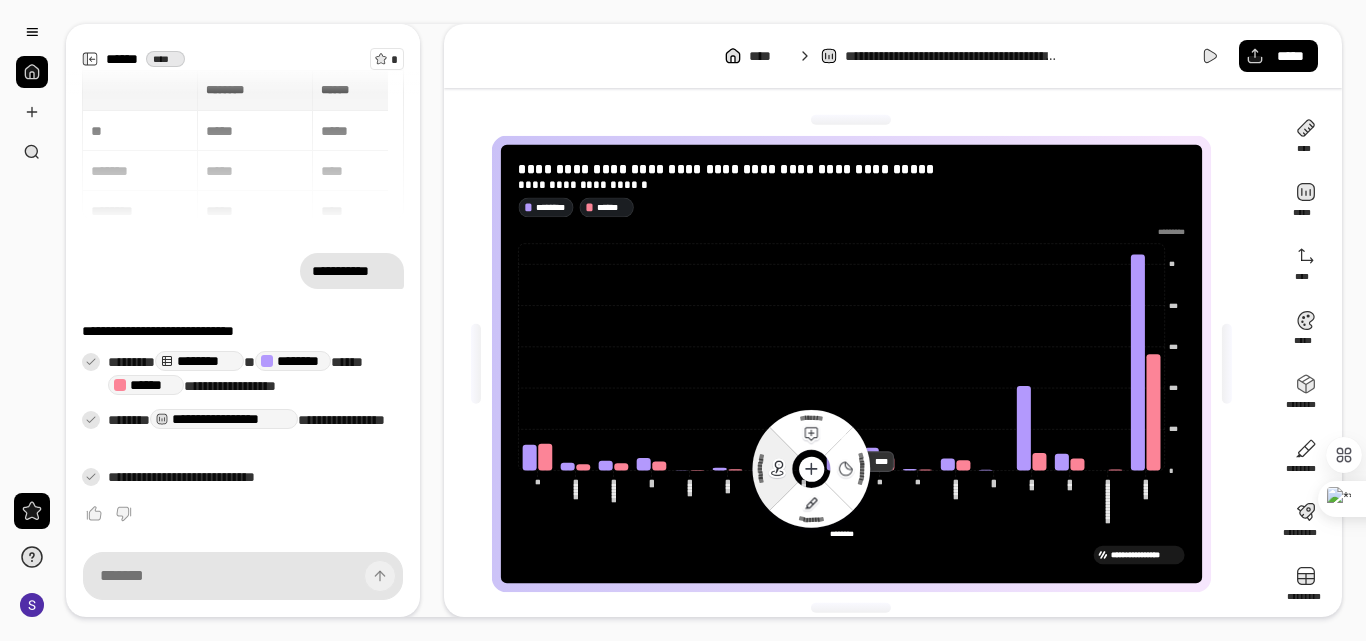 click 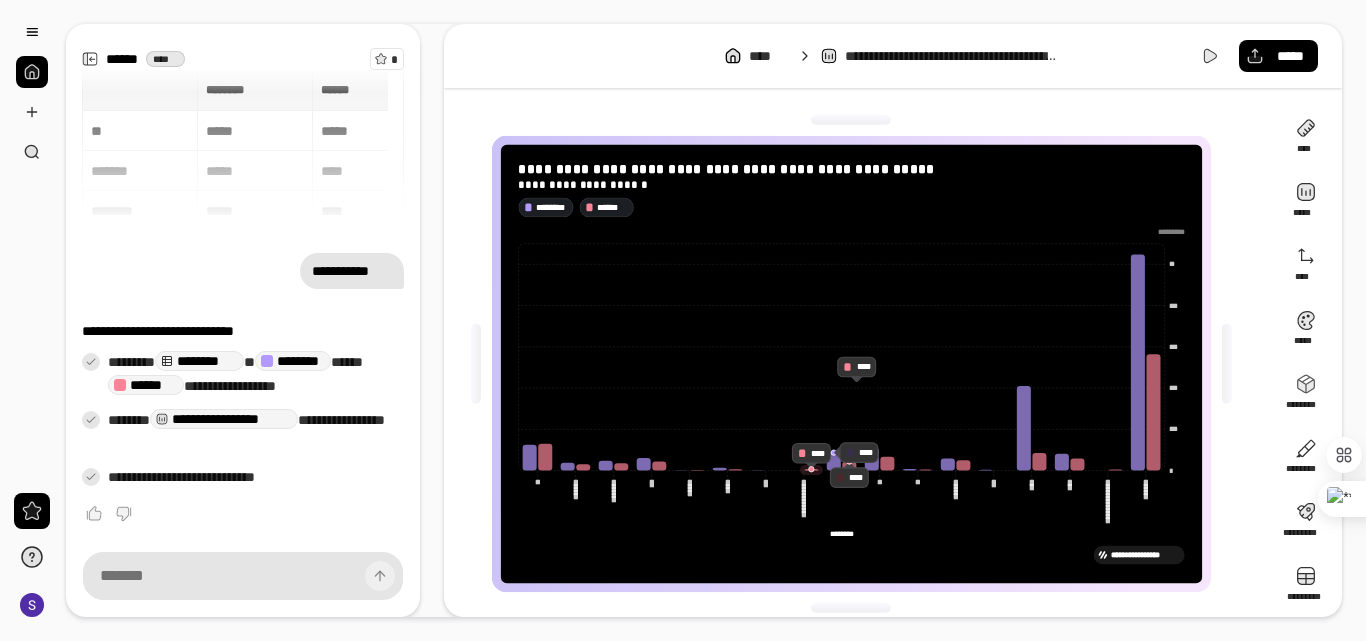 drag, startPoint x: 843, startPoint y: 444, endPoint x: 820, endPoint y: 366, distance: 81.32035 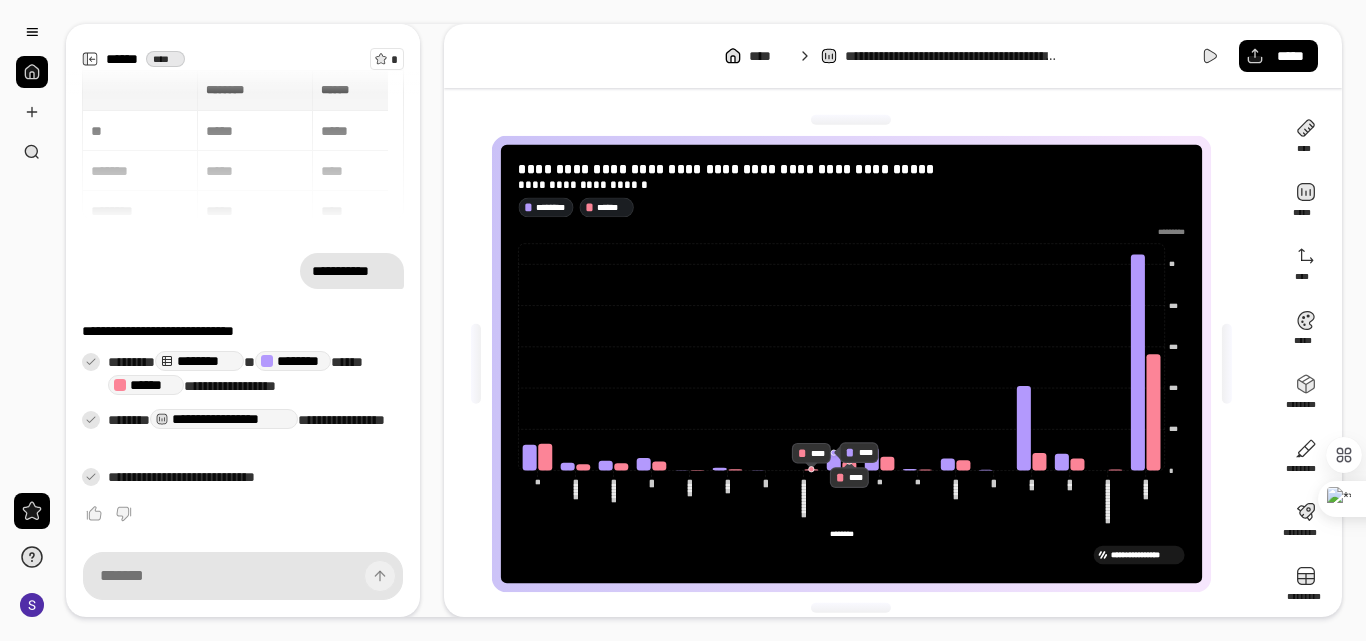 click on "**********" 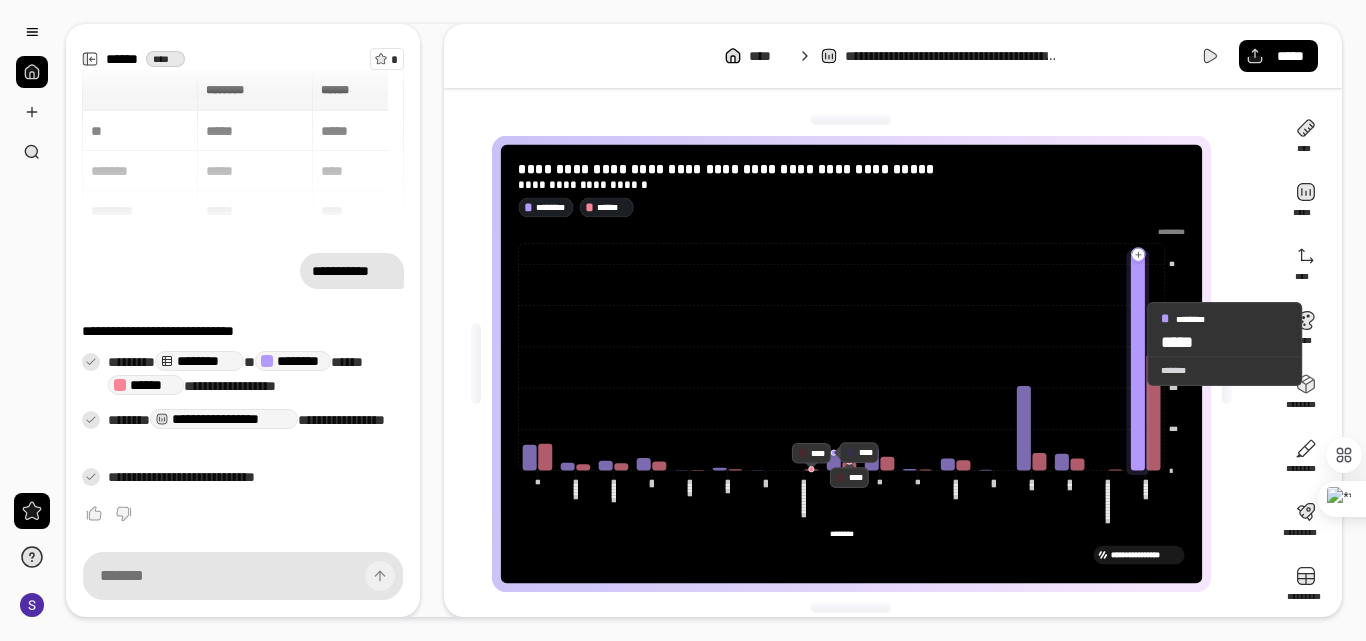 click 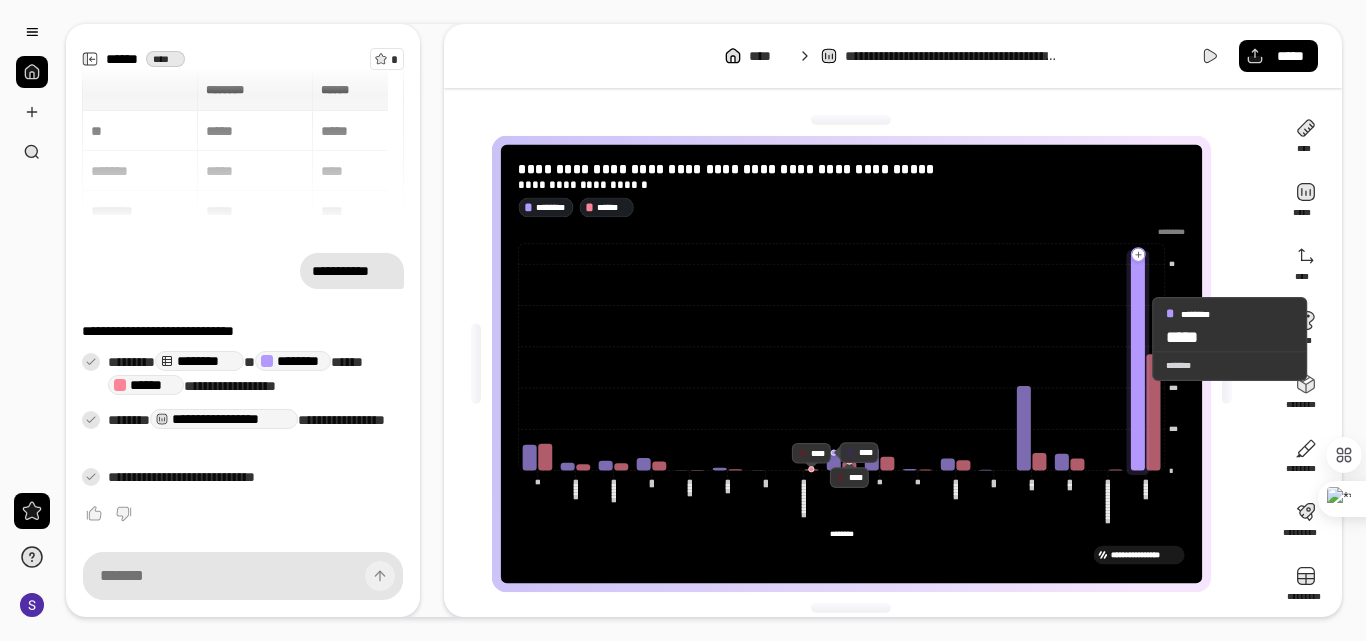 click 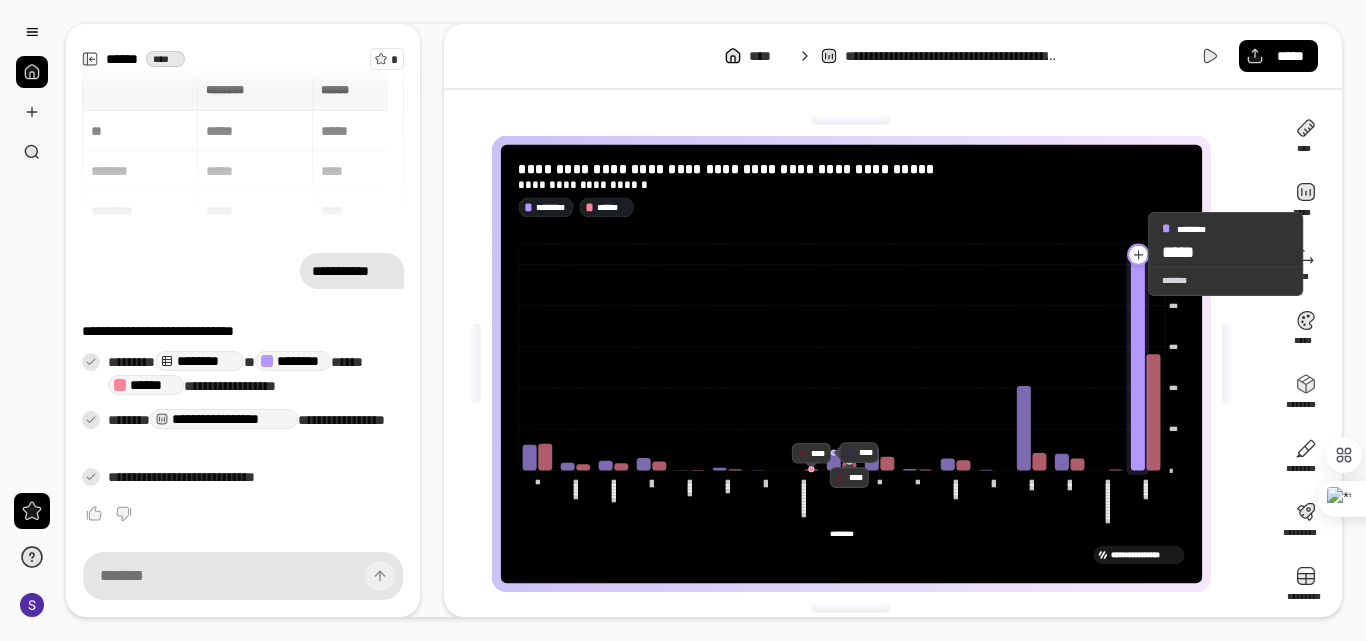 click 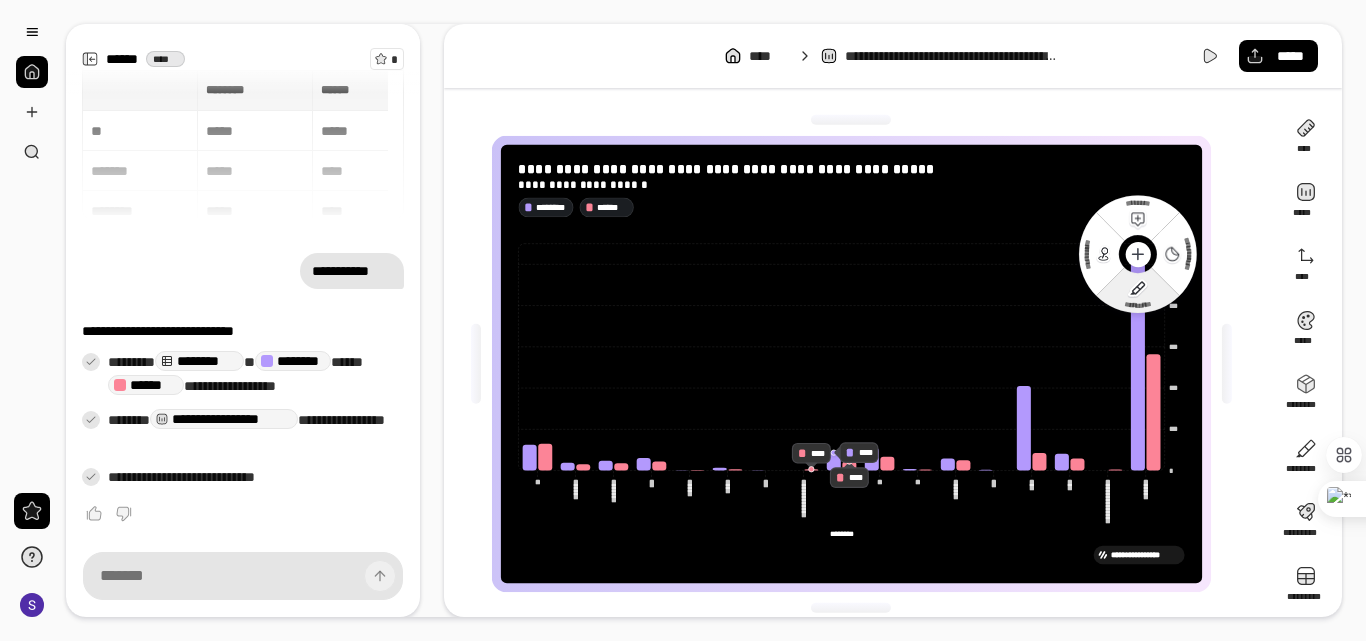 click 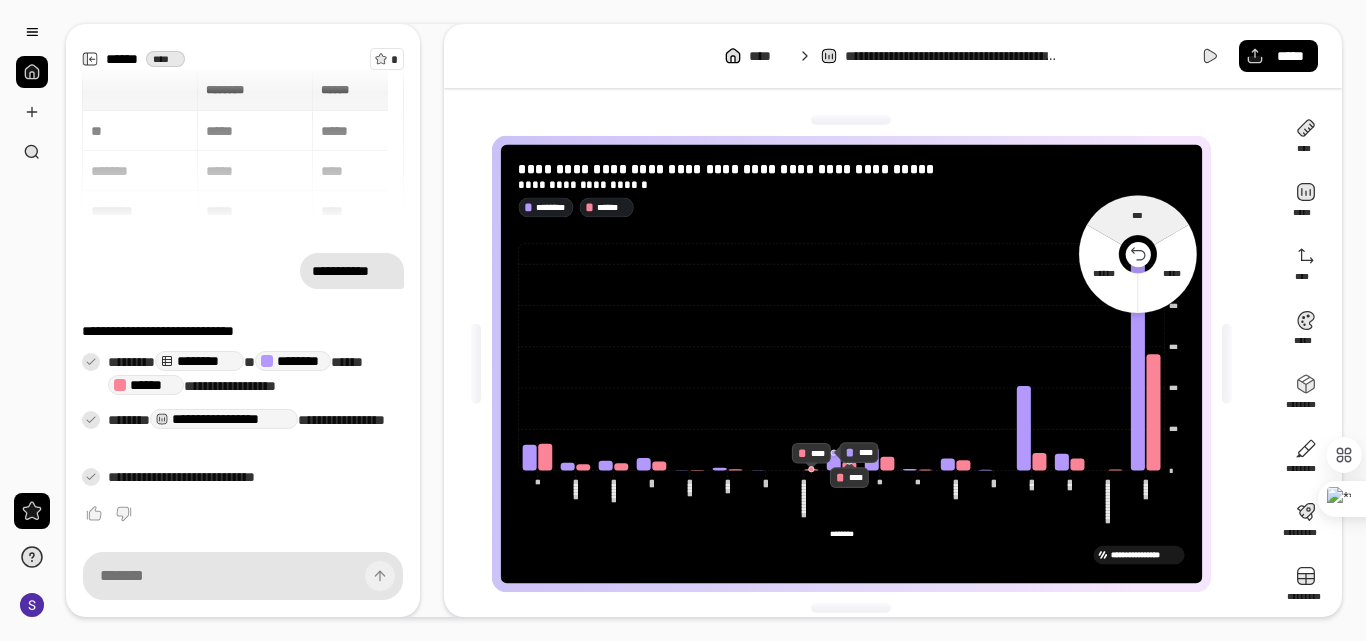 drag, startPoint x: 1134, startPoint y: 221, endPoint x: 1135, endPoint y: 231, distance: 10.049875 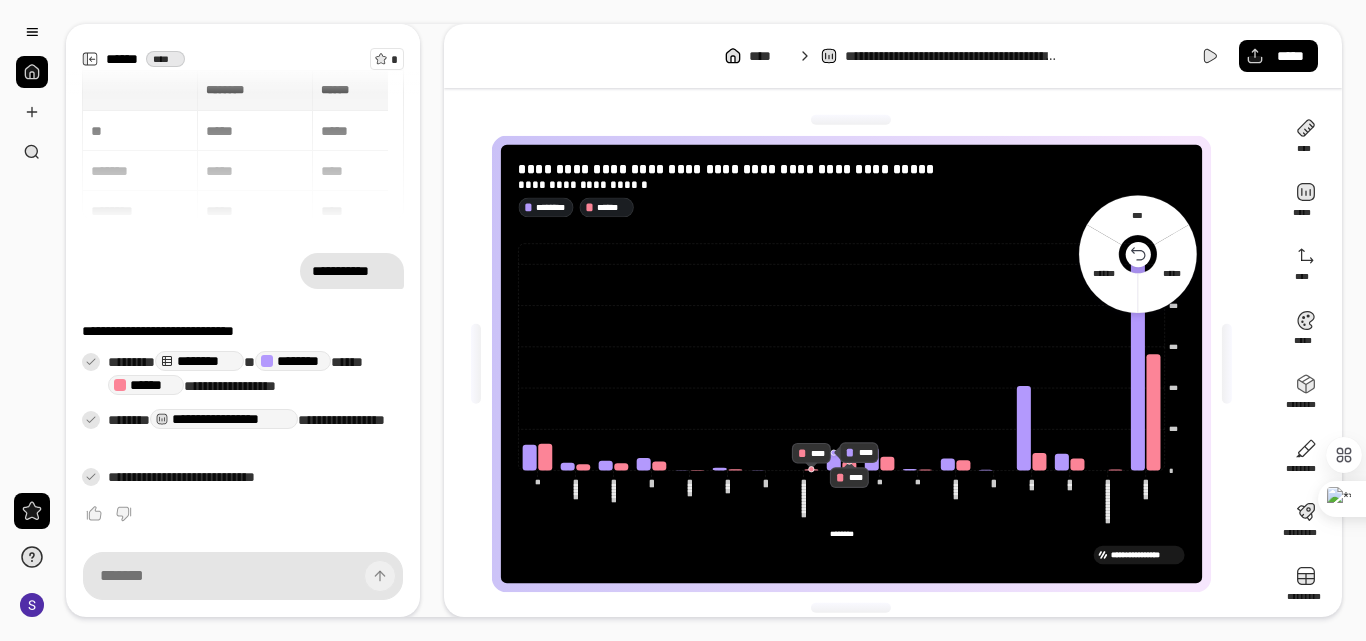 click 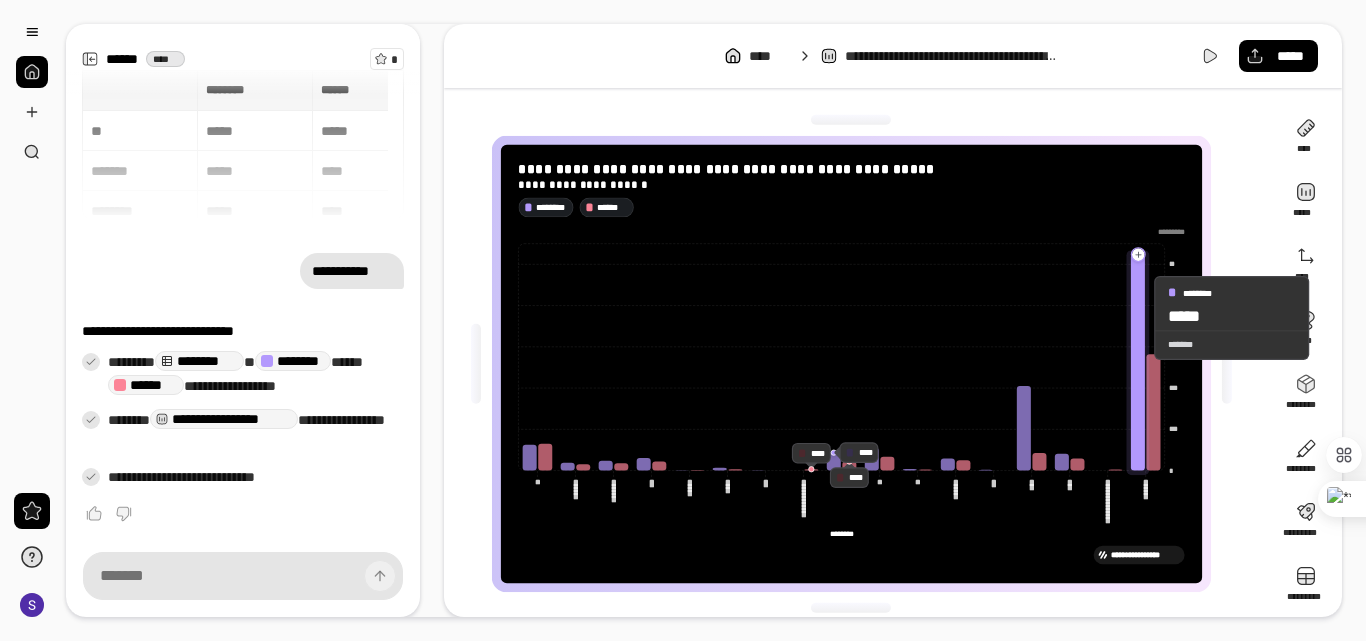 click 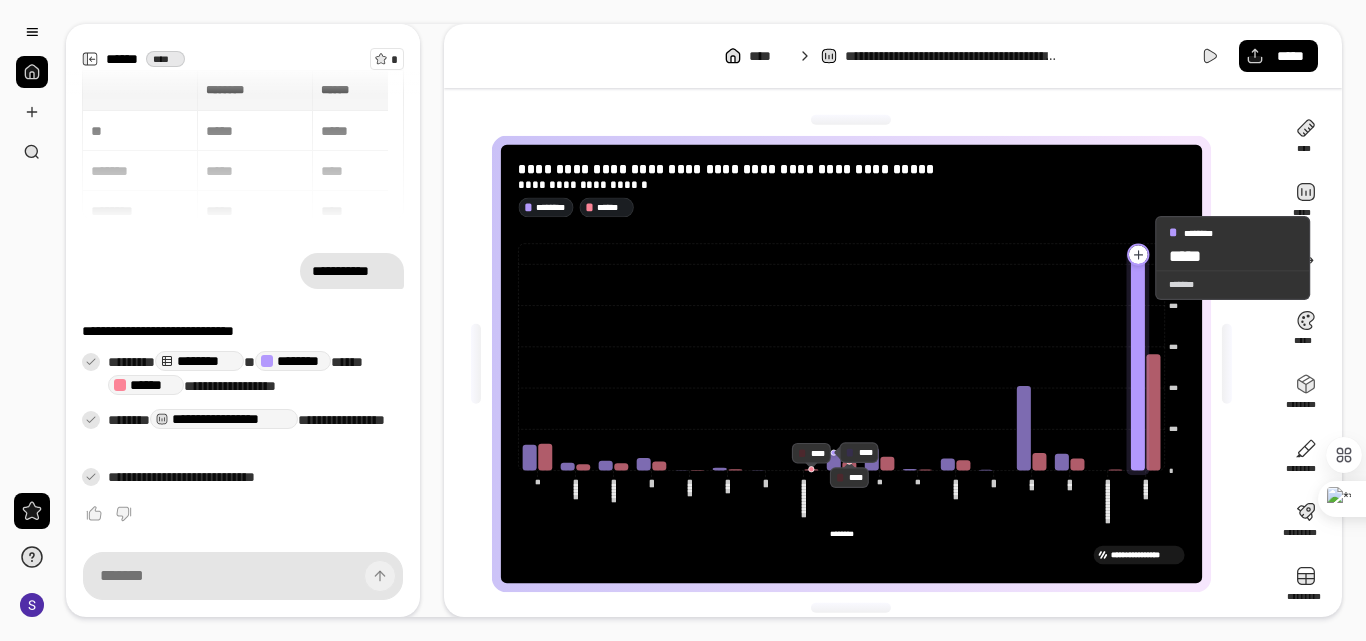 click 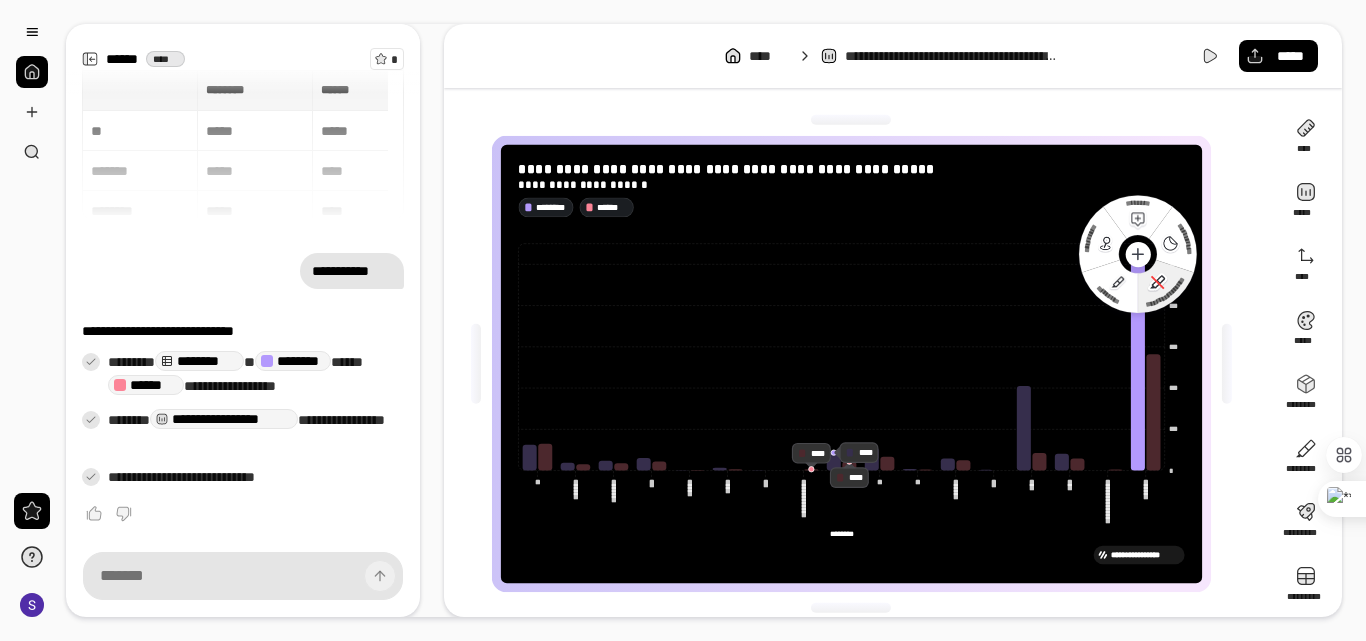 click 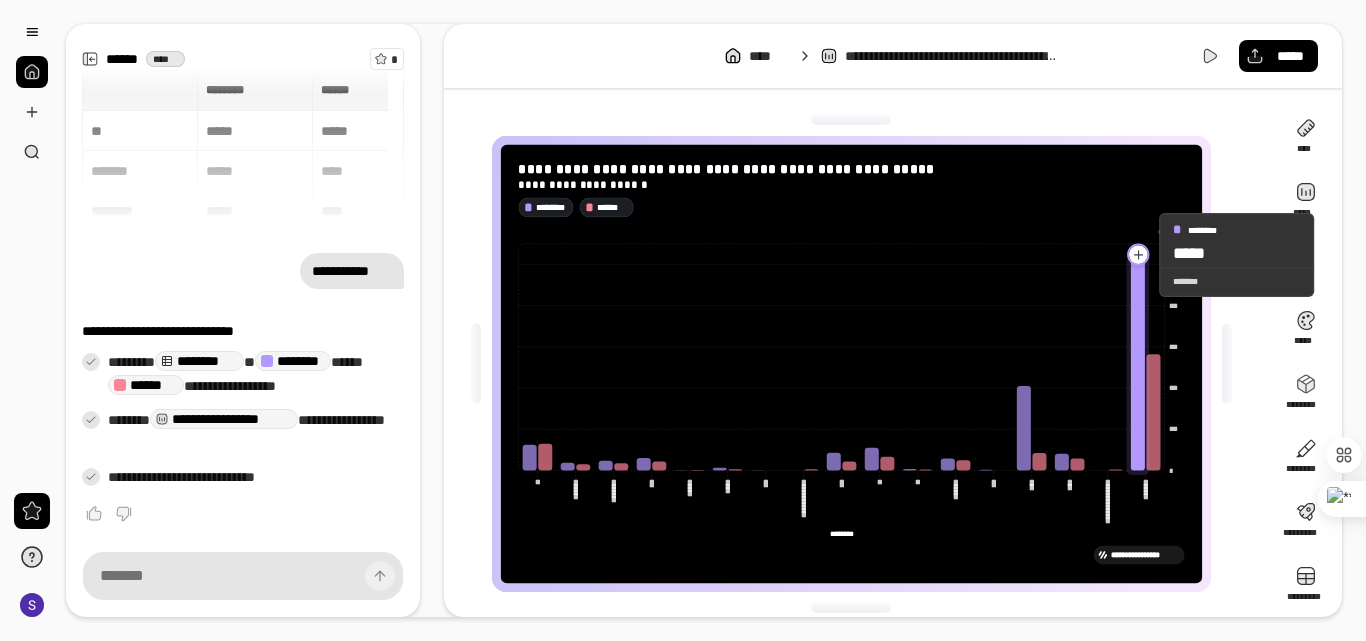 click 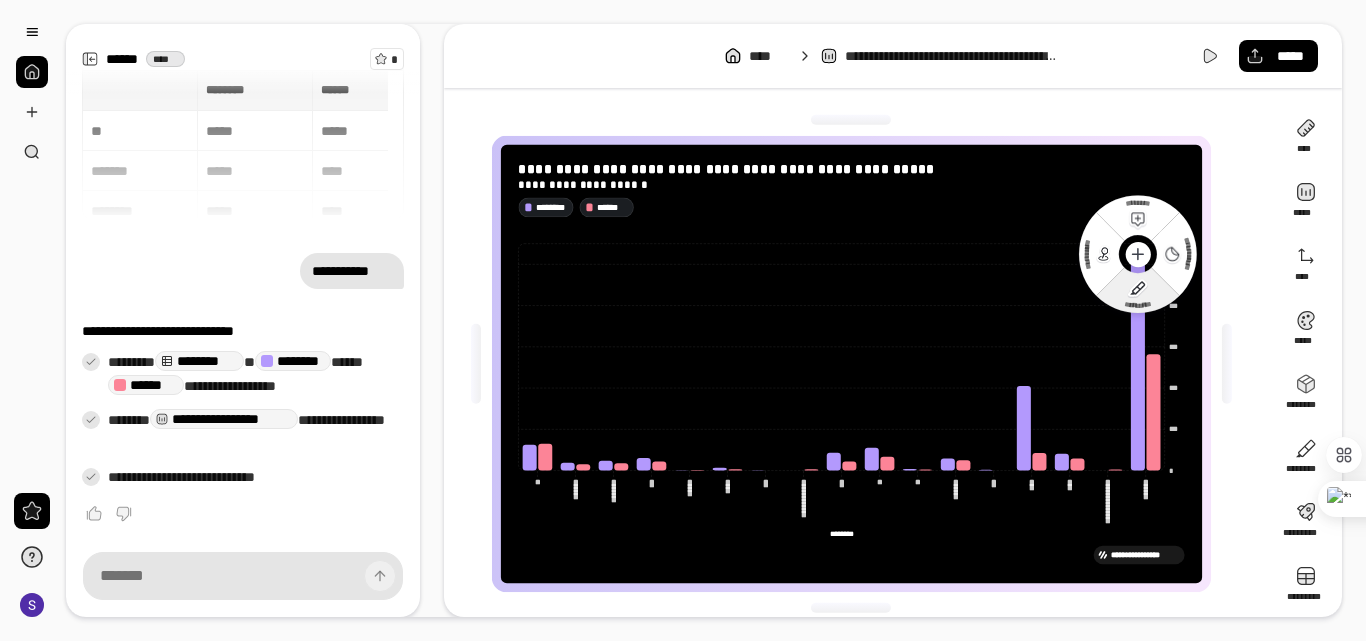 click 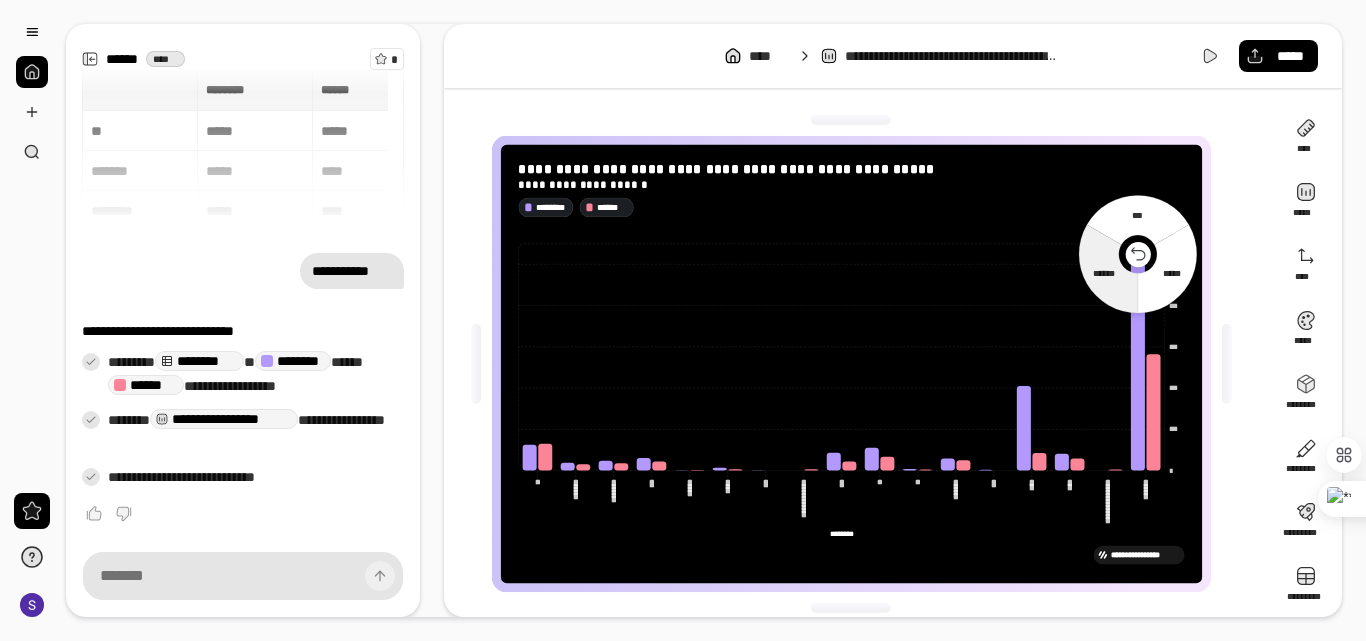 click 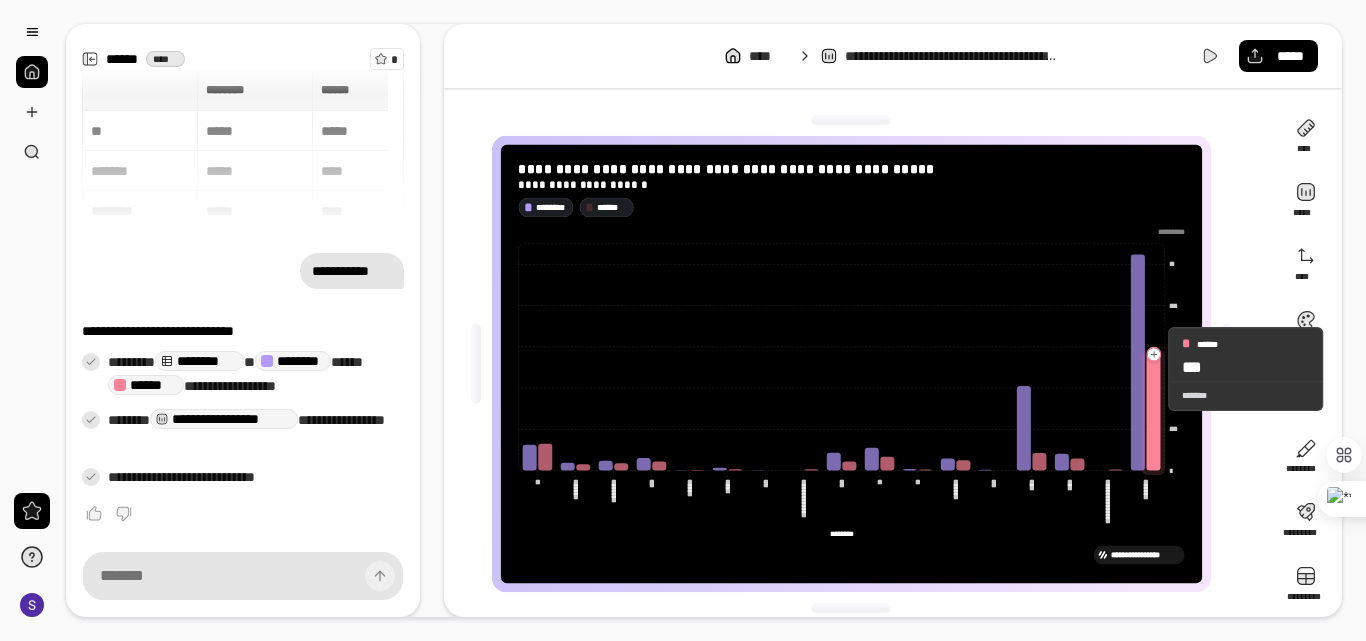click 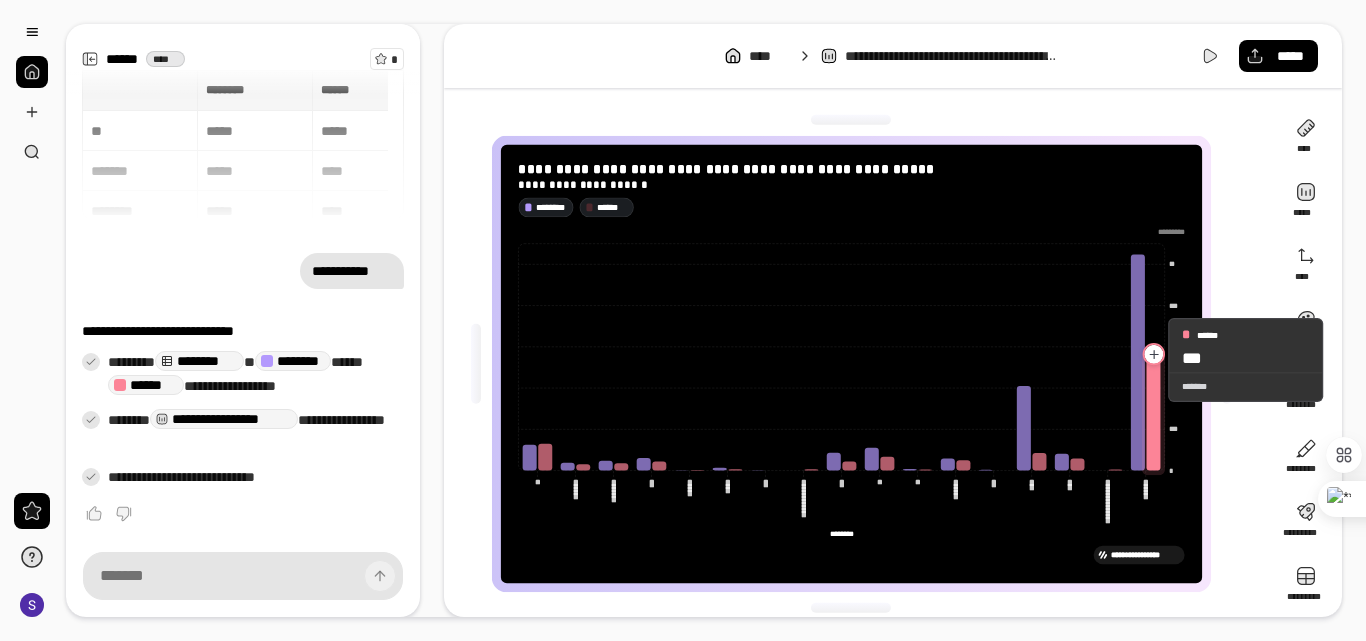 click 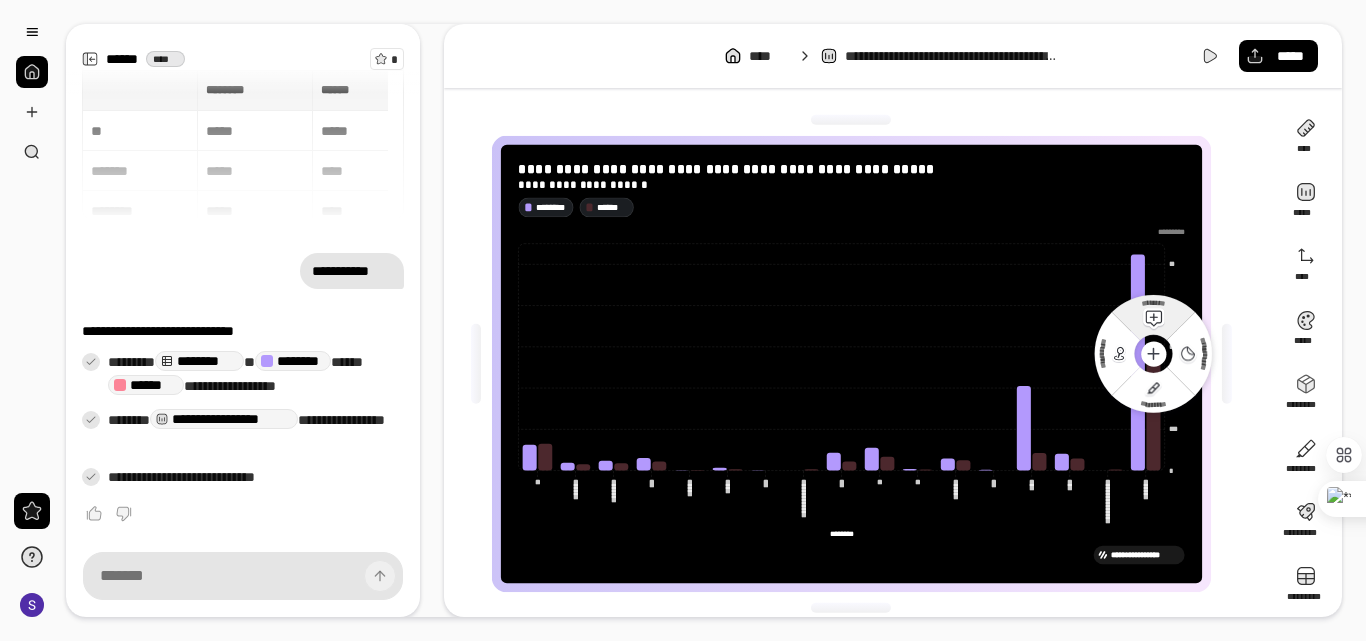 click 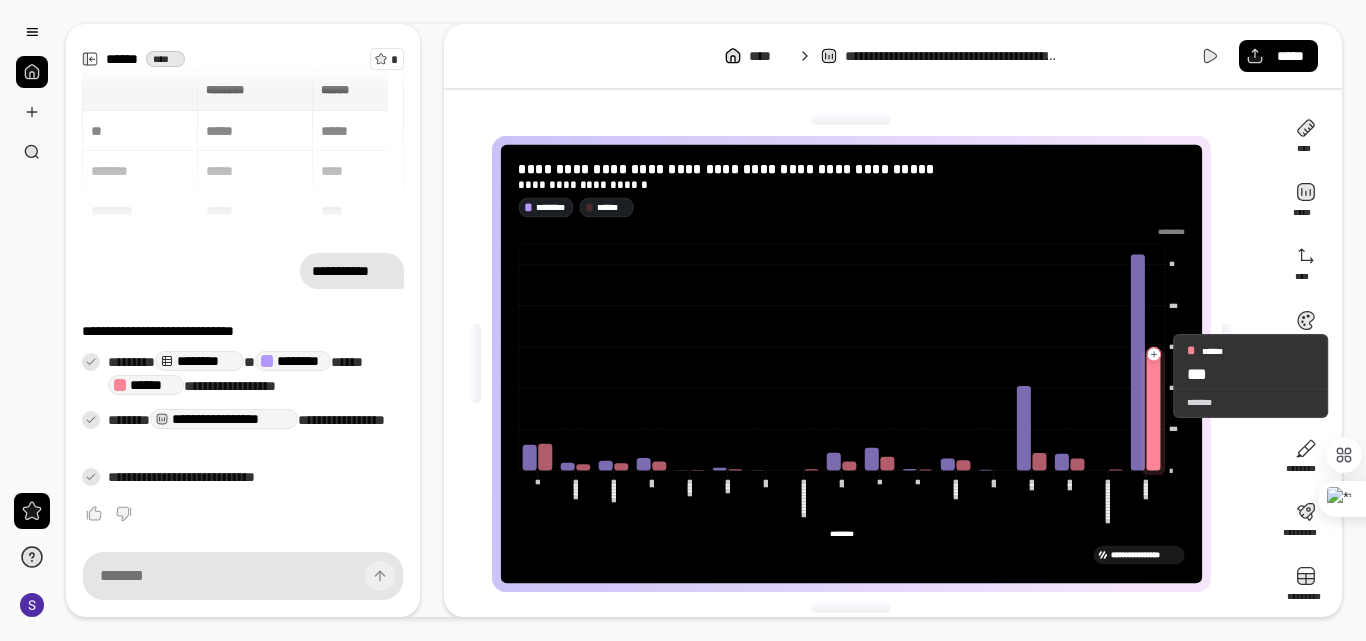 click 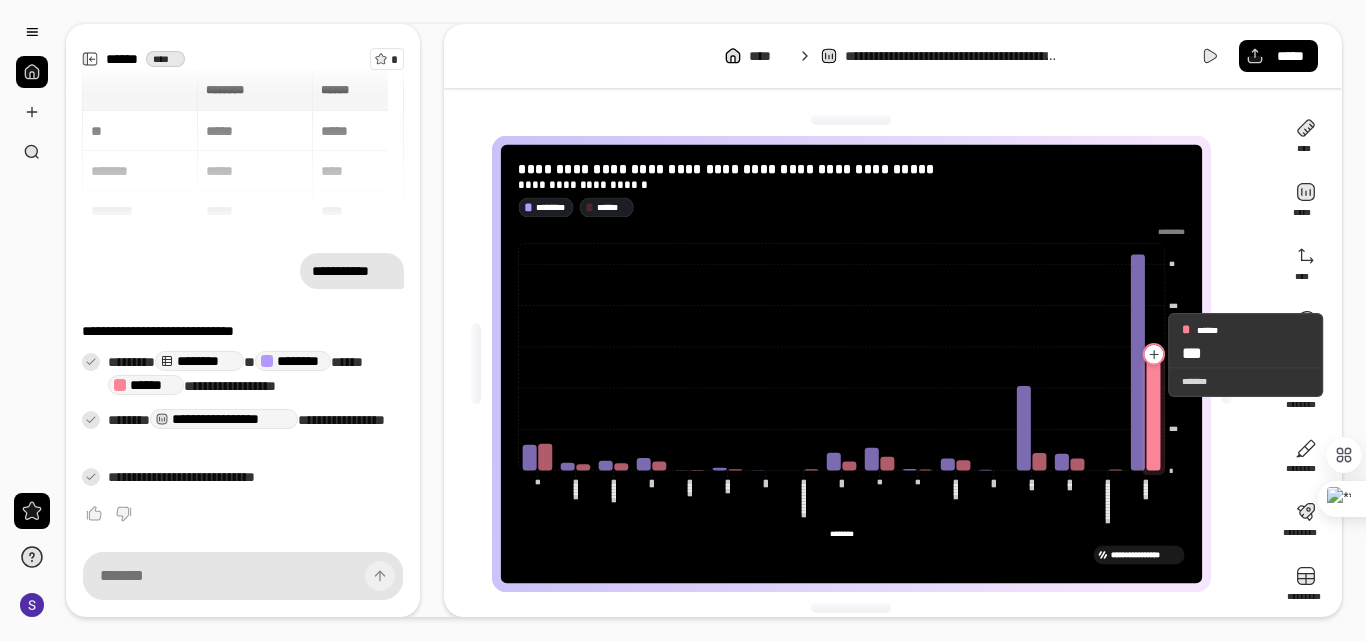 click 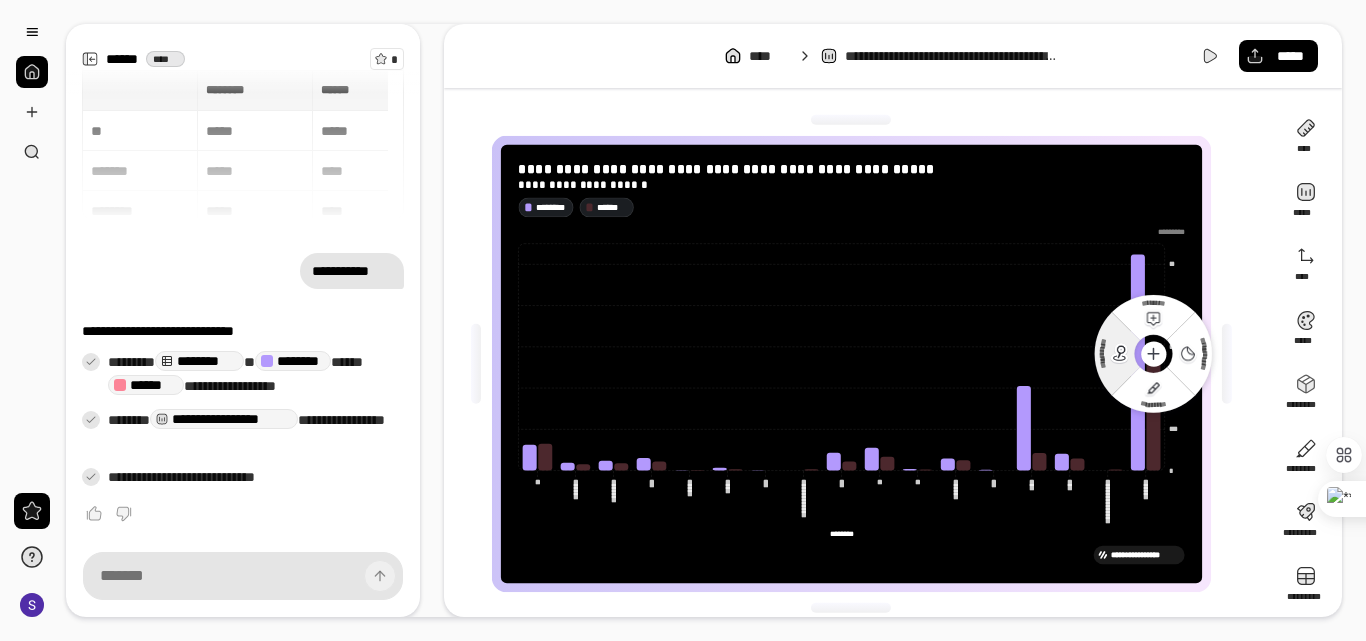 click 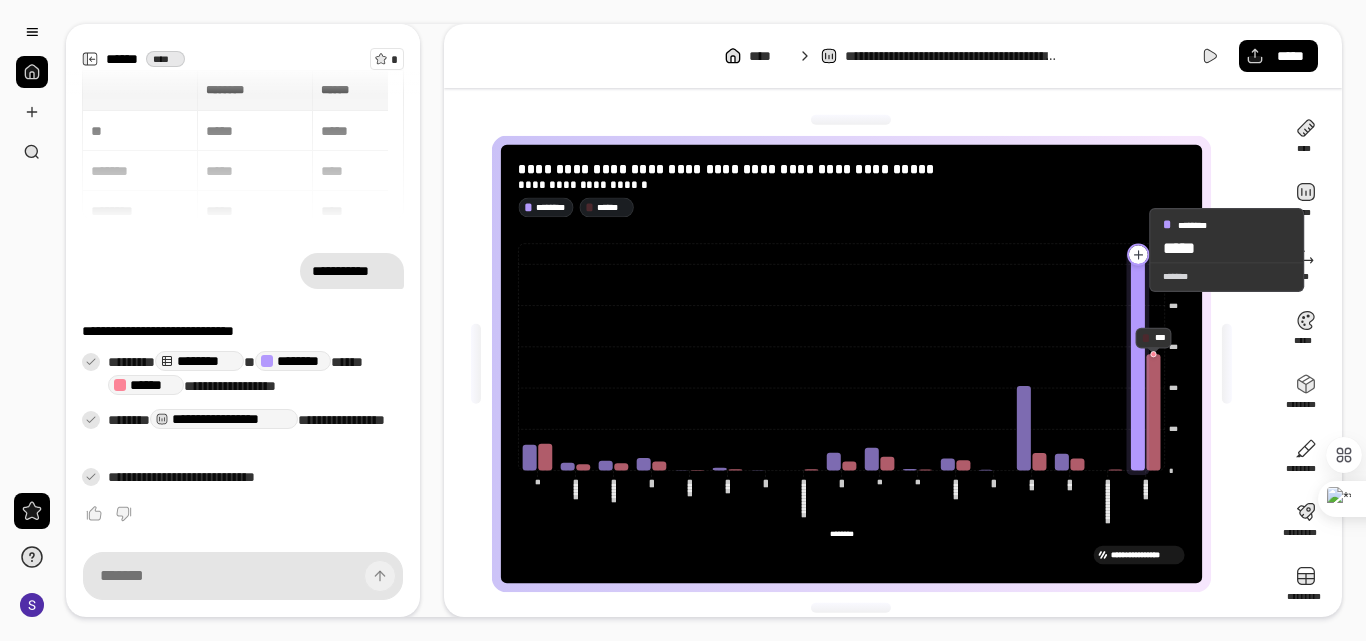 click 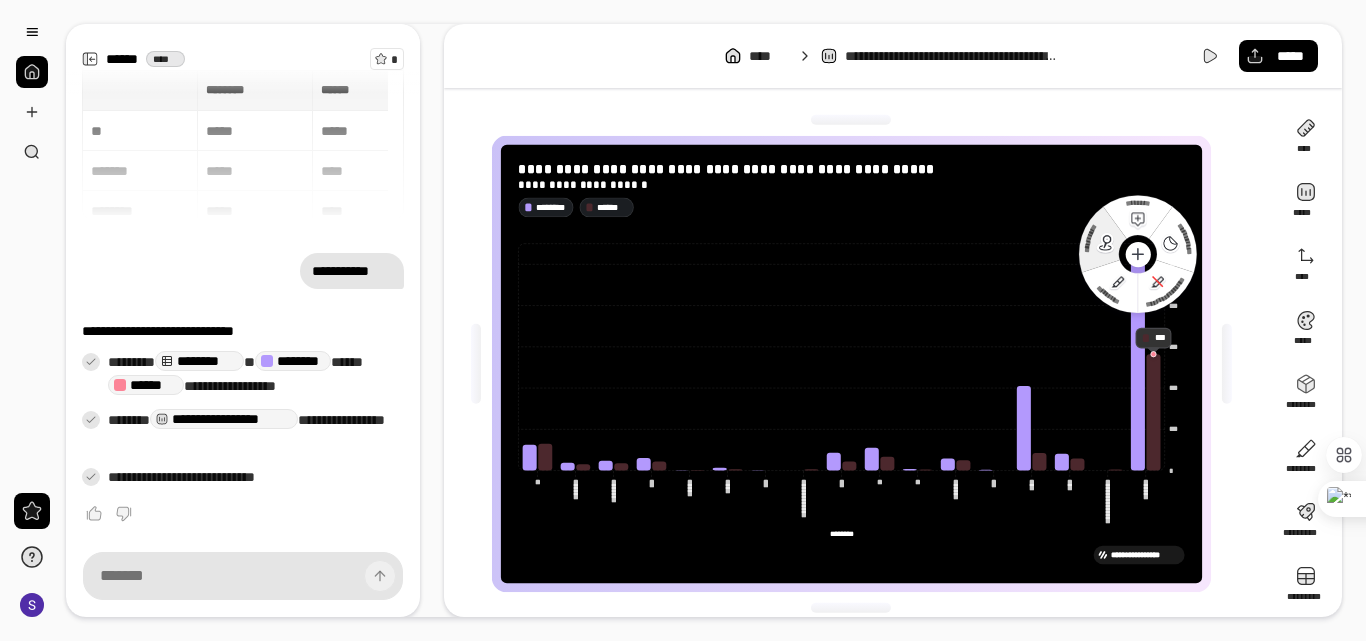 click 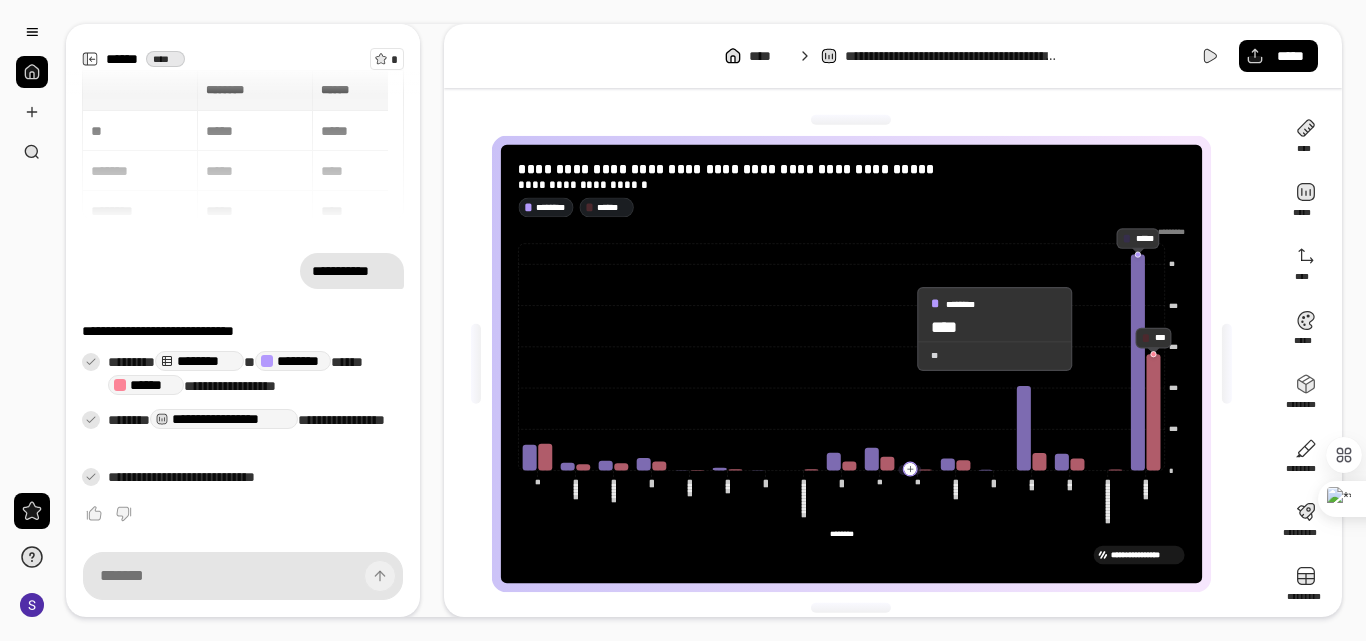 click 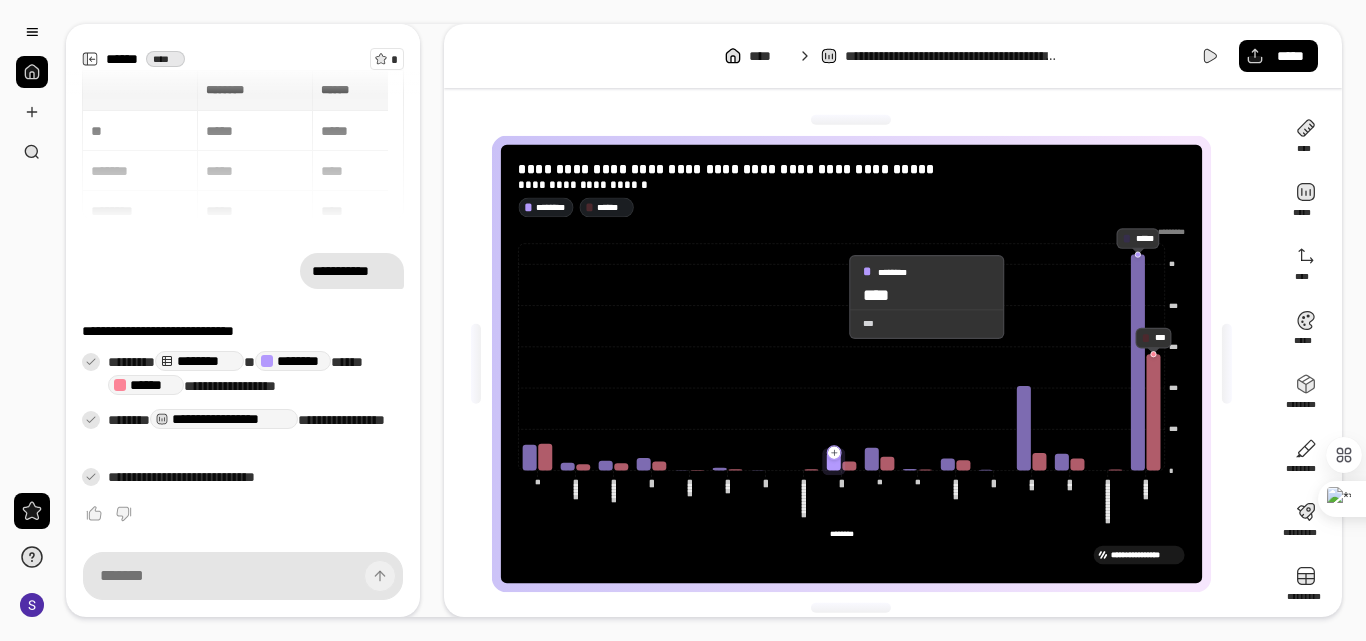 click 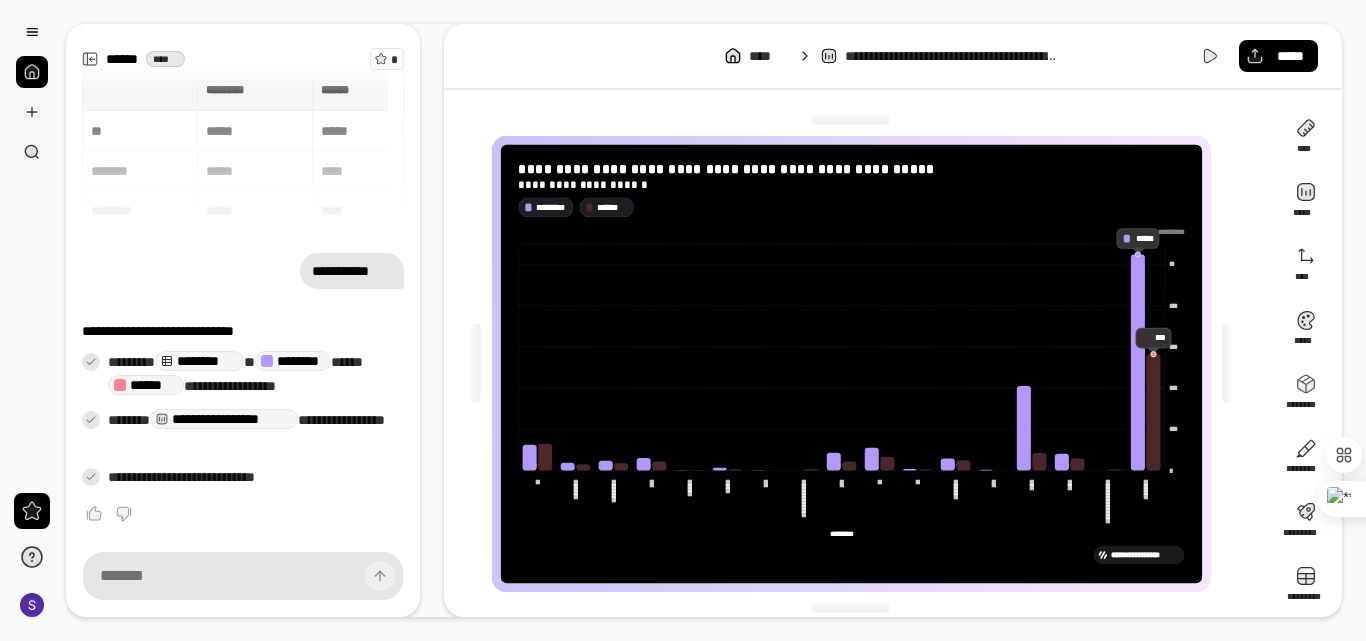 scroll, scrollTop: 0, scrollLeft: 0, axis: both 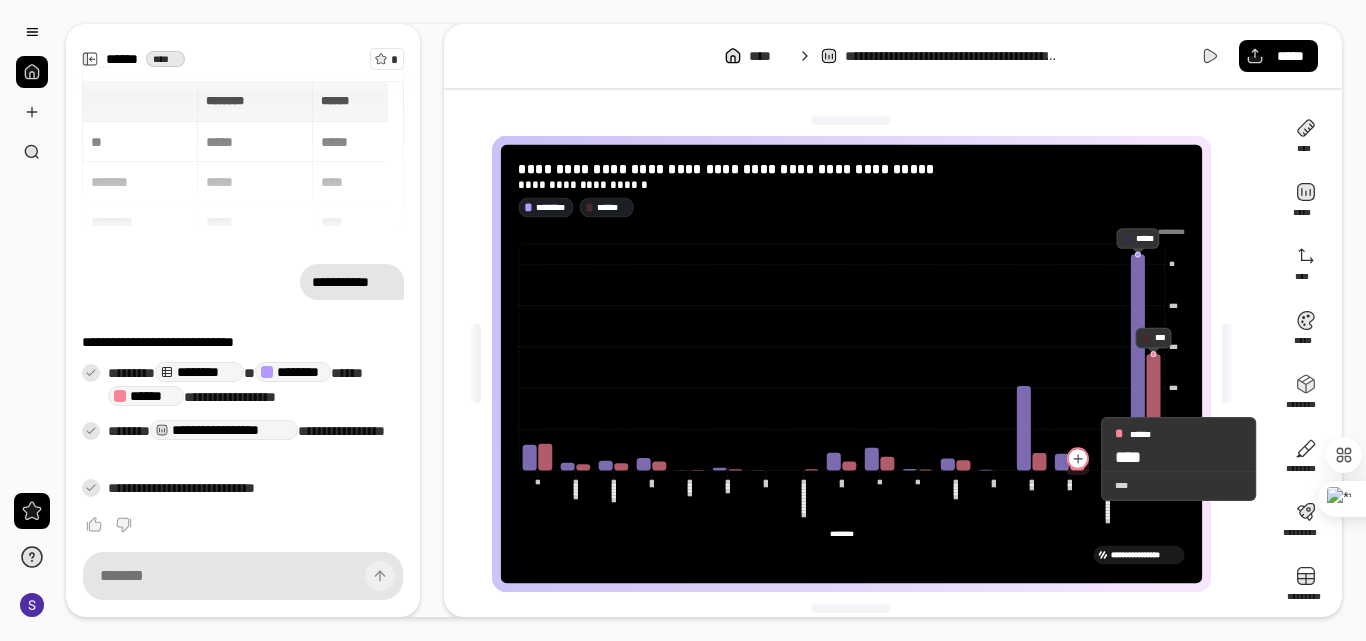 click 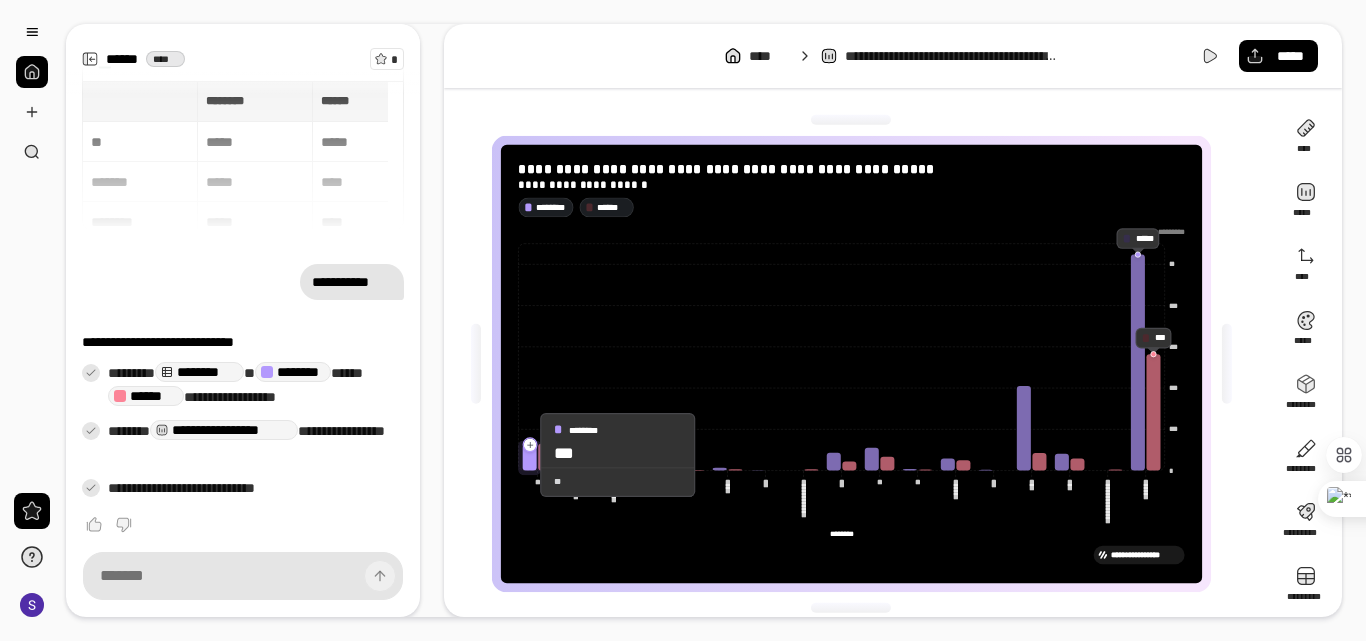 click 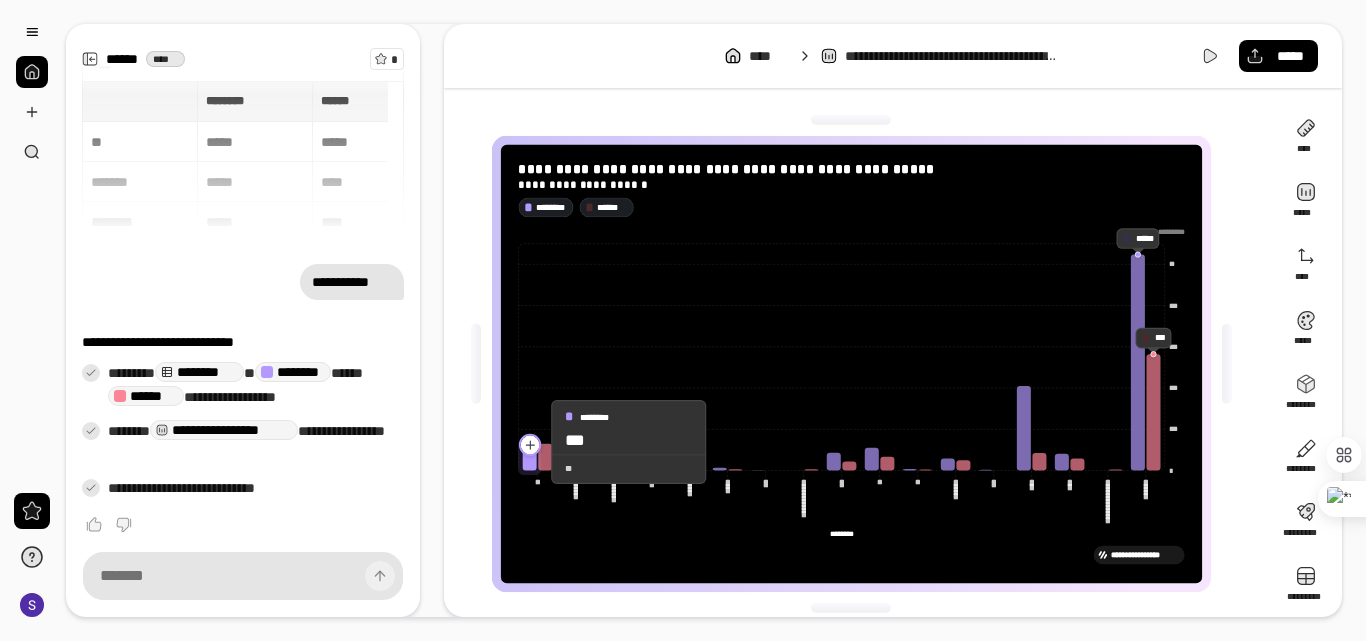 click 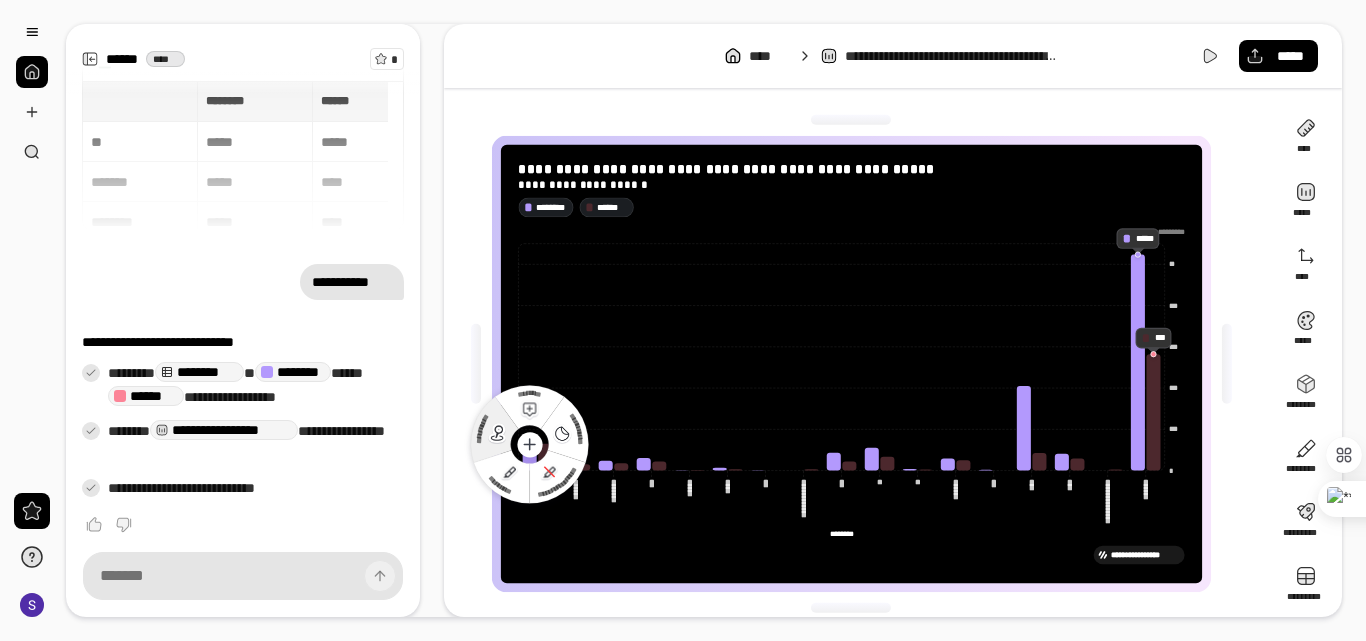 click 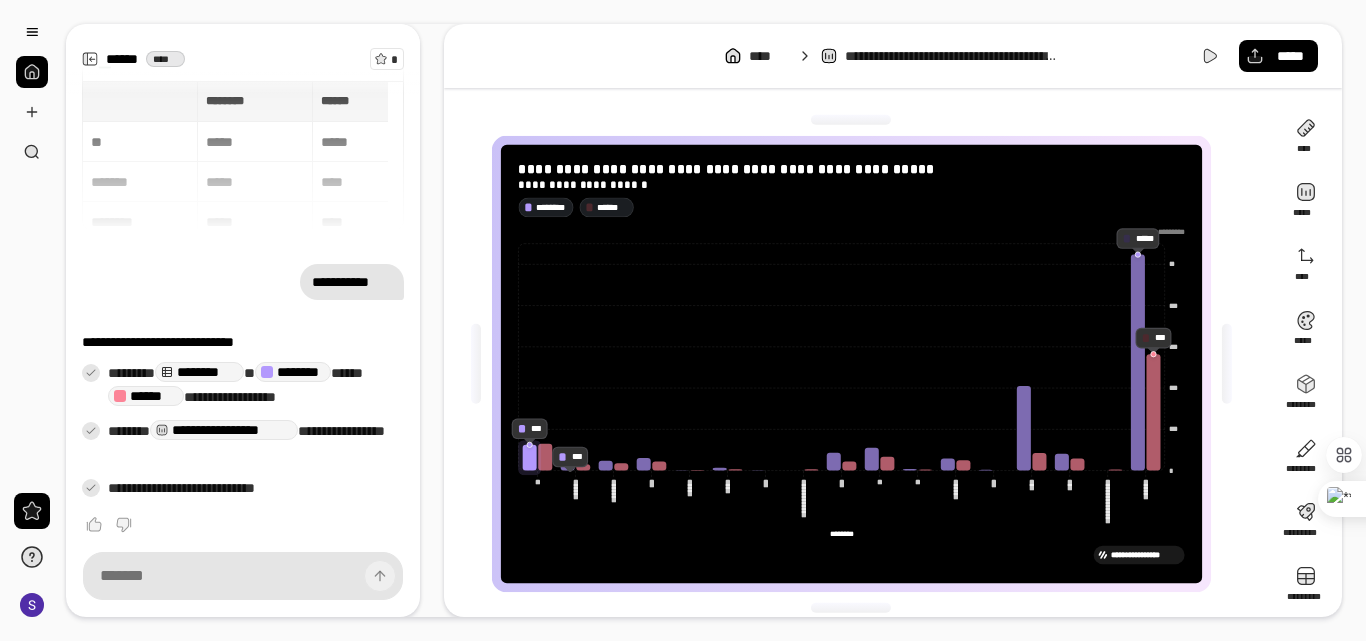 click 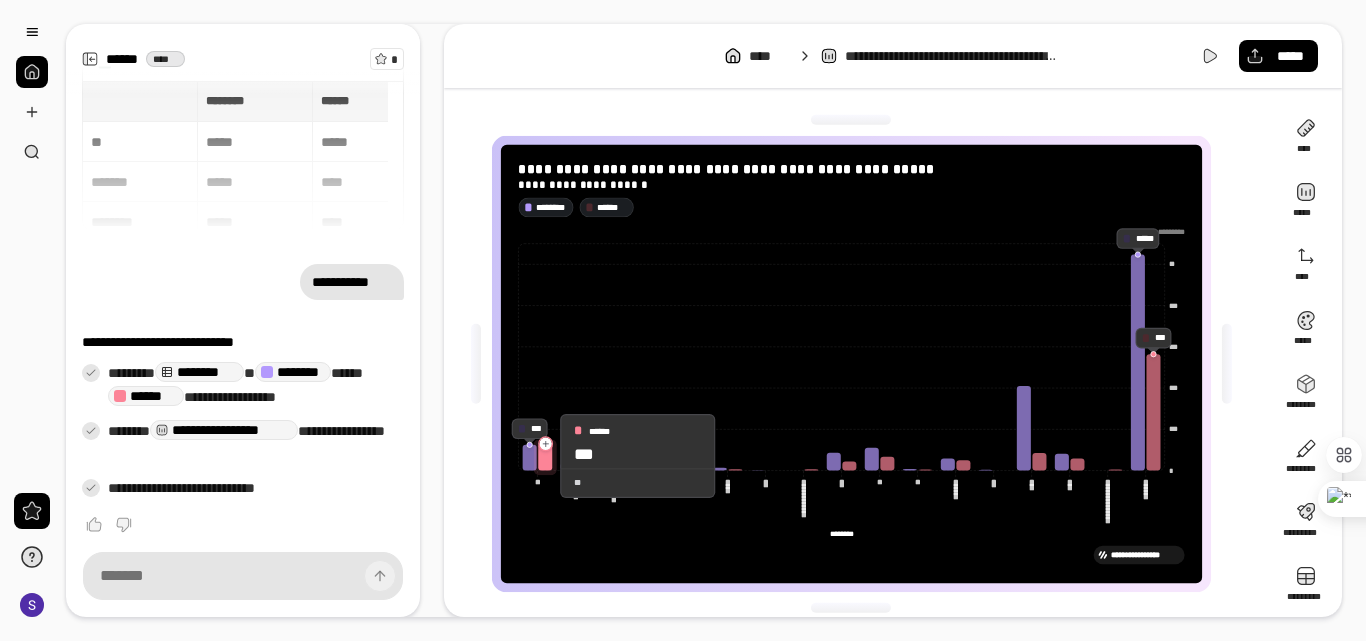 click 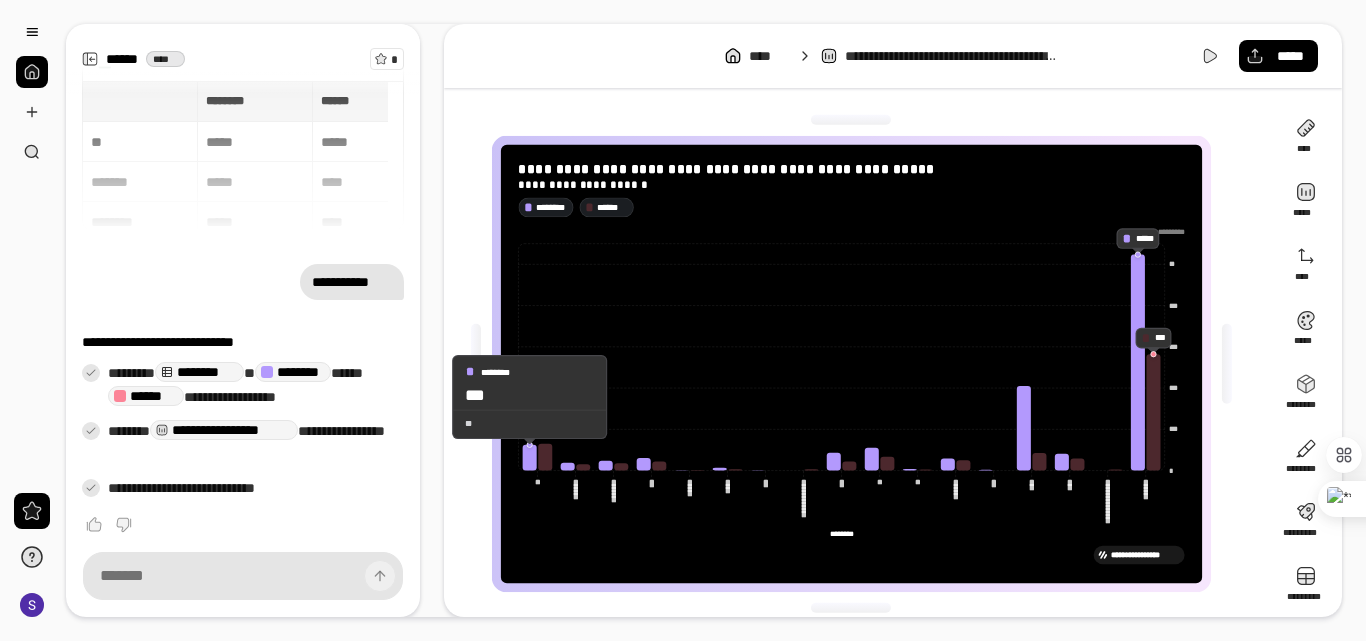 drag, startPoint x: 527, startPoint y: 444, endPoint x: 538, endPoint y: 368, distance: 76.79192 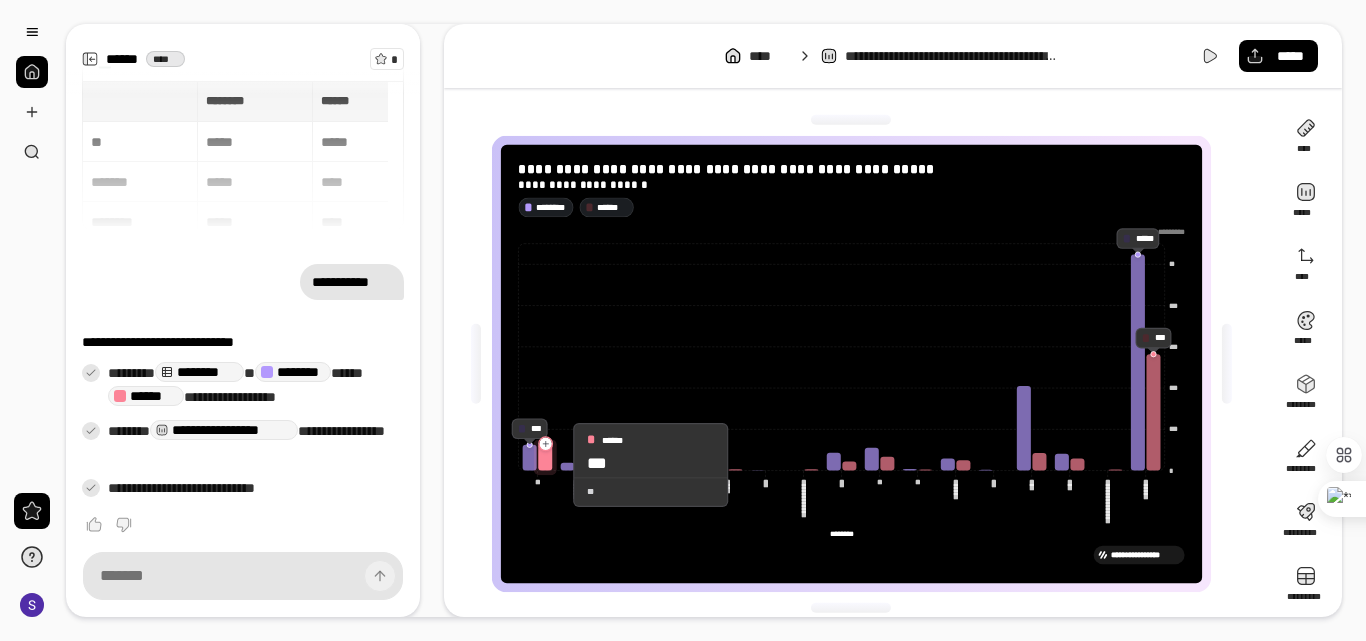 click 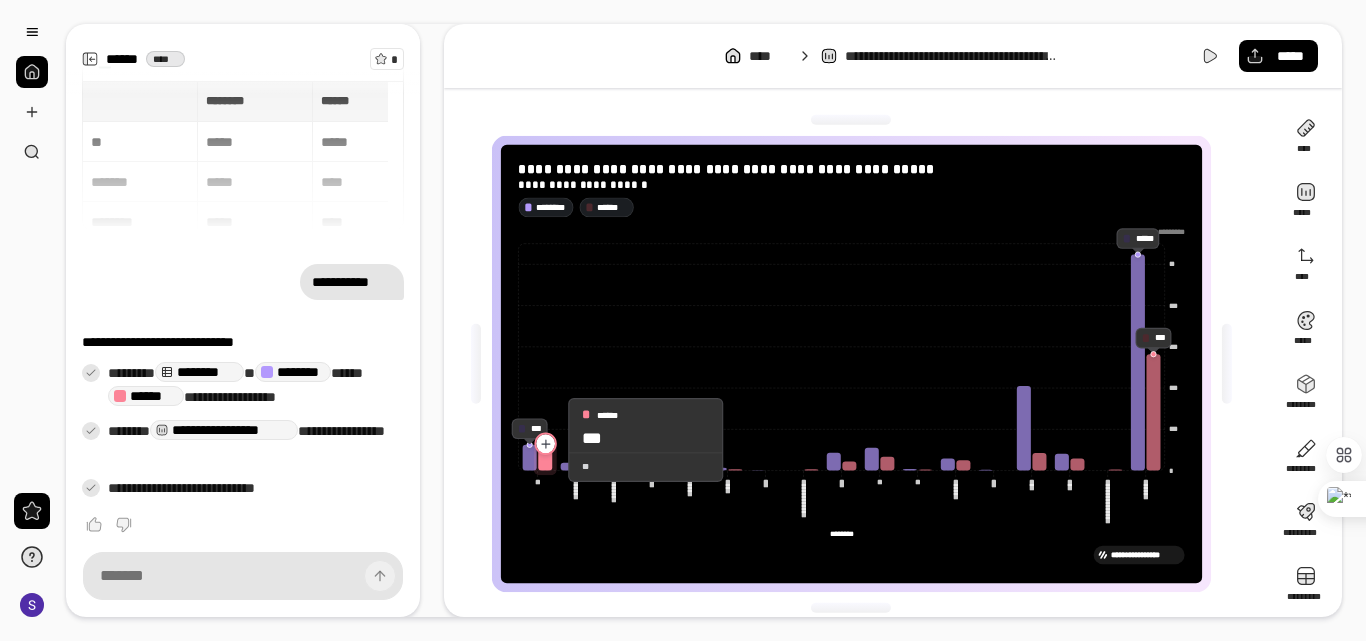 click 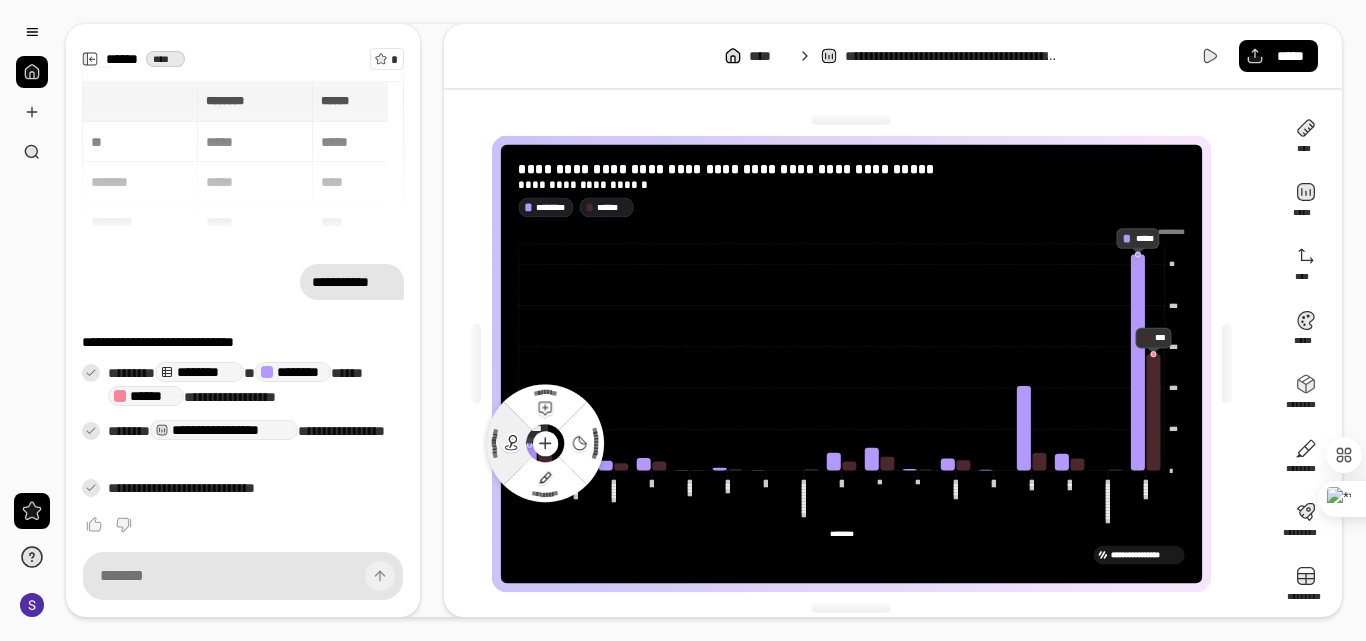 click 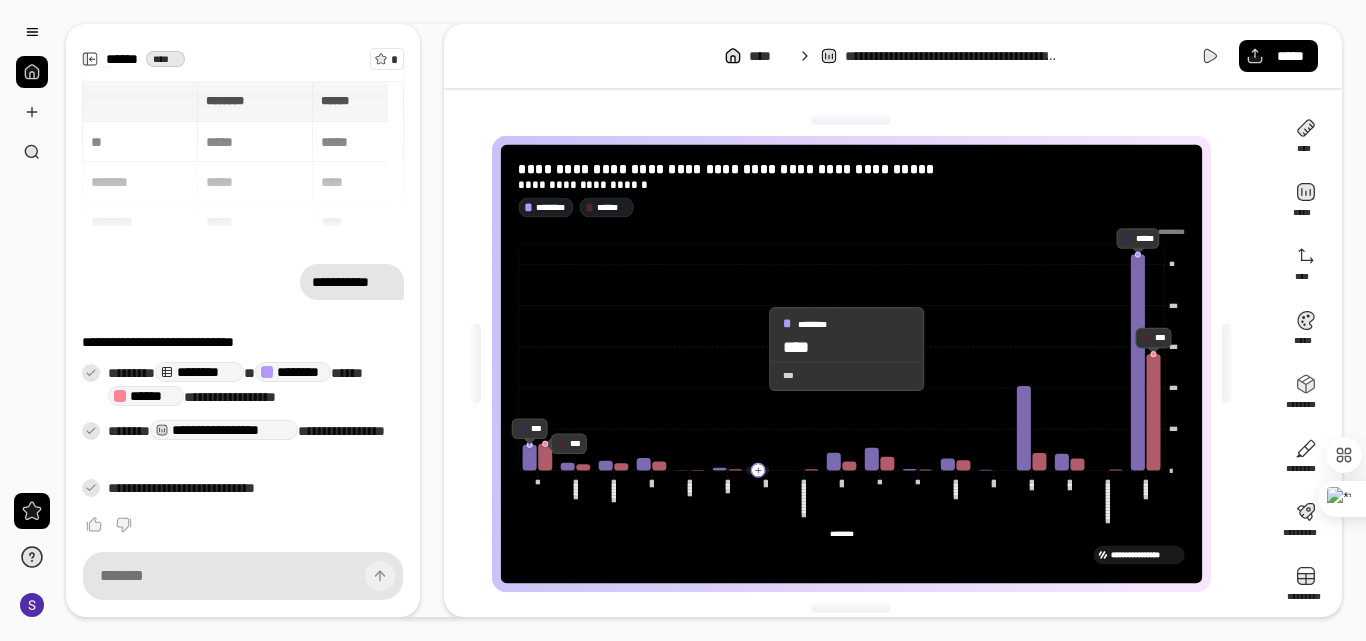 click 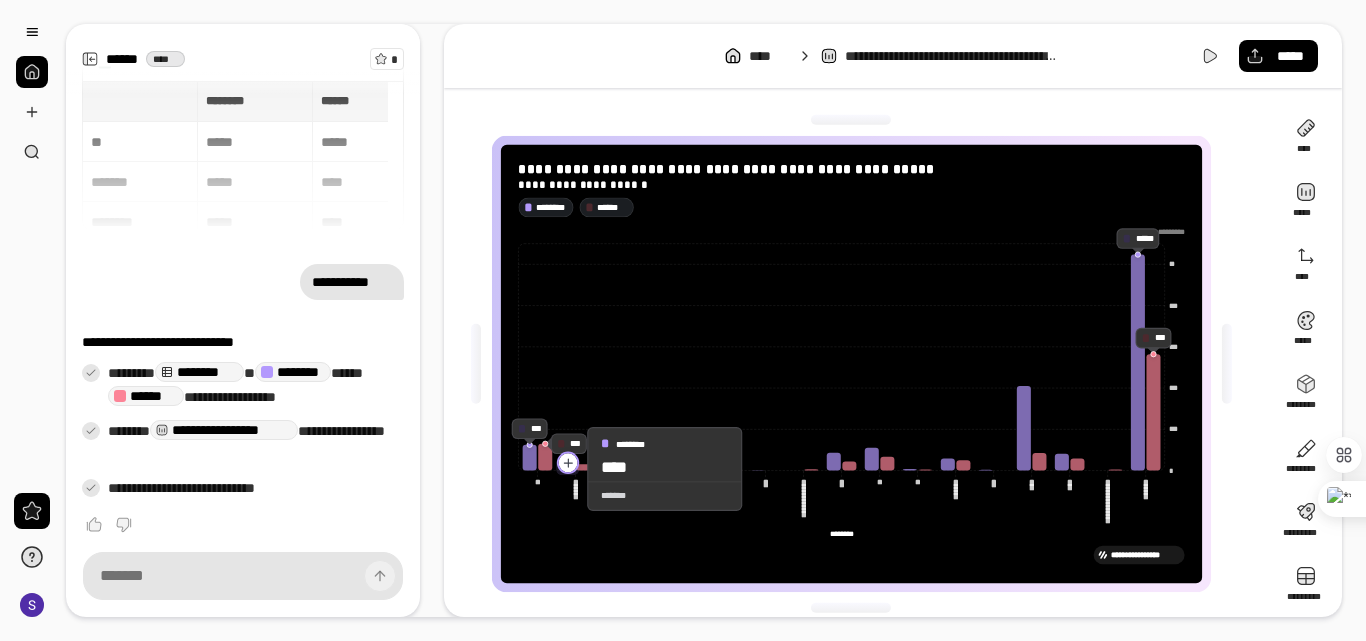 click 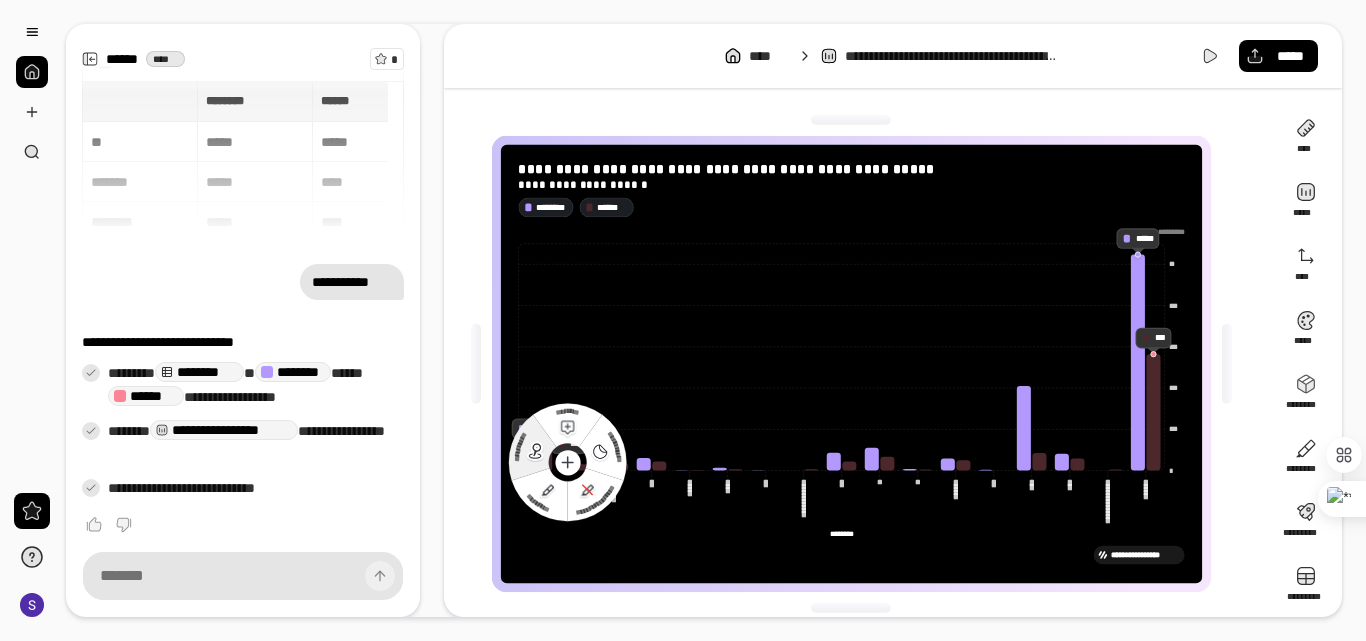 click 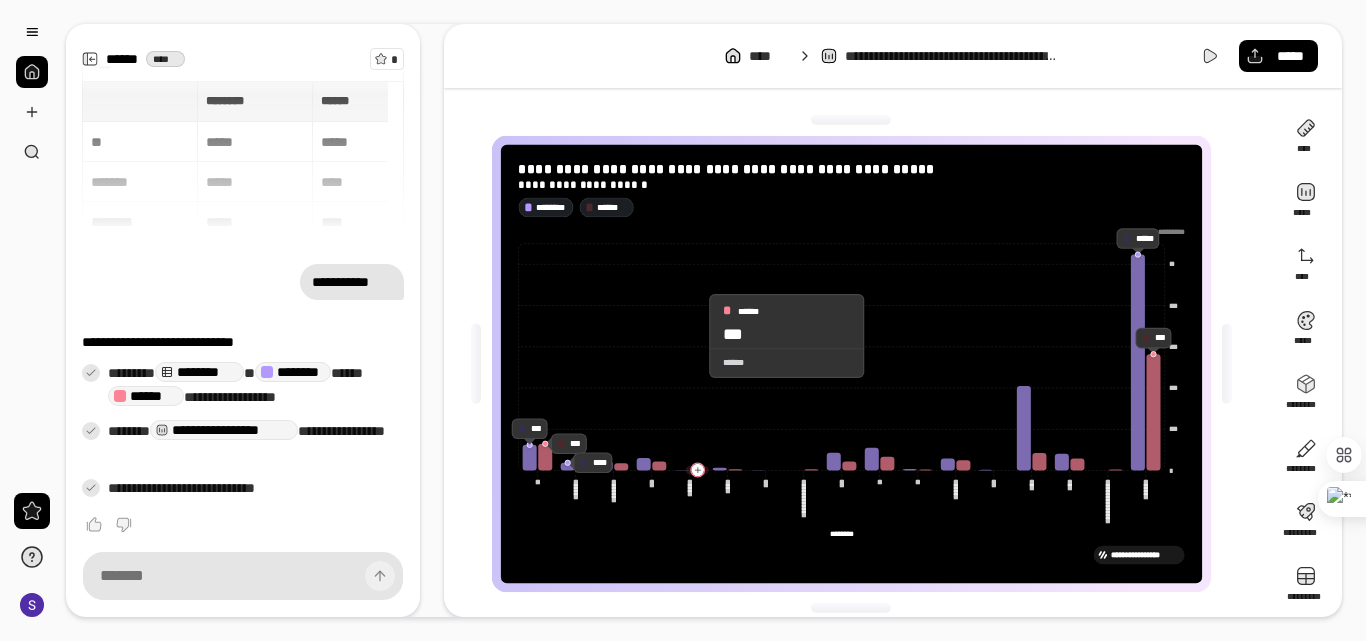click 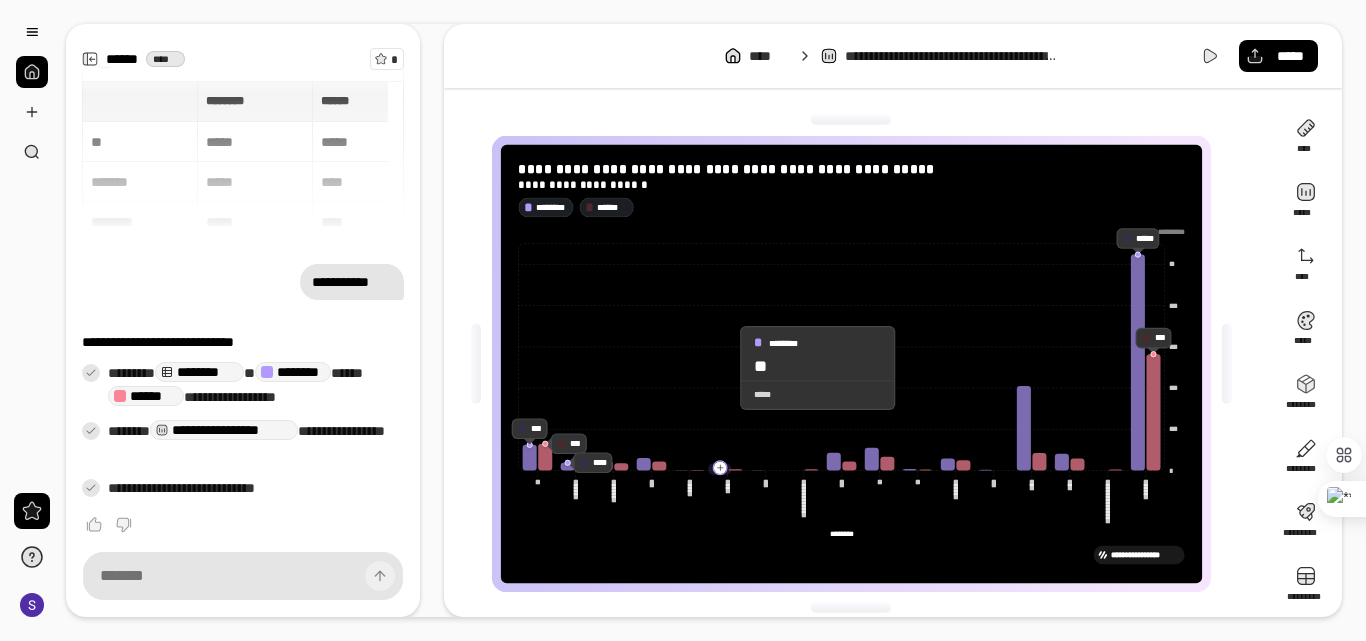 click 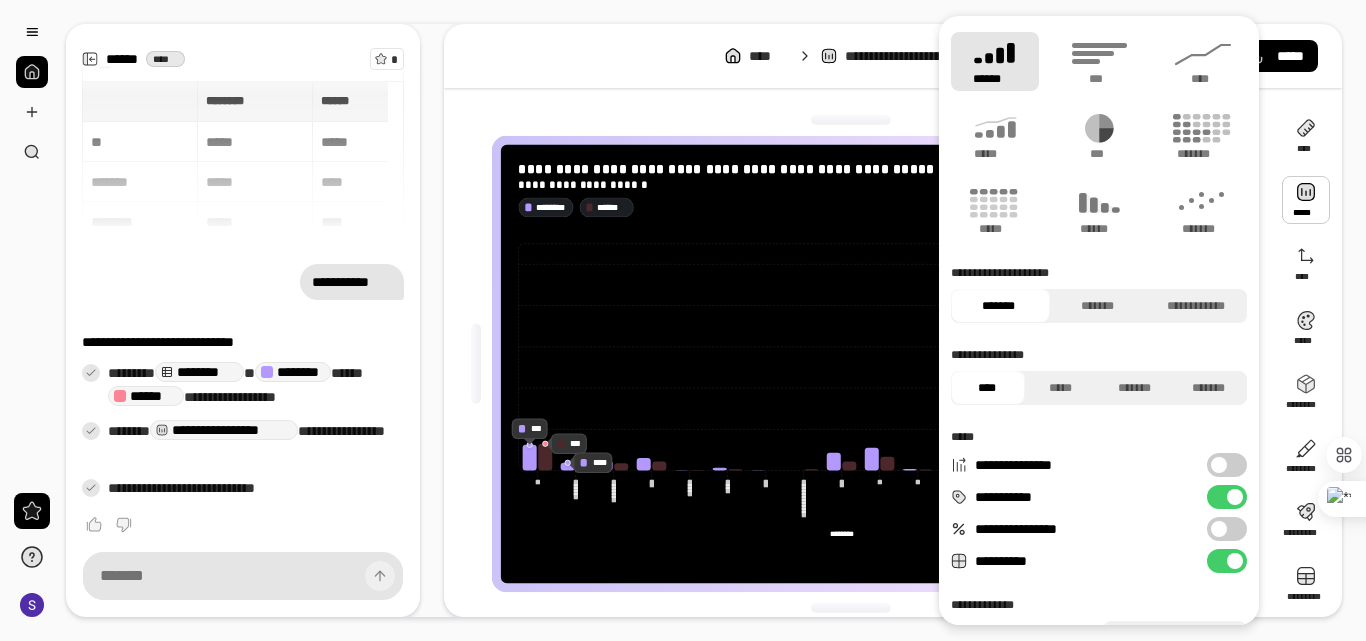 click at bounding box center [1219, 465] 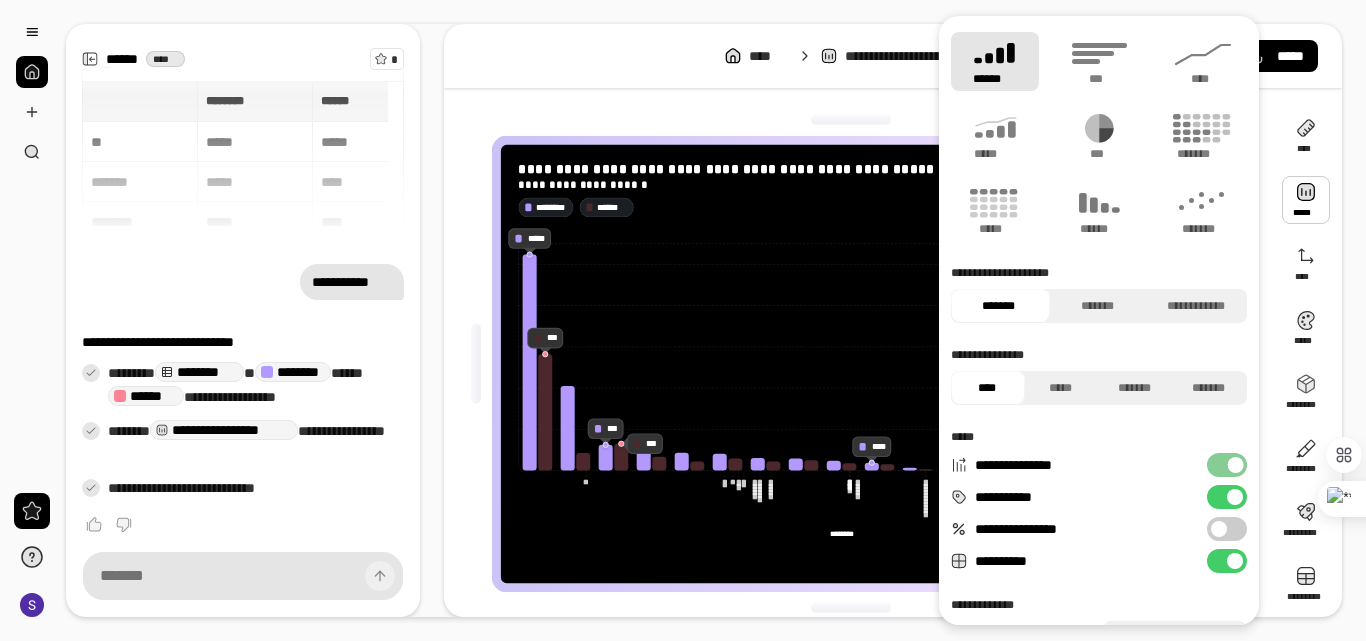 click on "**********" at bounding box center [1227, 465] 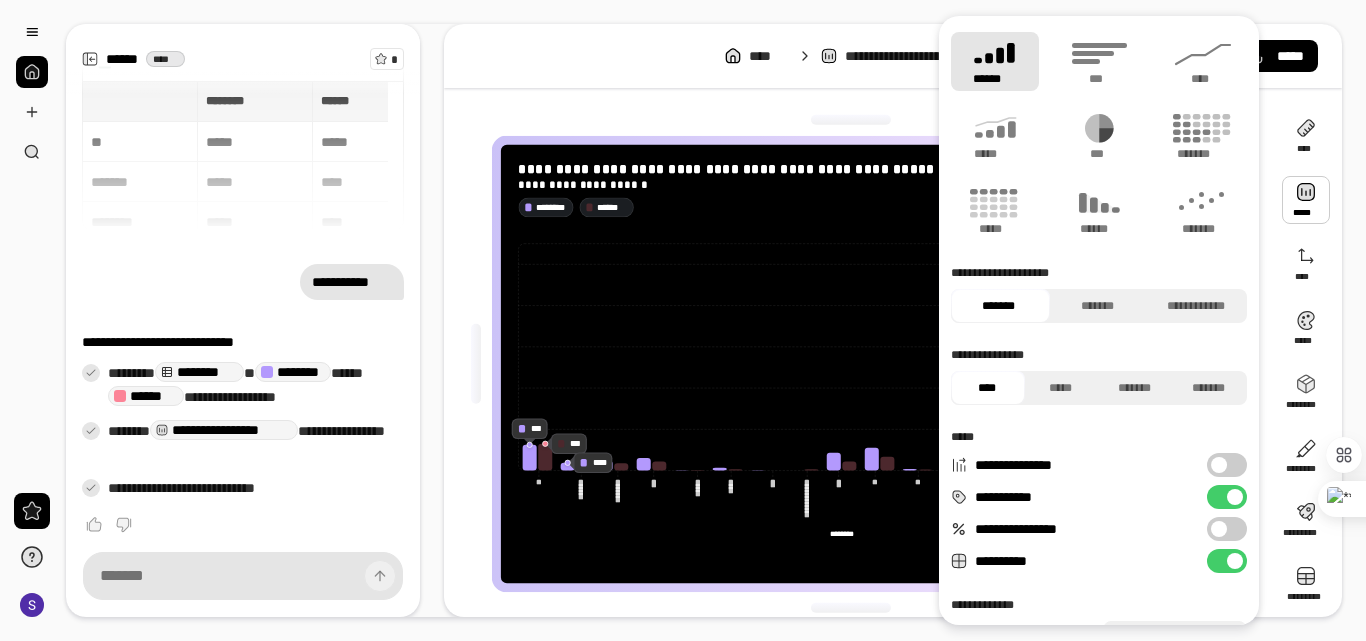 click at bounding box center [1219, 465] 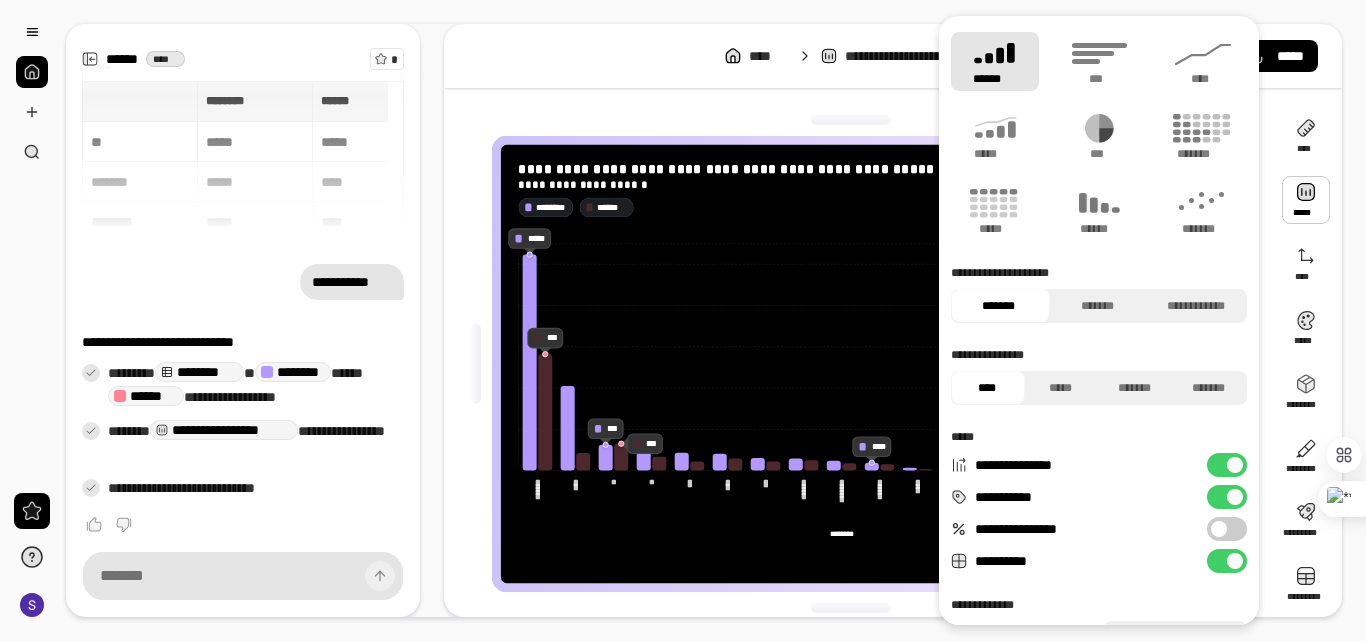 click on "**********" at bounding box center [851, 554] 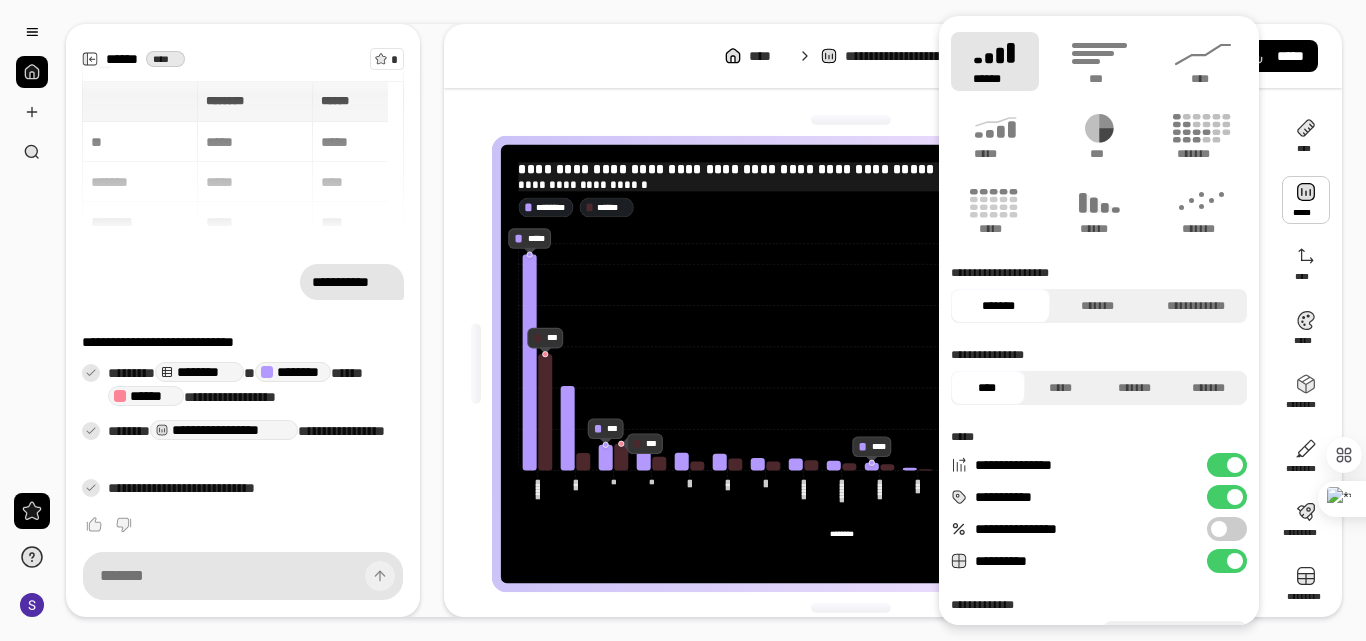 click on "**********" at bounding box center (851, 169) 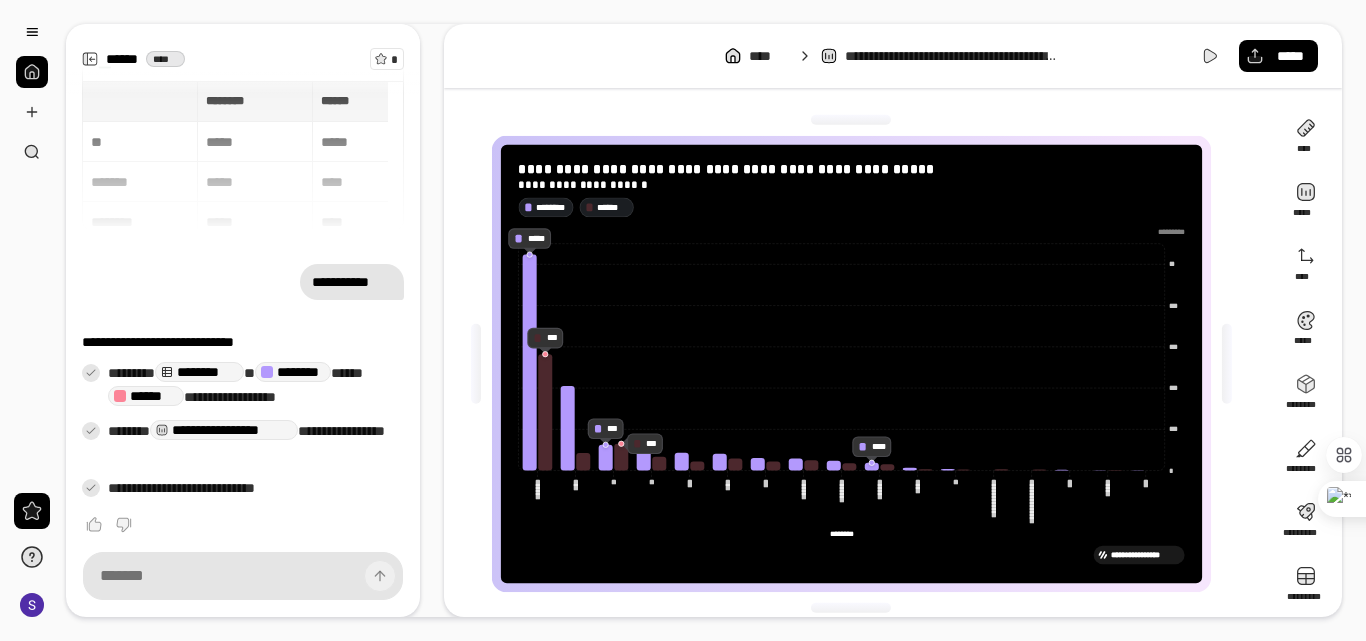 drag, startPoint x: 1034, startPoint y: 90, endPoint x: 1136, endPoint y: 105, distance: 103.09704 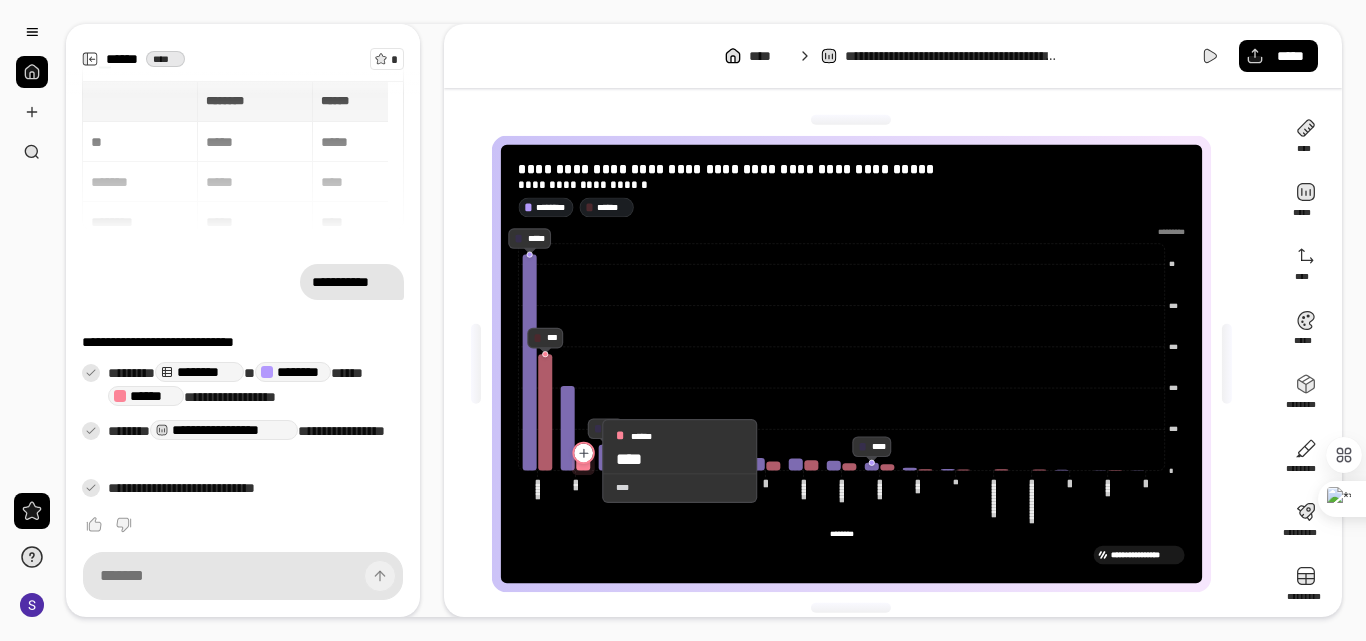 click 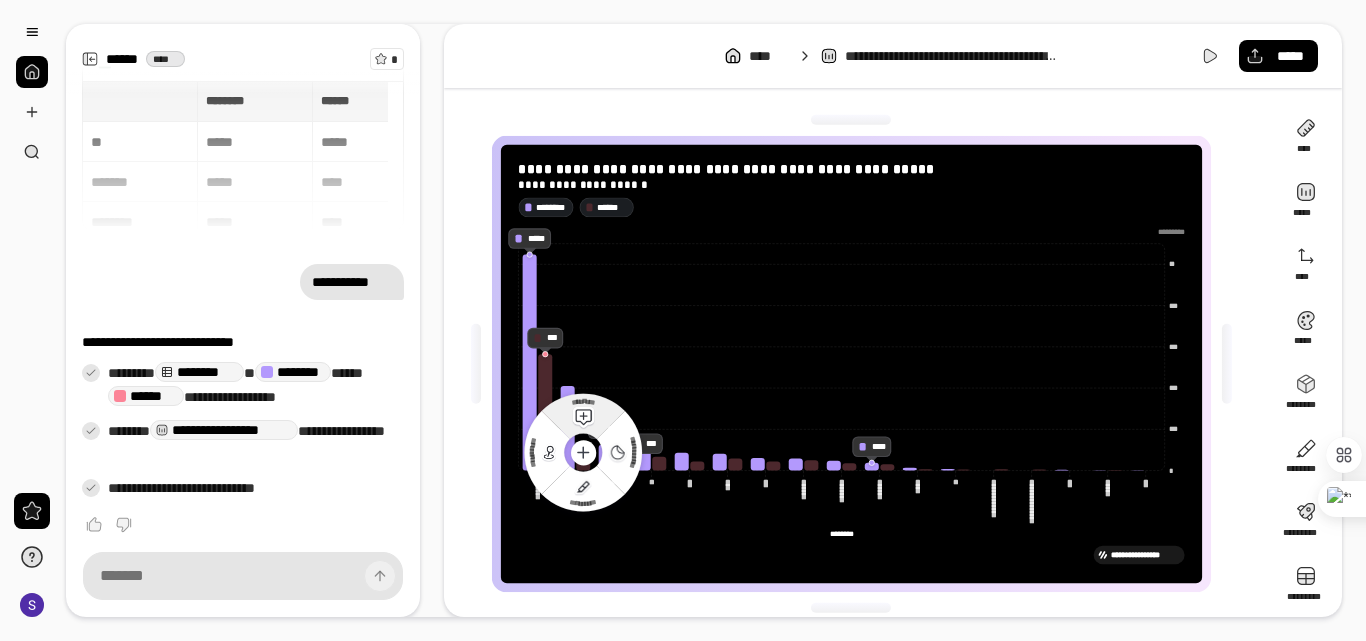 click 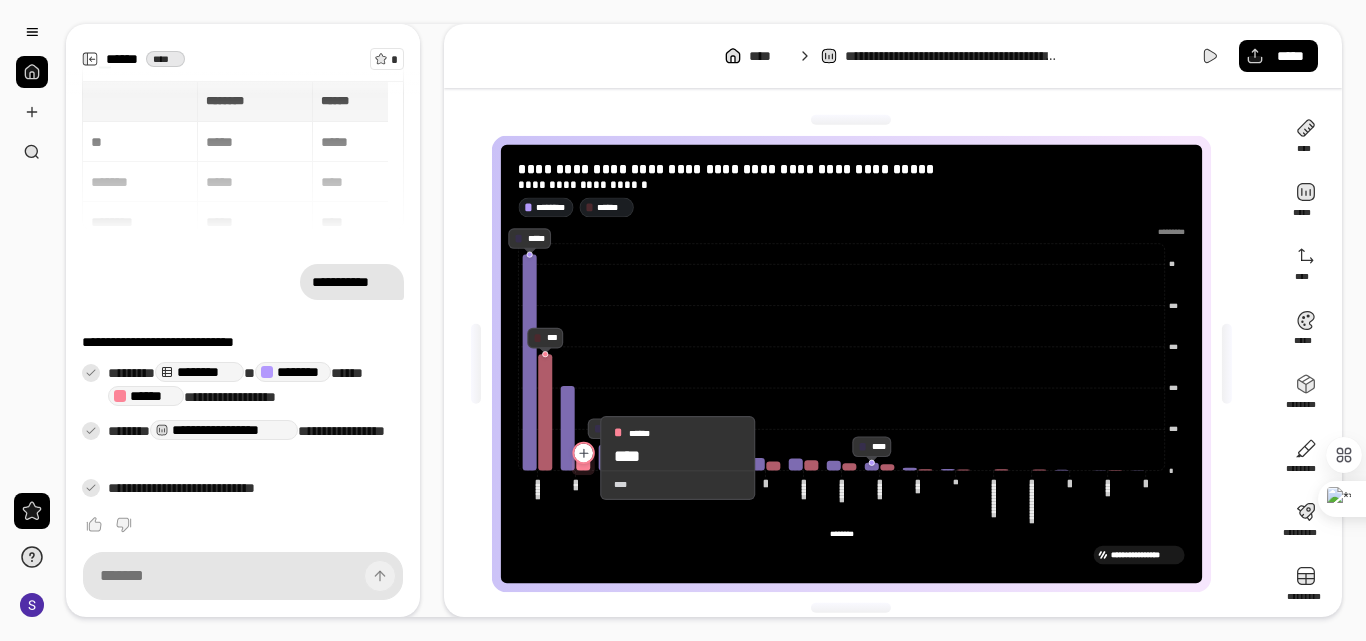 click 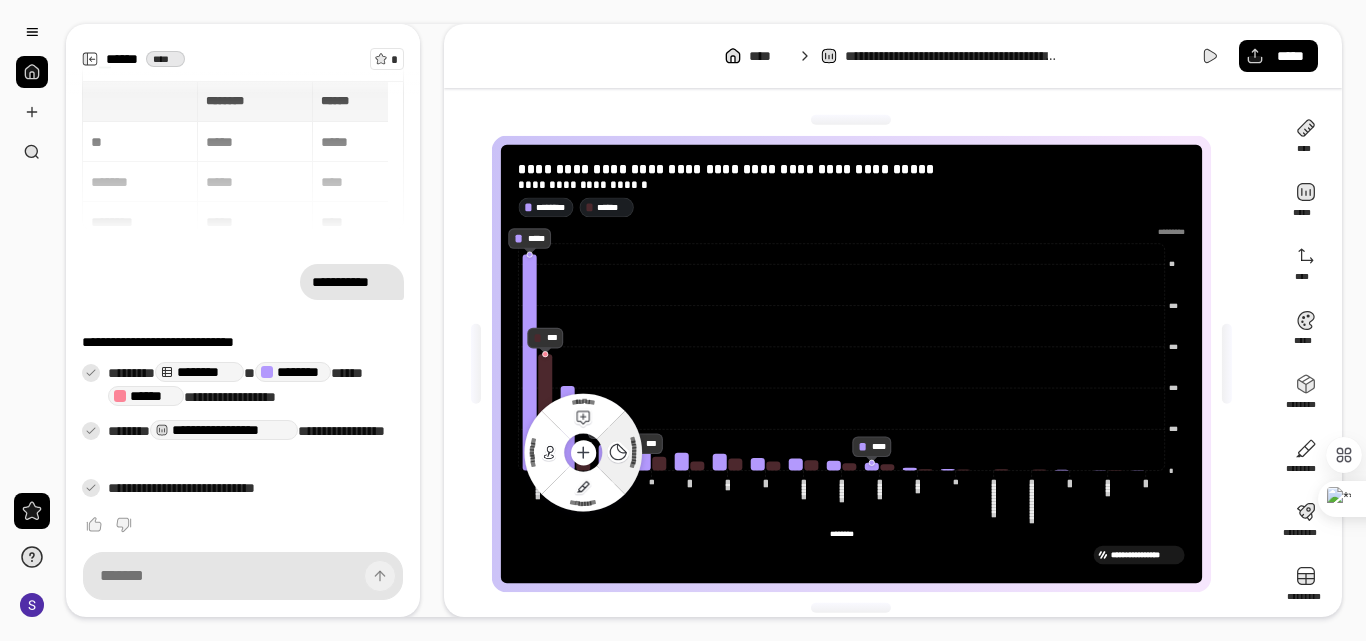 click 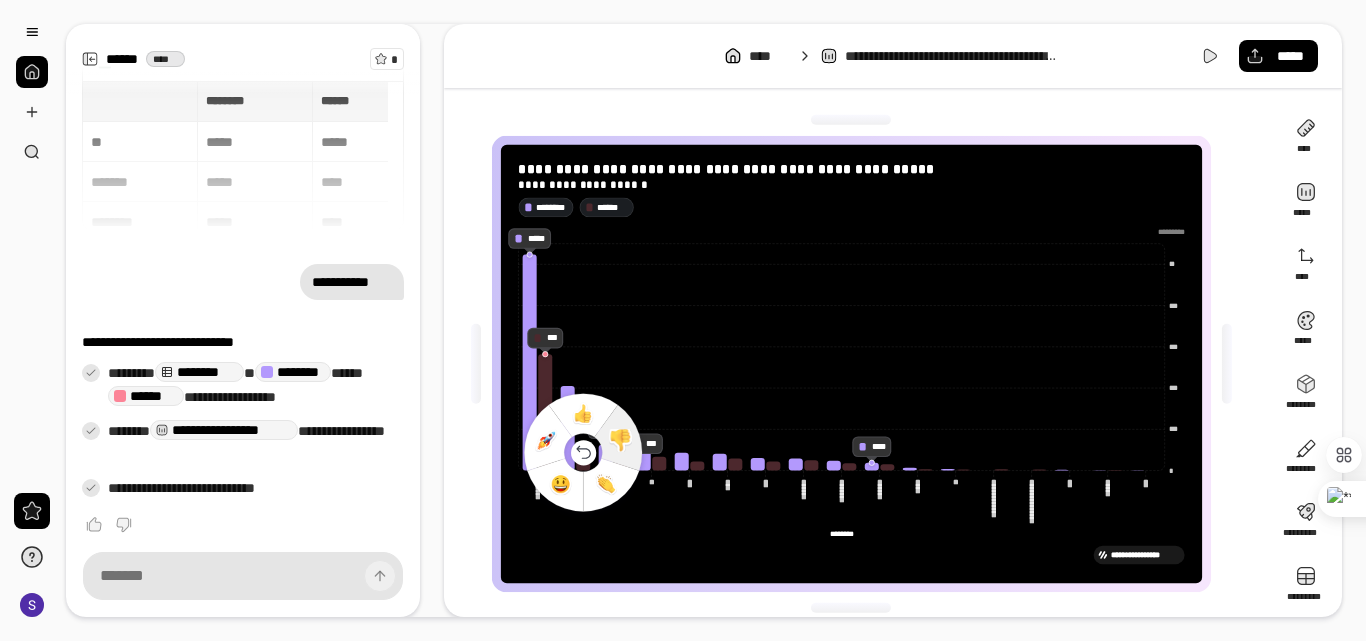 click 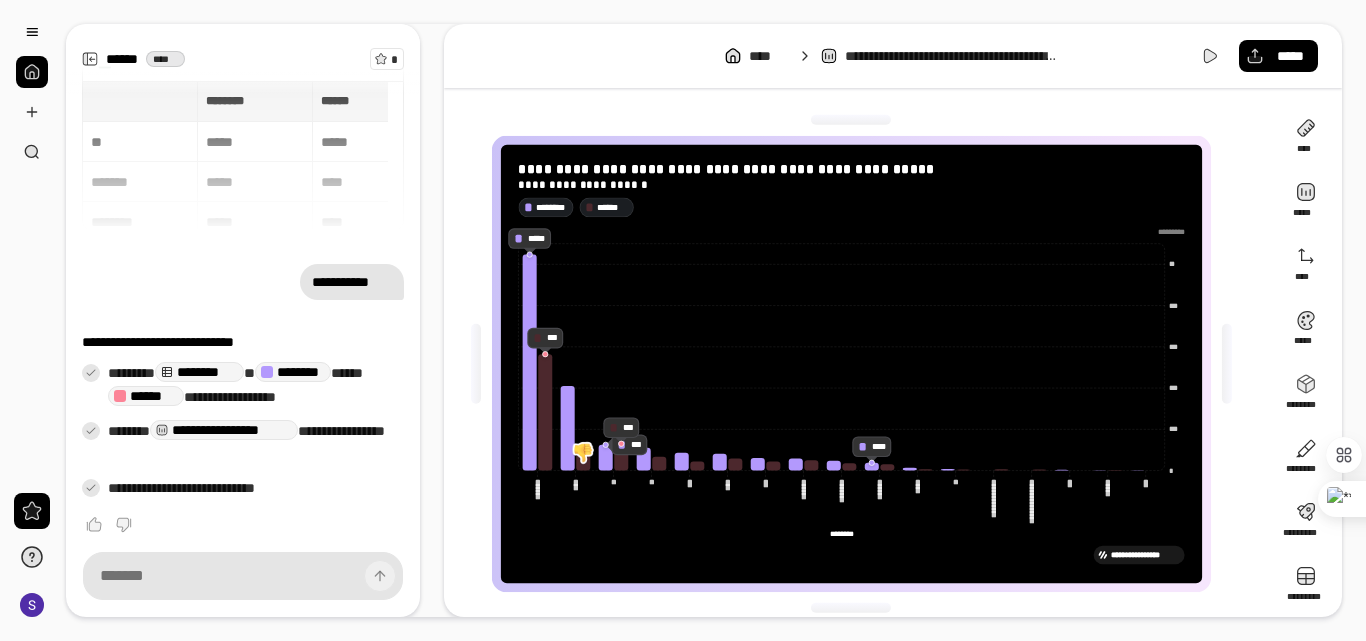 click at bounding box center [583, 453] 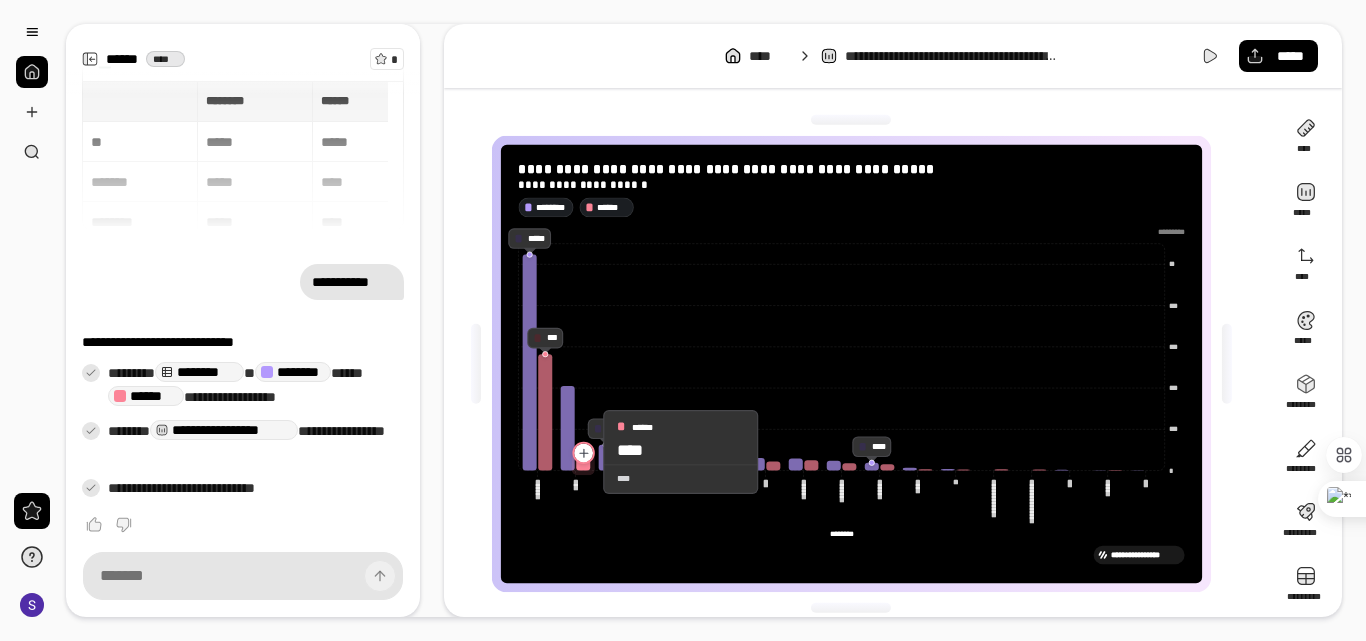 click 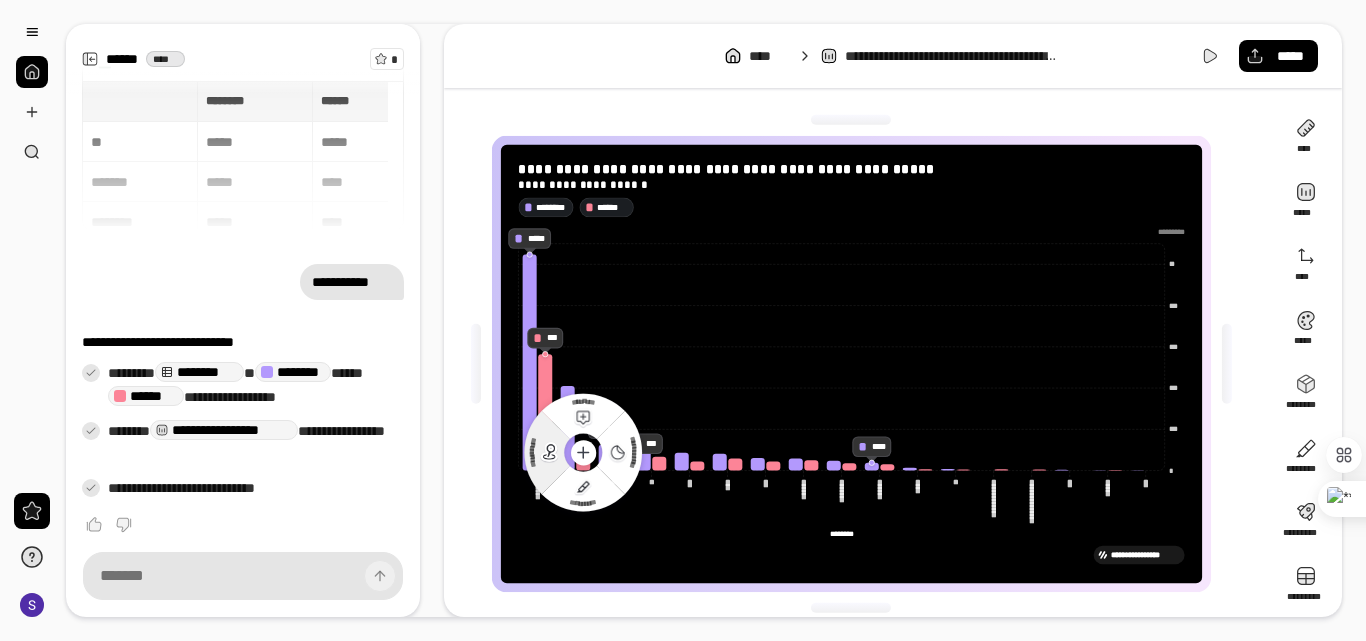 click 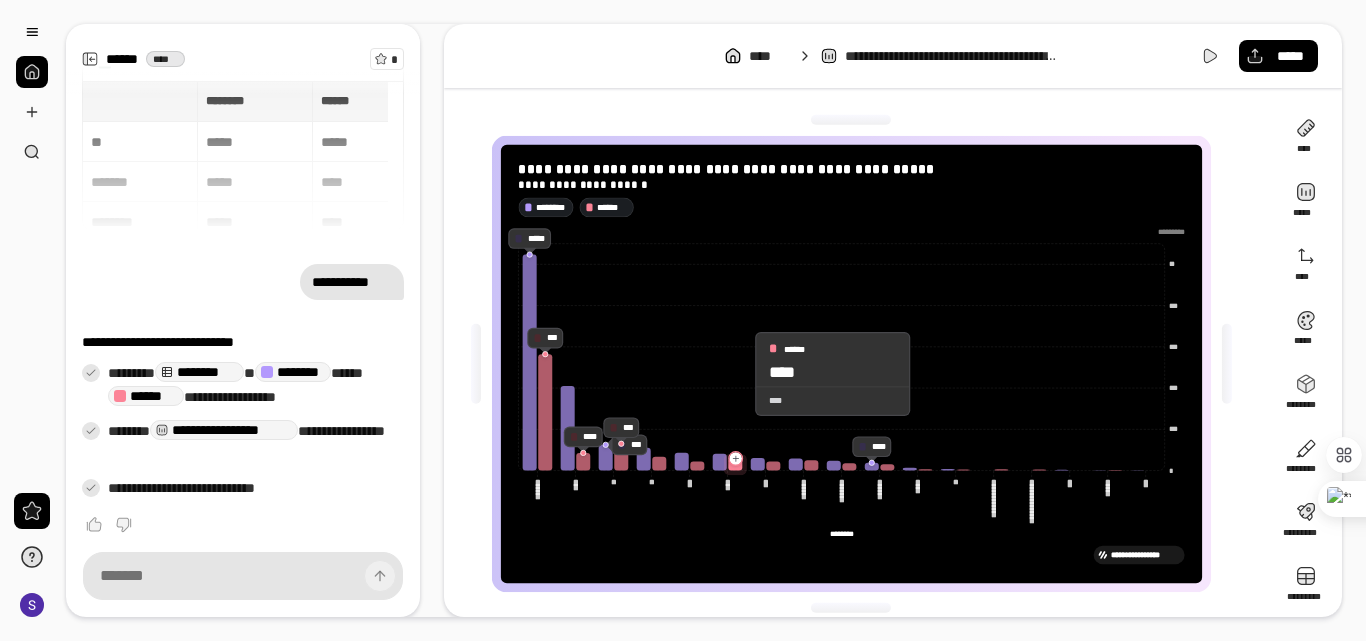 click 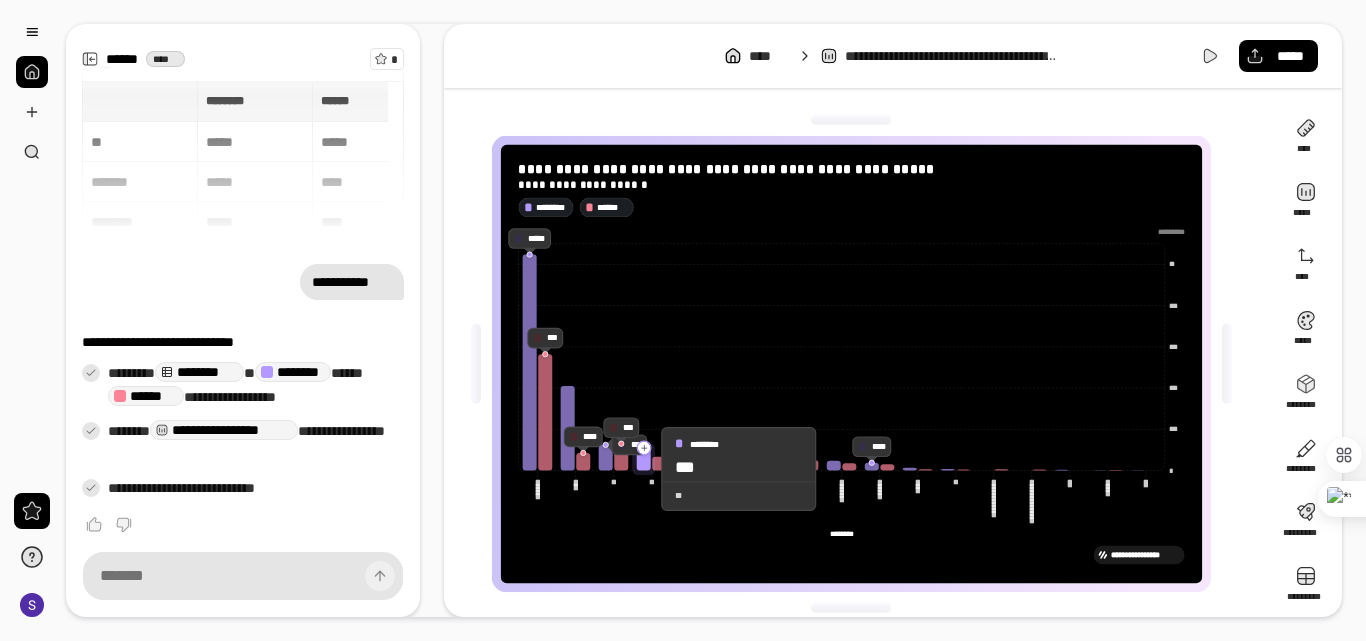 click 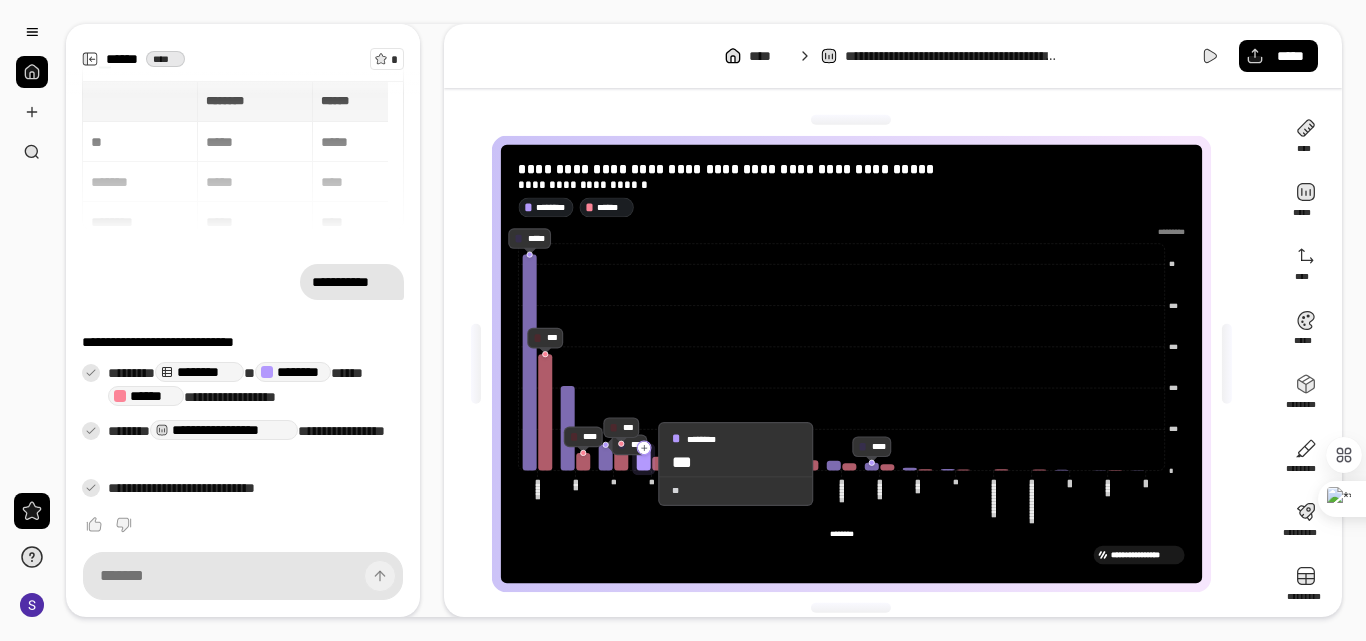 click 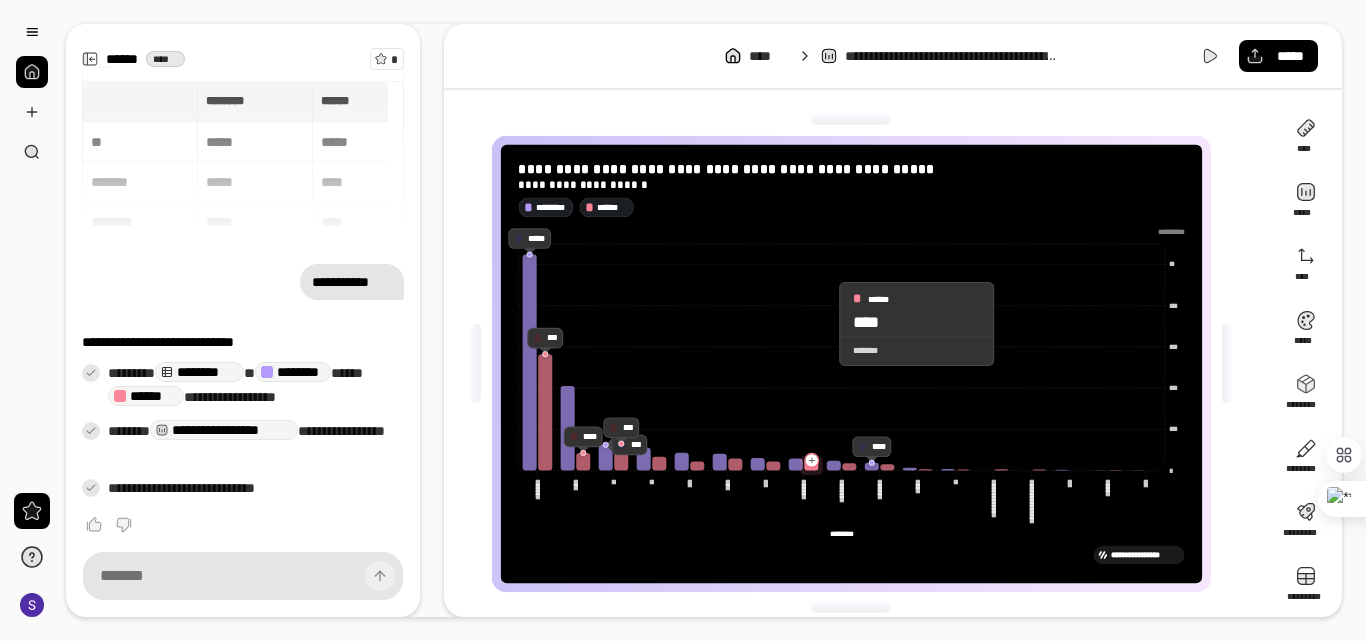 click 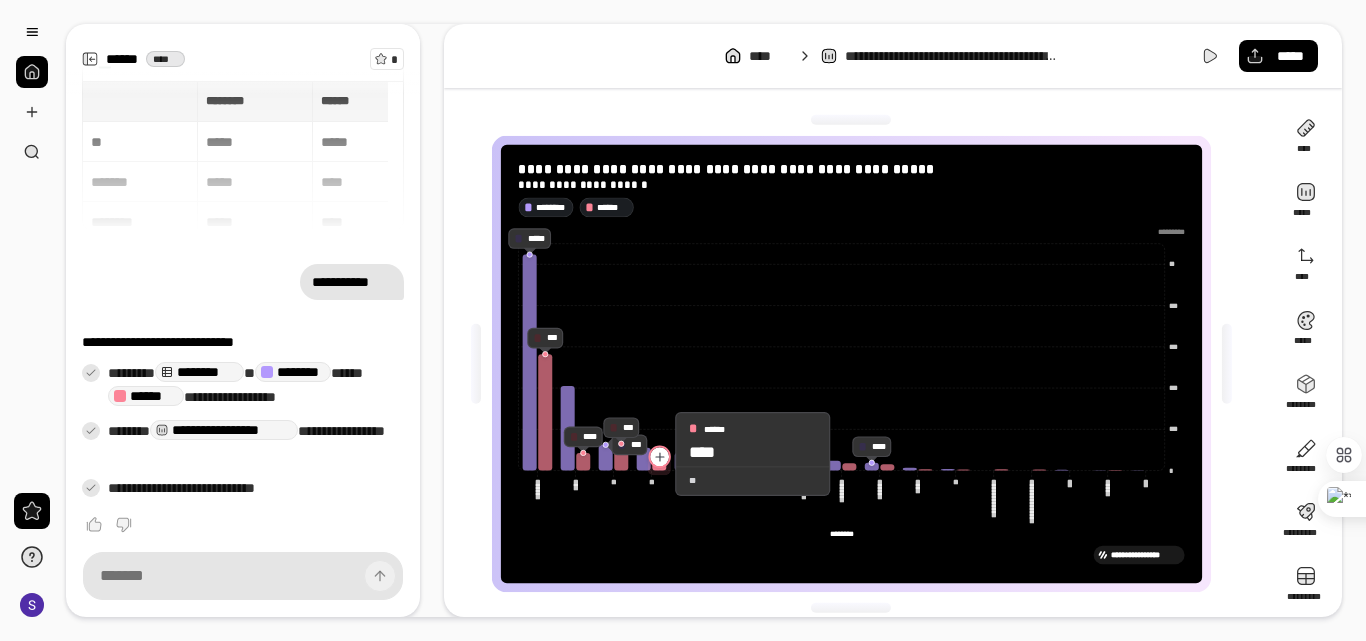 click 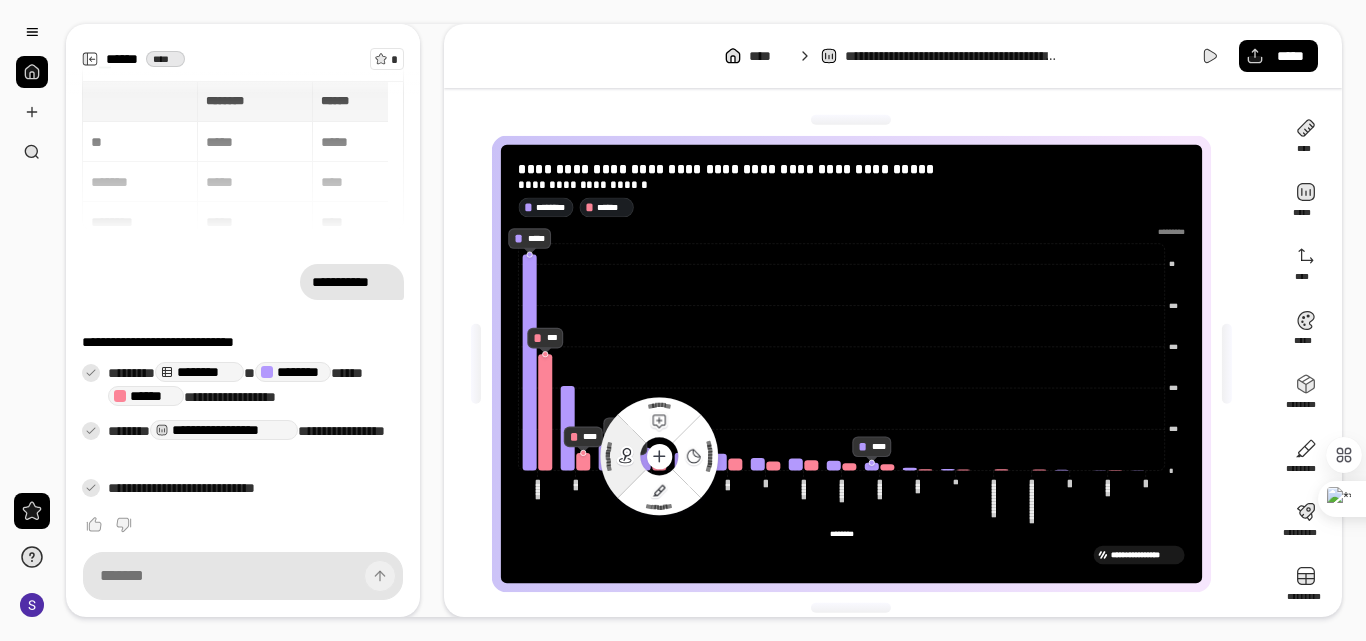 click 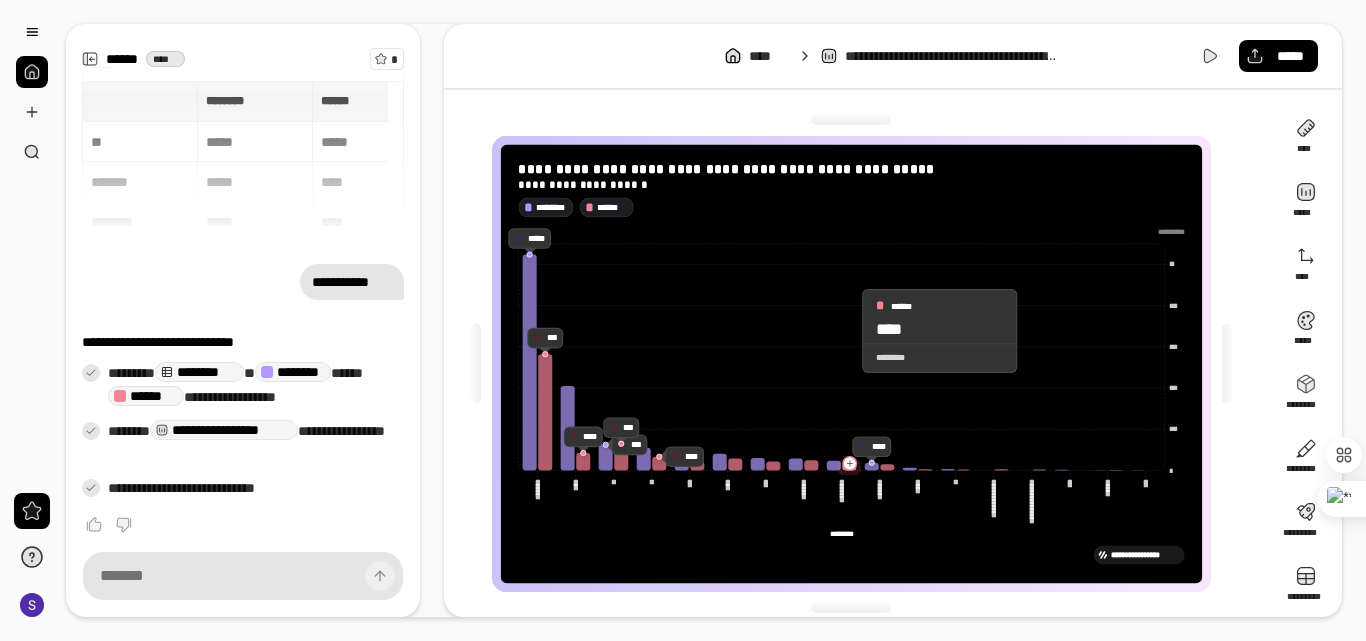 click 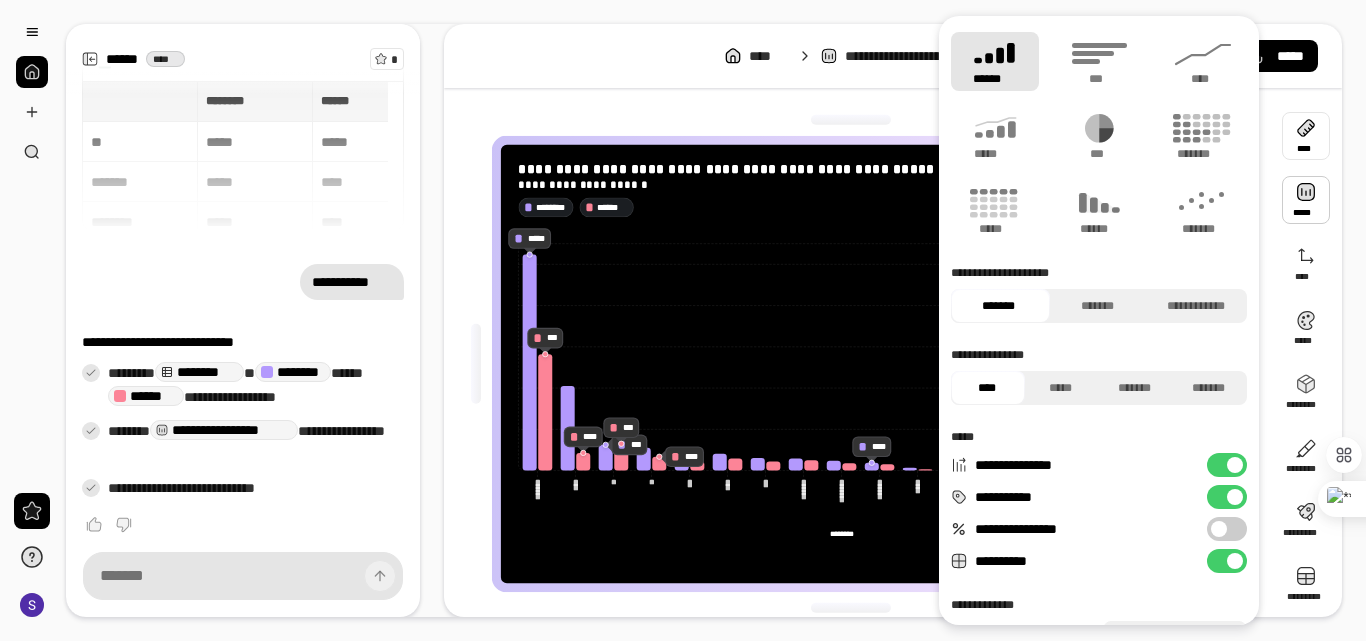 scroll, scrollTop: 86, scrollLeft: 0, axis: vertical 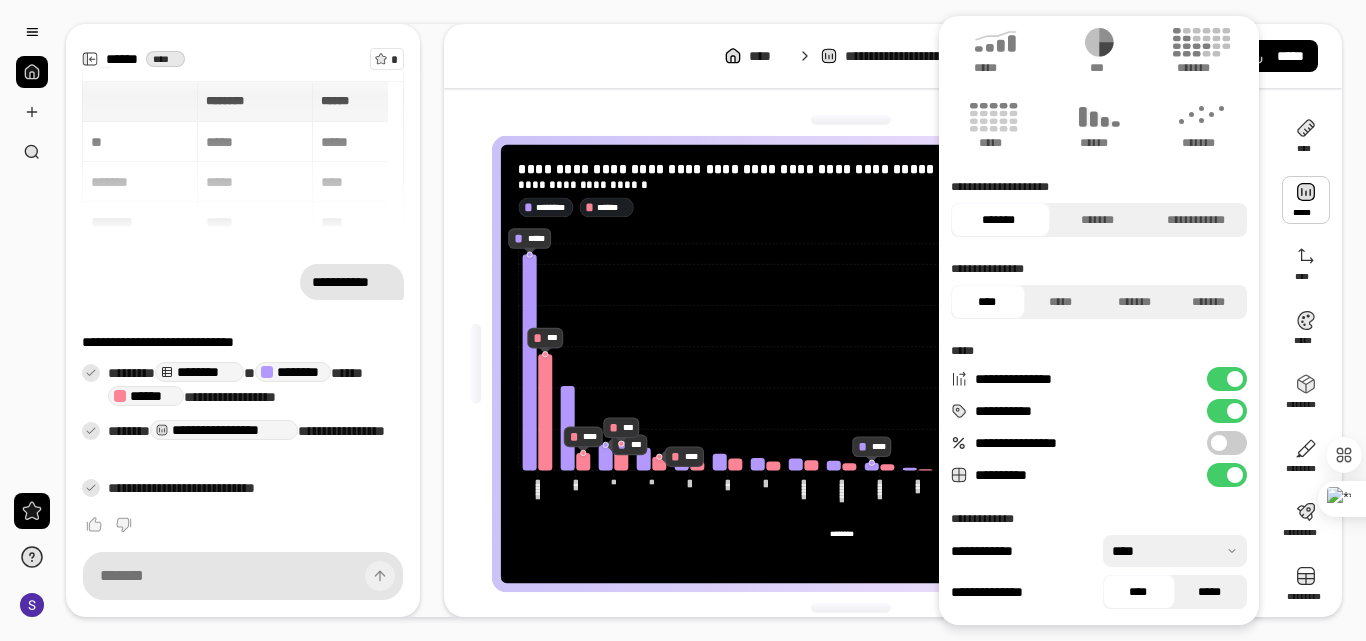 click on "*****" at bounding box center [1210, 592] 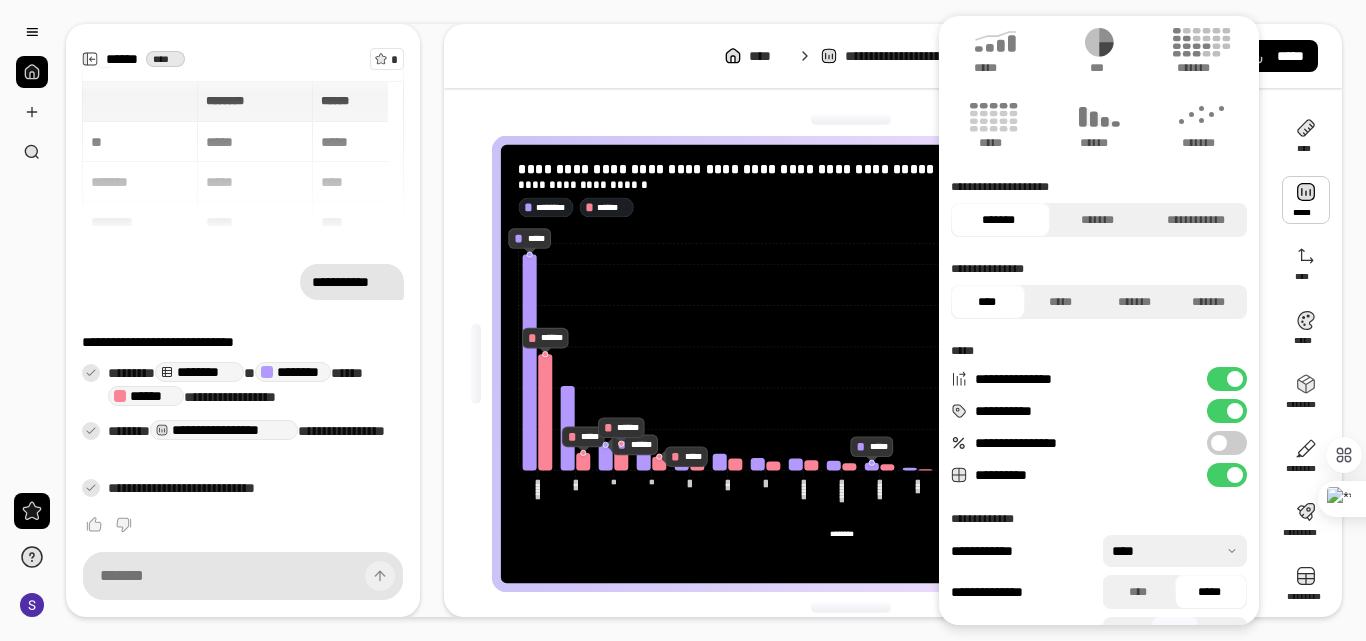 click on "*****" at bounding box center [1210, 592] 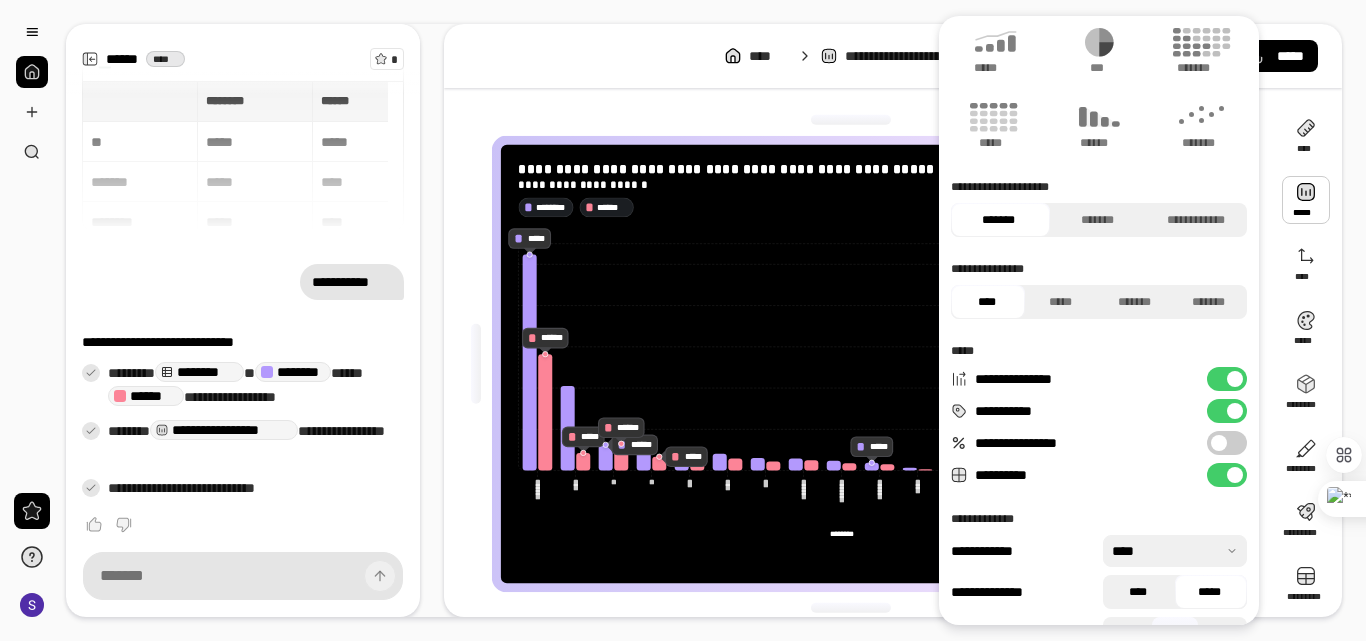 click on "****" at bounding box center [1138, 592] 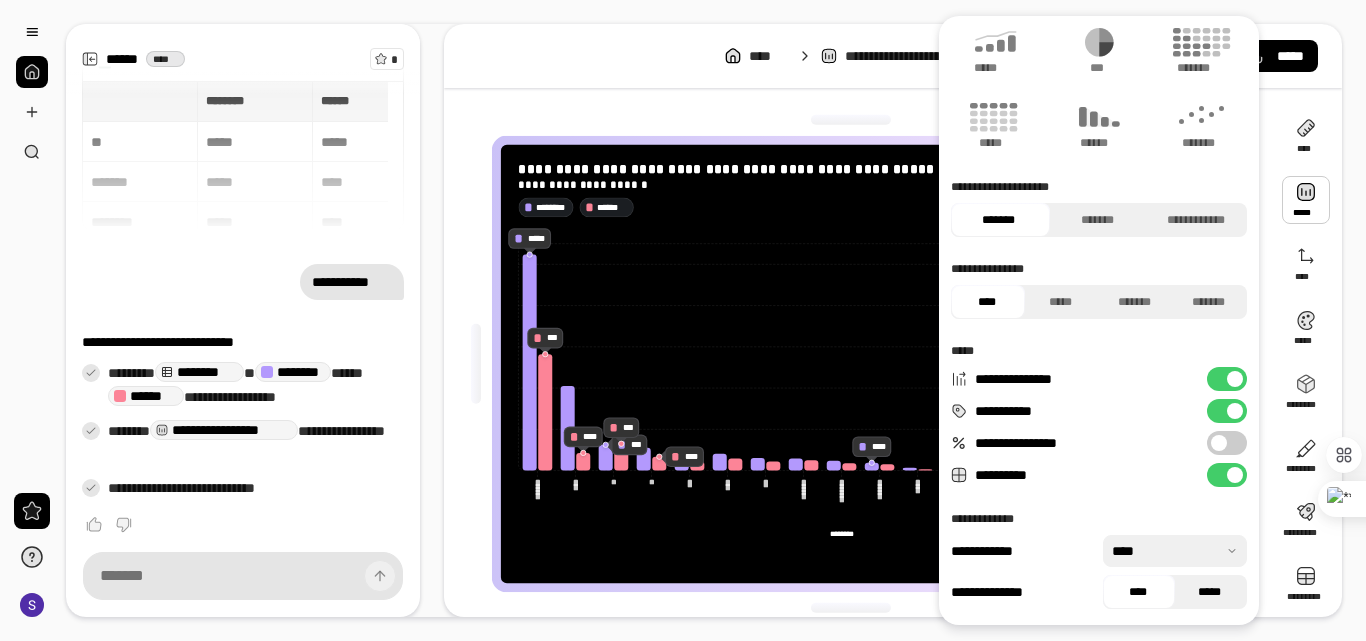click on "*****" at bounding box center (1210, 592) 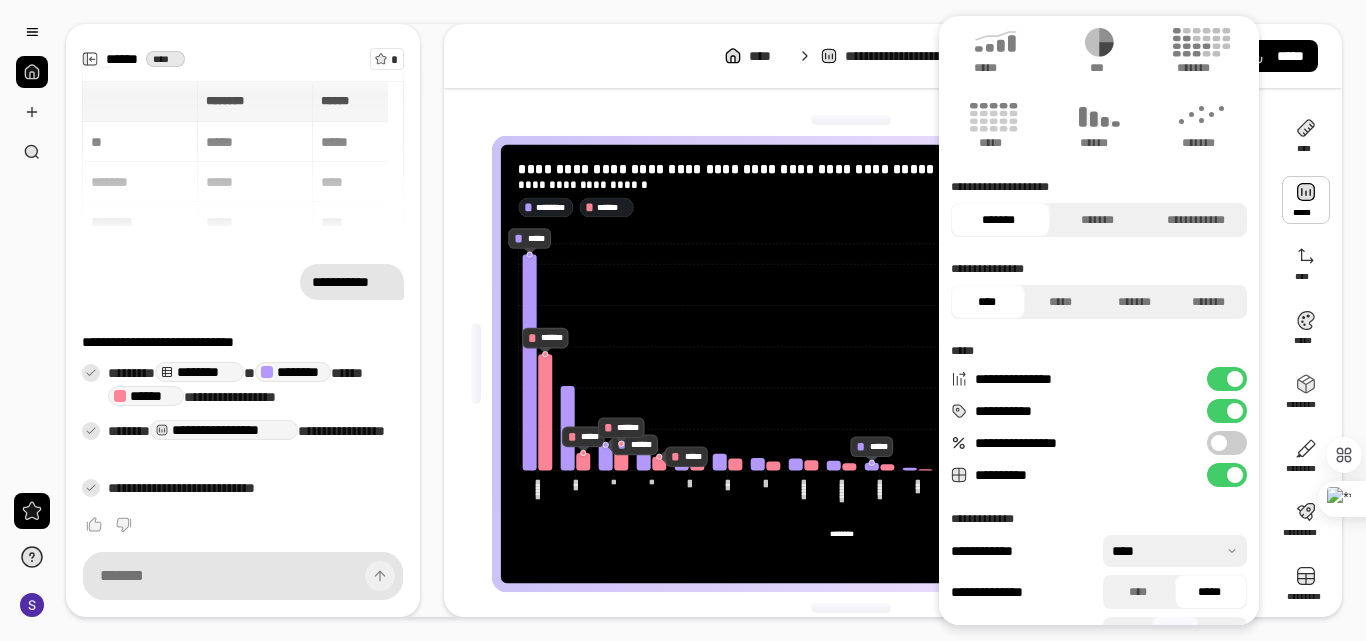 click at bounding box center [1175, 551] 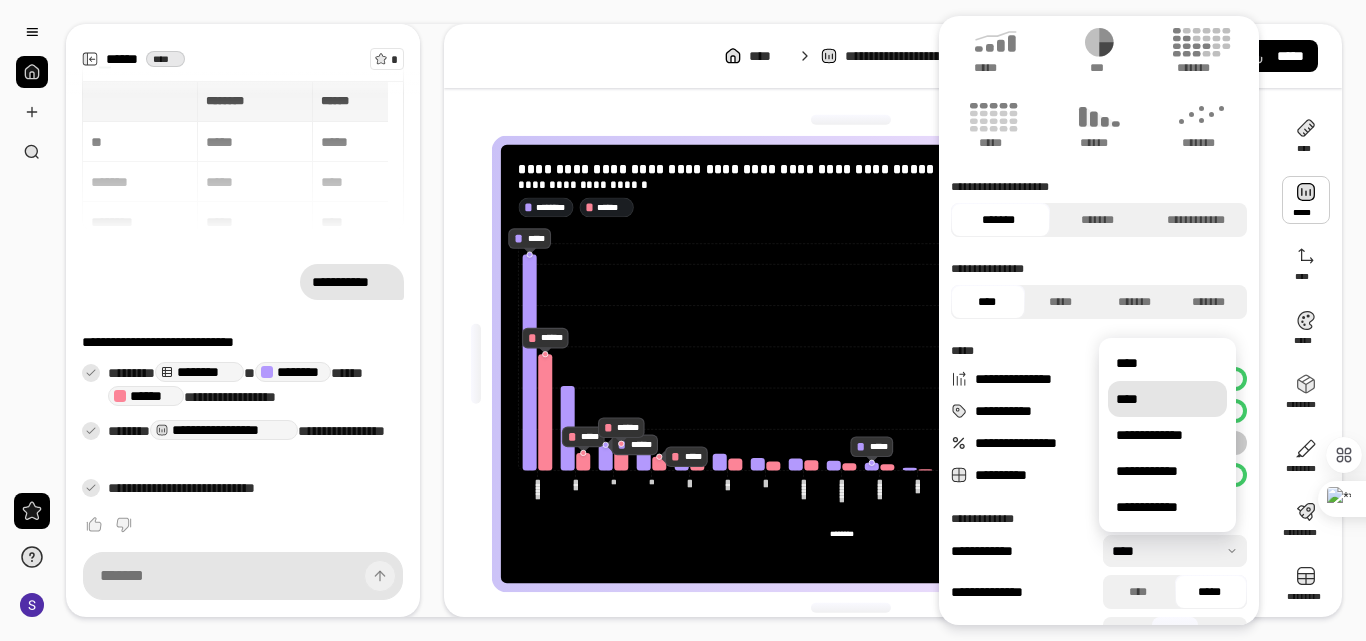 click on "****" at bounding box center [1167, 399] 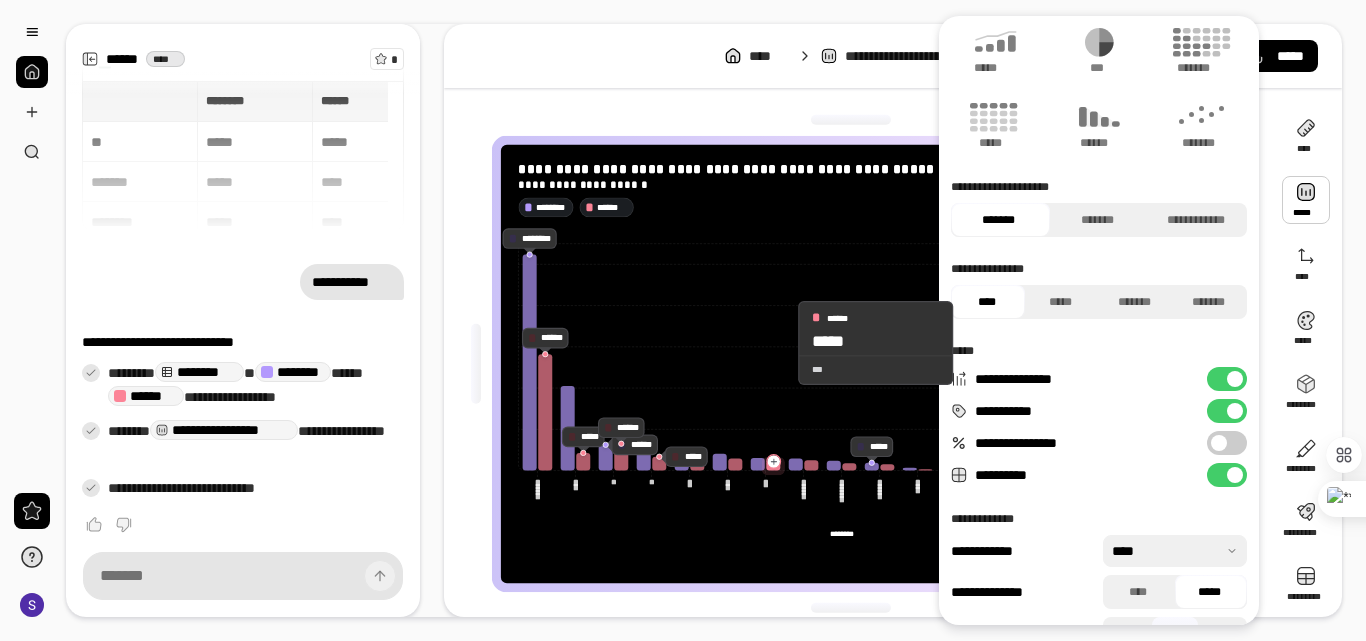 click 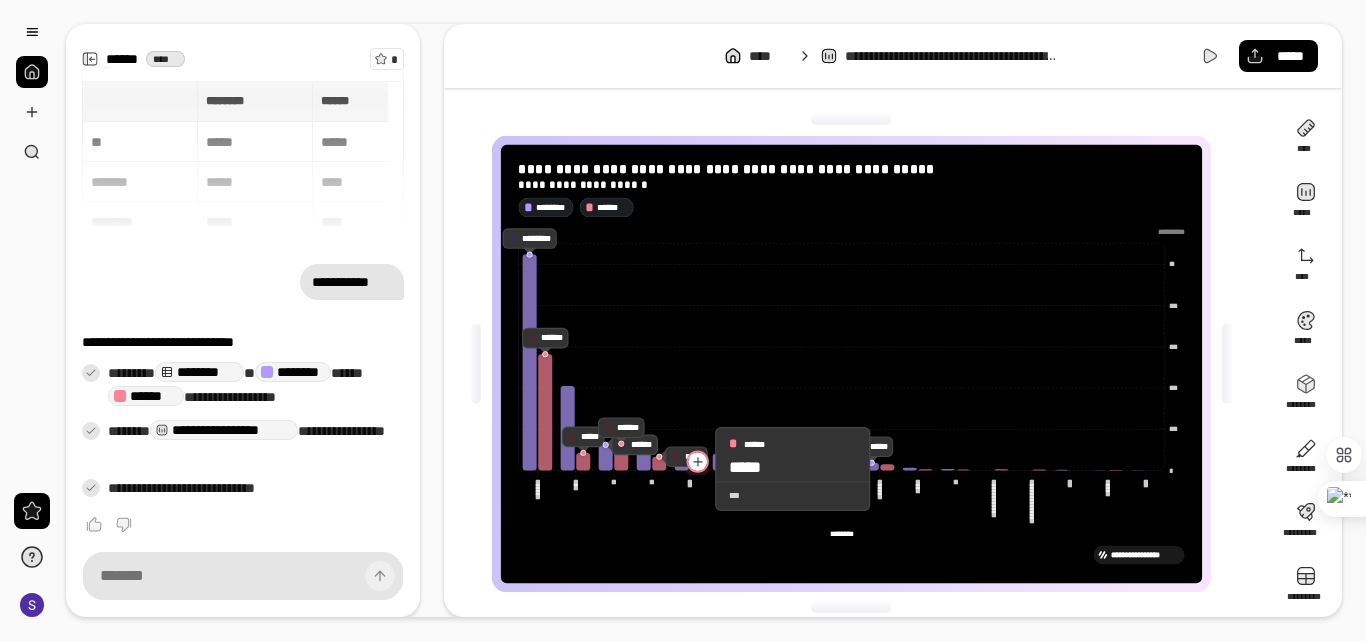 click 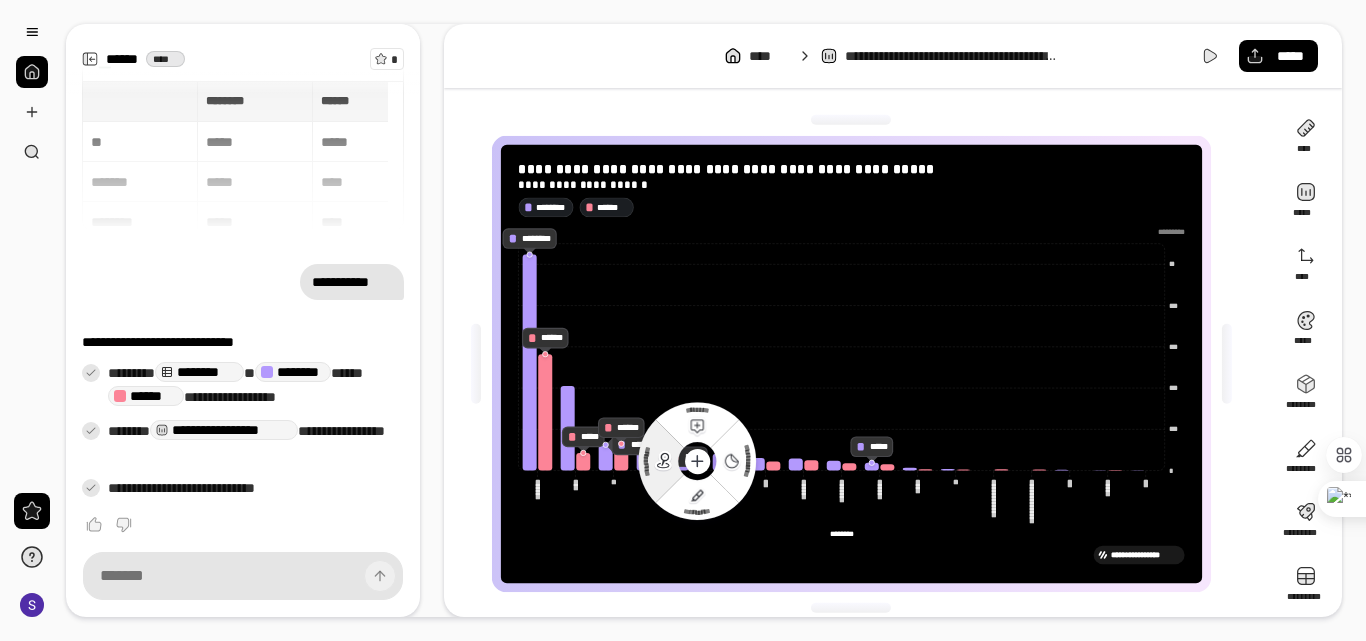 click 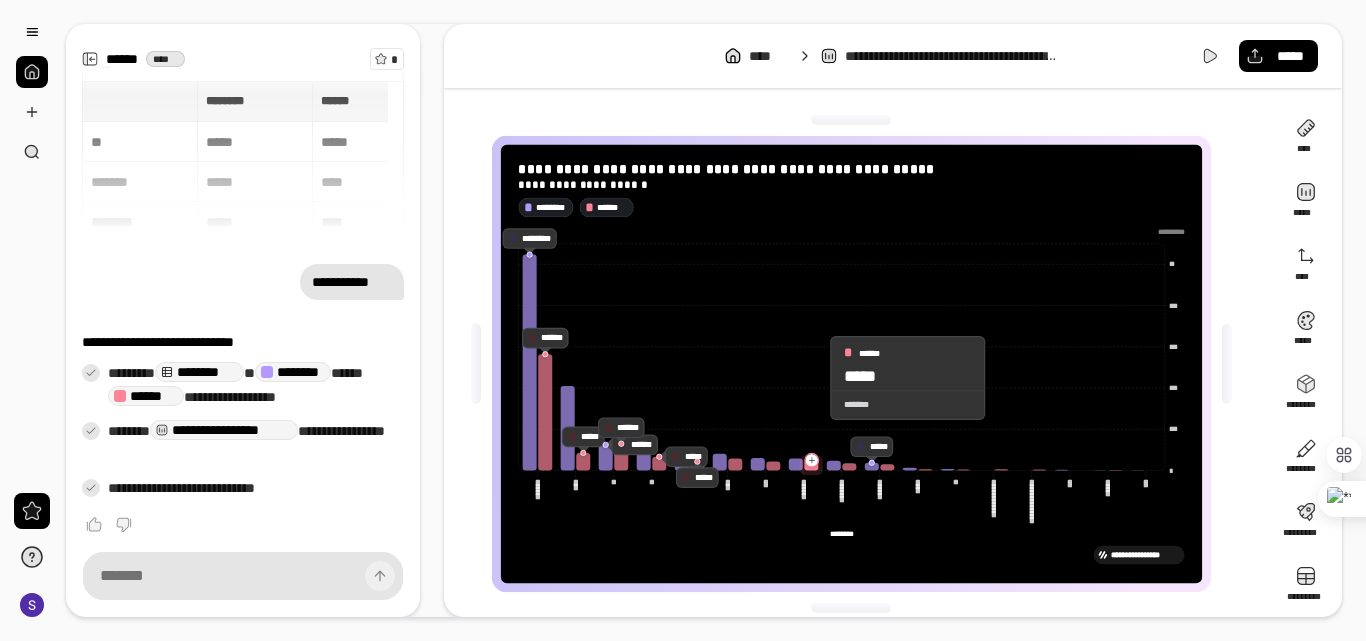 click 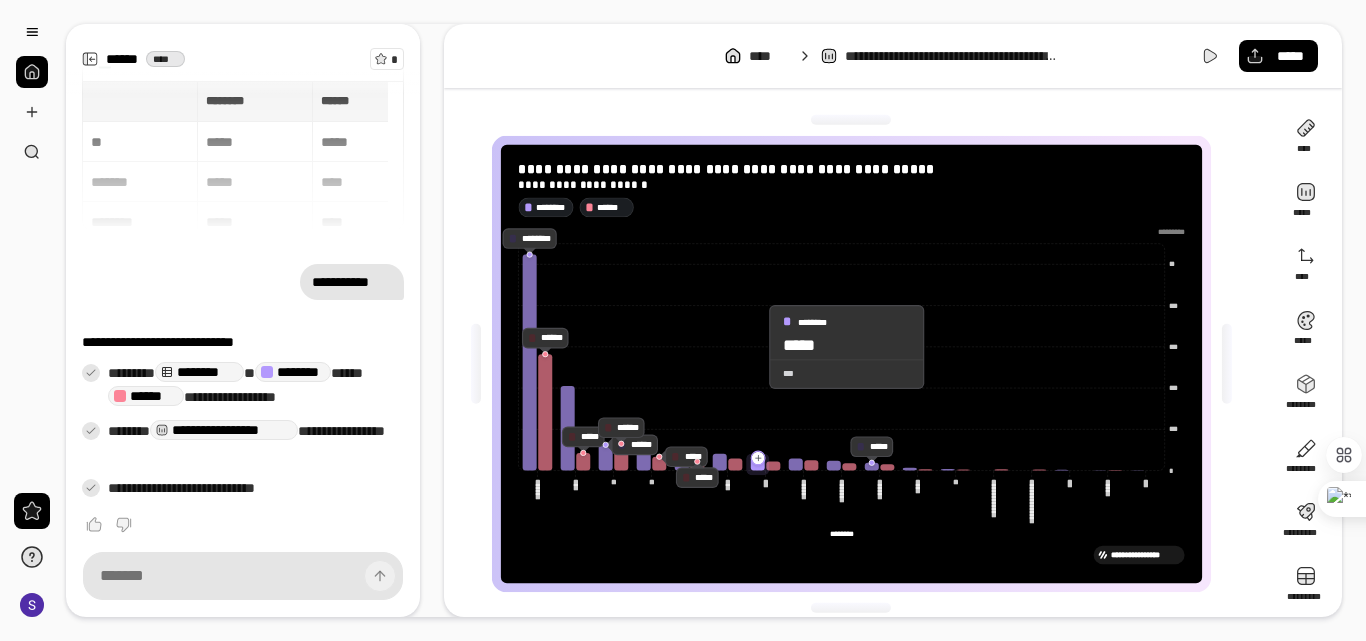 drag, startPoint x: 694, startPoint y: 464, endPoint x: 755, endPoint y: 343, distance: 135.50645 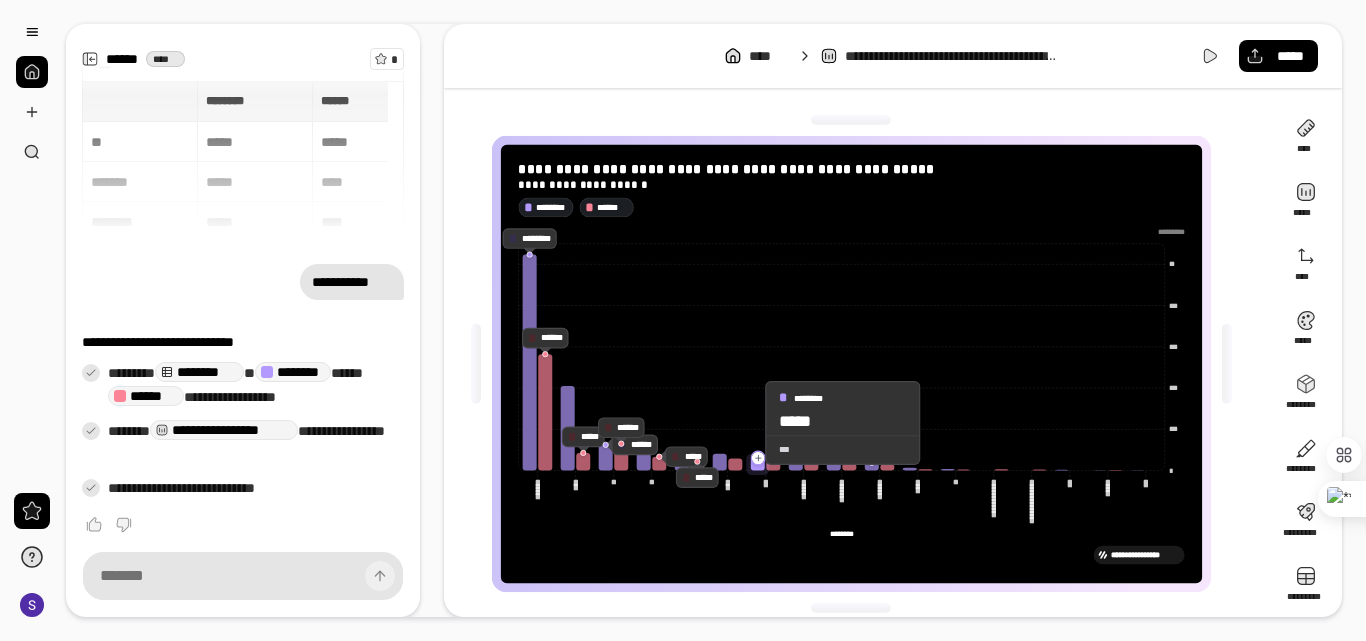click 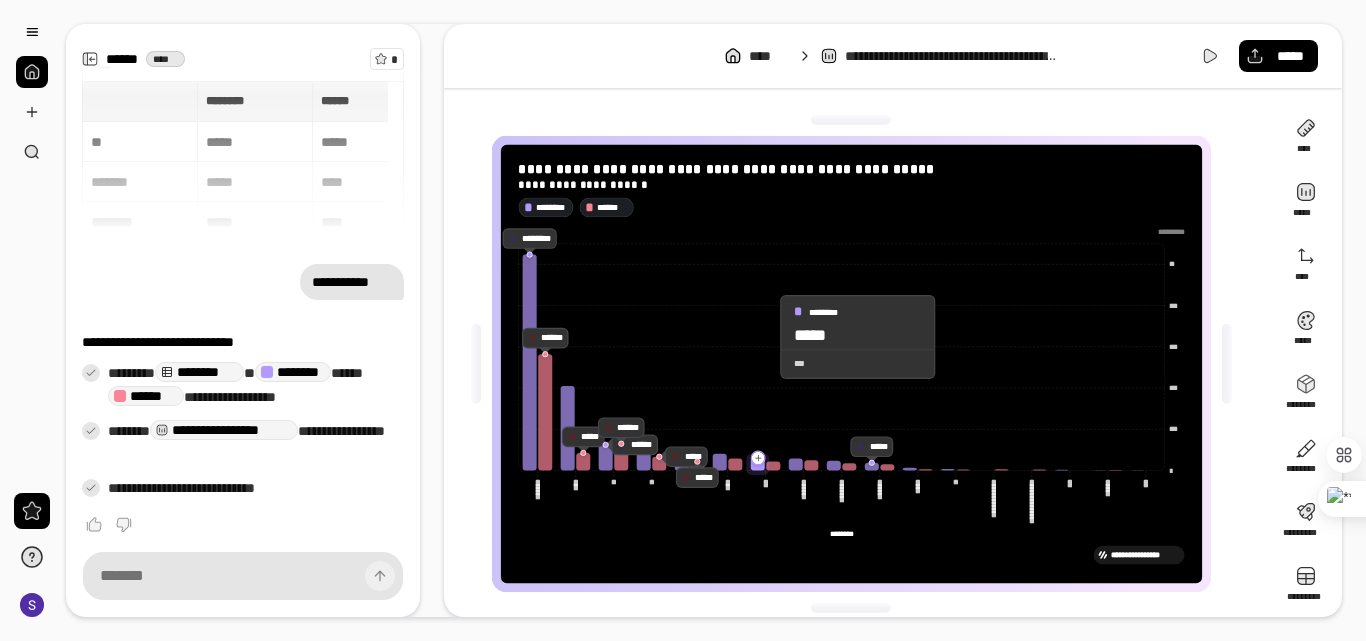 click 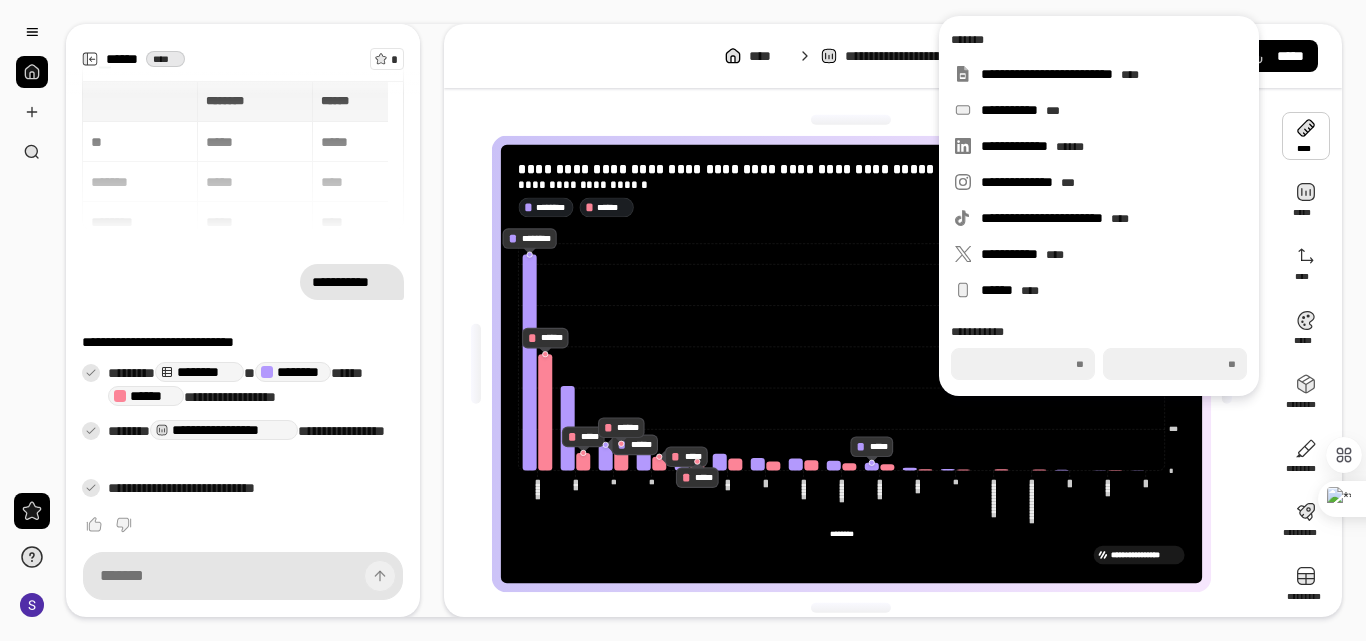 click at bounding box center [1306, 136] 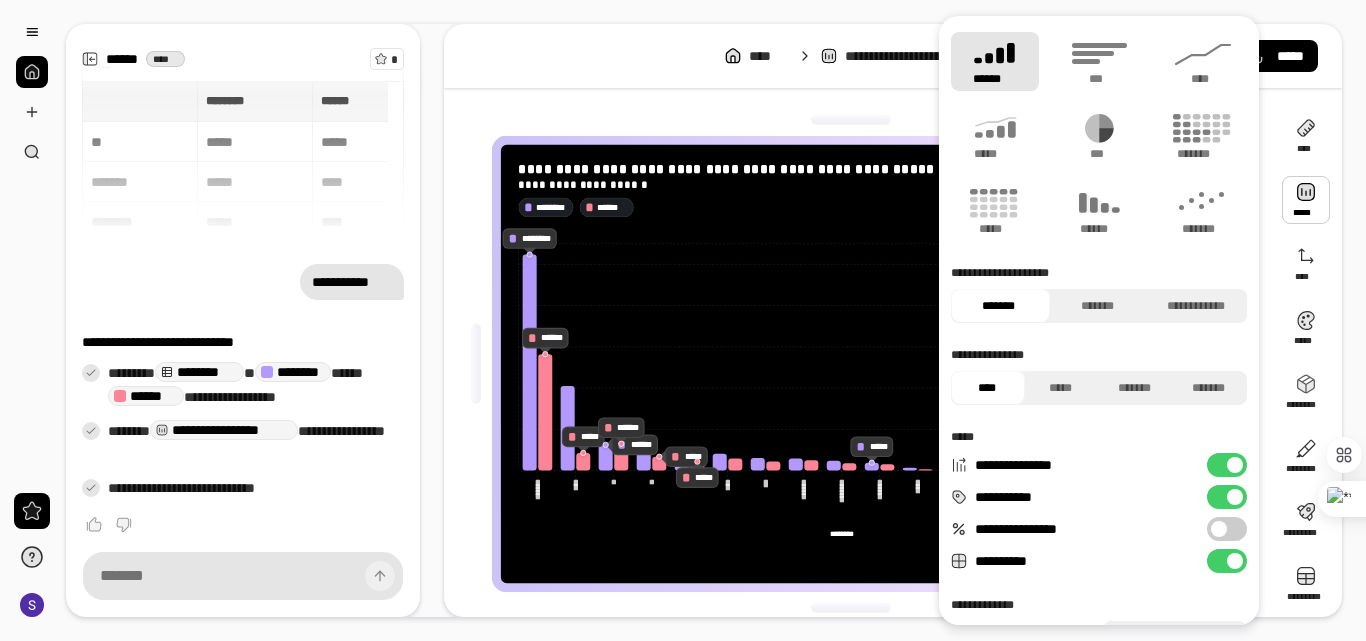 click at bounding box center (1306, 200) 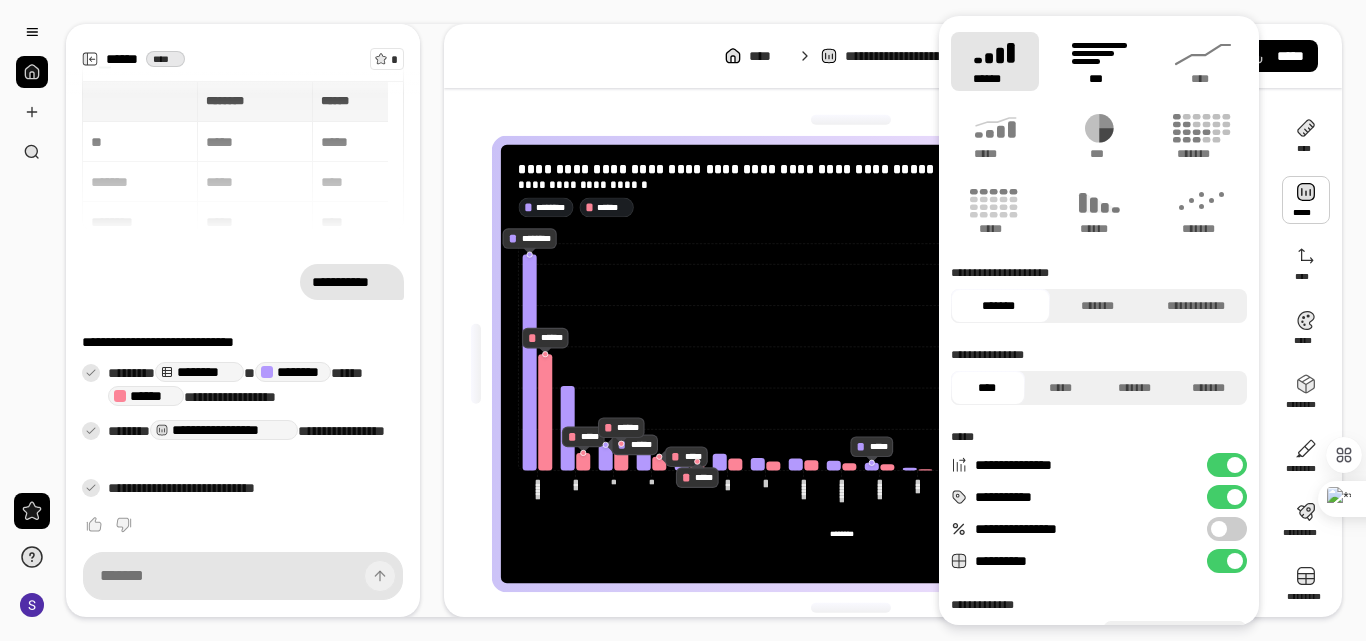 click 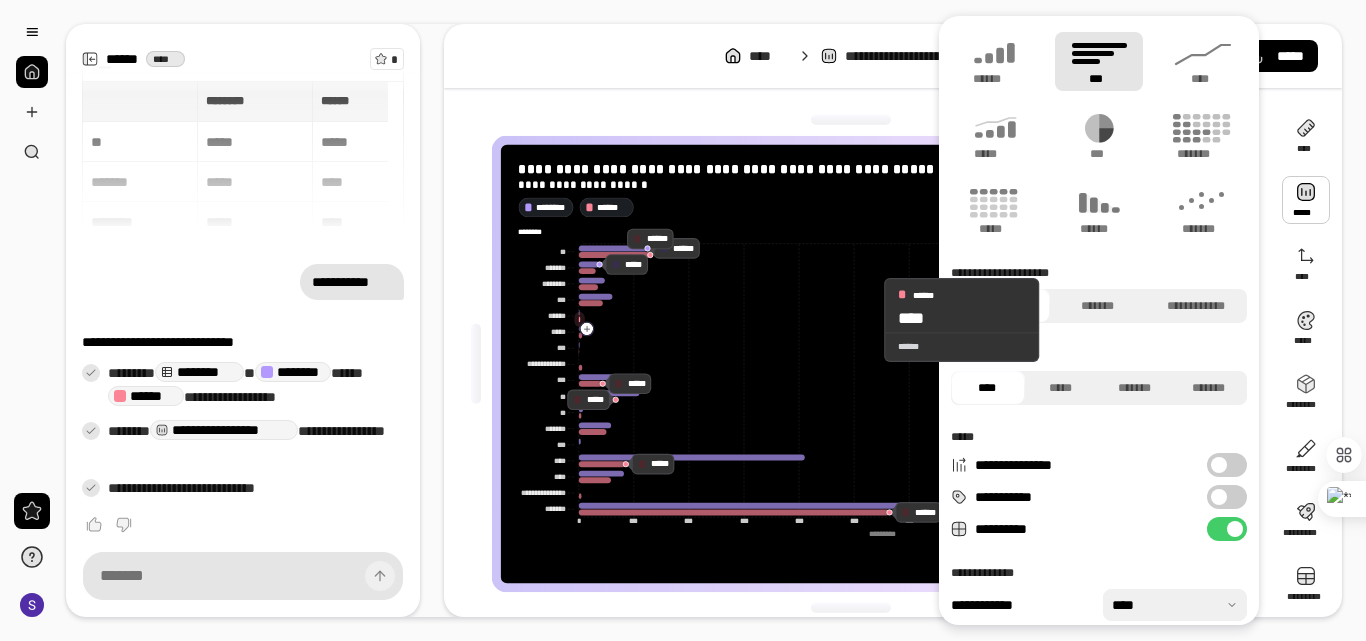 click 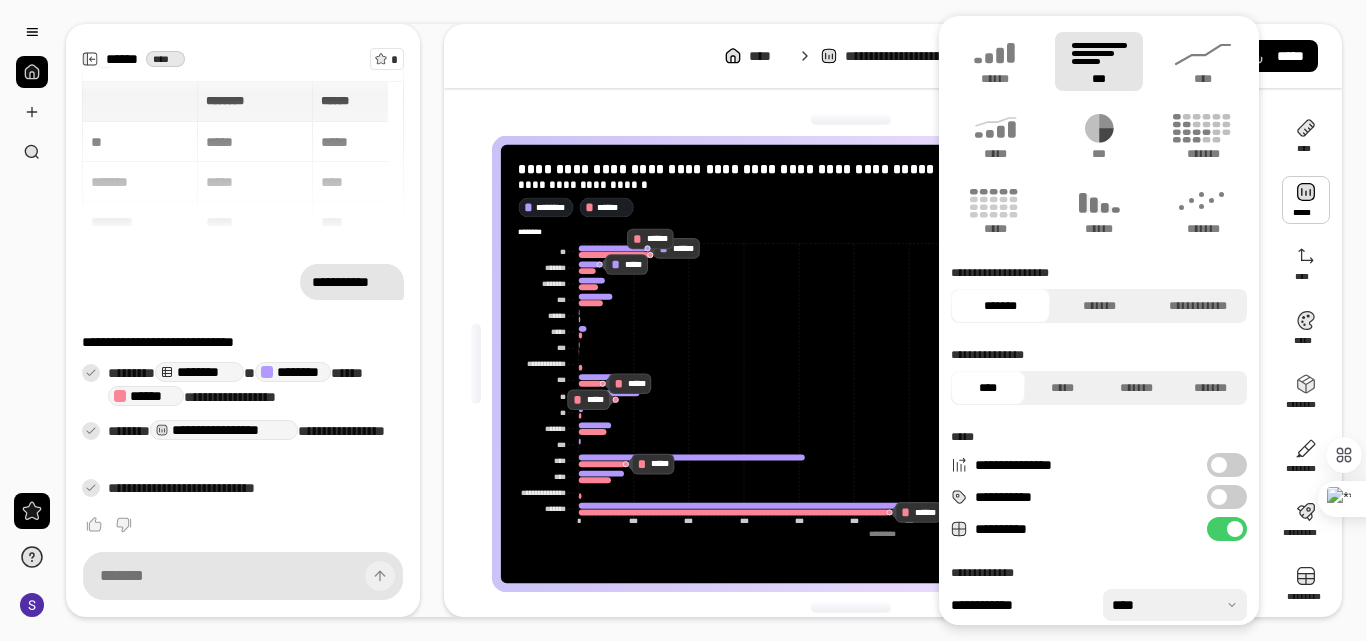 click at bounding box center [1306, 200] 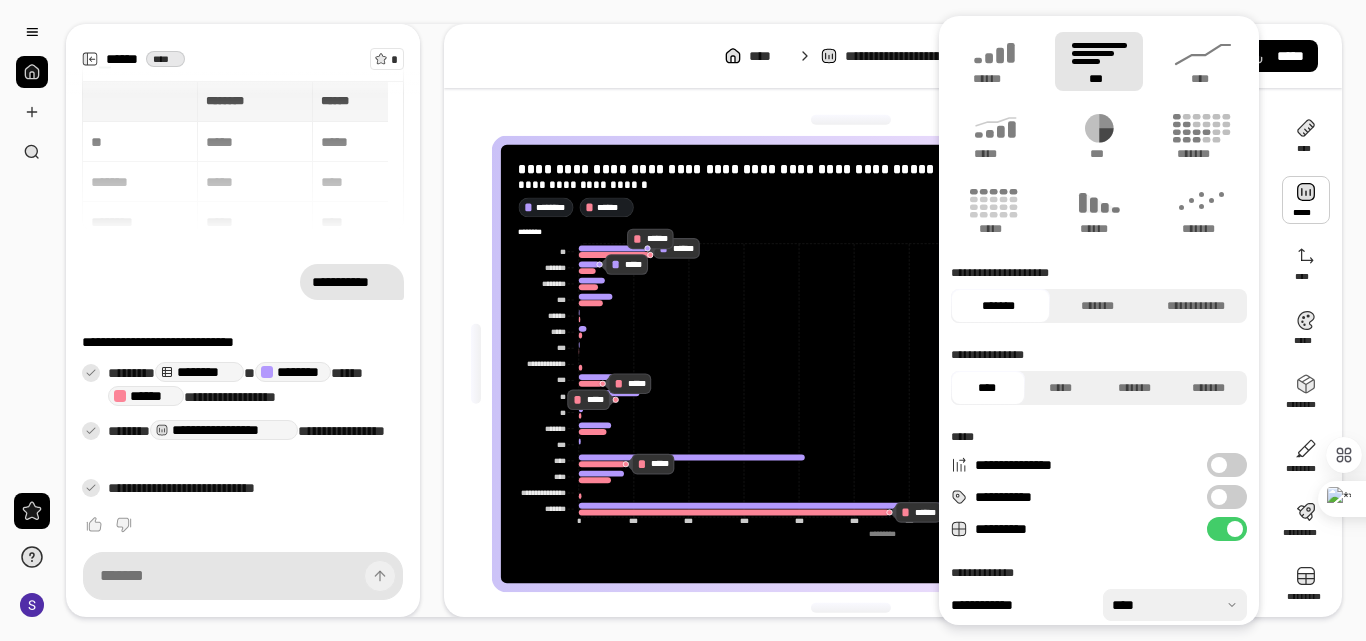 click on "**********" at bounding box center [1227, 497] 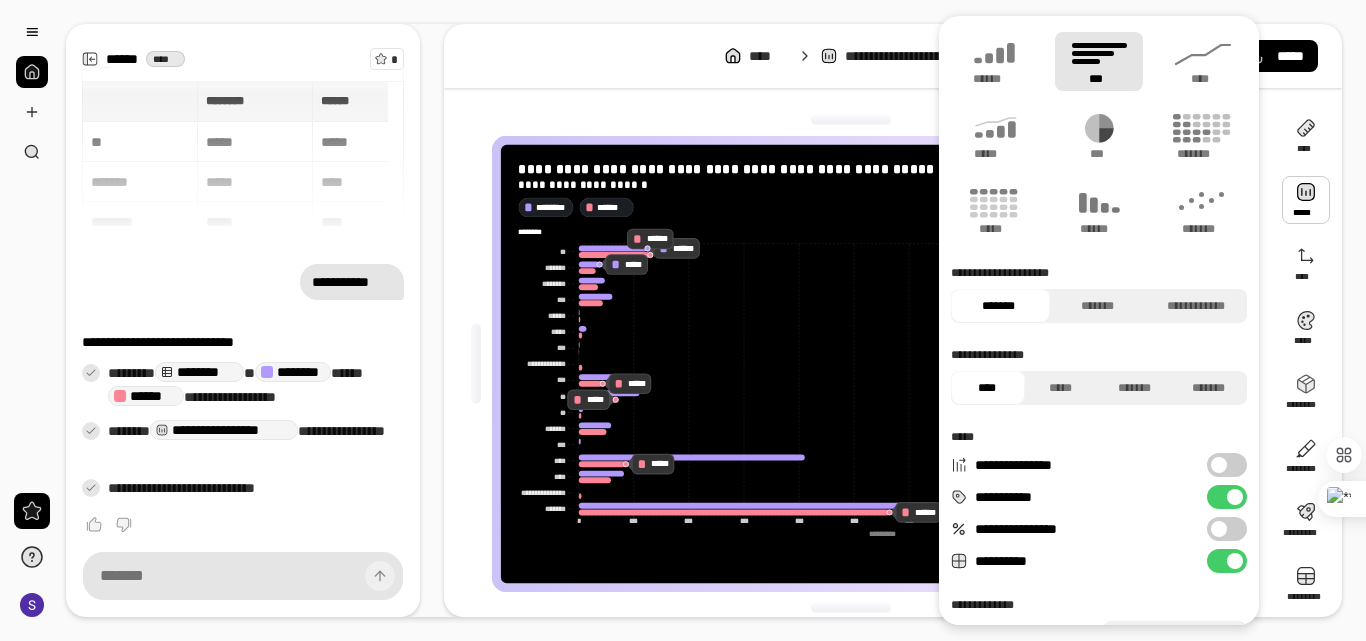 click on "**********" at bounding box center (1227, 497) 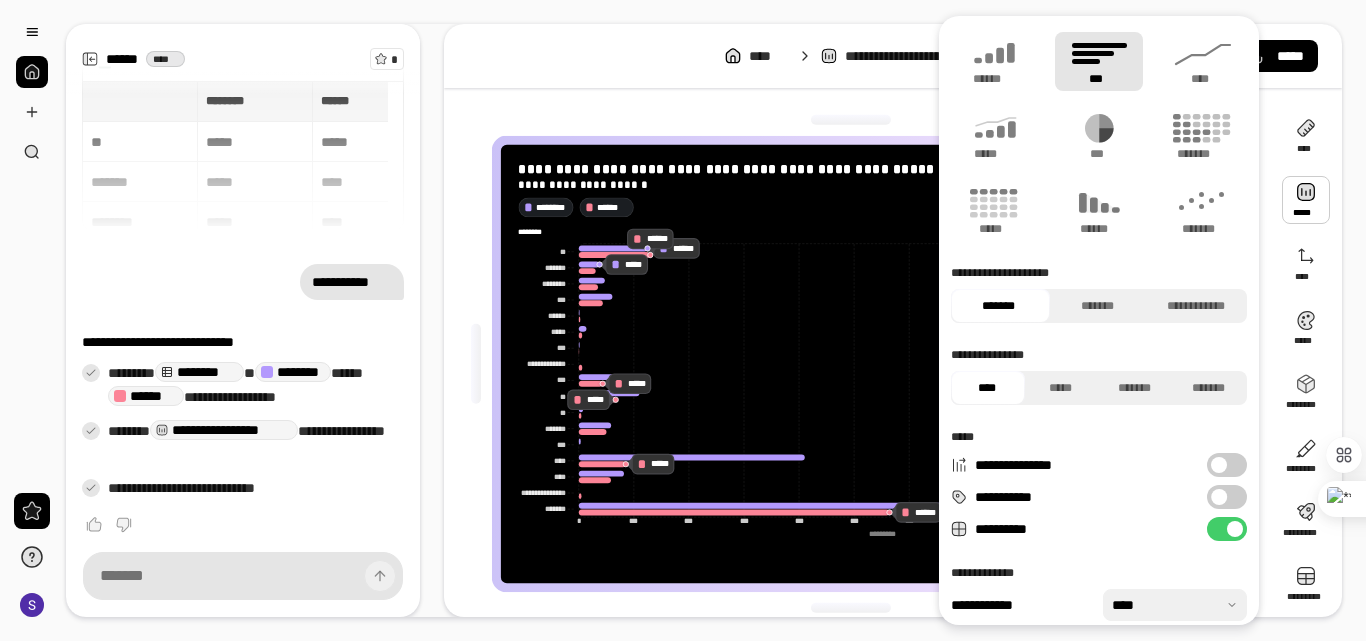 click on "**********" at bounding box center (1227, 497) 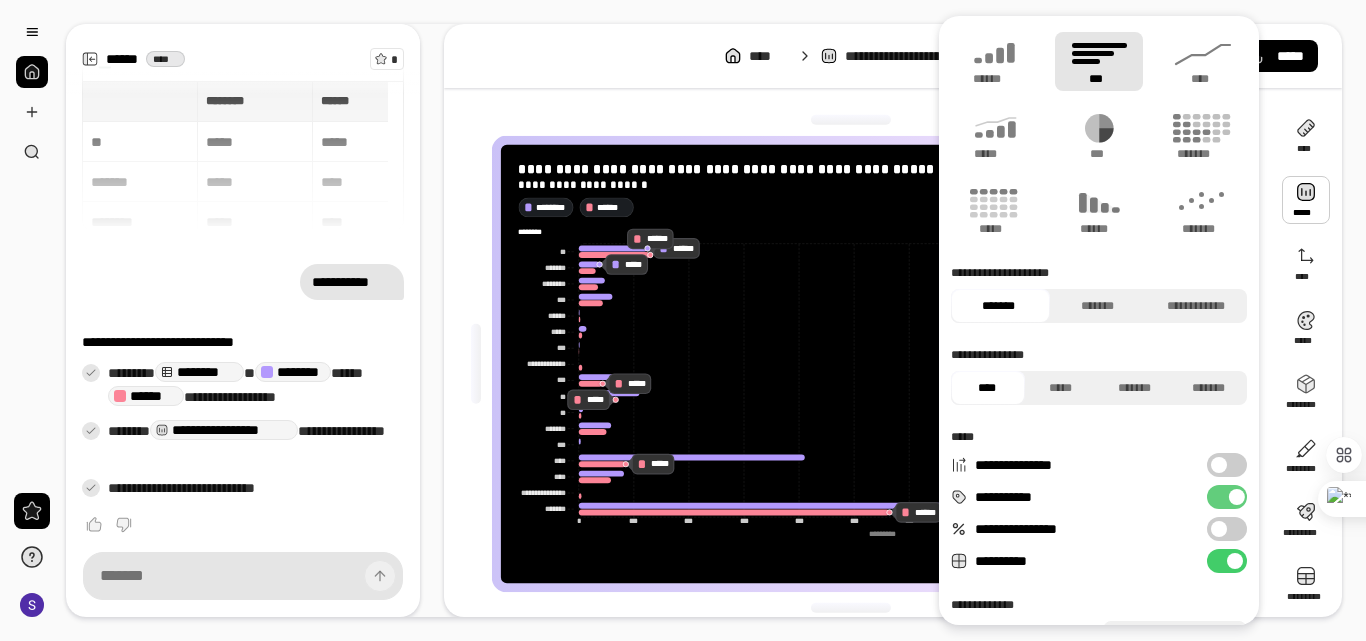 click on "**********" at bounding box center [1099, 501] 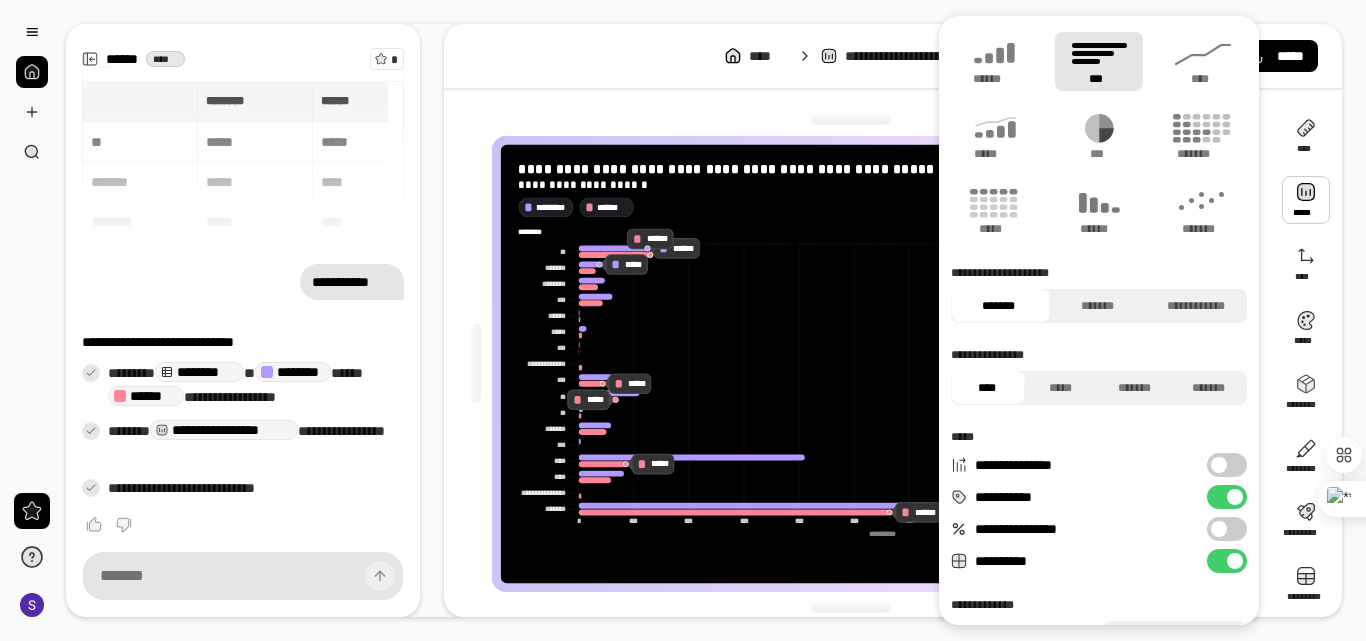 click on "**********" at bounding box center (1227, 465) 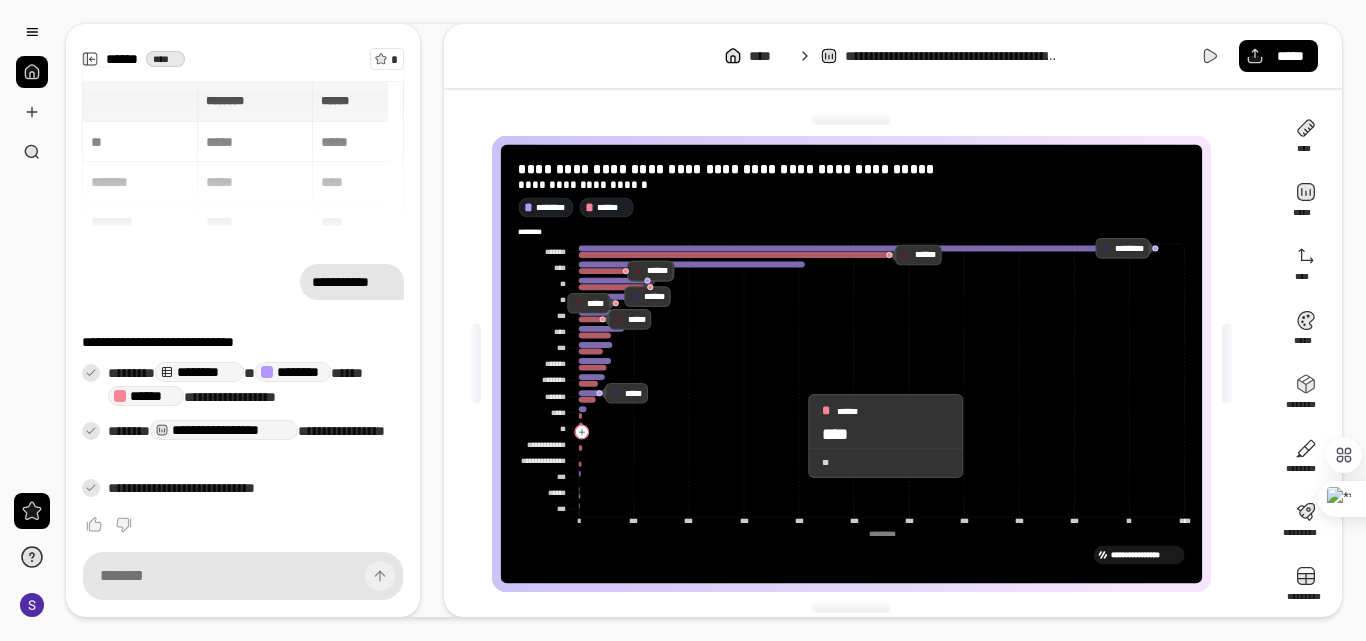 click 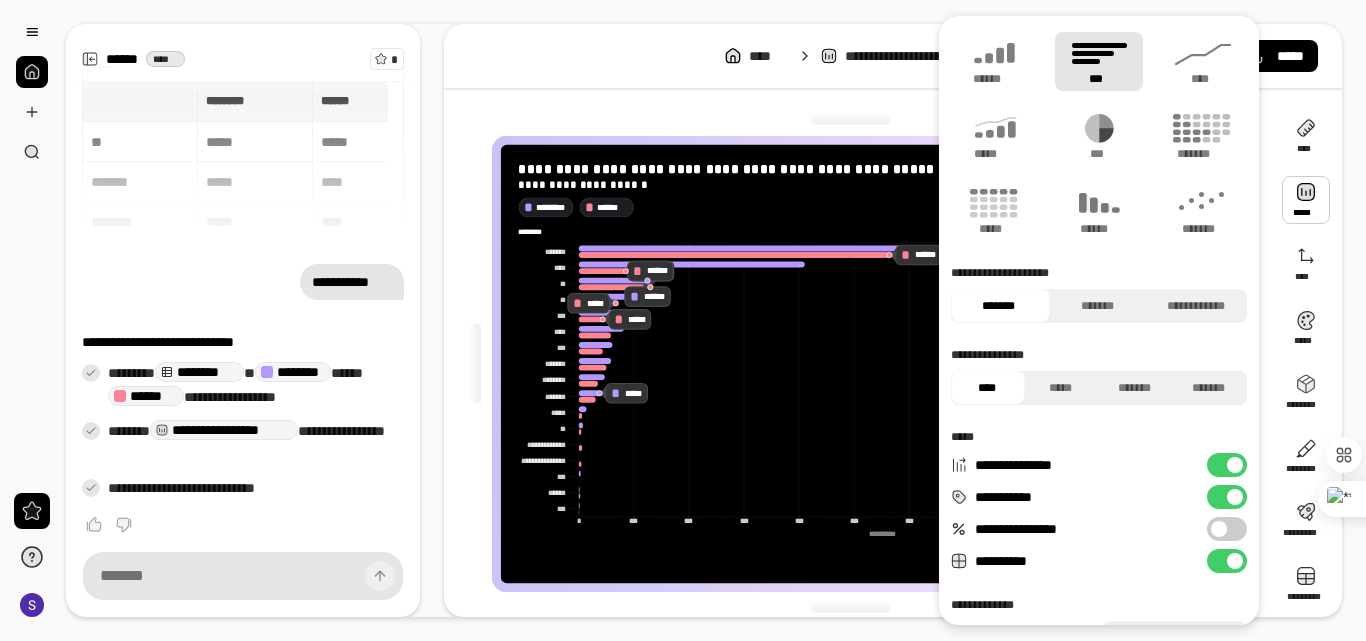 click at bounding box center [1306, 200] 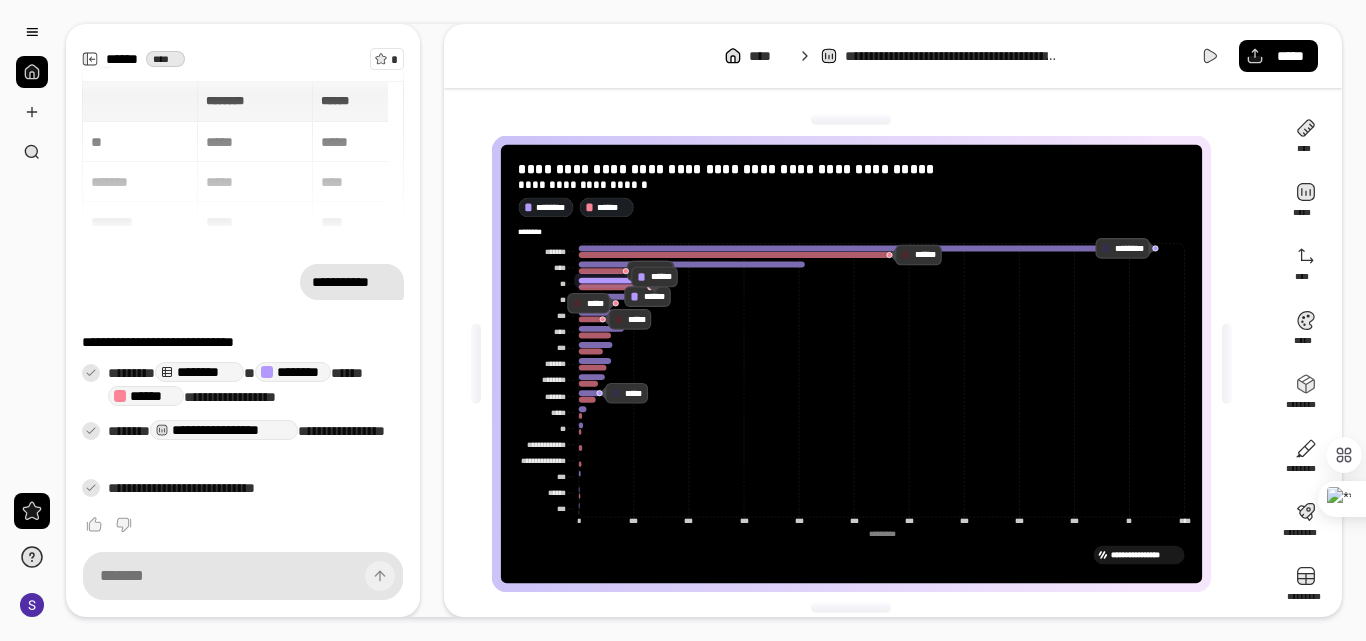 click 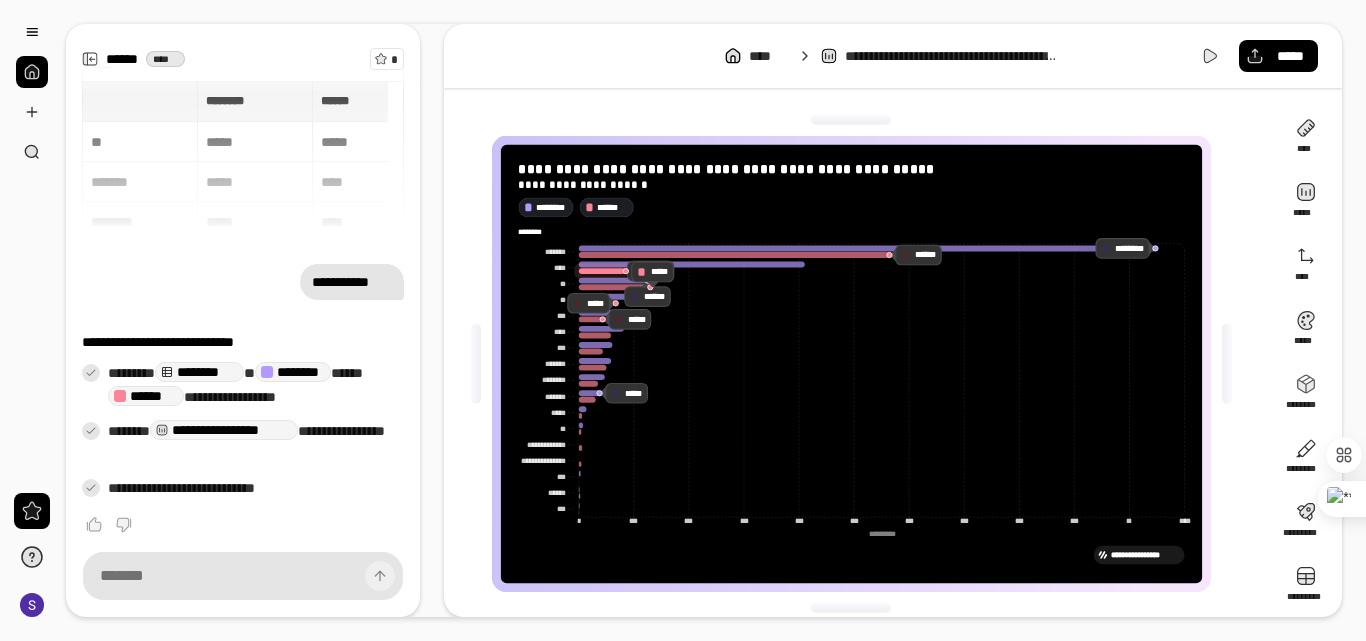 click 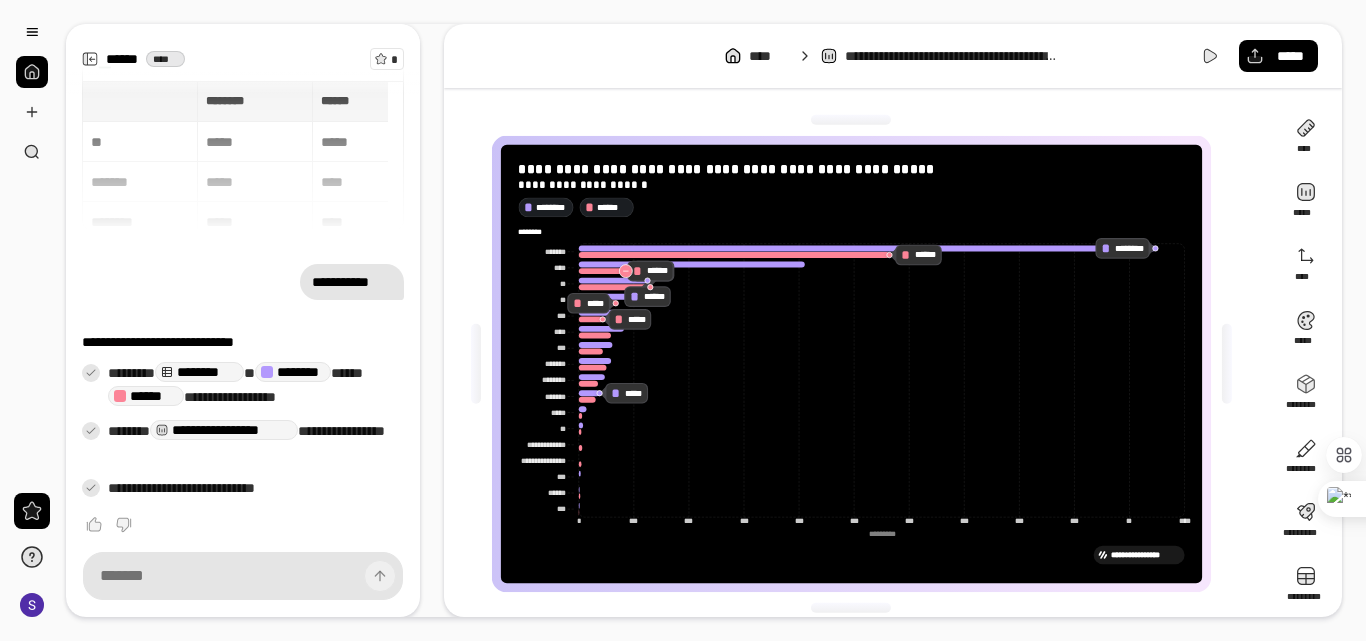 click 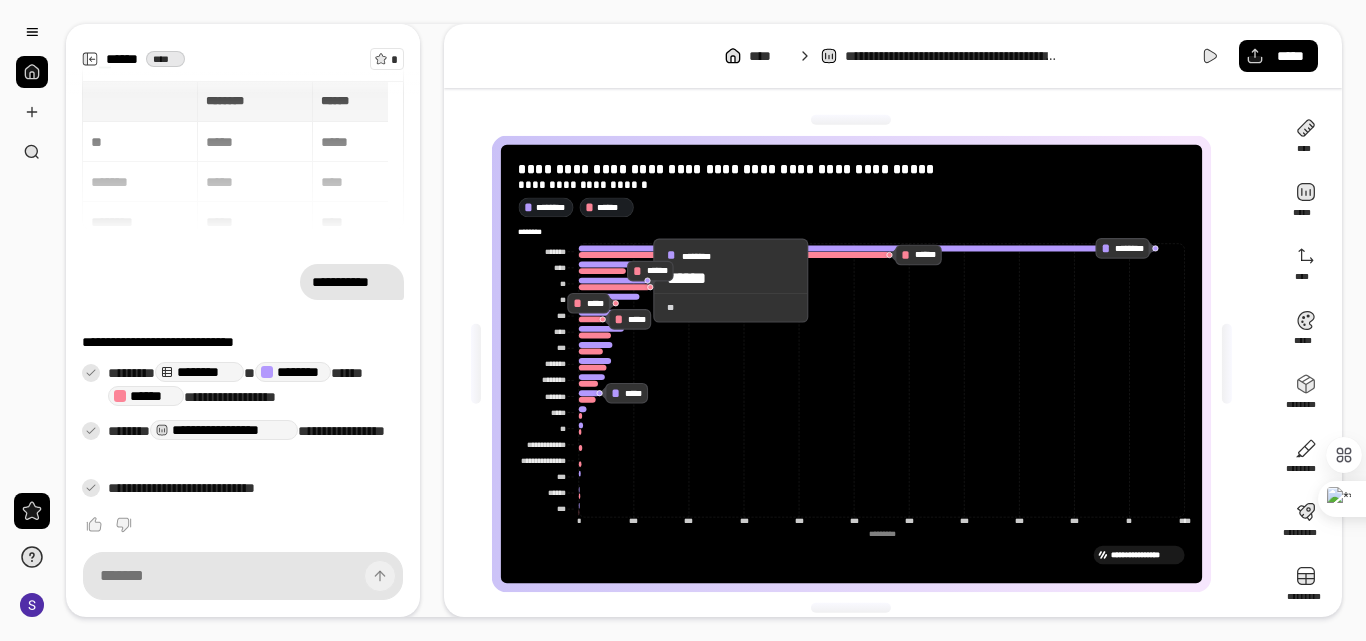 click on "**" at bounding box center (730, 307) 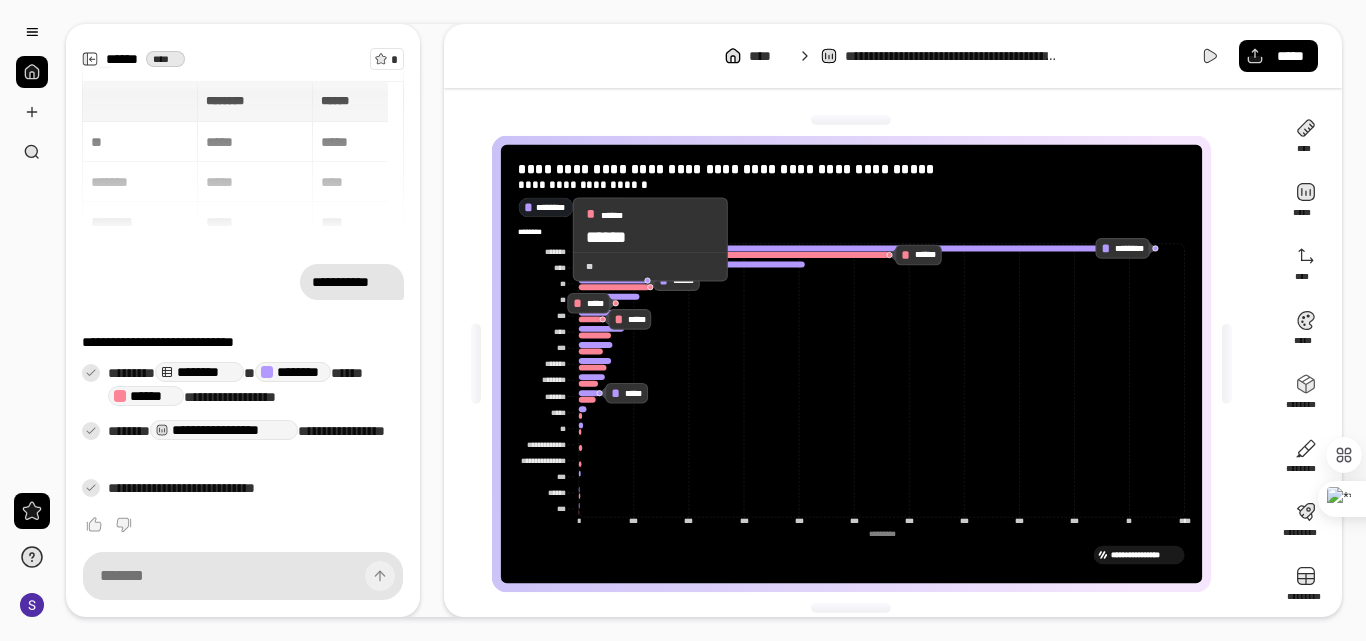 click on "**" at bounding box center [650, 266] 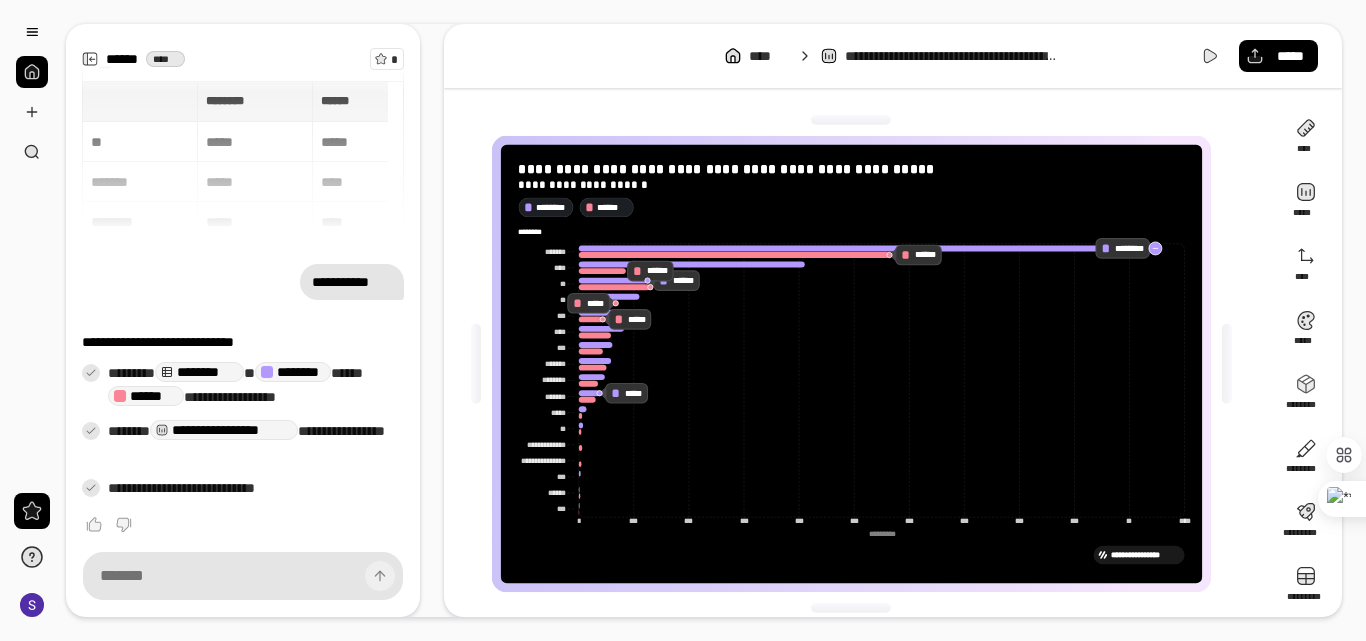 click 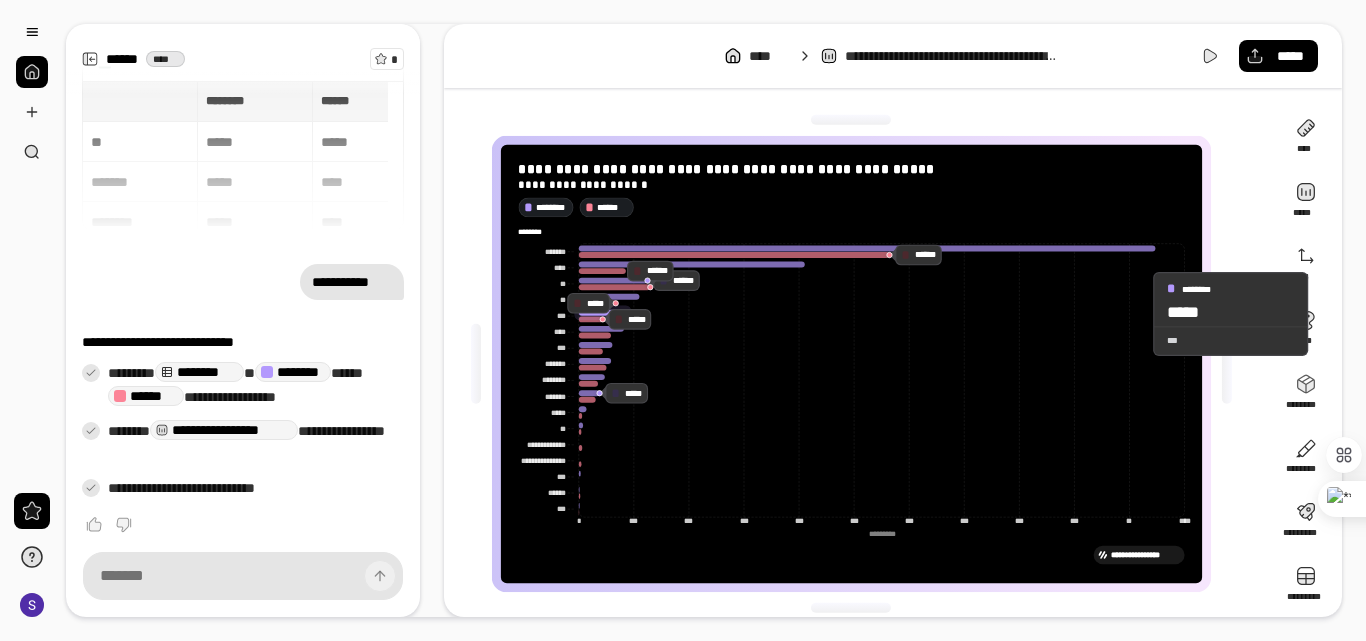 click 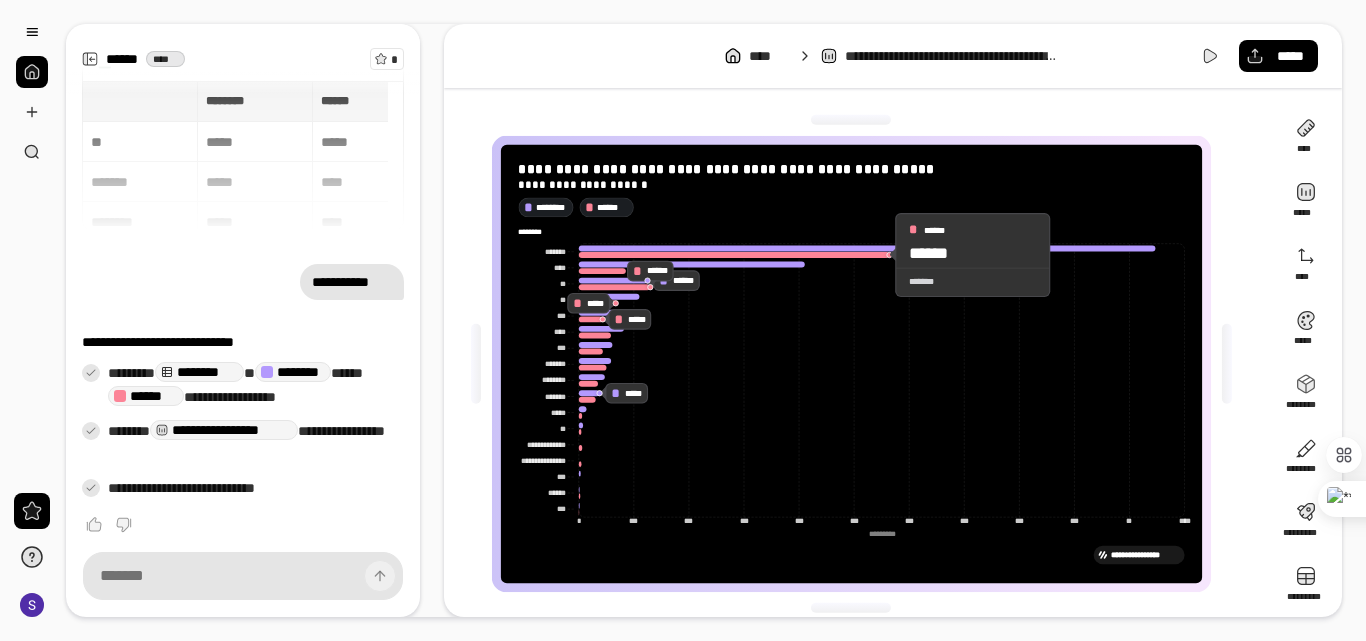 click on "******" at bounding box center [928, 253] 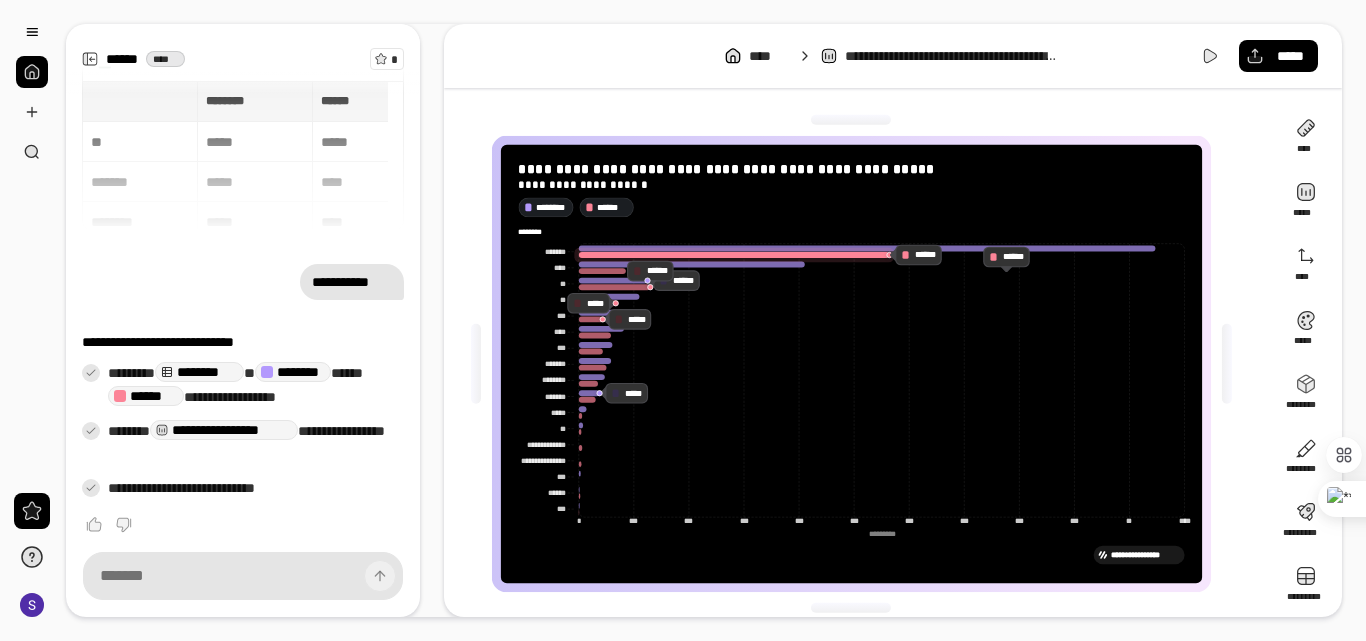 click 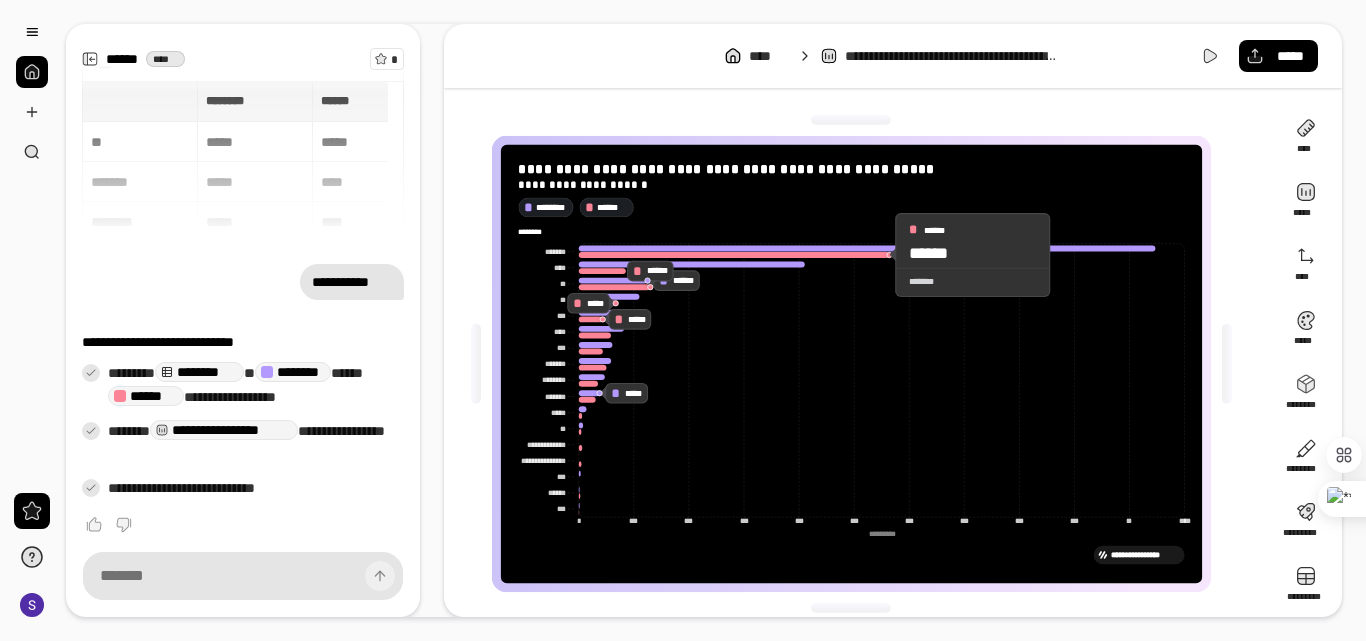 click on "******" at bounding box center (928, 253) 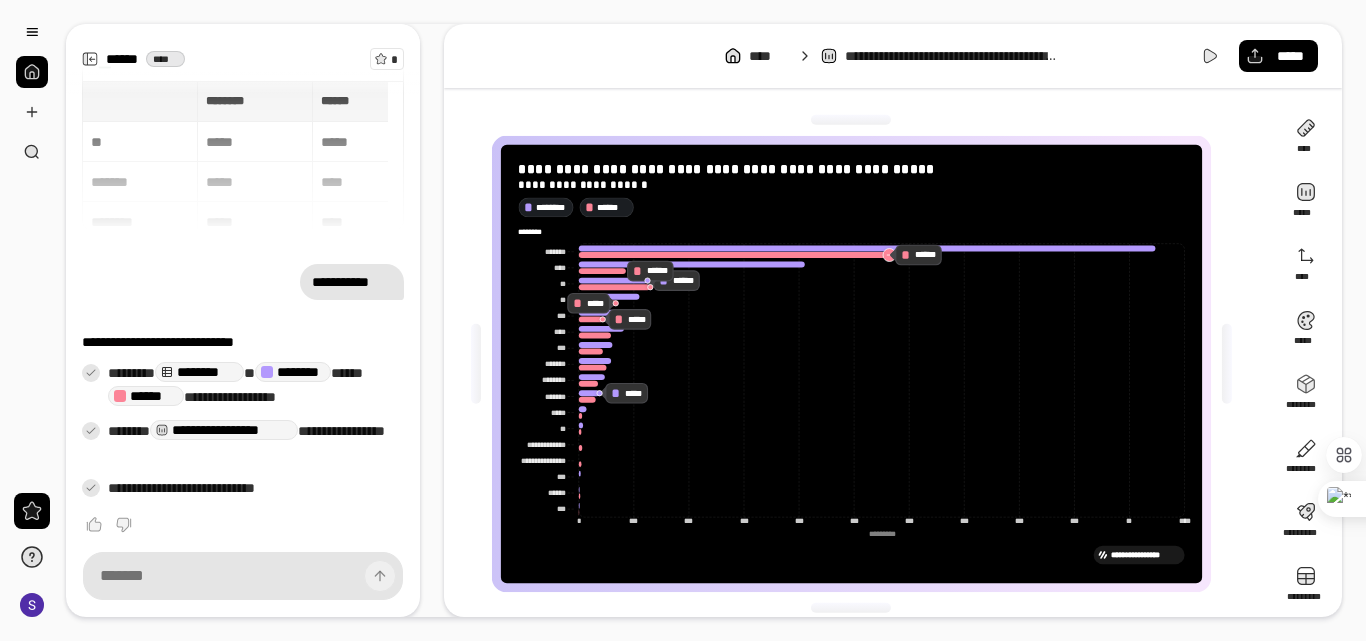 click 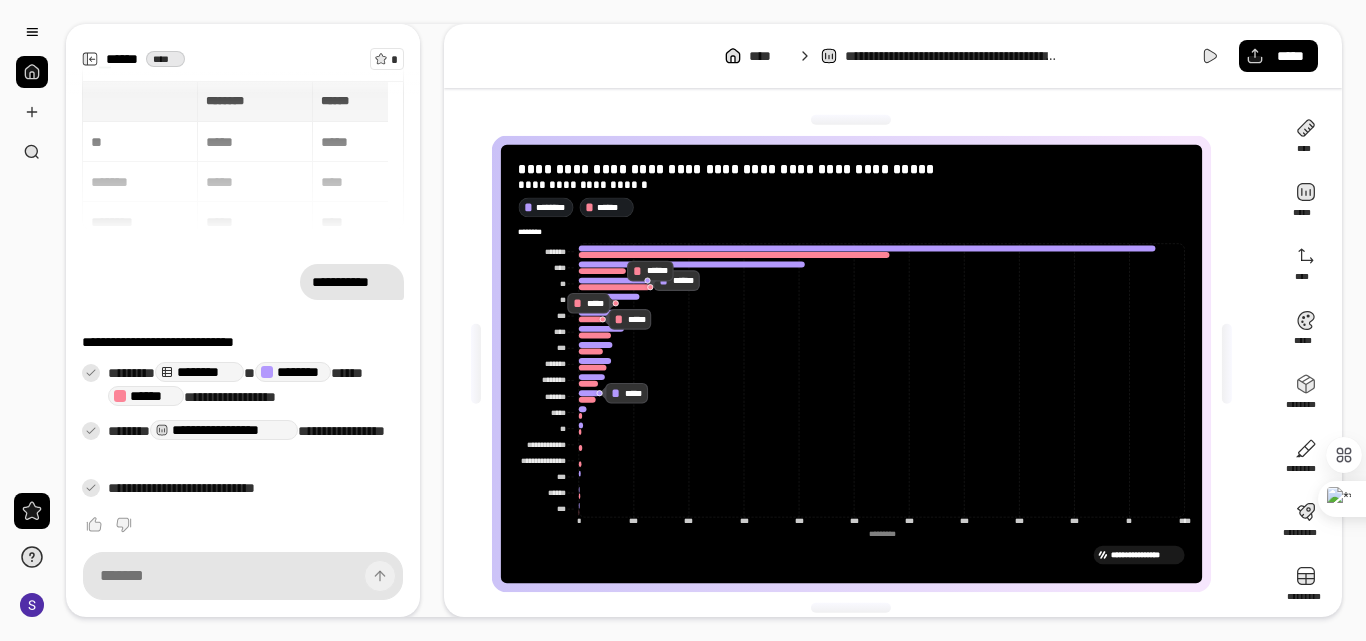 click 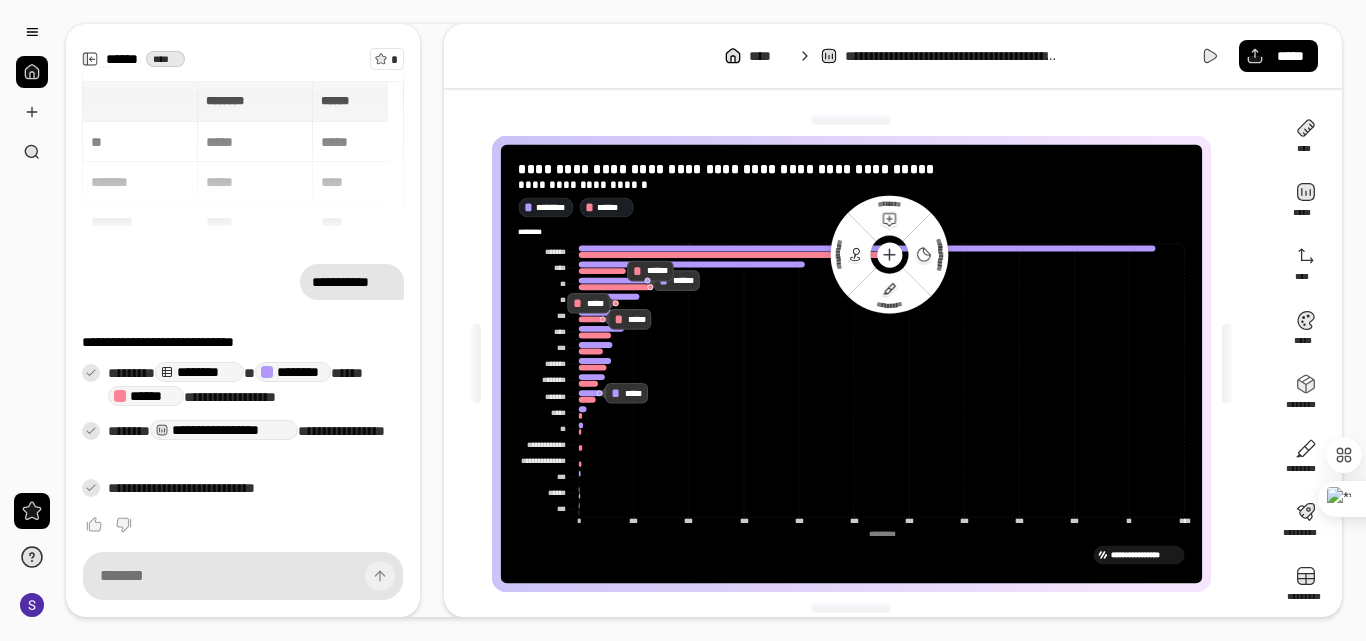 click 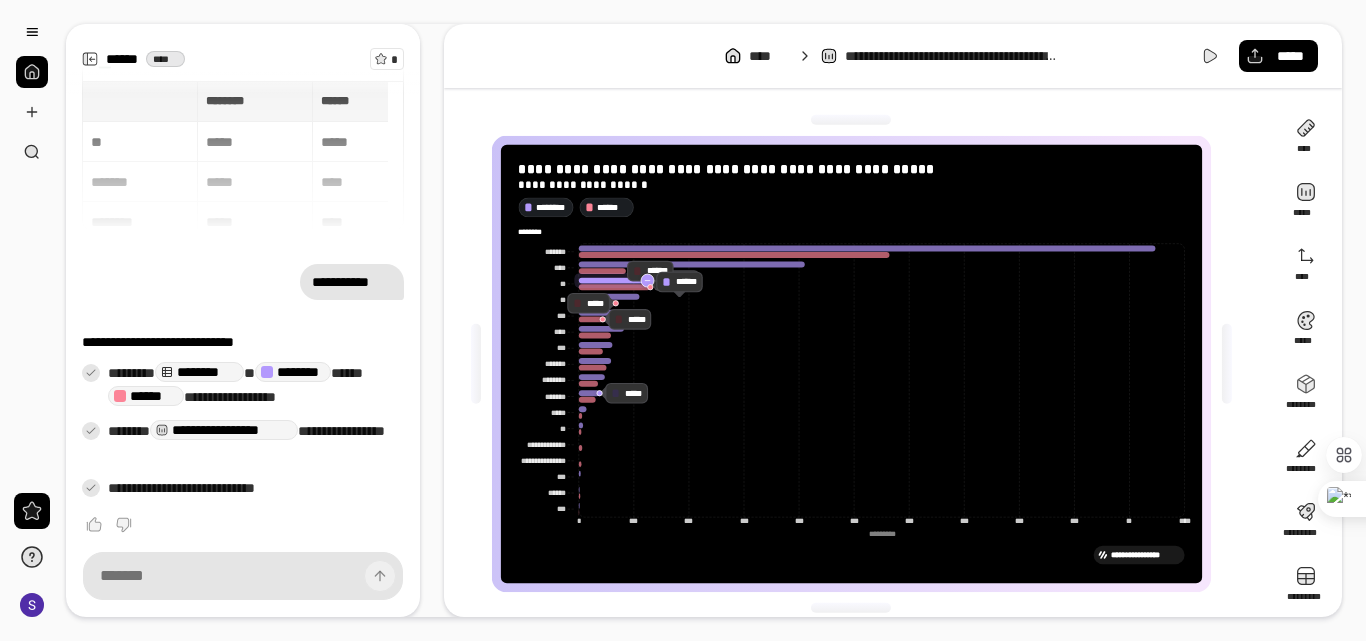 click on "**********" at bounding box center [851, 383] 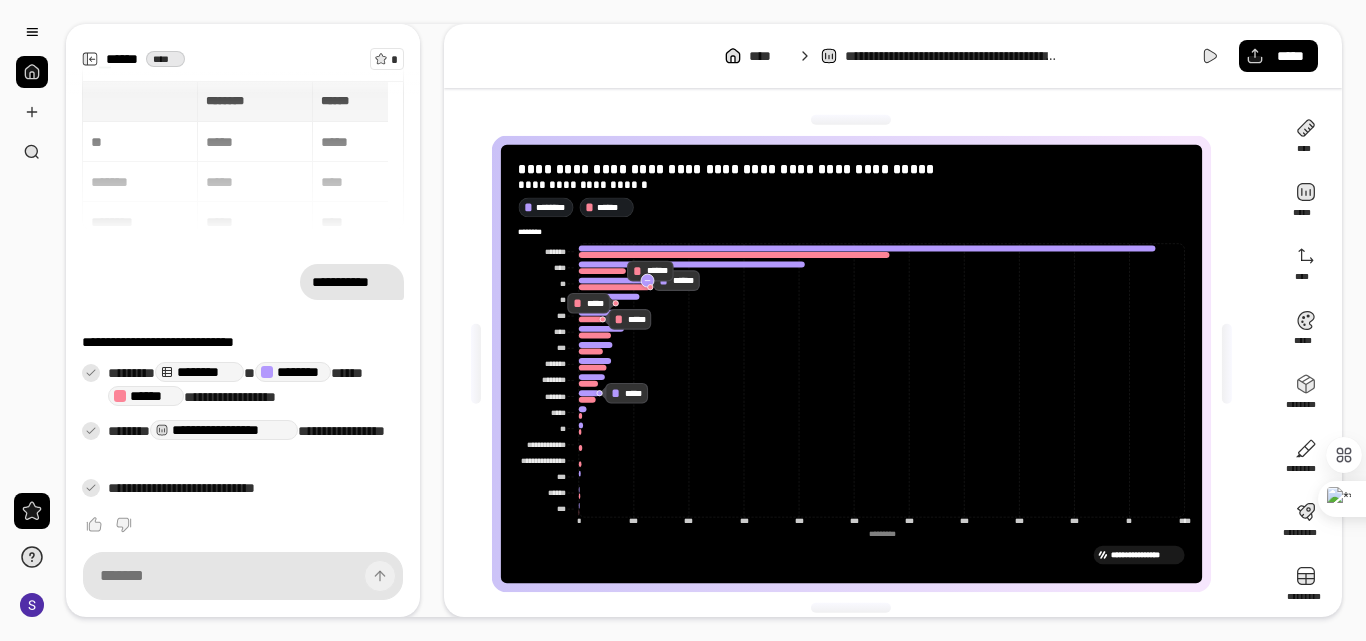 click 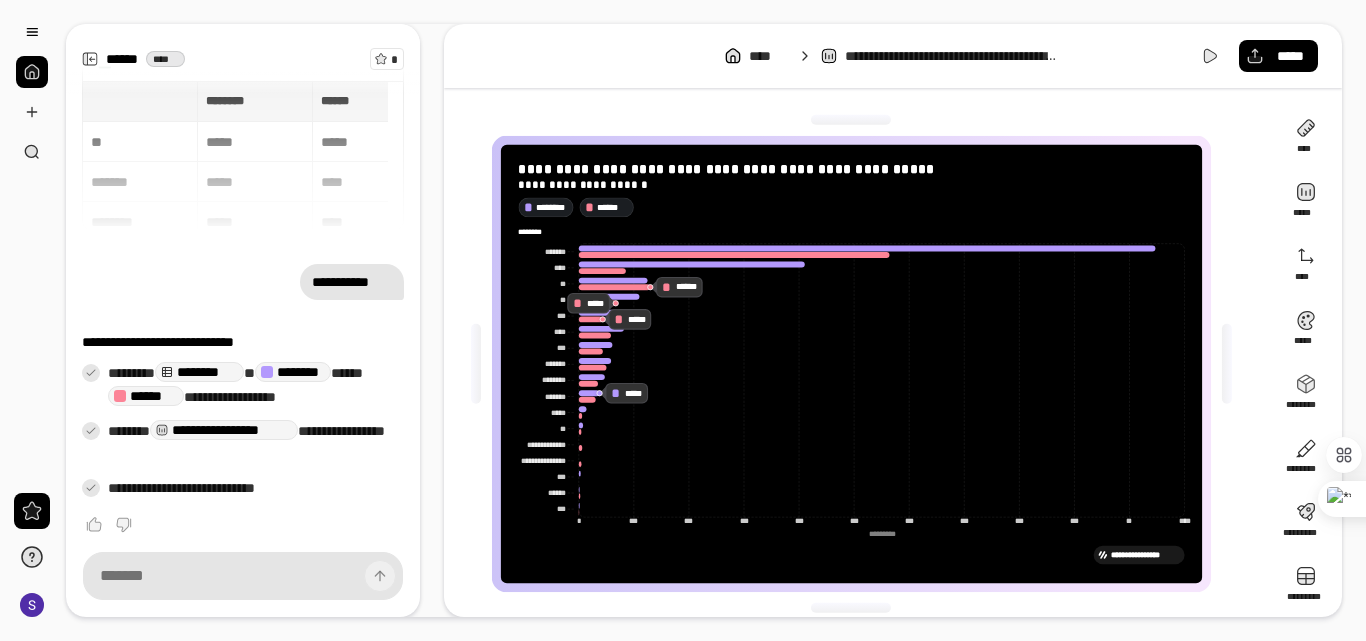 click 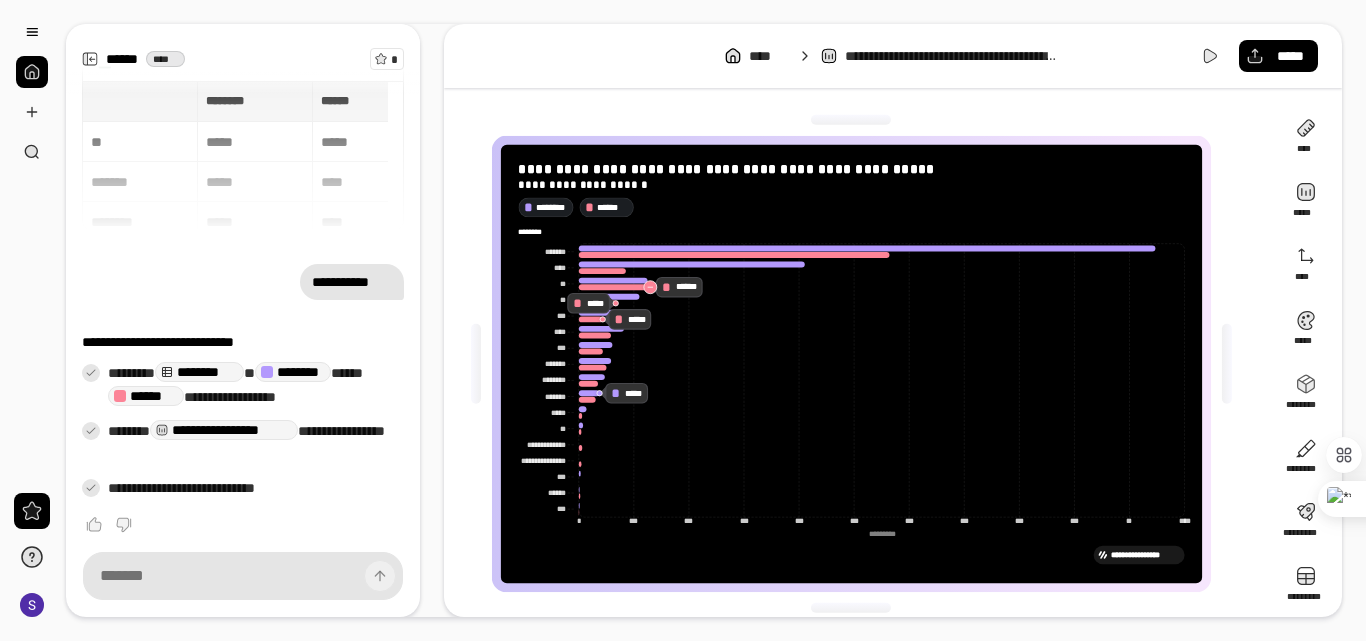 click 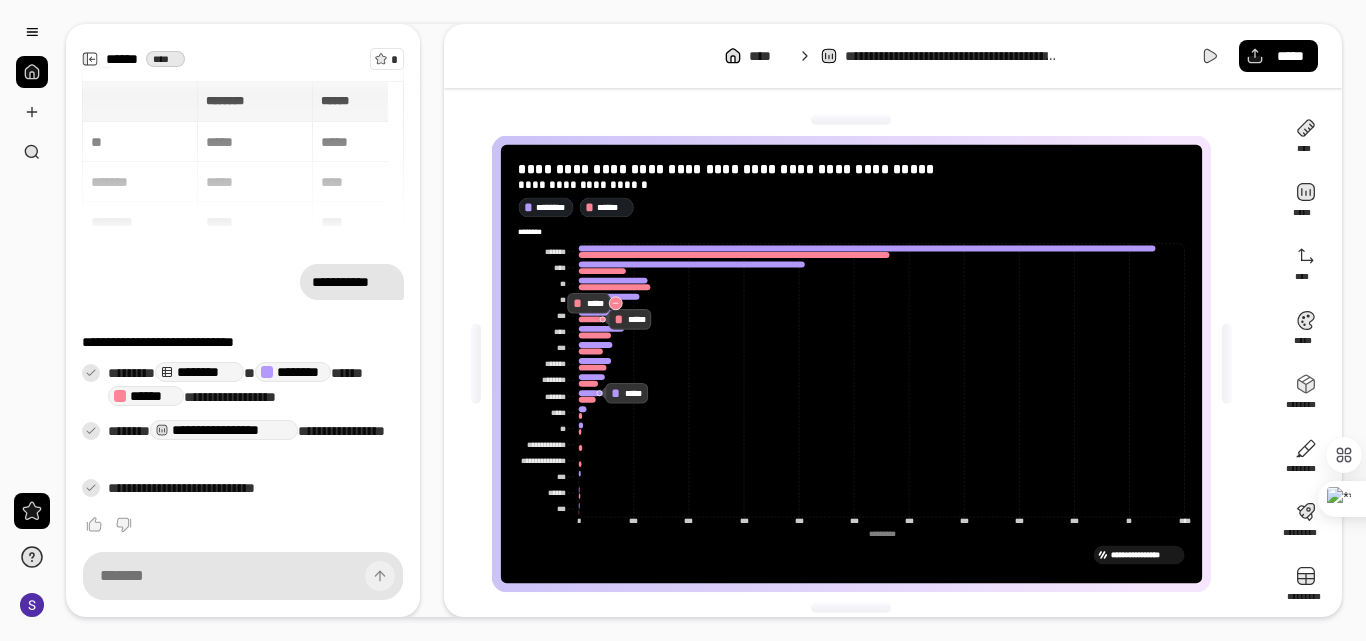 click 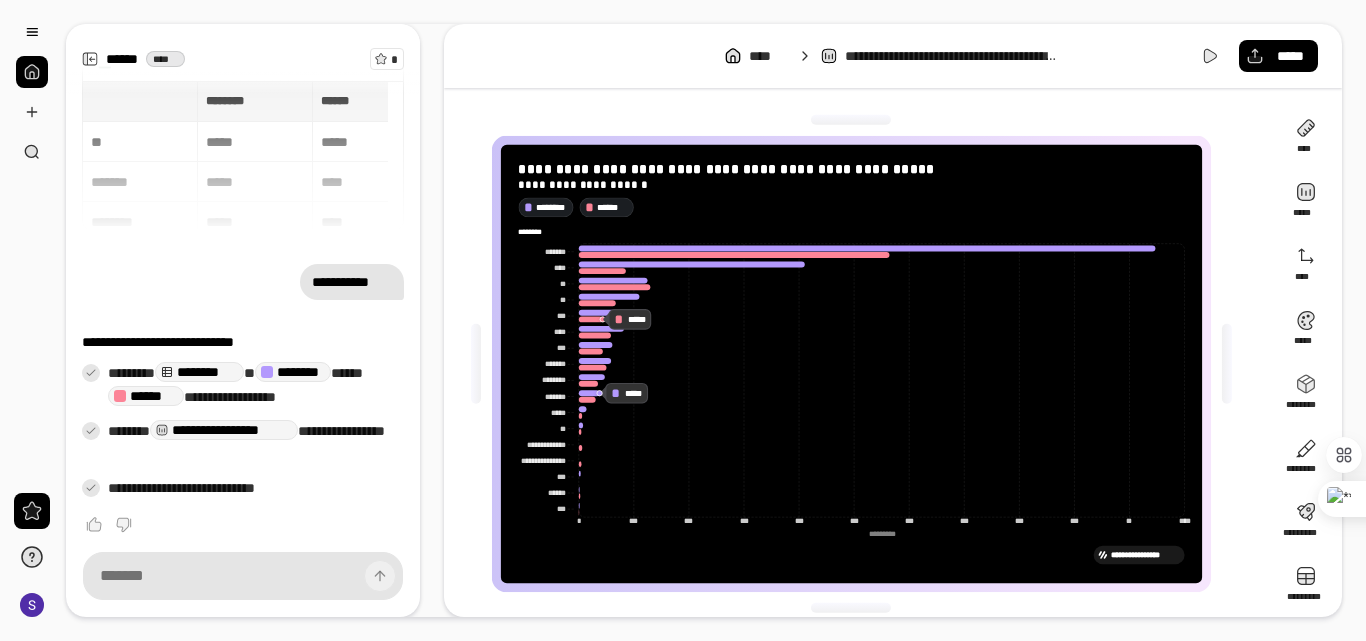 click 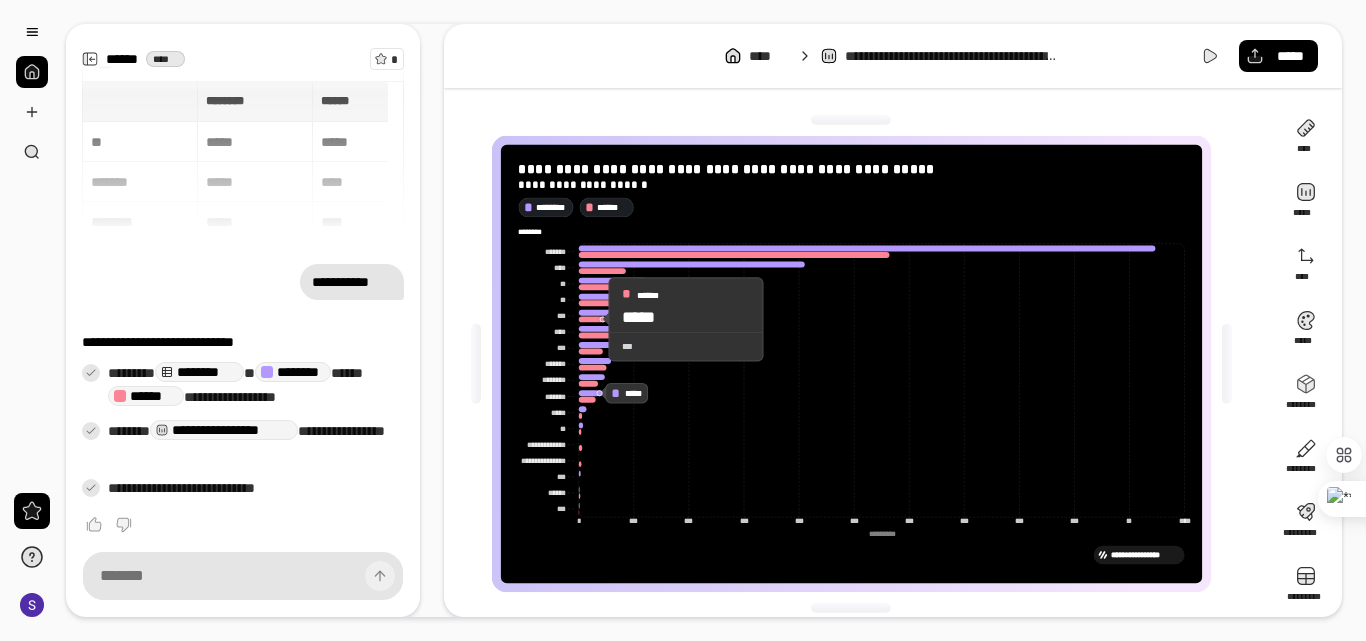 click on "****** *****" at bounding box center (685, 304) 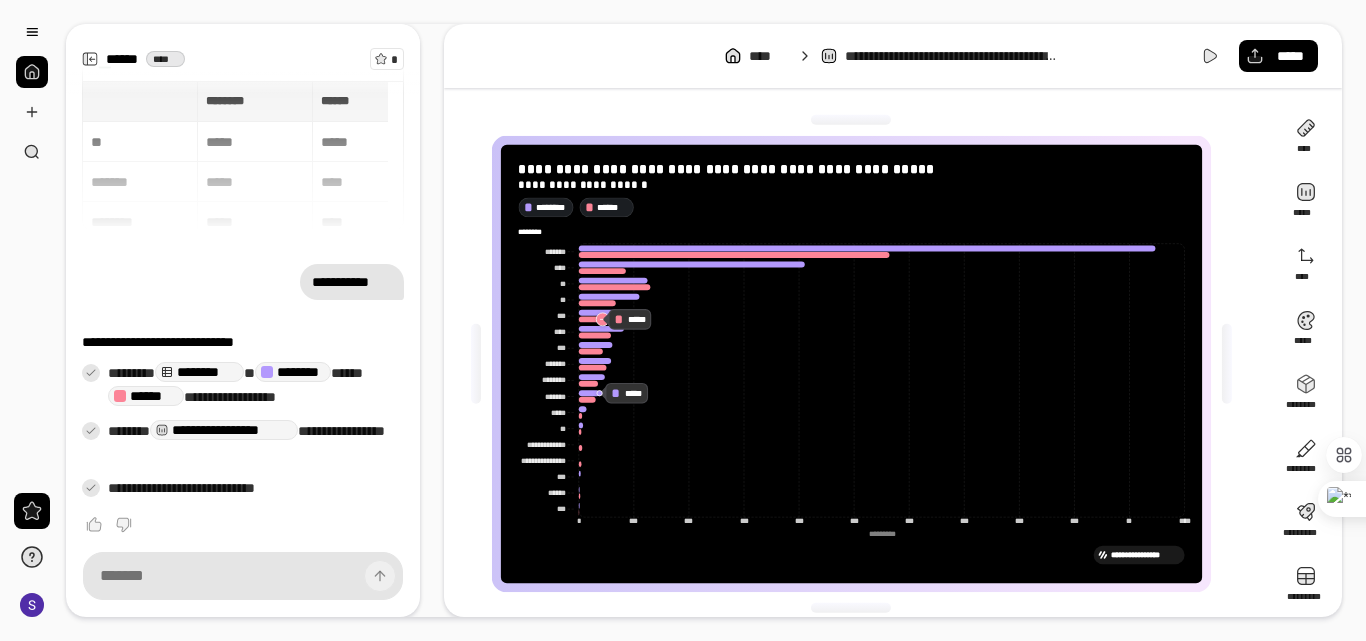 click 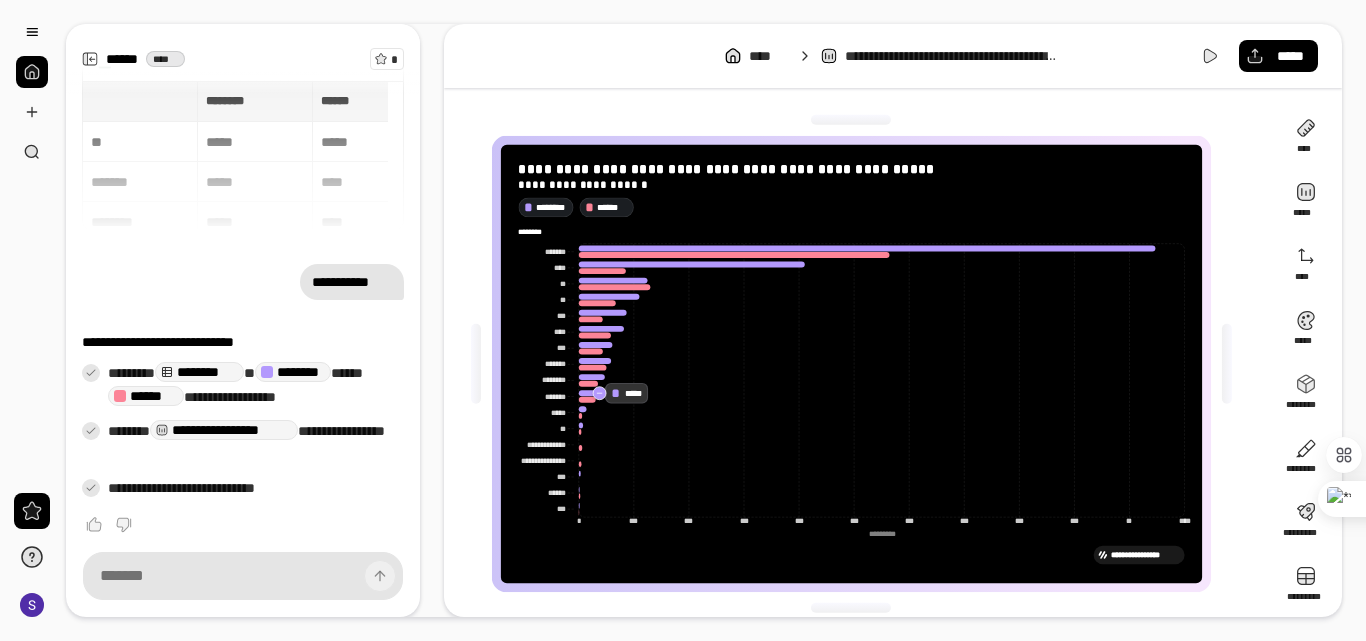 click 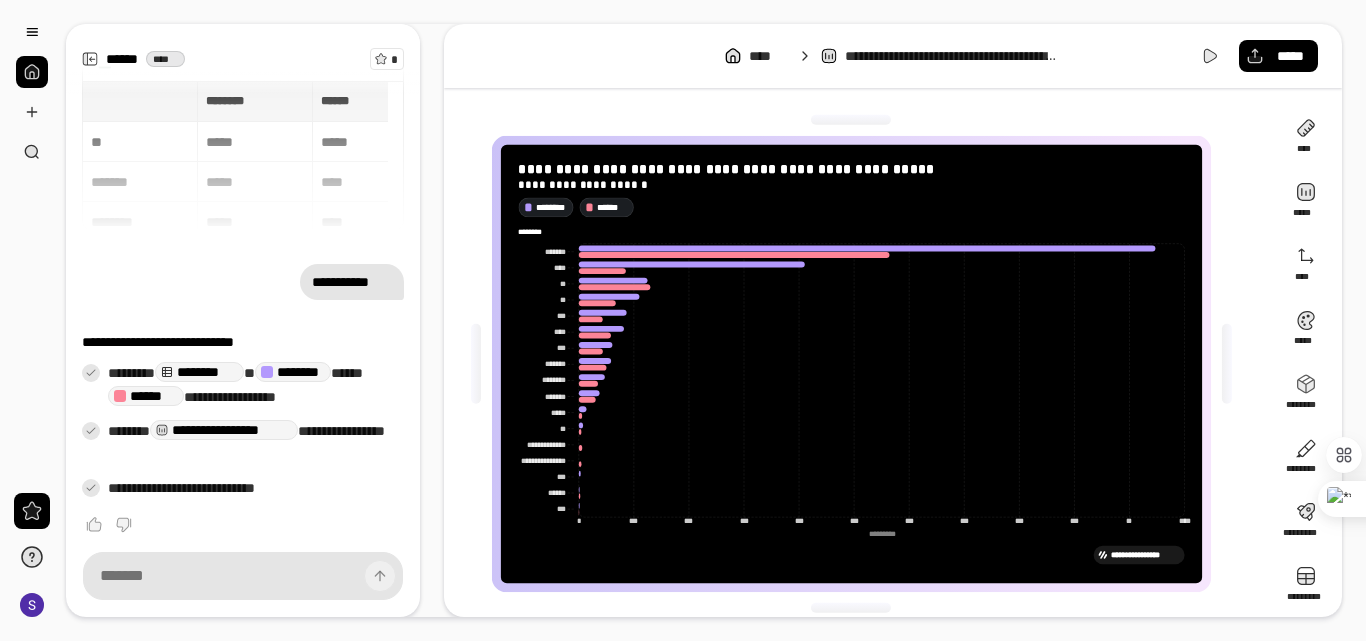 click on "**********" at bounding box center [859, 364] 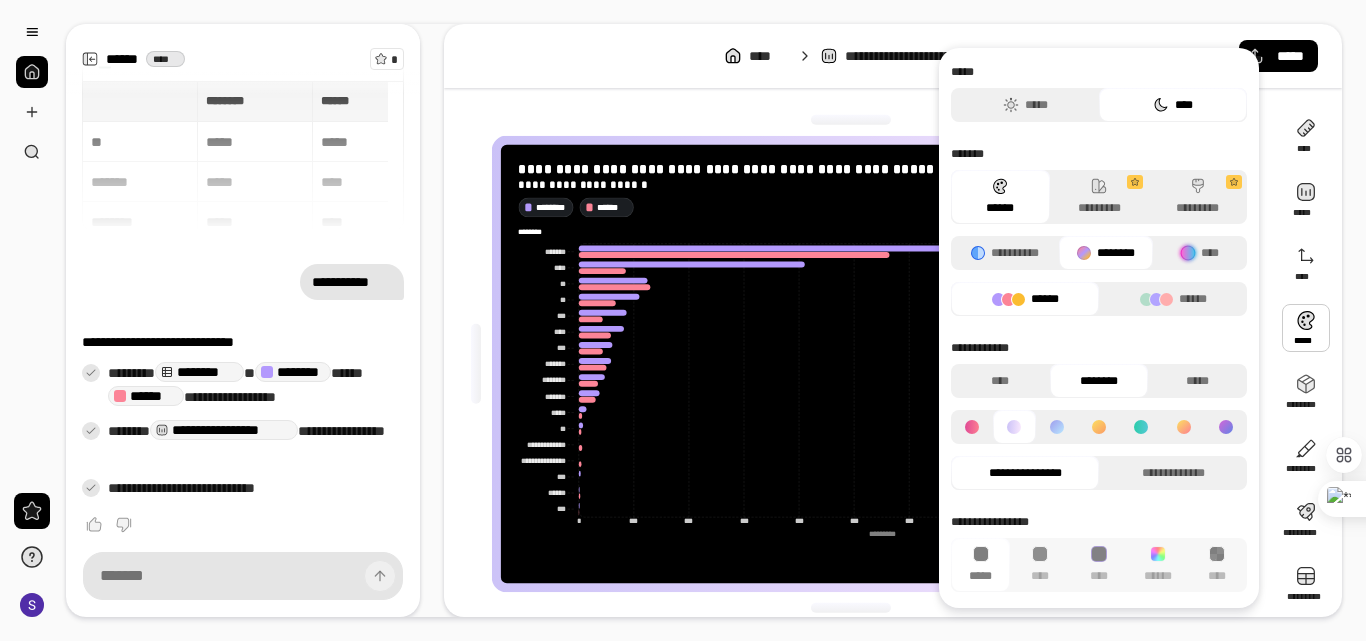 click on "******** ******" at bounding box center (851, 207) 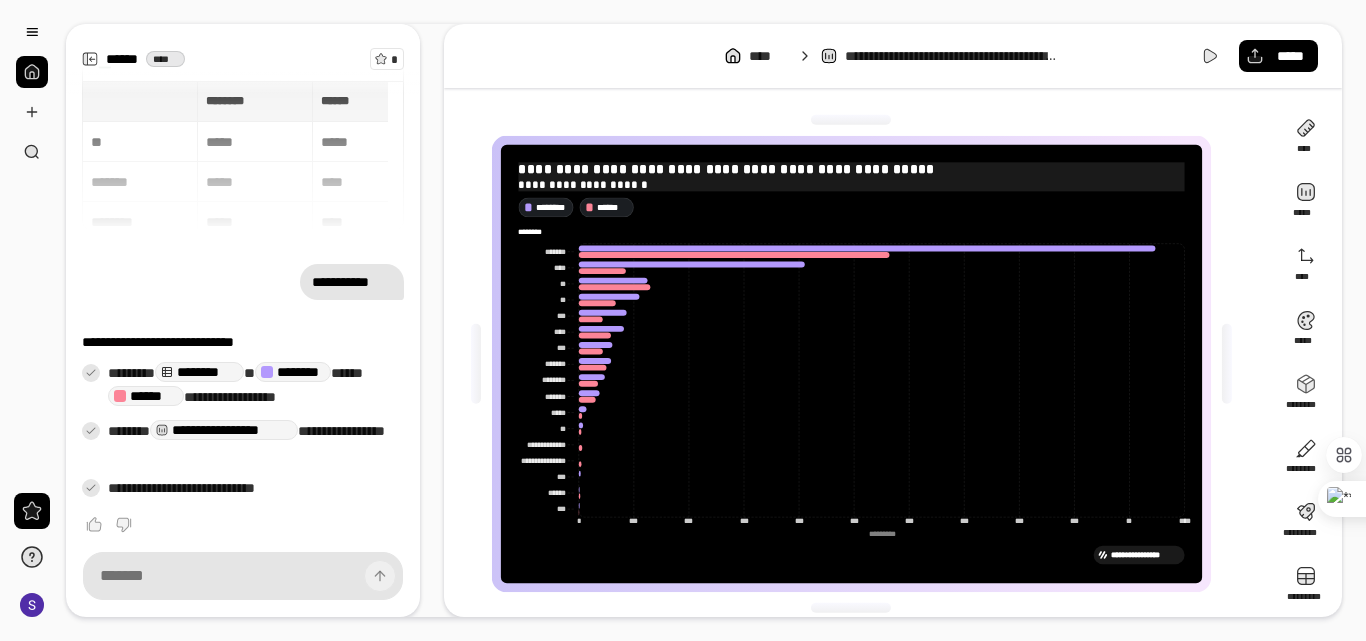 click on "**********" at bounding box center (851, 169) 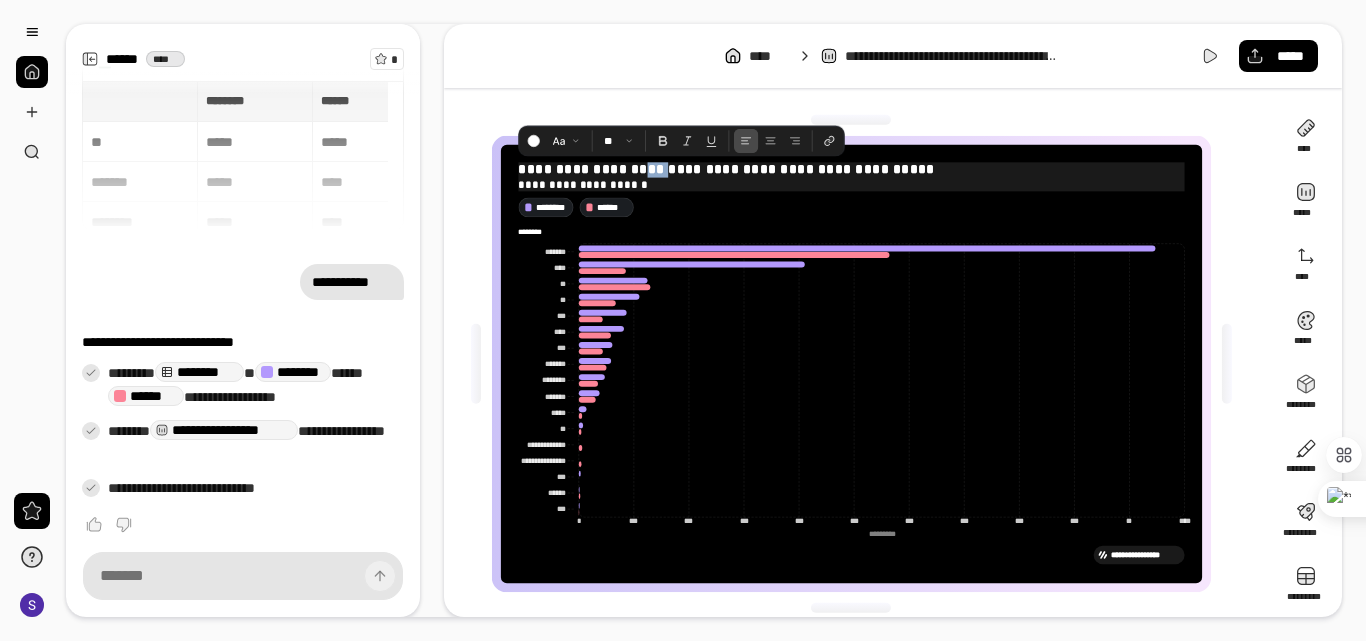 click on "**********" at bounding box center (851, 169) 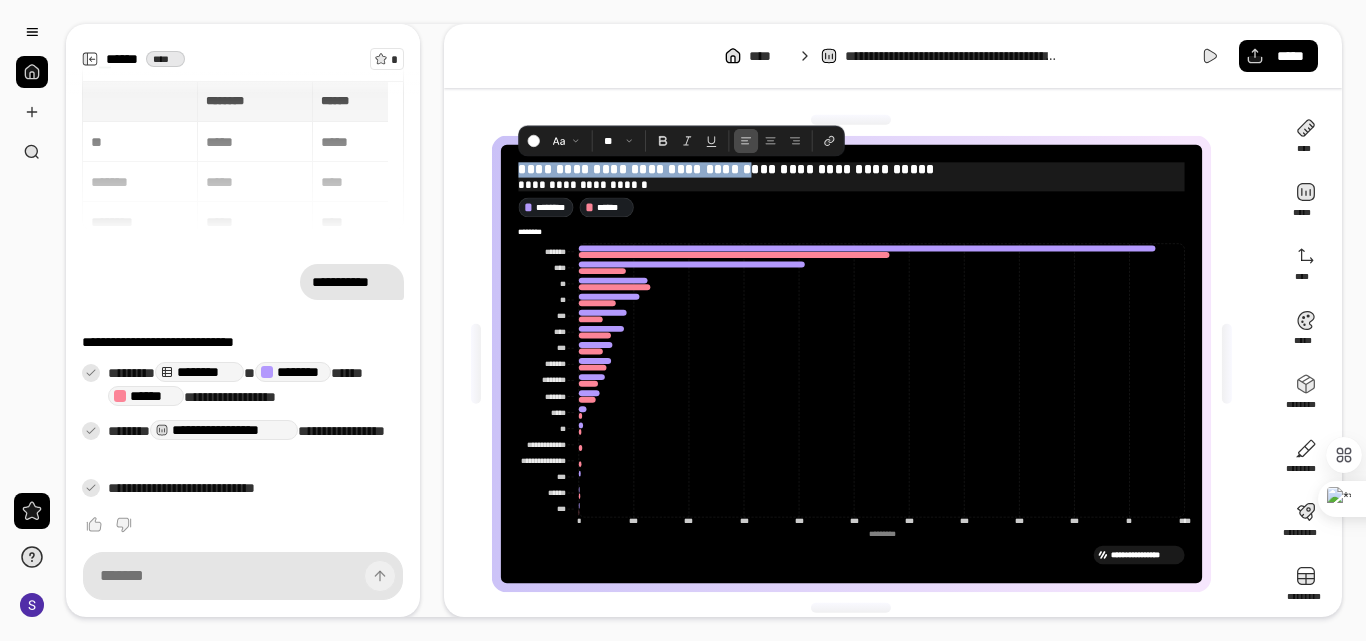 drag, startPoint x: 750, startPoint y: 168, endPoint x: 505, endPoint y: 171, distance: 245.01837 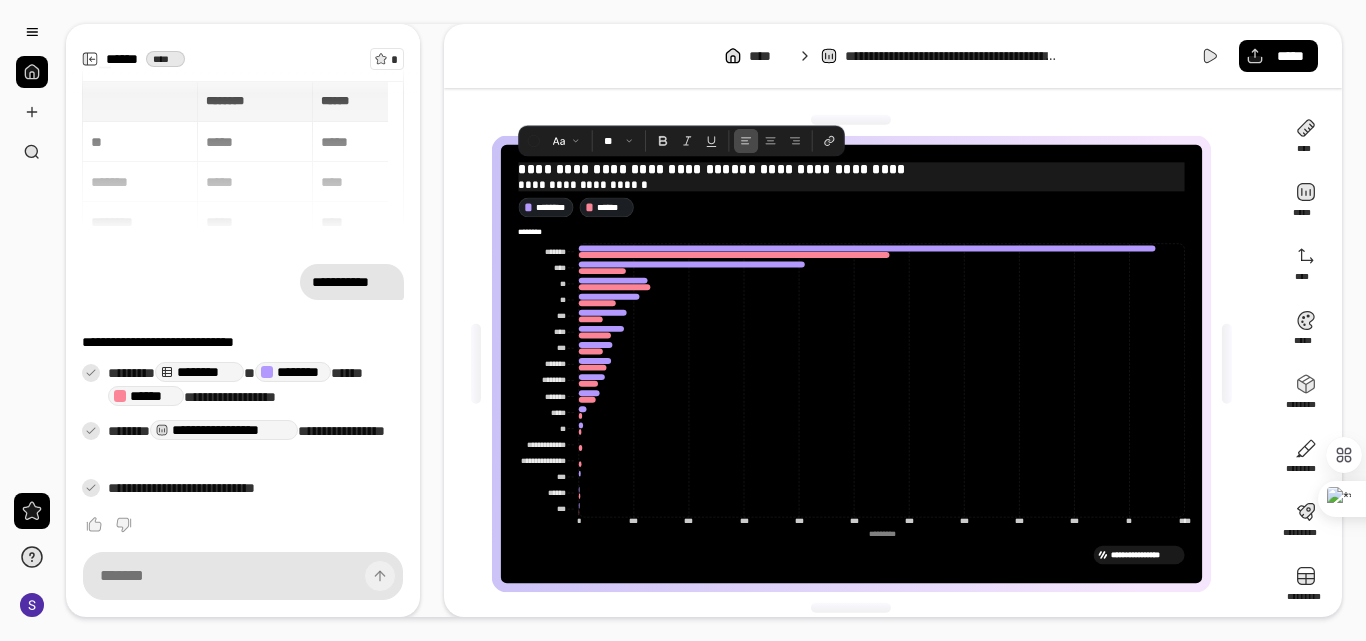 click on "**********" at bounding box center (851, 169) 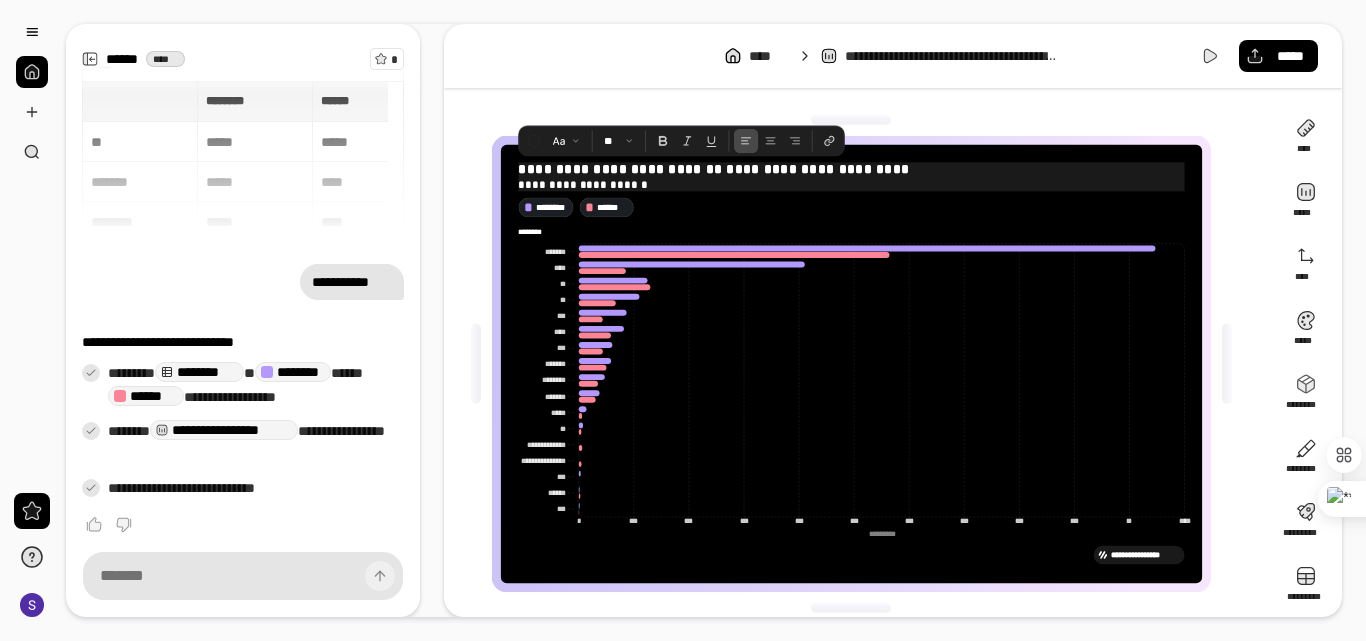 click on "**********" at bounding box center (851, 184) 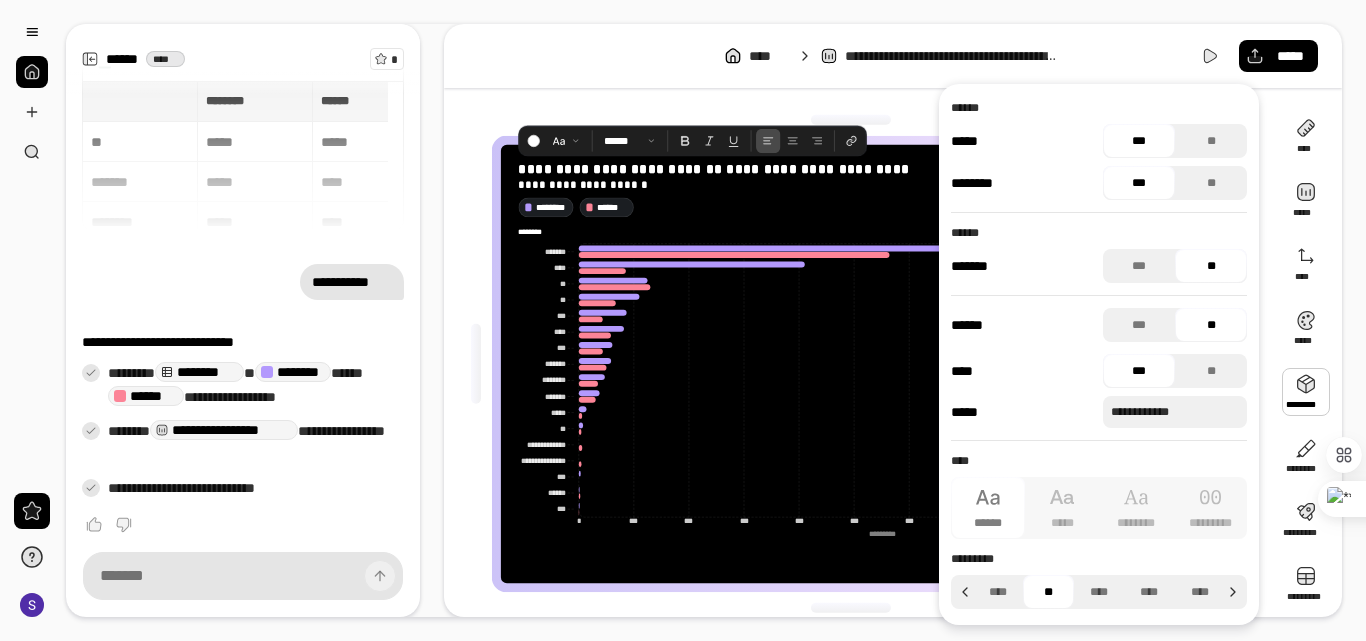 click on "**********" at bounding box center (893, 320) 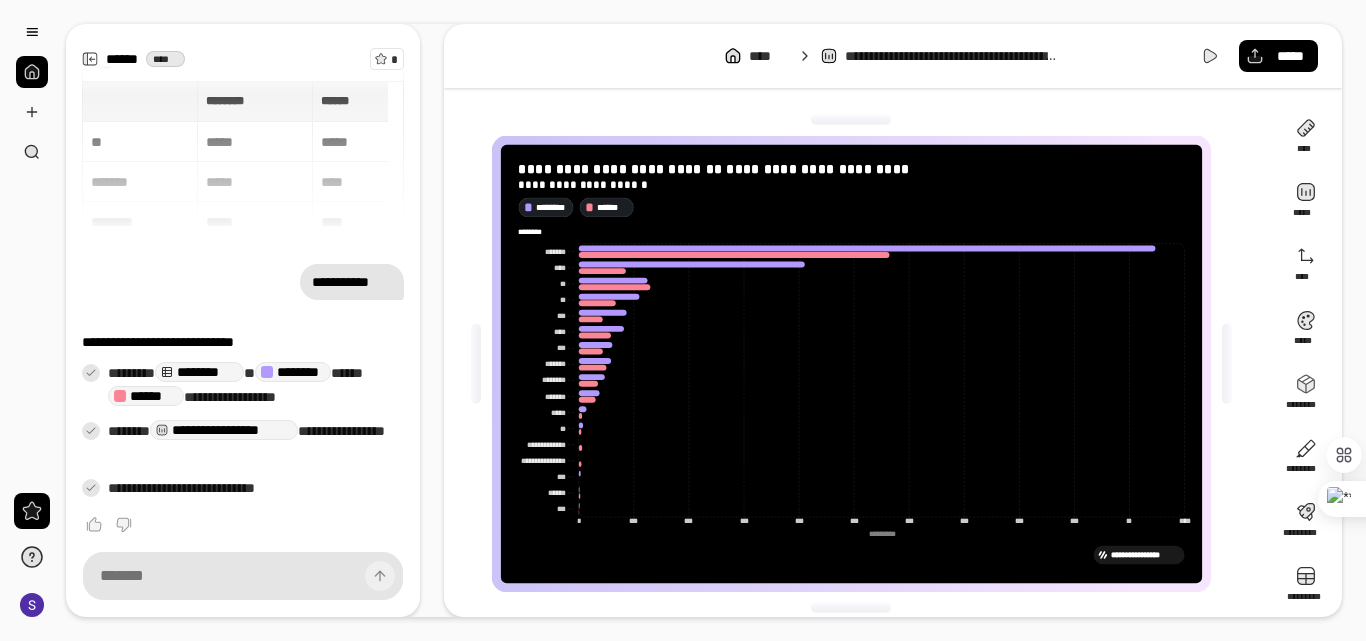 click on "**********" at bounding box center (859, 364) 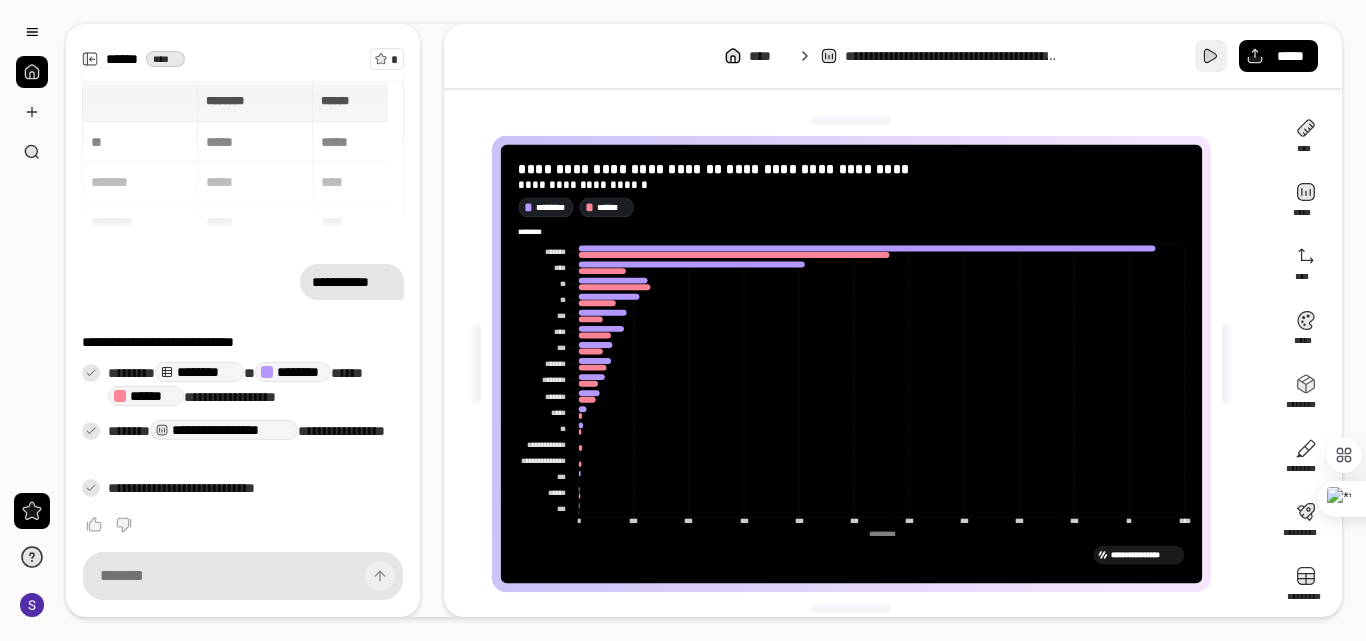 click at bounding box center [1211, 56] 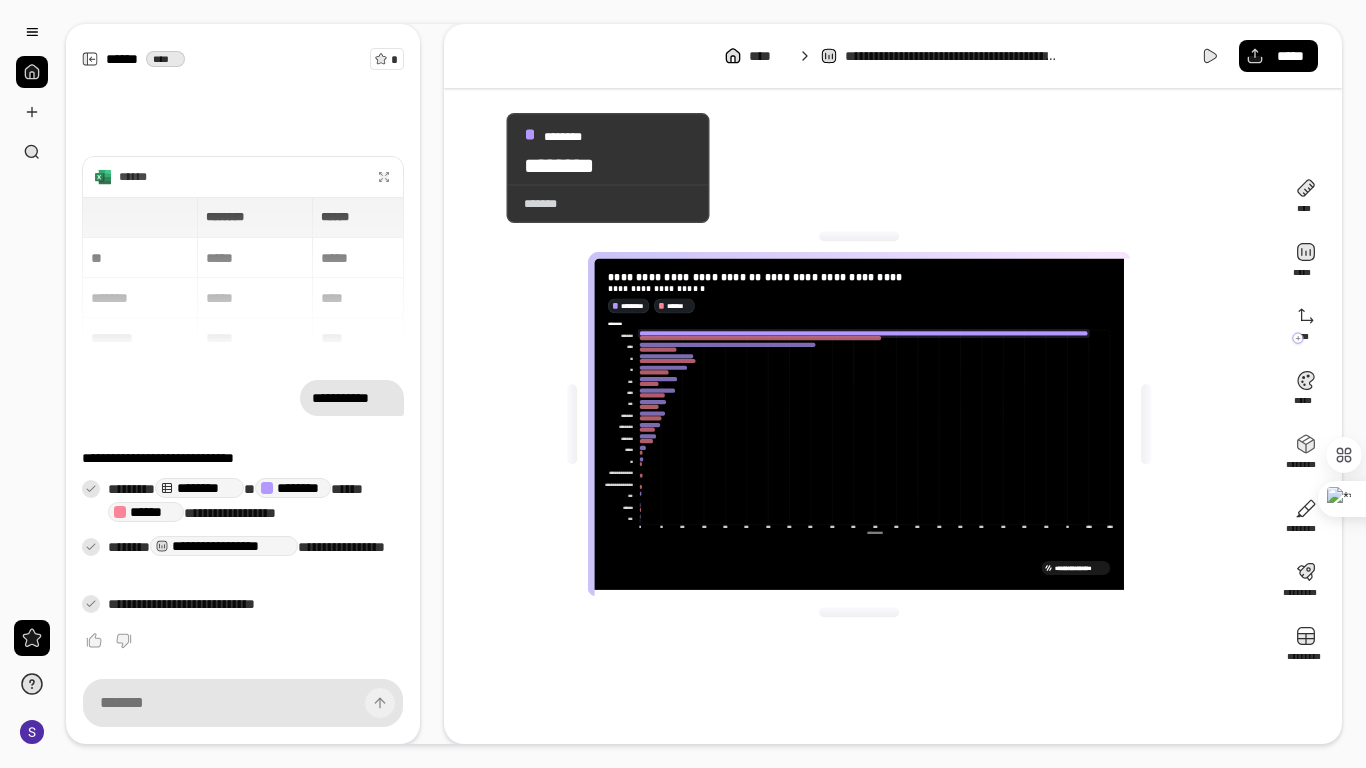 click 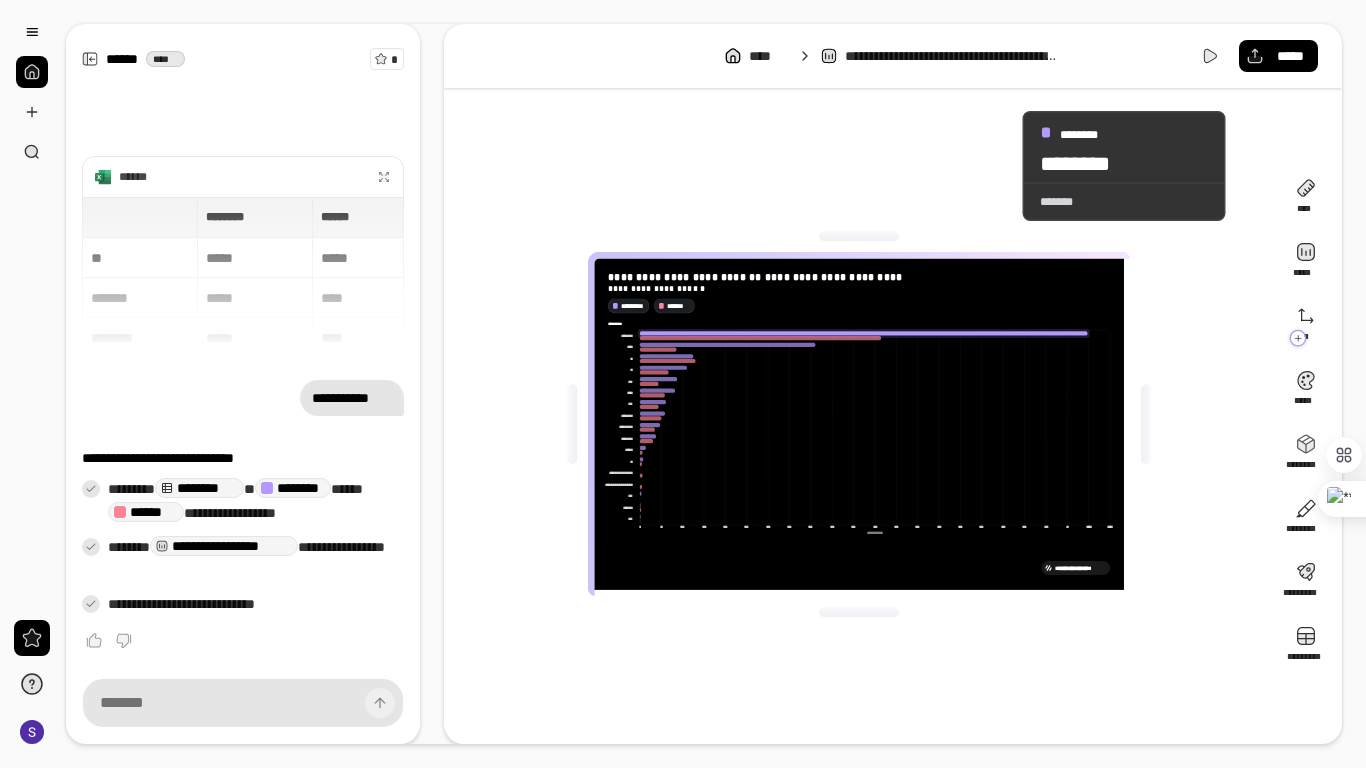 click 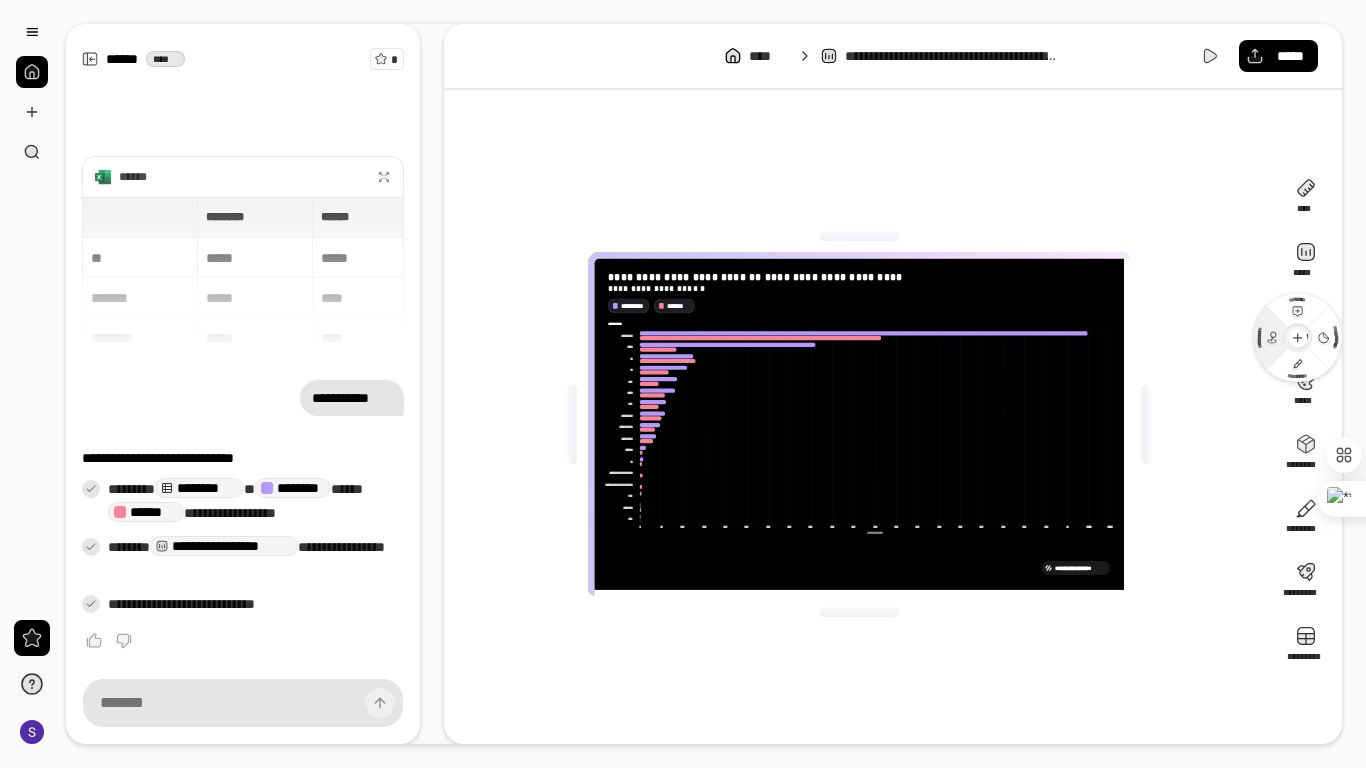 click 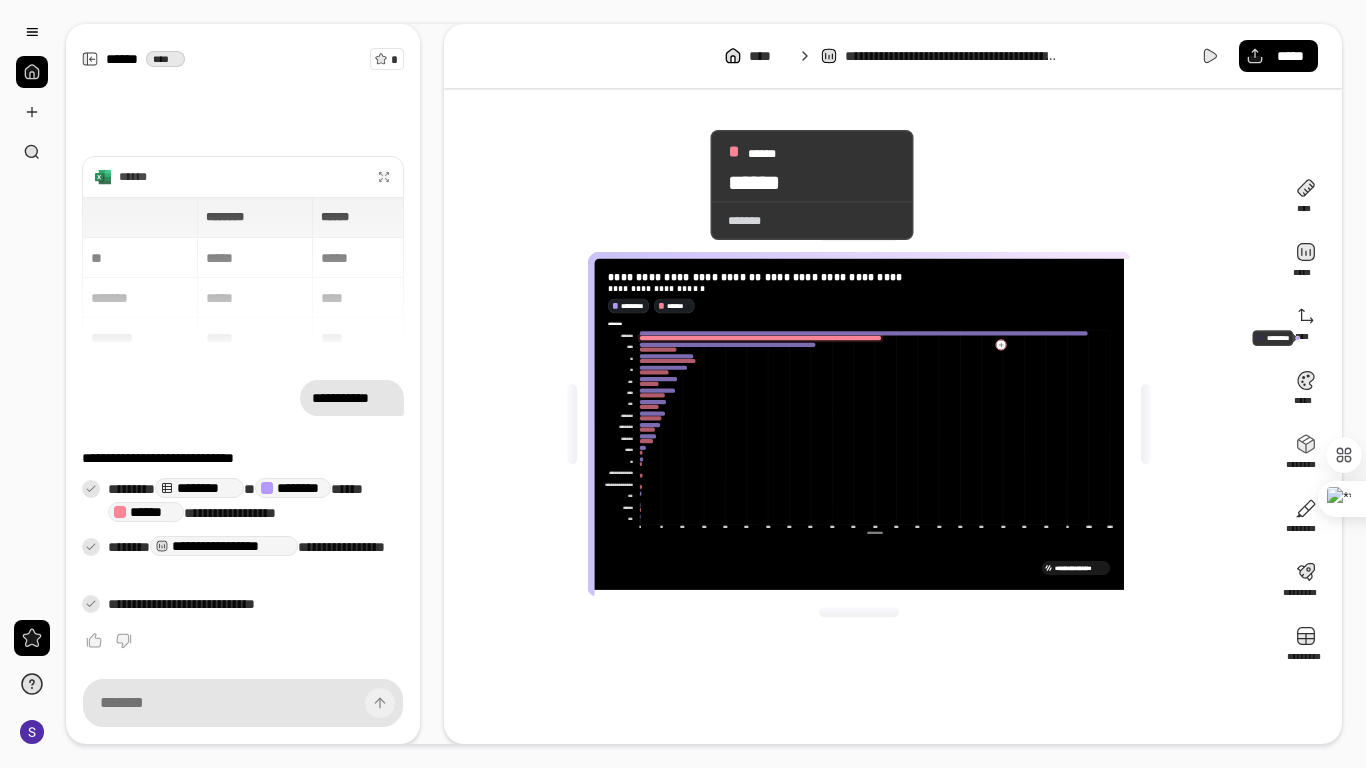 click 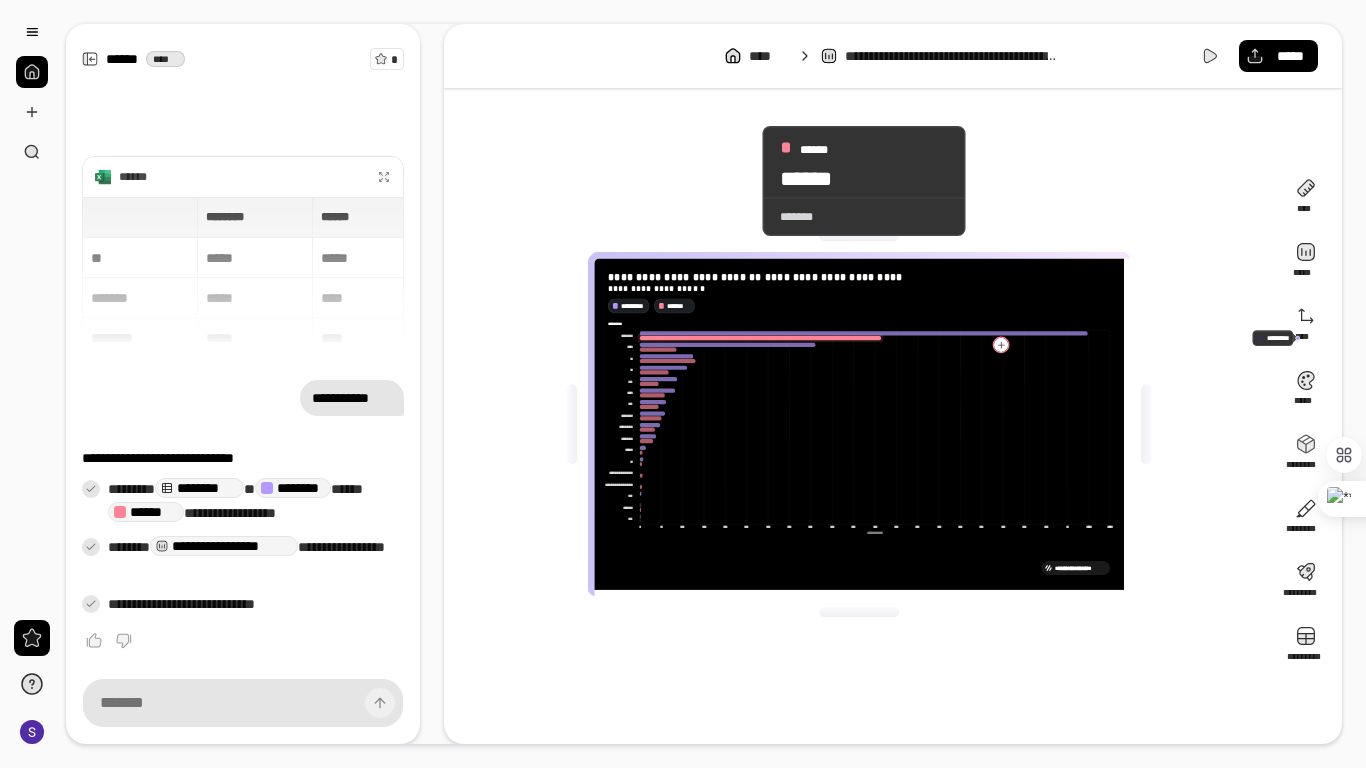 click 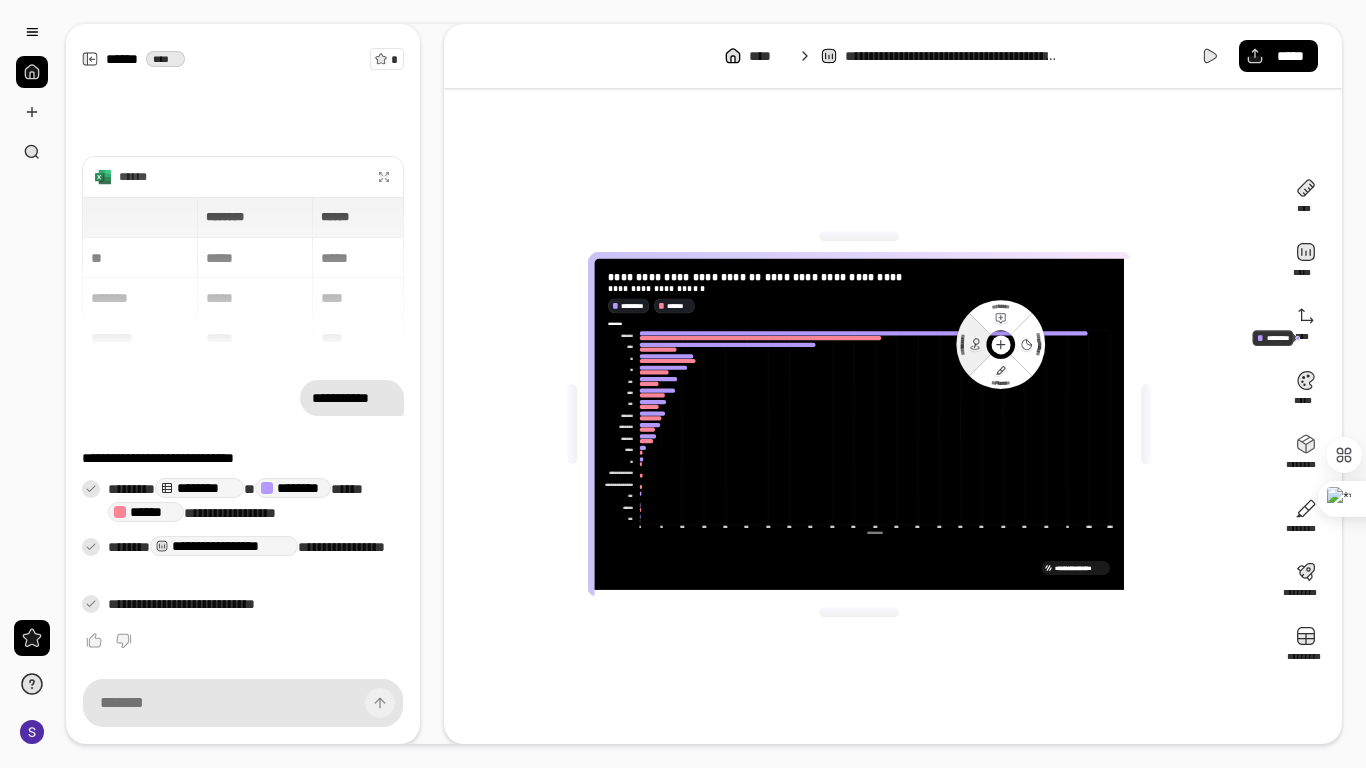 click 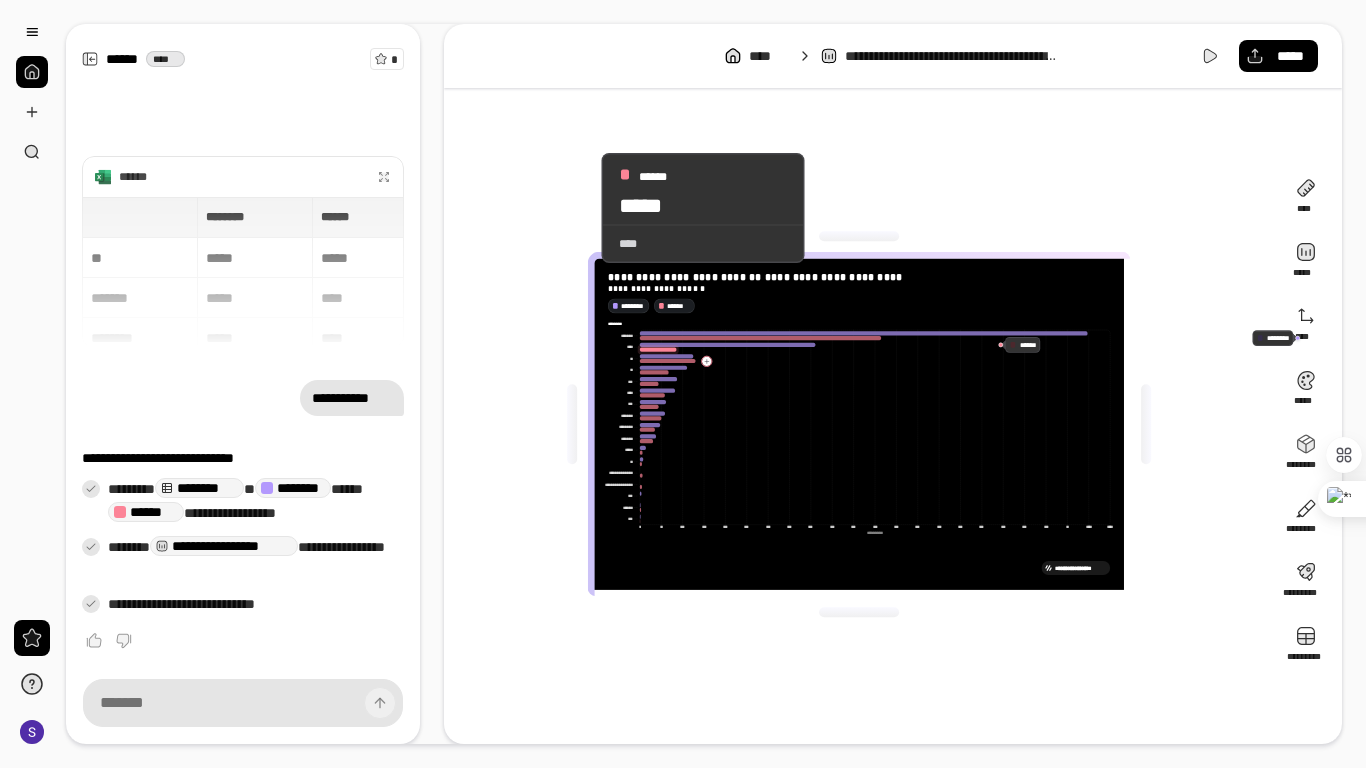click 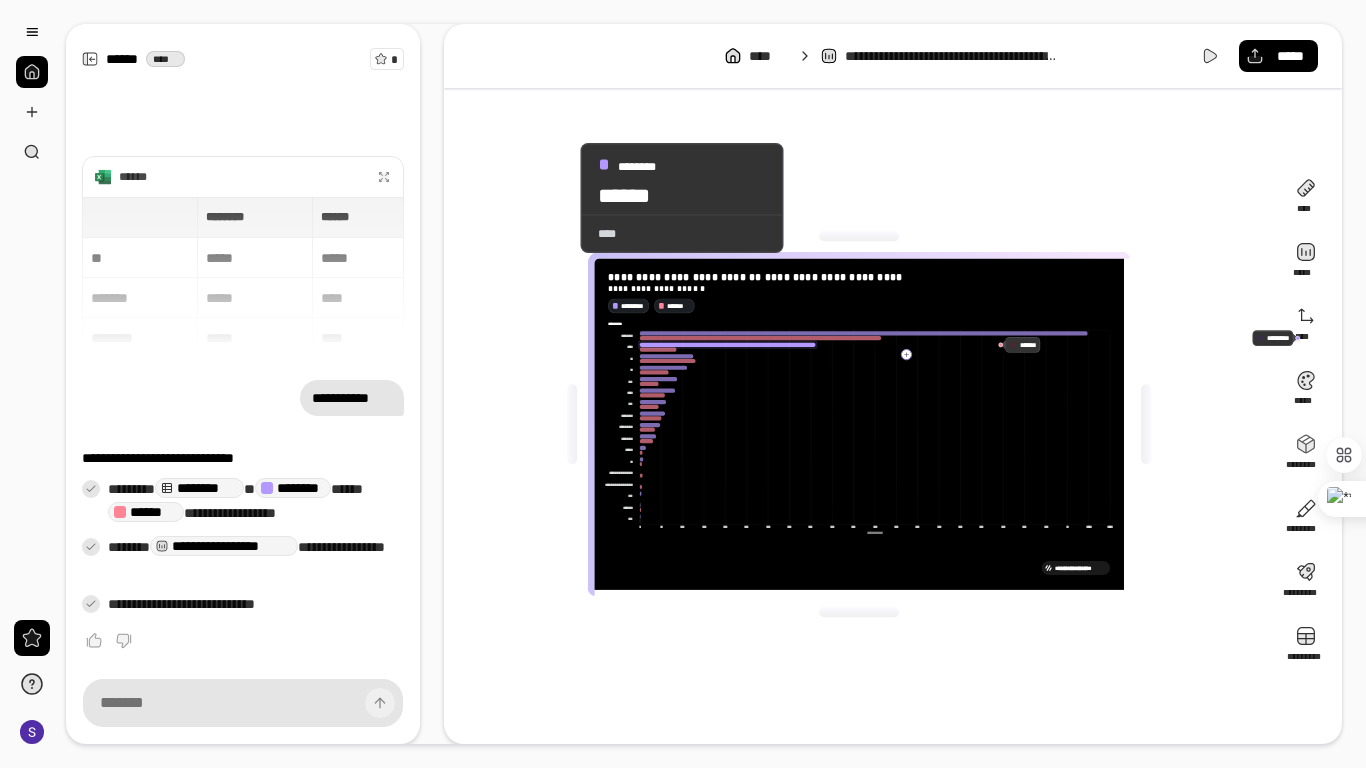 click 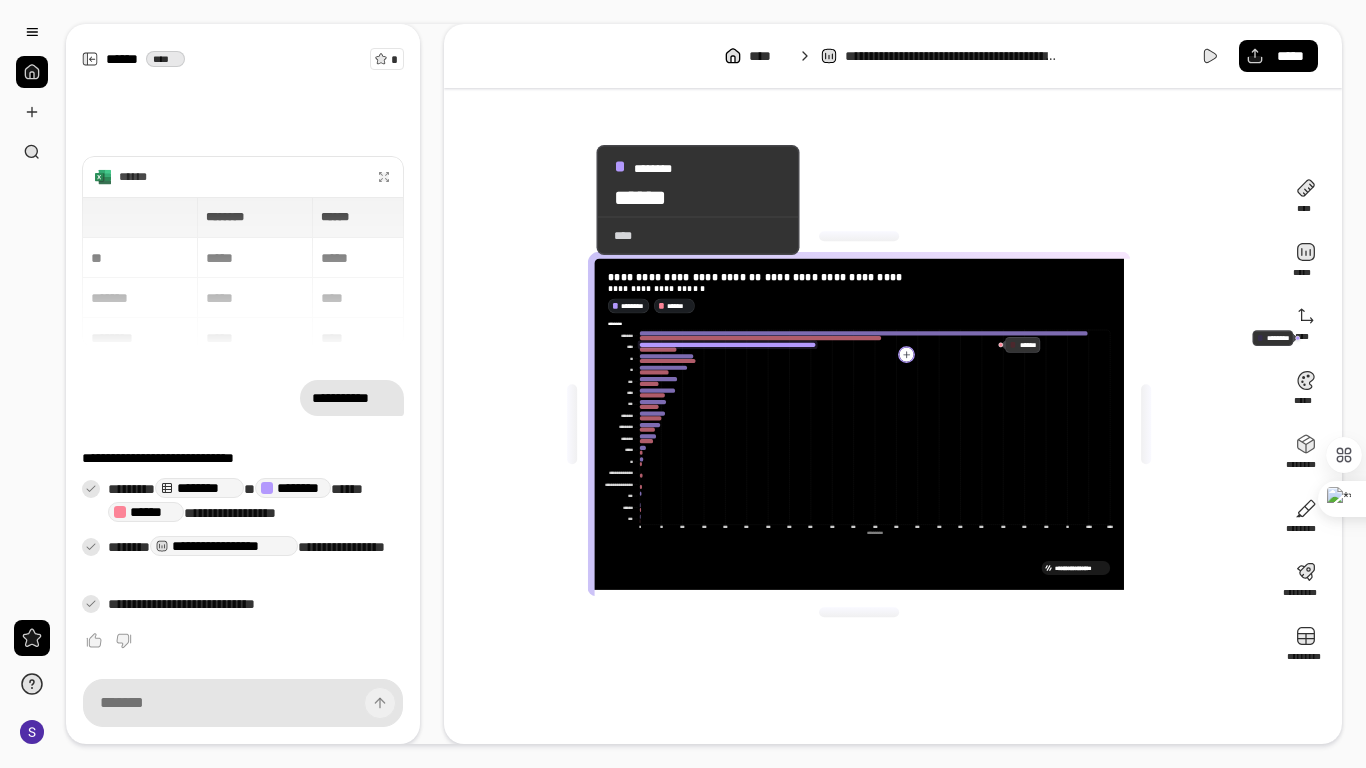 click 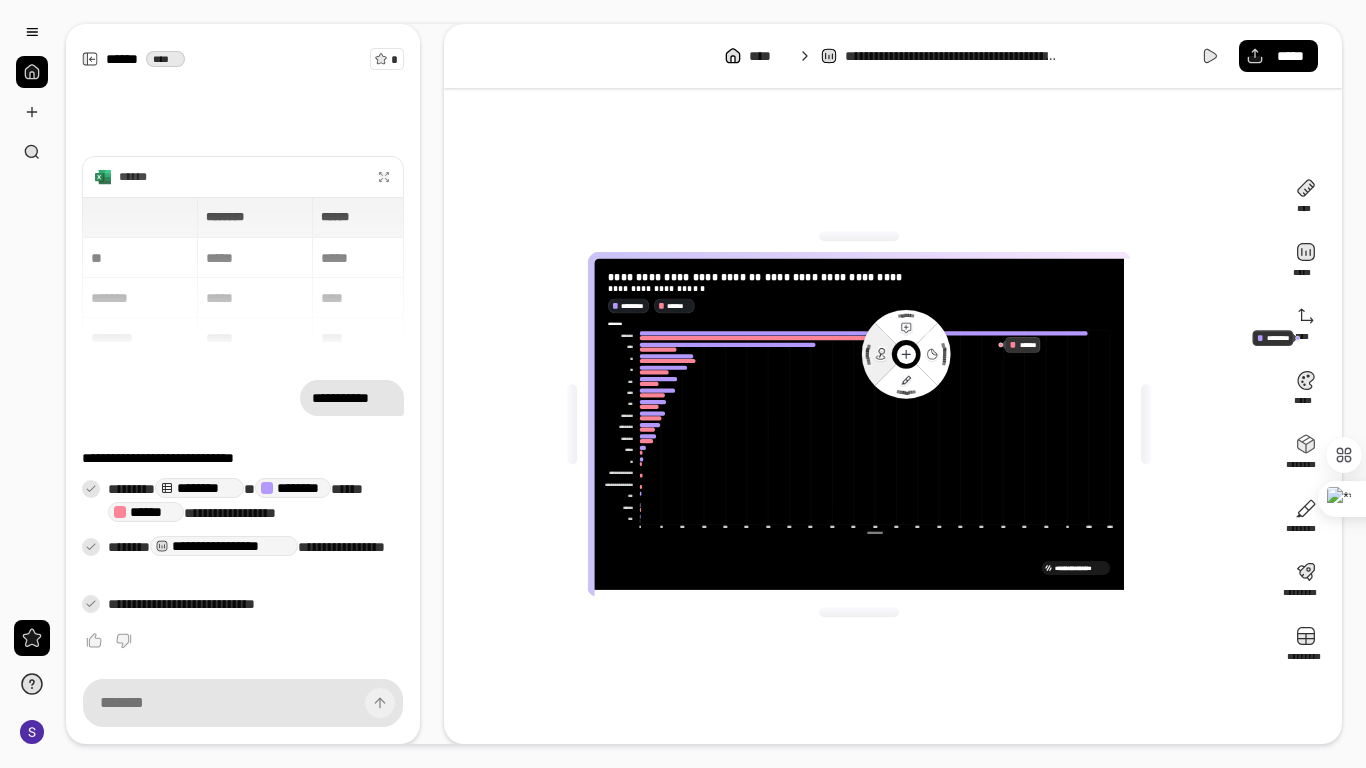 click 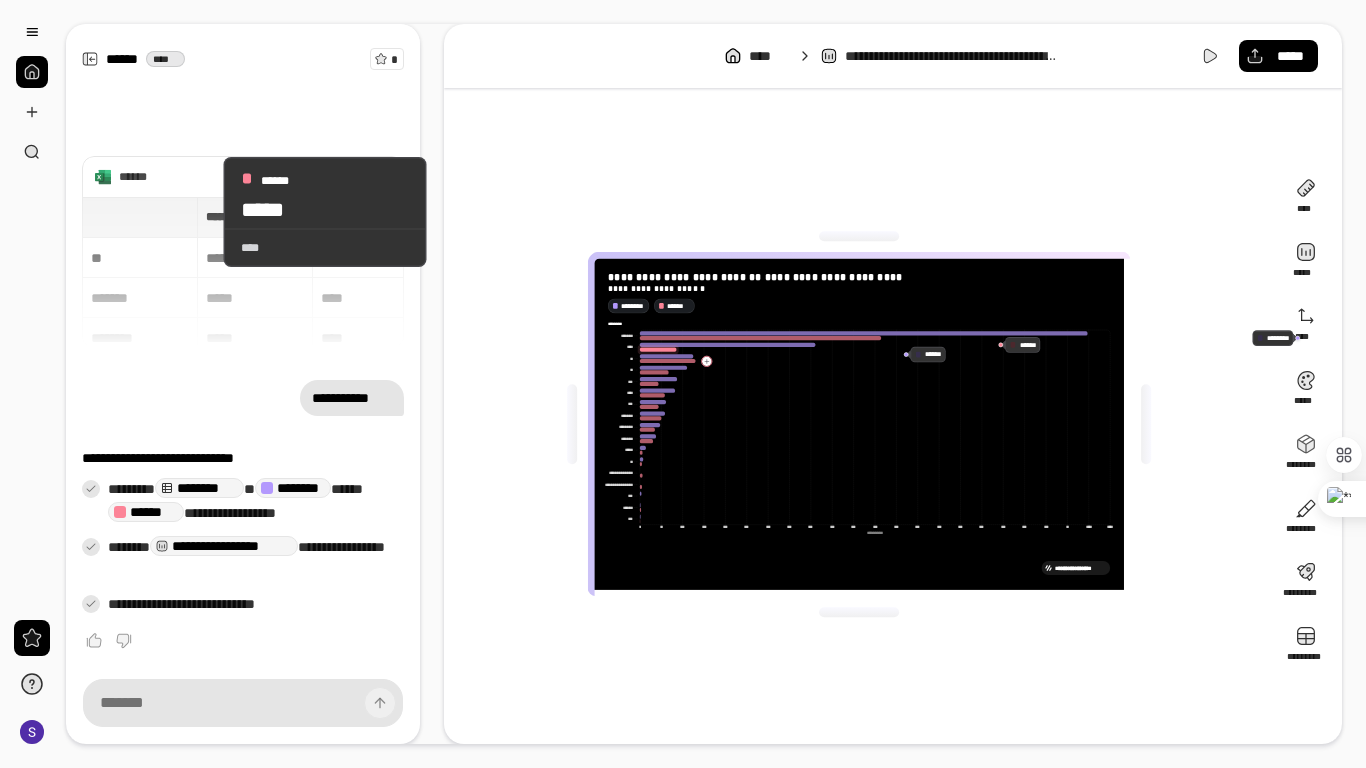 click 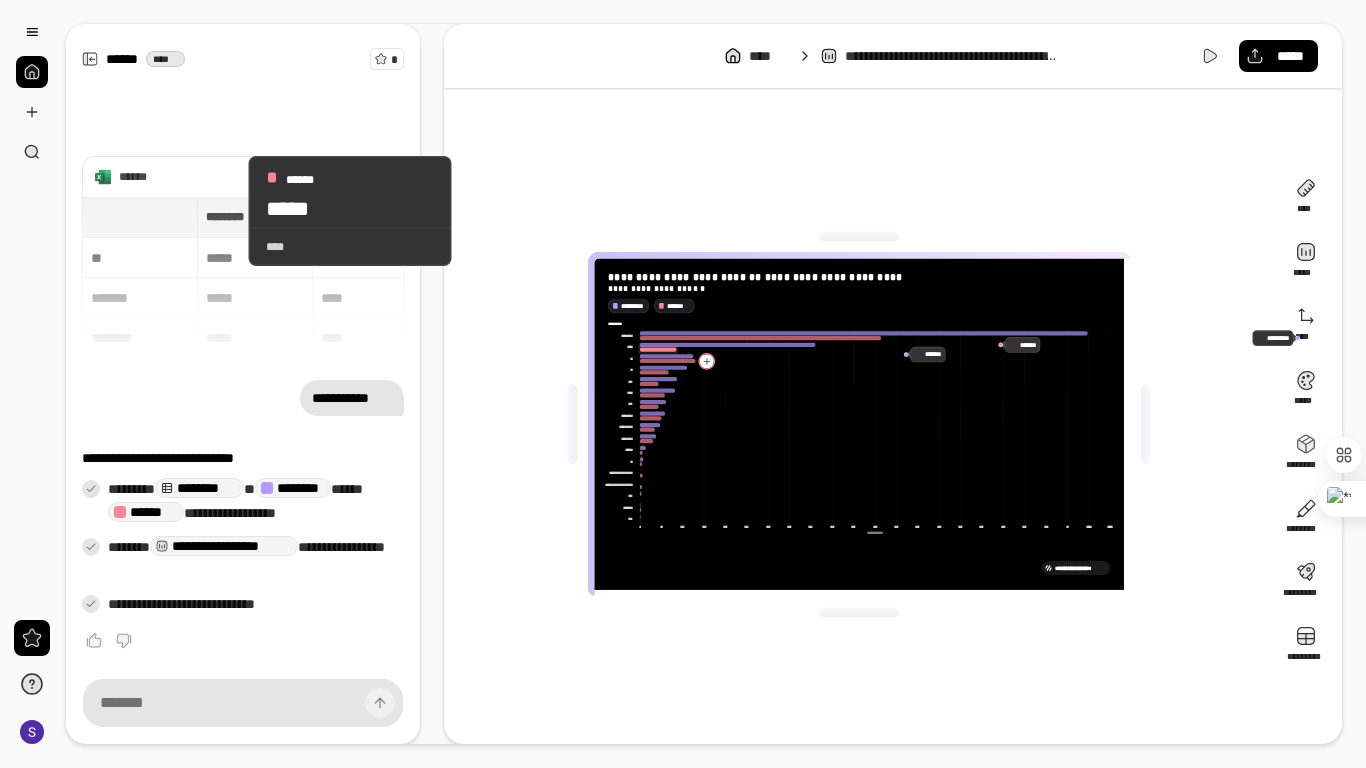 click 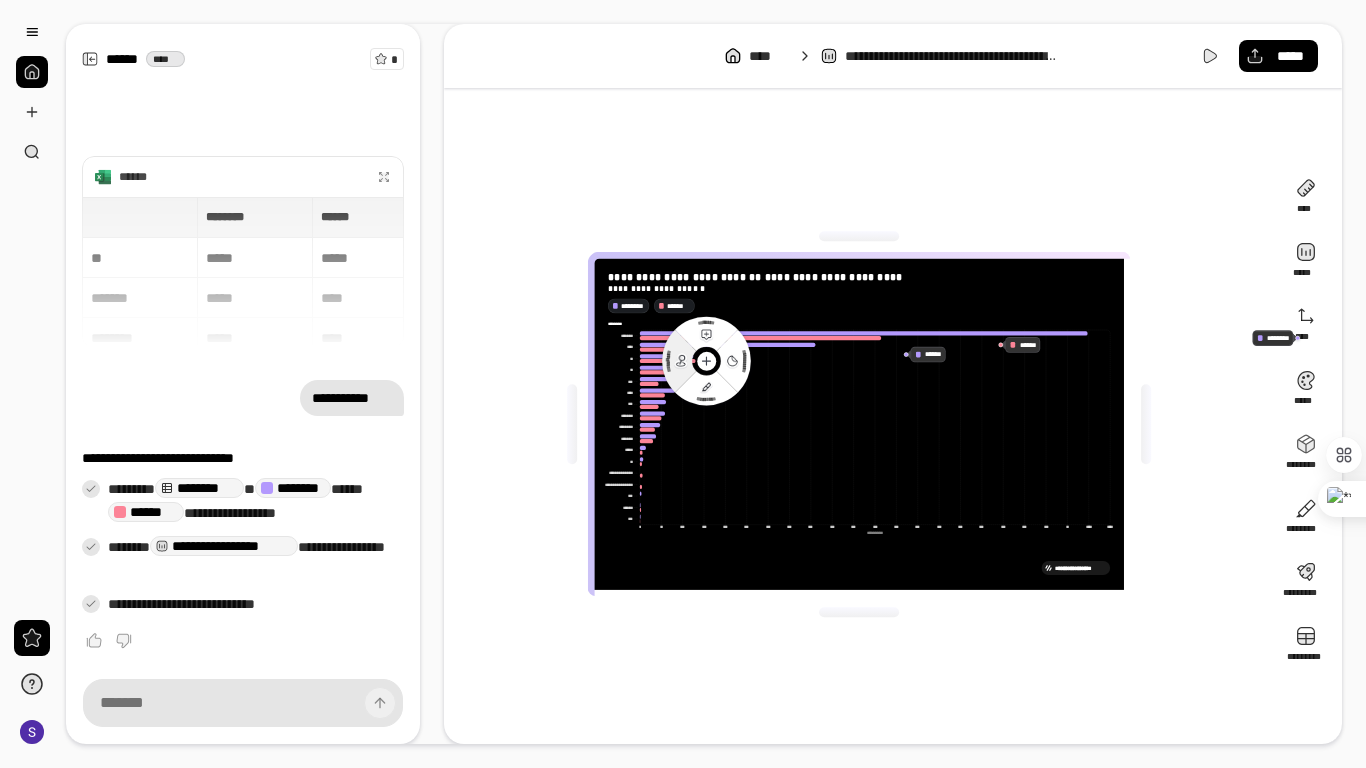 click 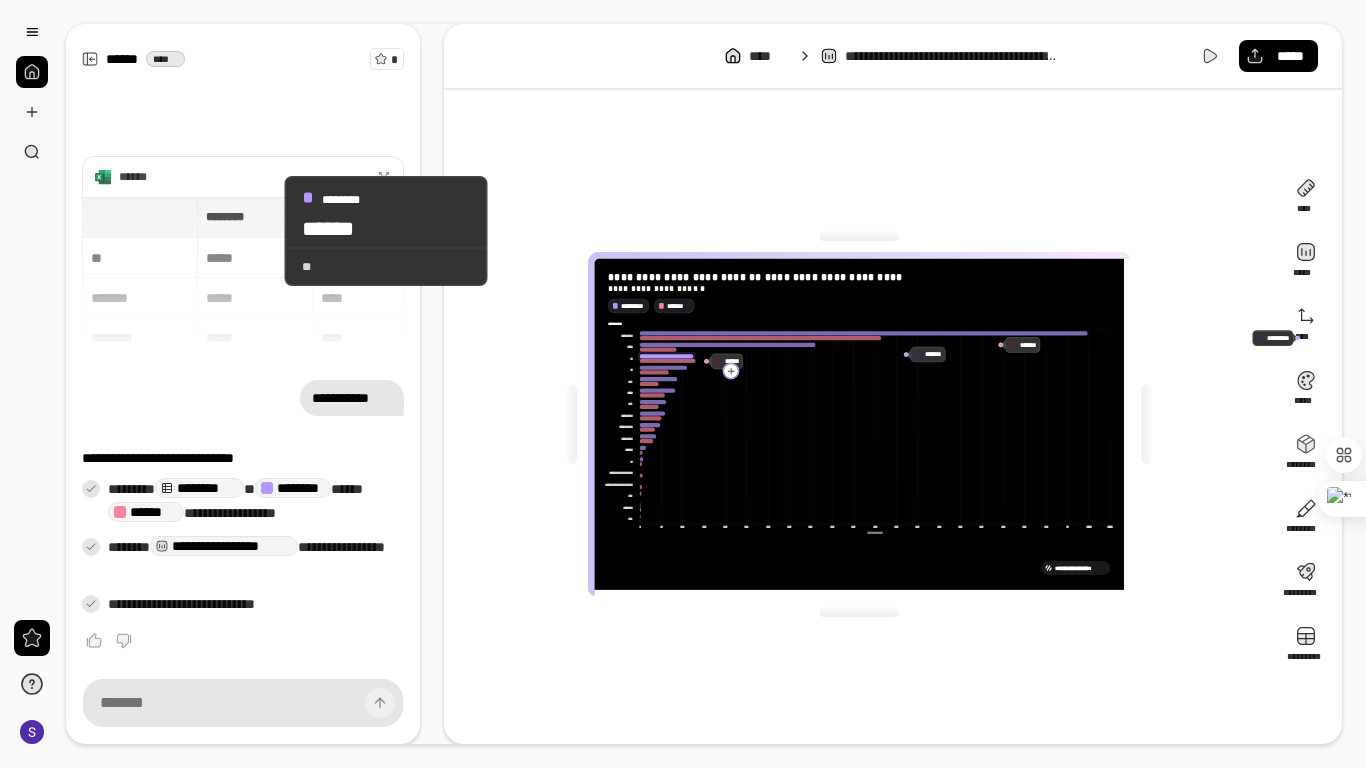 click 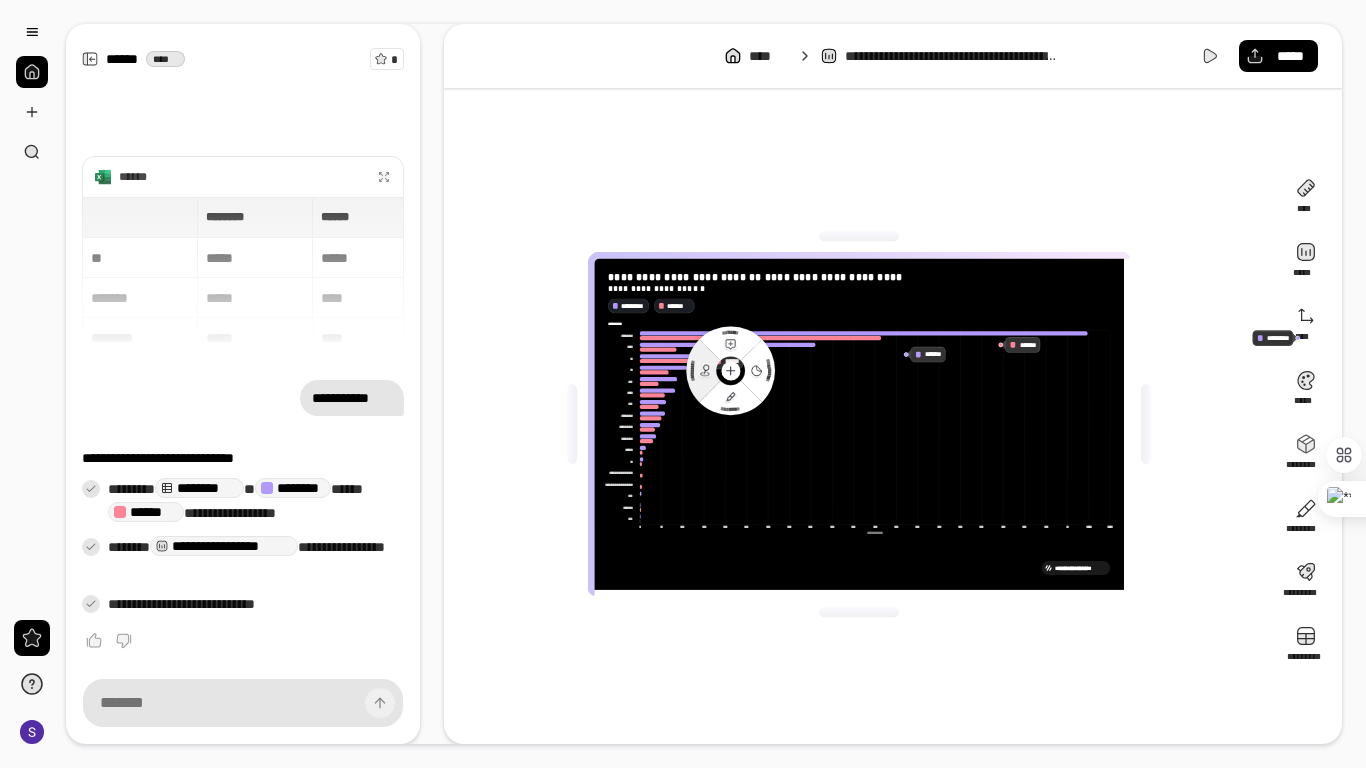click 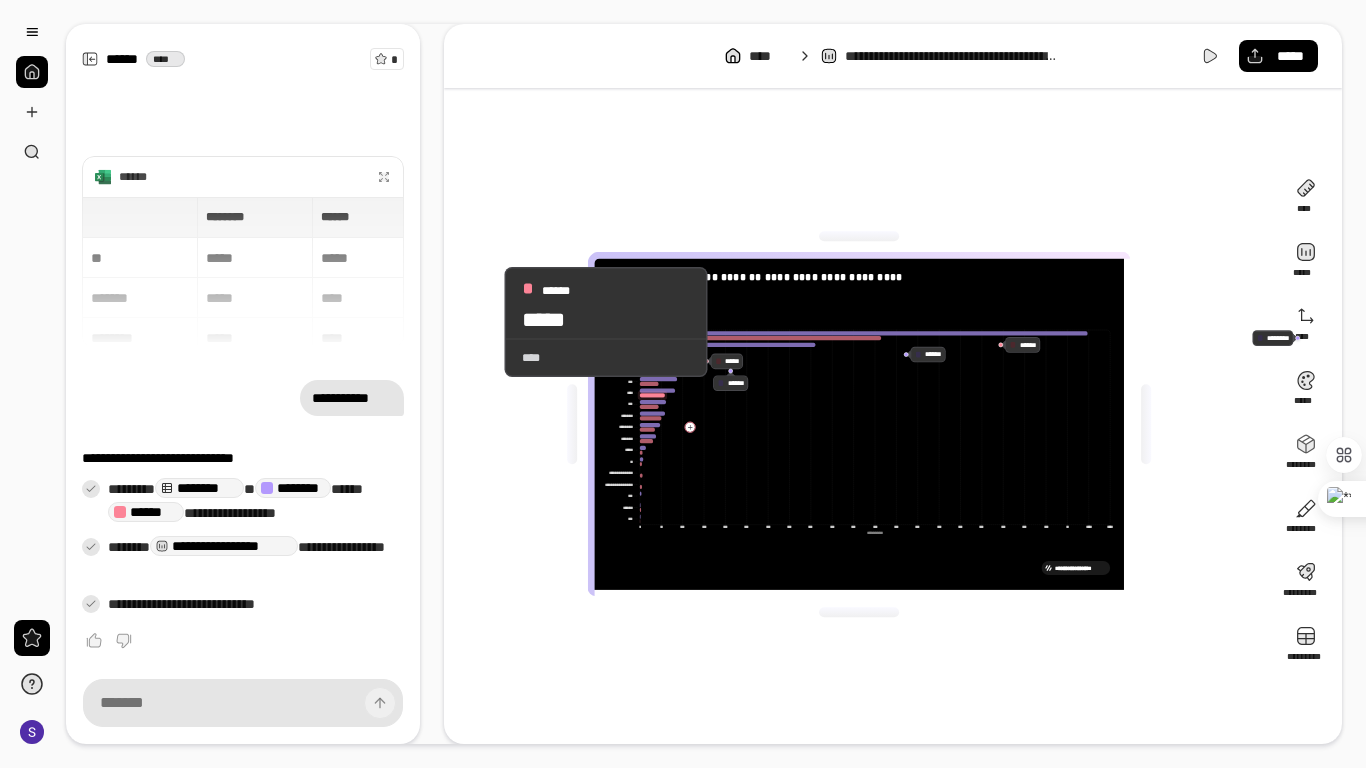 click 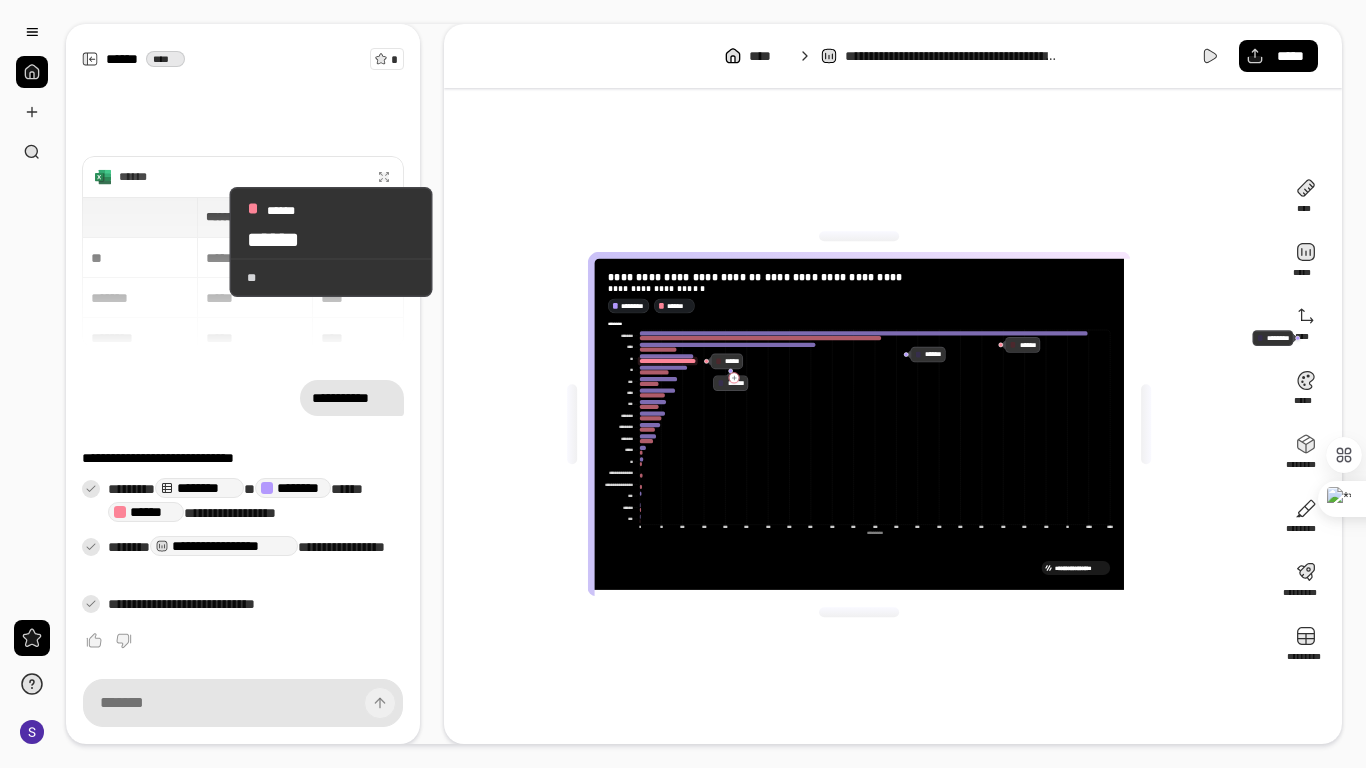click 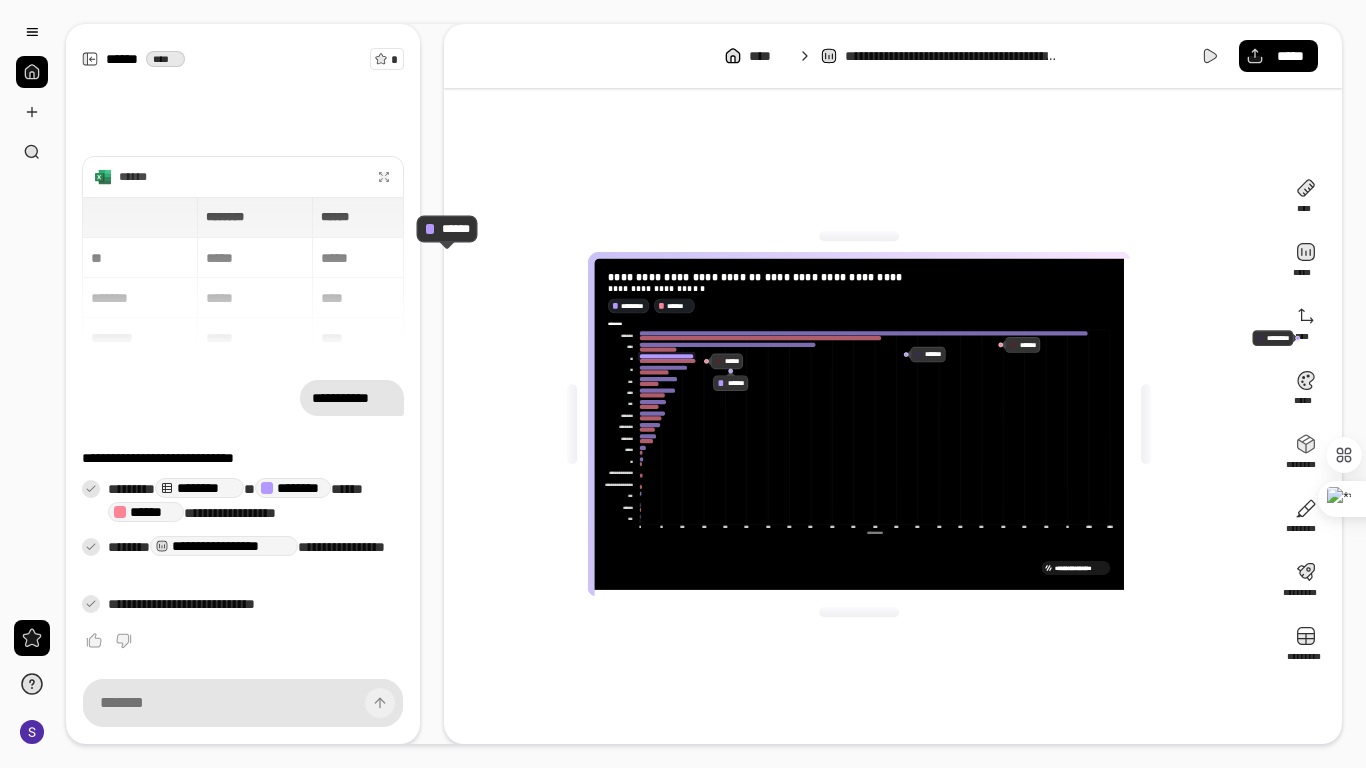 click 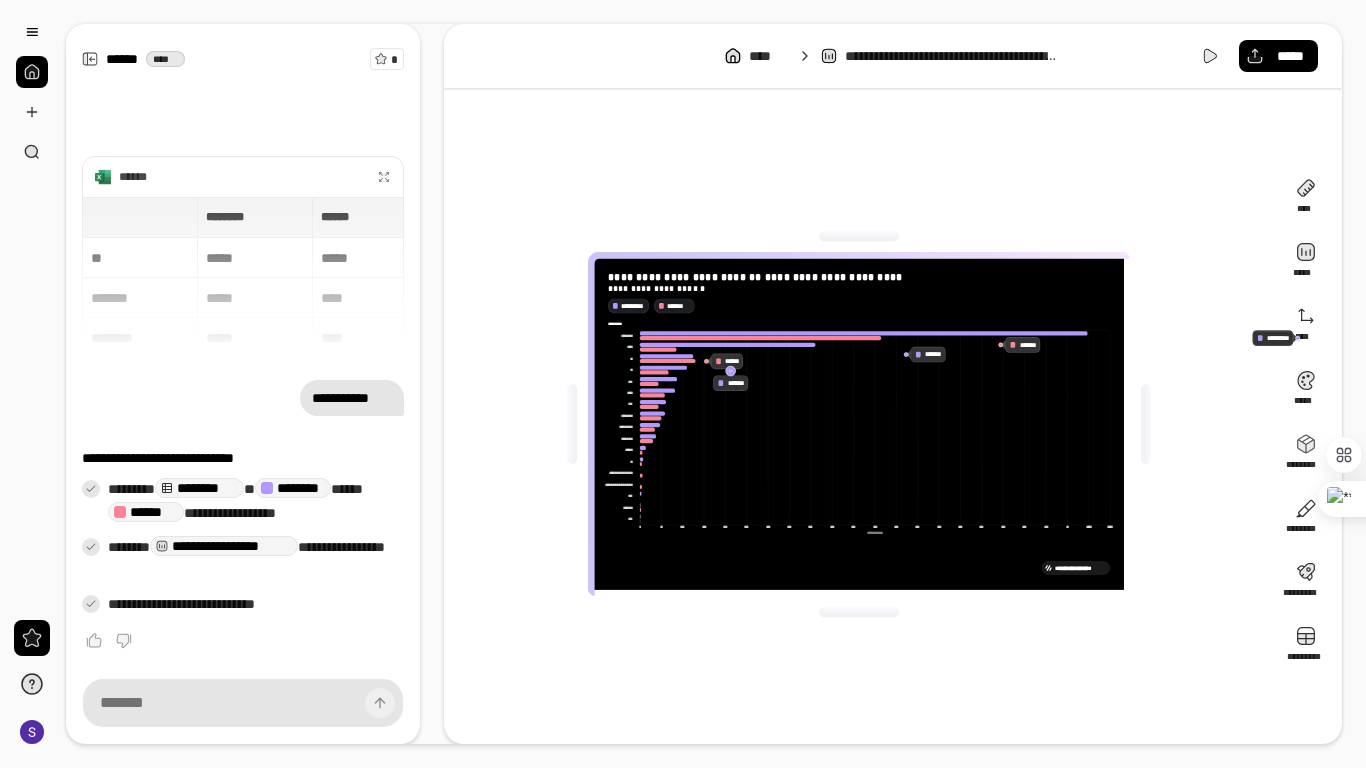click 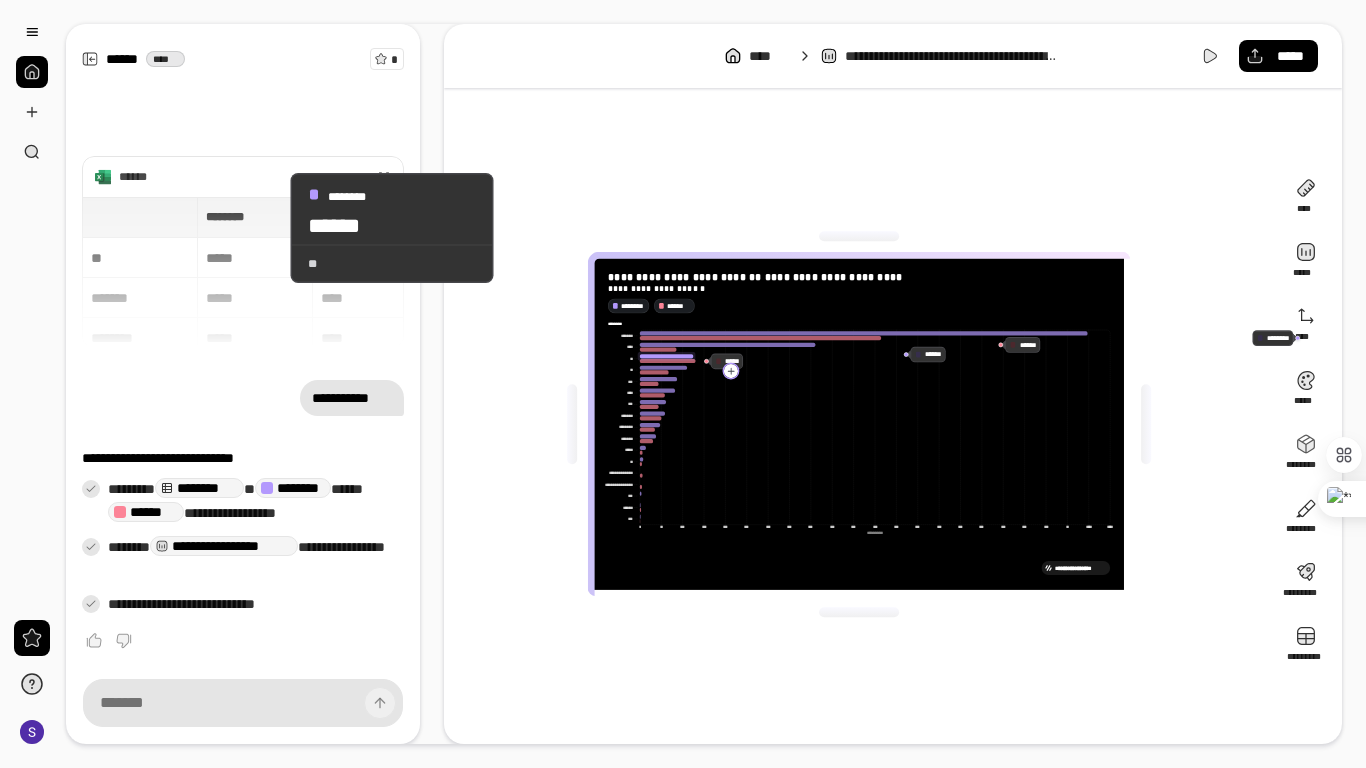 click 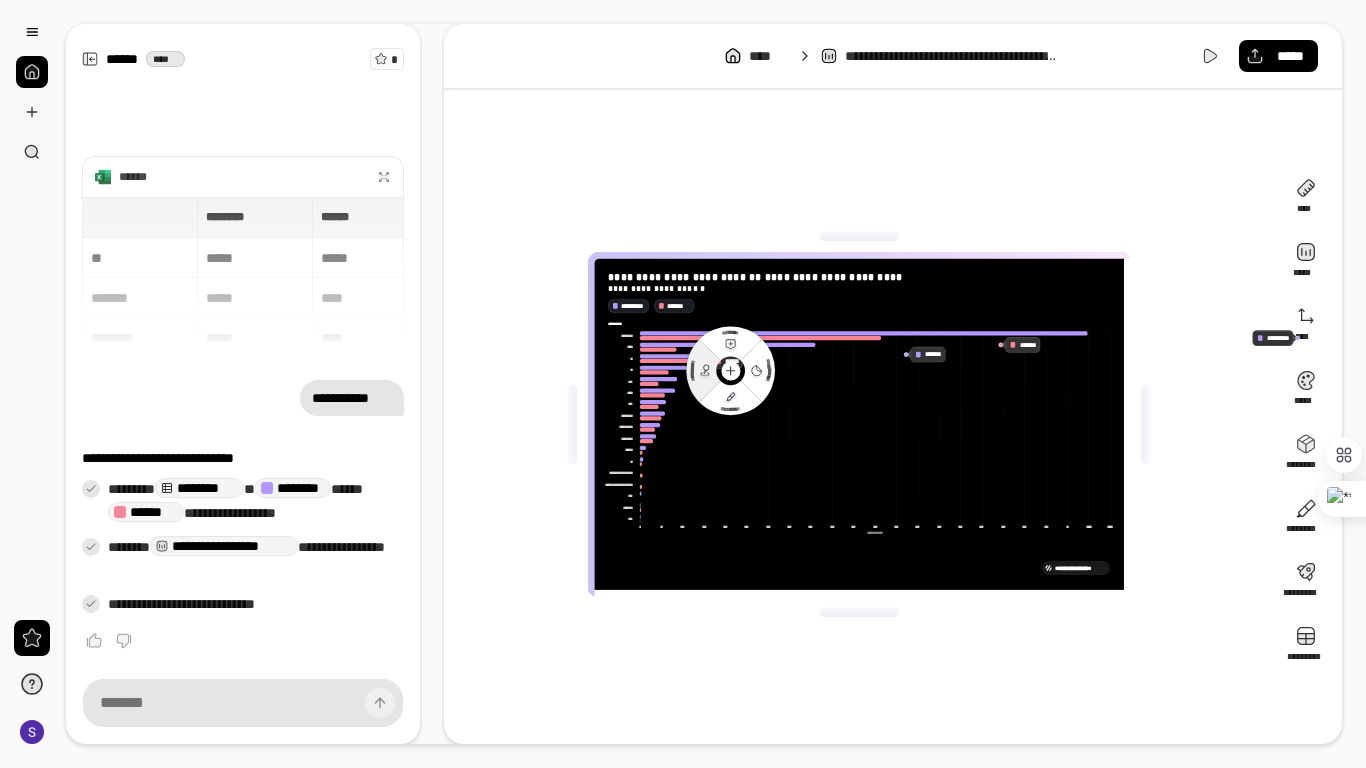 click 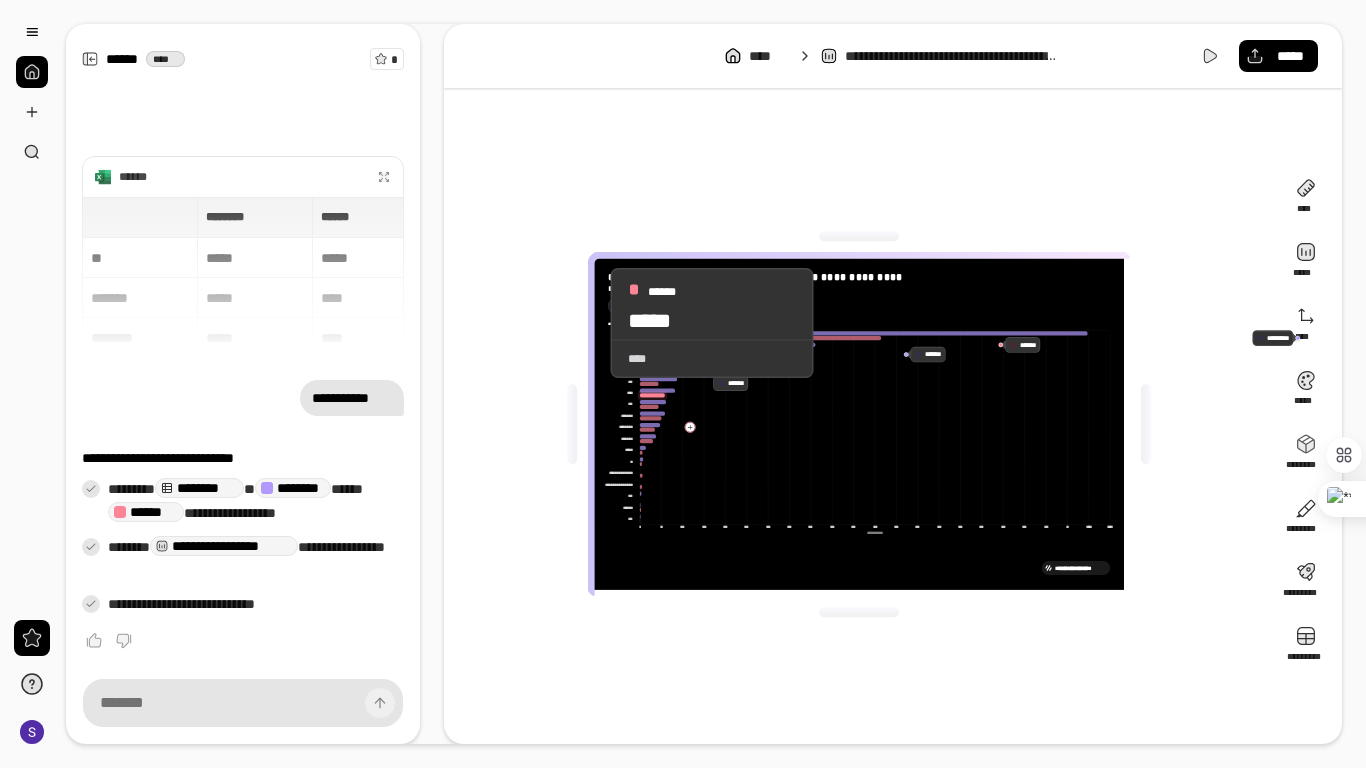 click 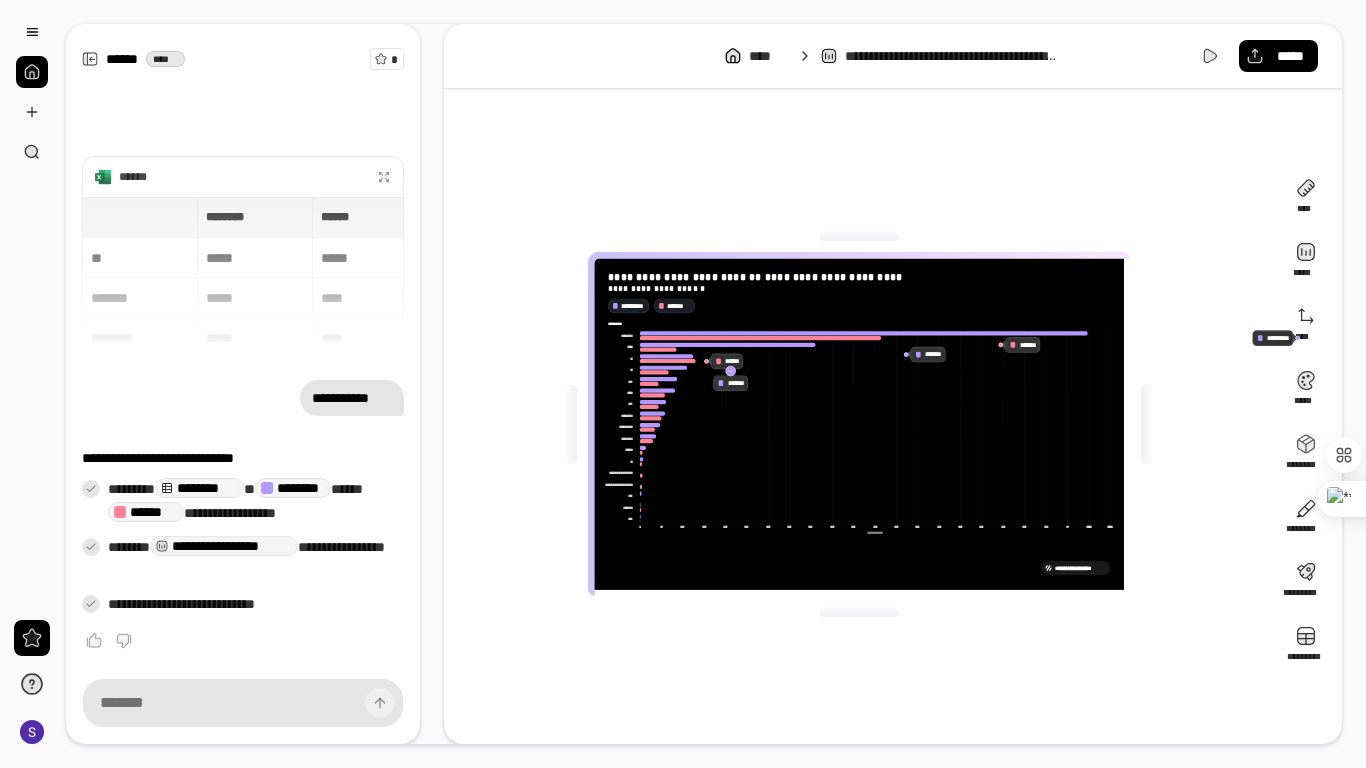 click 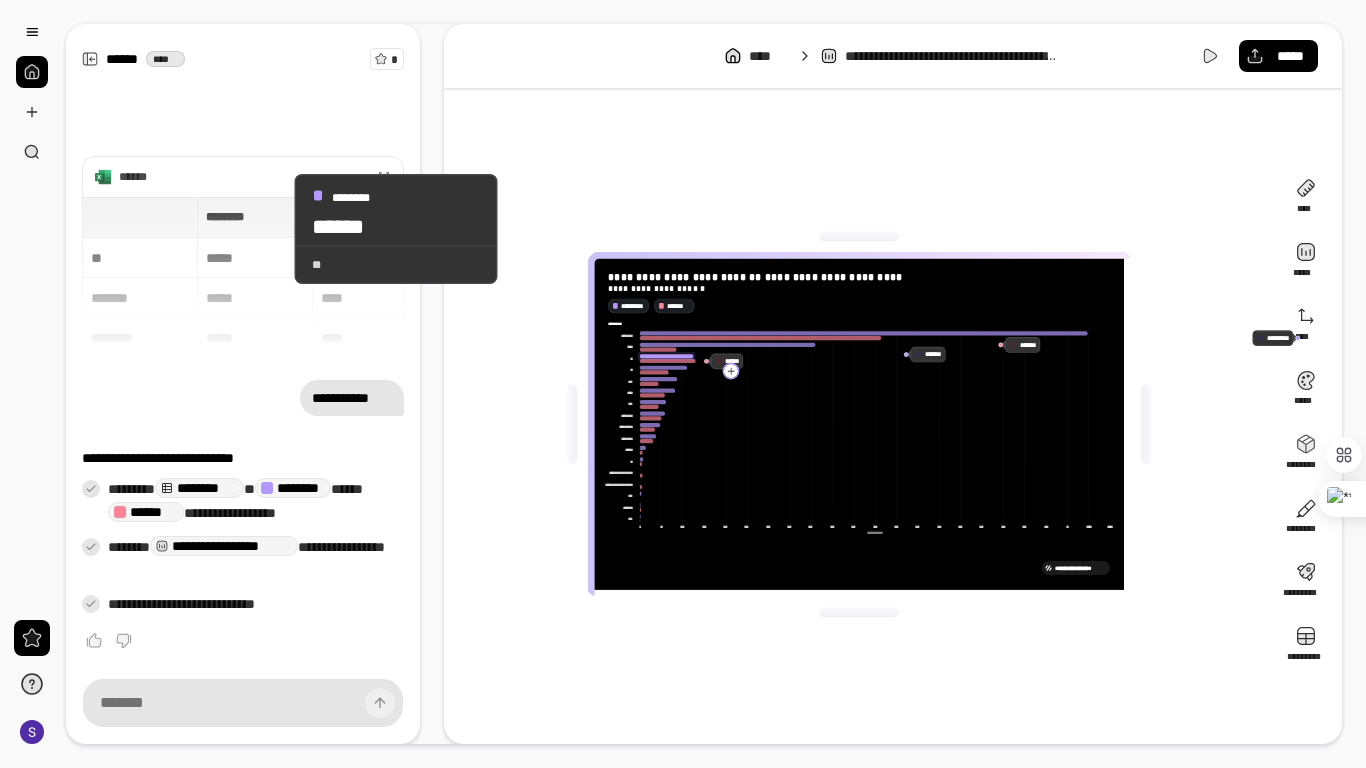 click 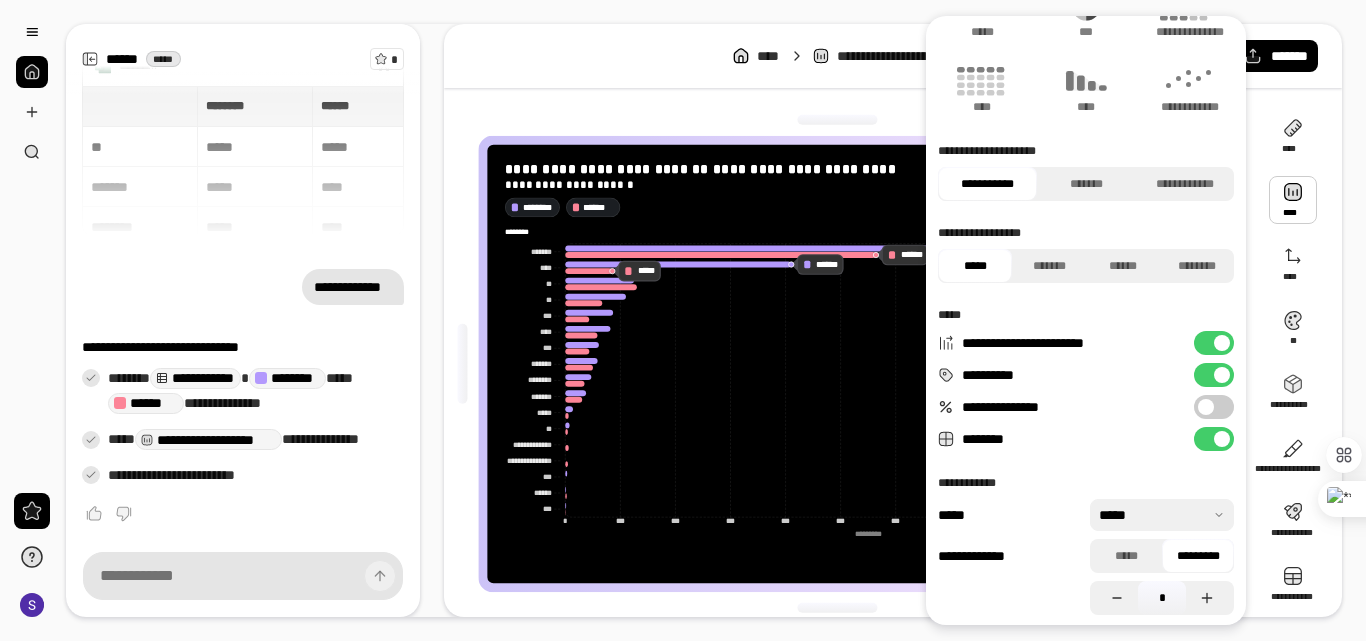 scroll, scrollTop: 128, scrollLeft: 0, axis: vertical 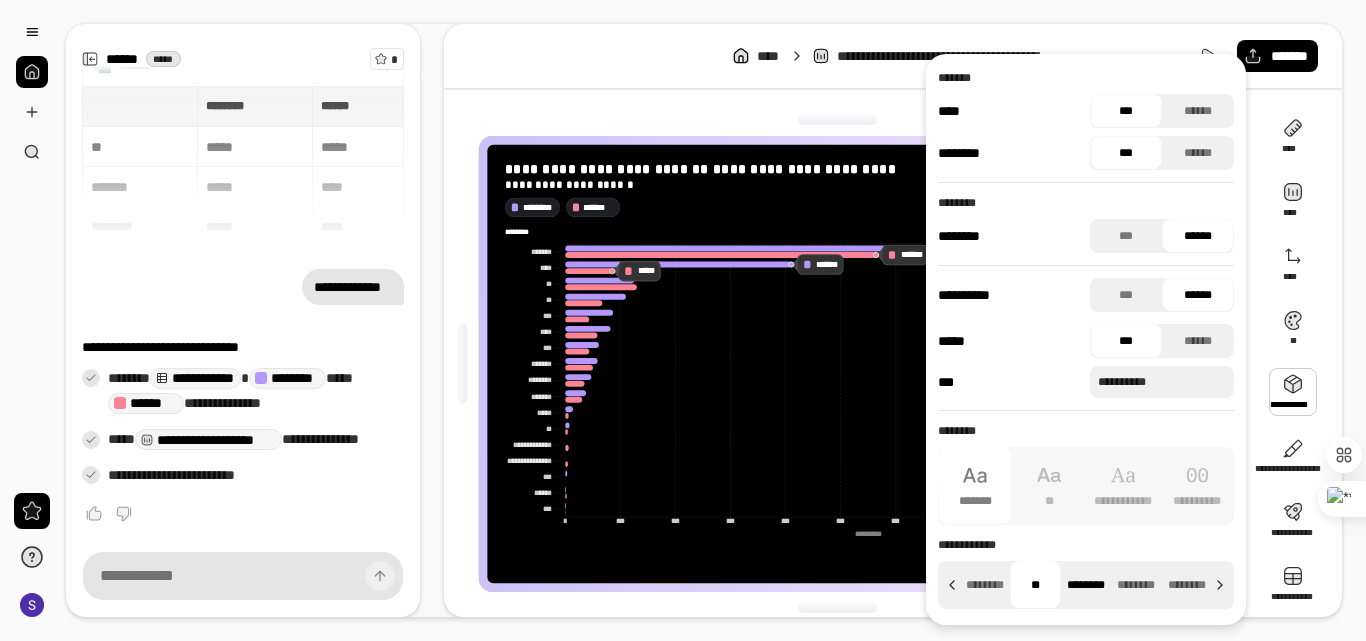 click on "********" at bounding box center [1086, 585] 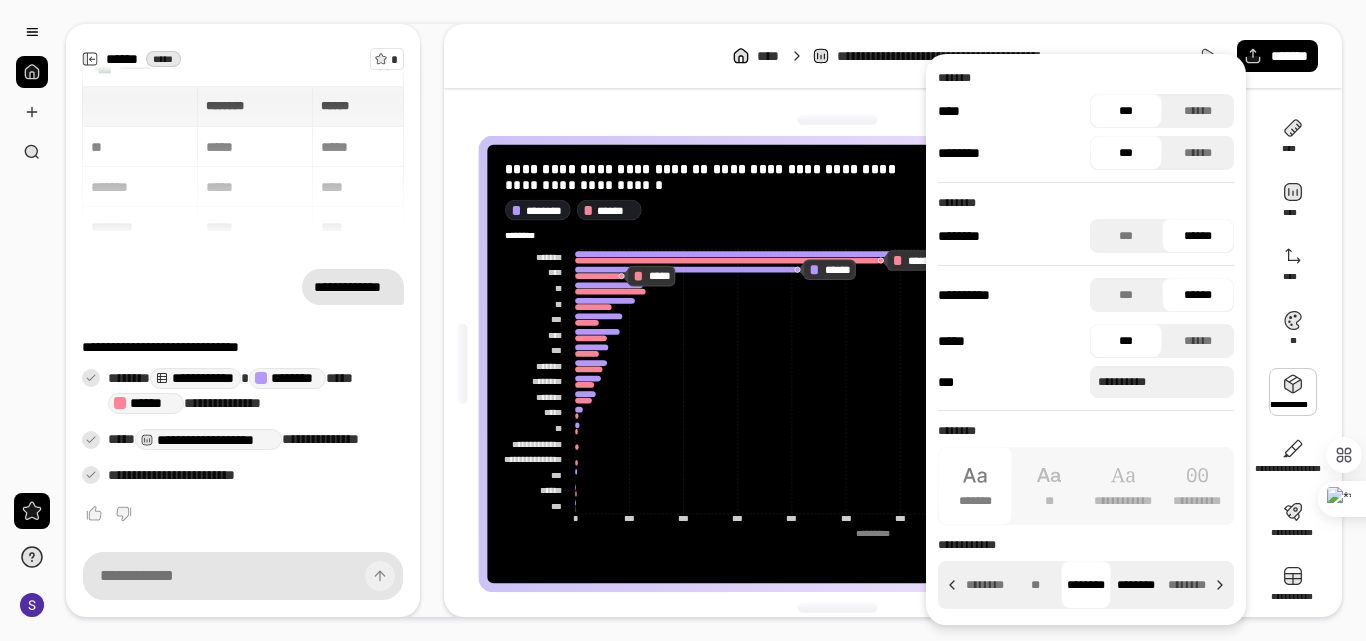 click on "********" at bounding box center (1136, 585) 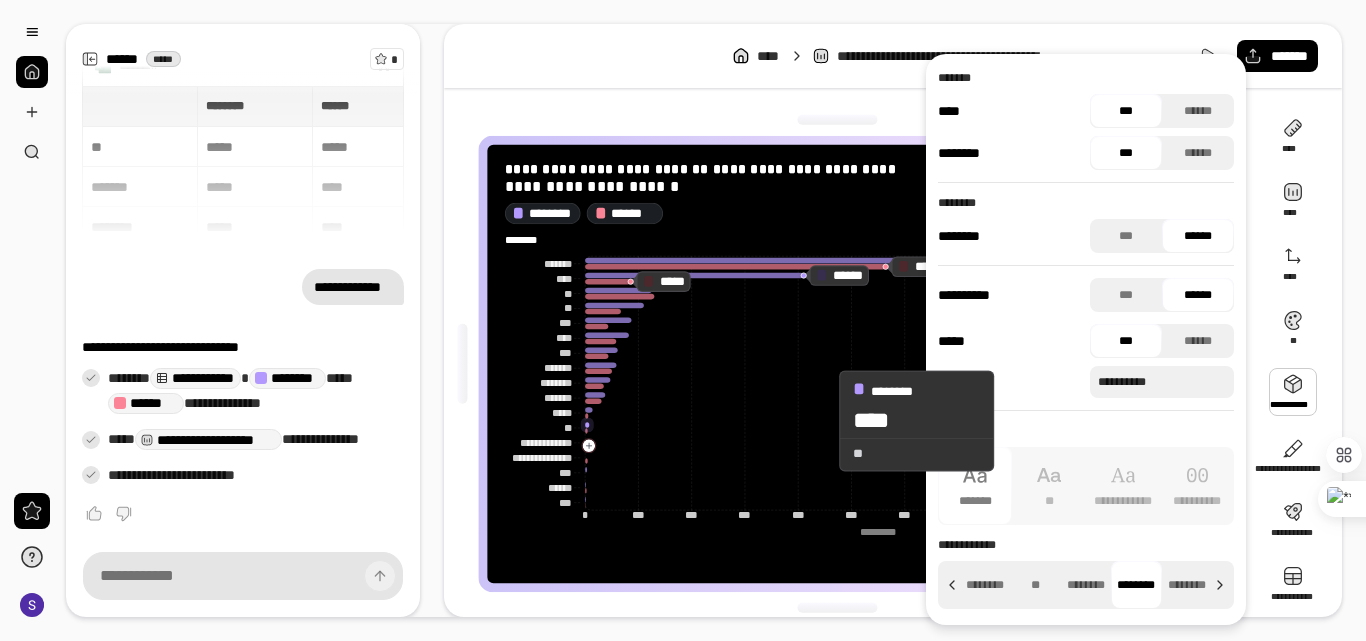 click 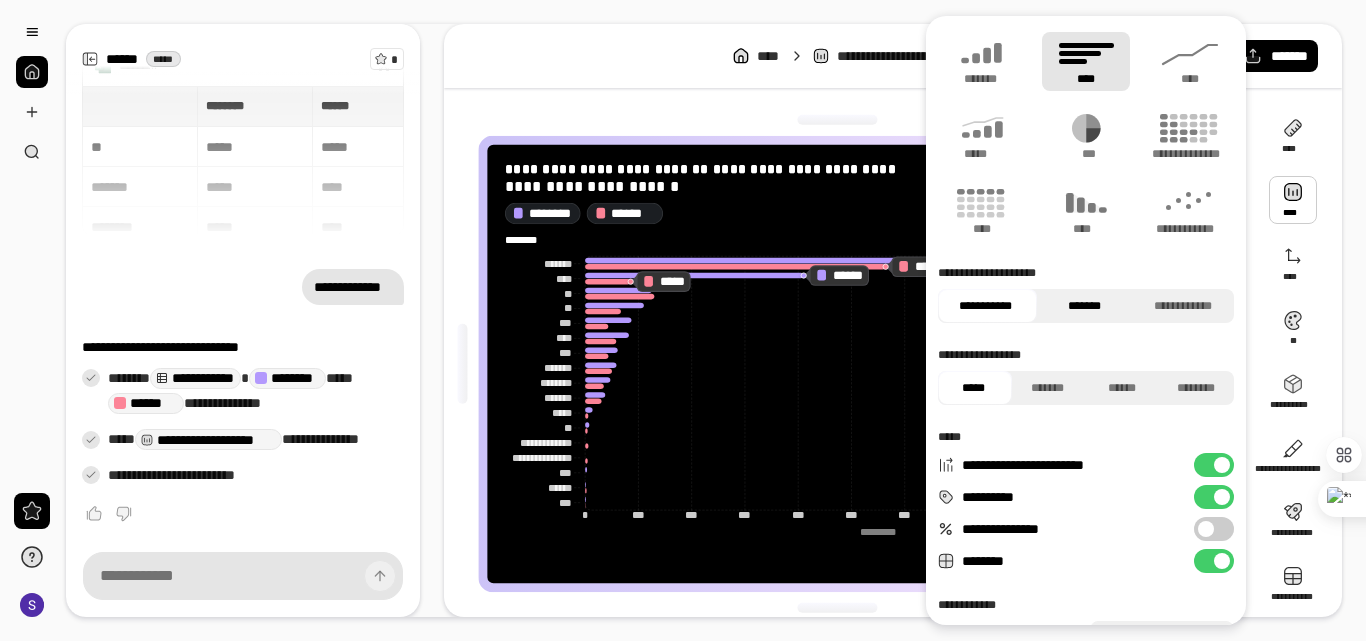 click on "*******" at bounding box center (1084, 306) 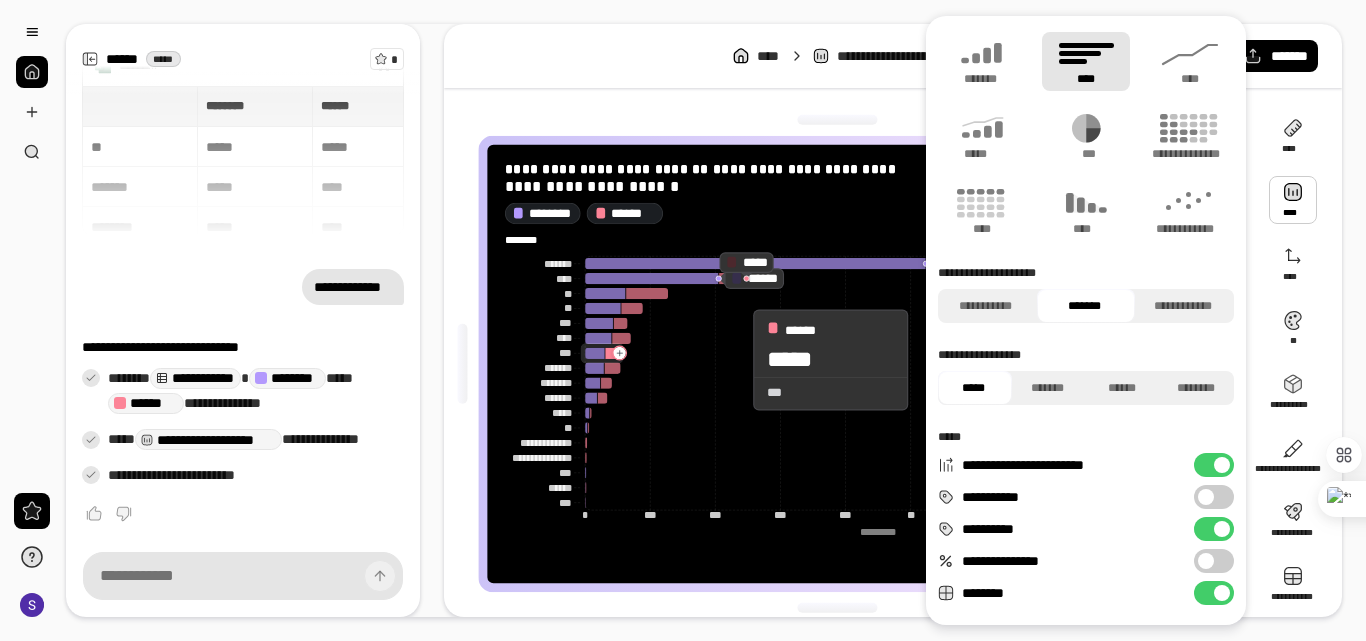 click 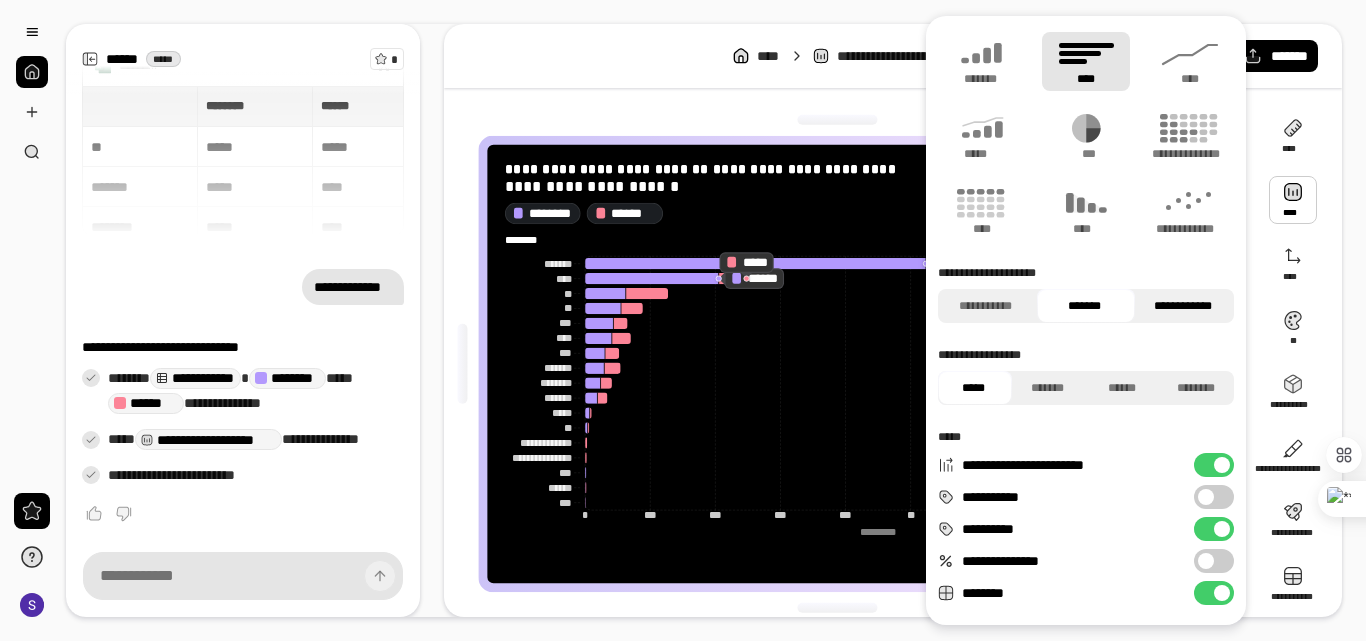 click on "**********" at bounding box center (1183, 306) 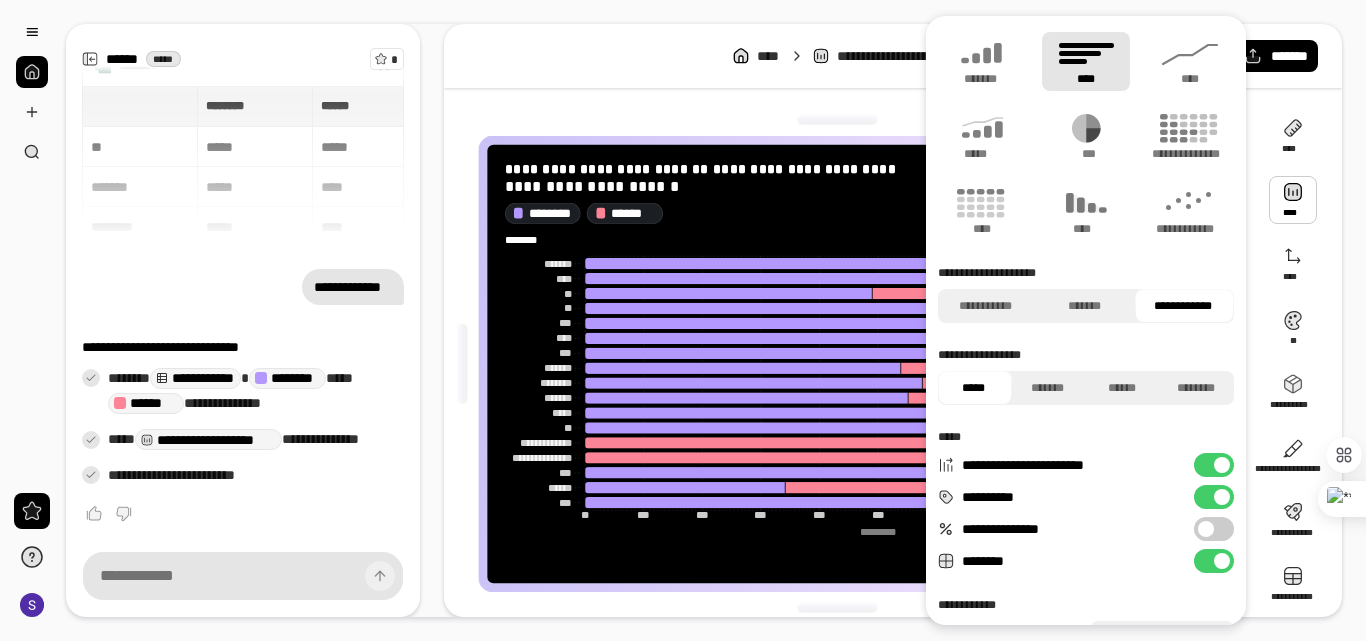 click on "******** ******" at bounding box center (838, 213) 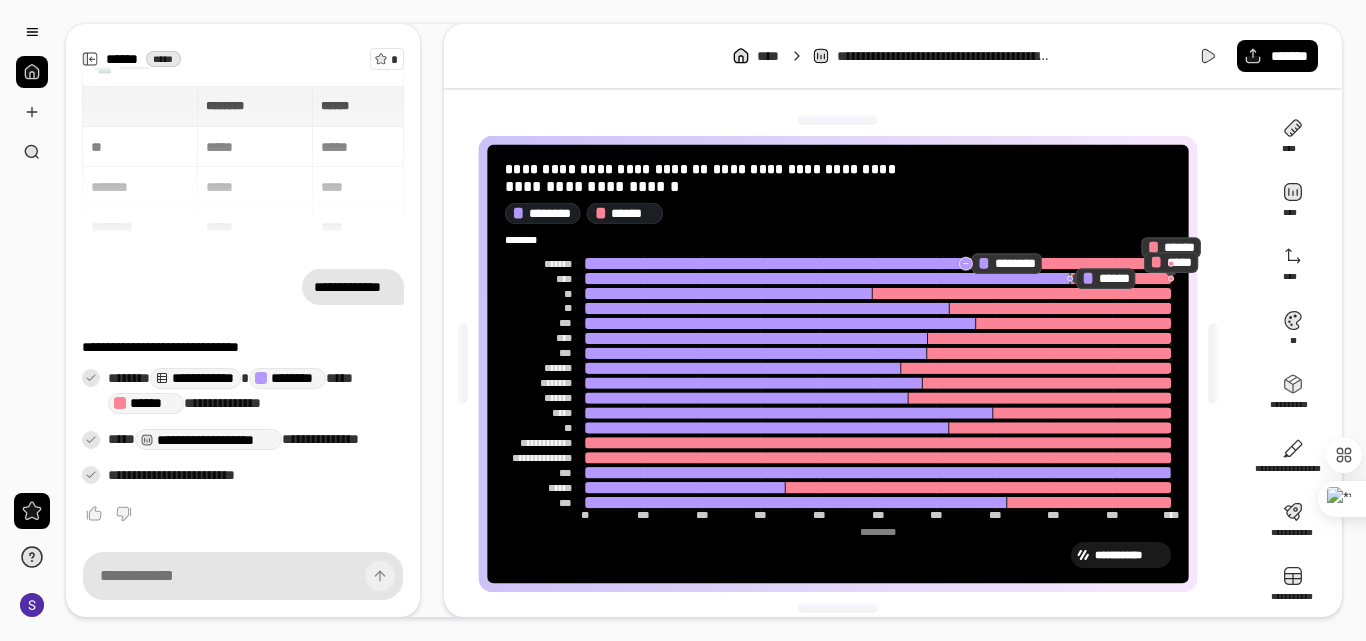 click 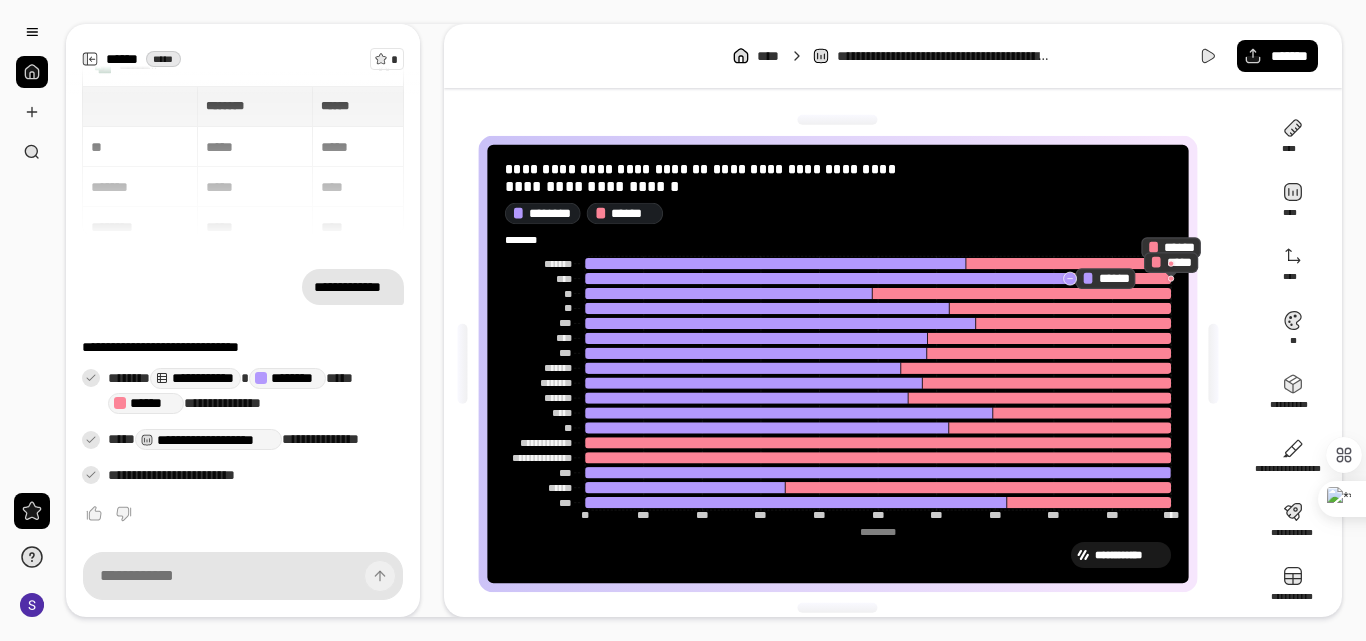 click 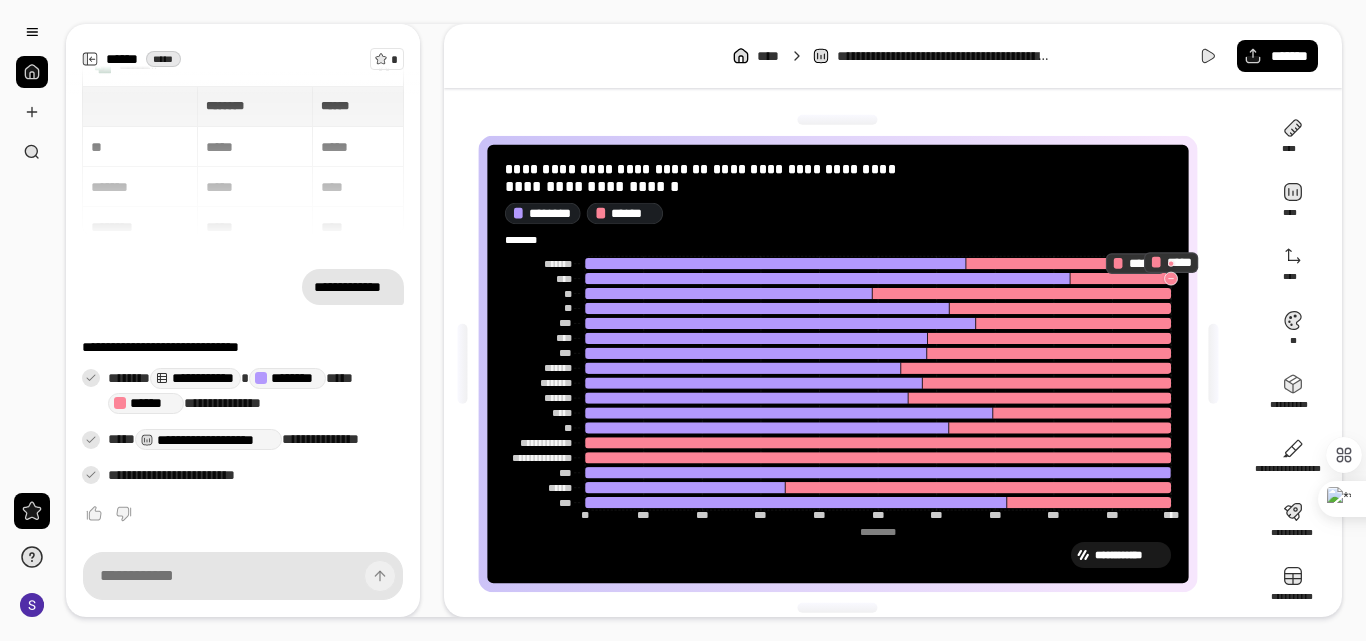 click 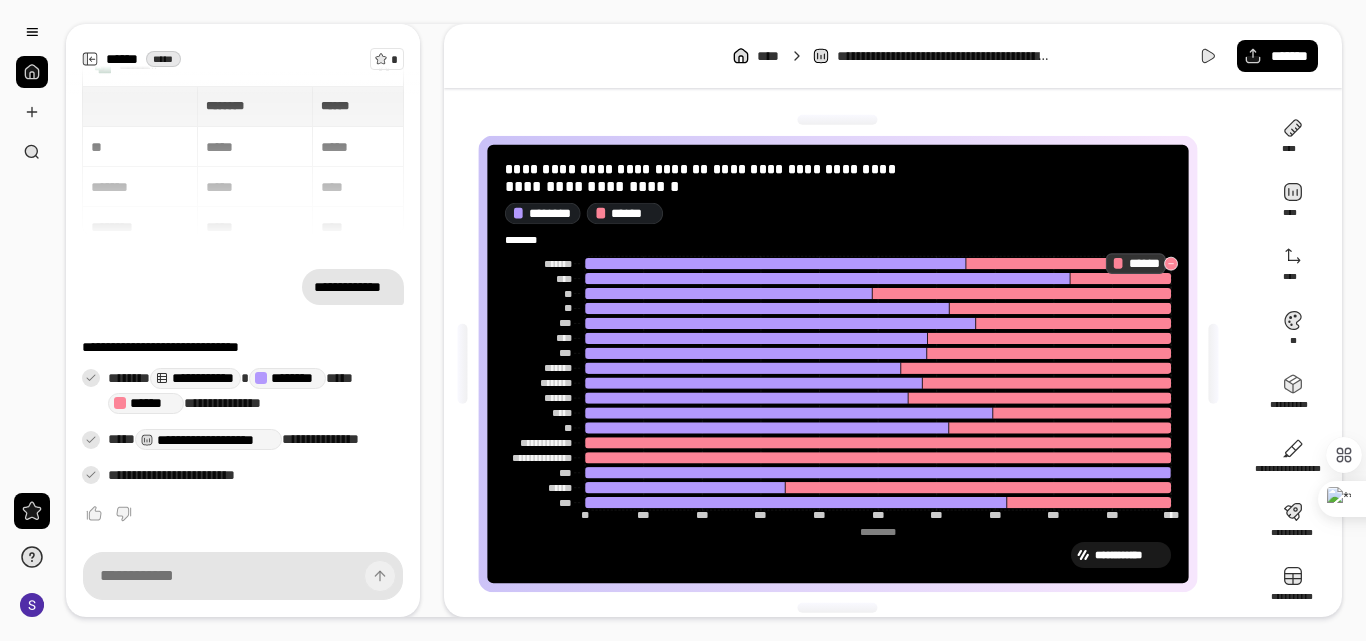 click 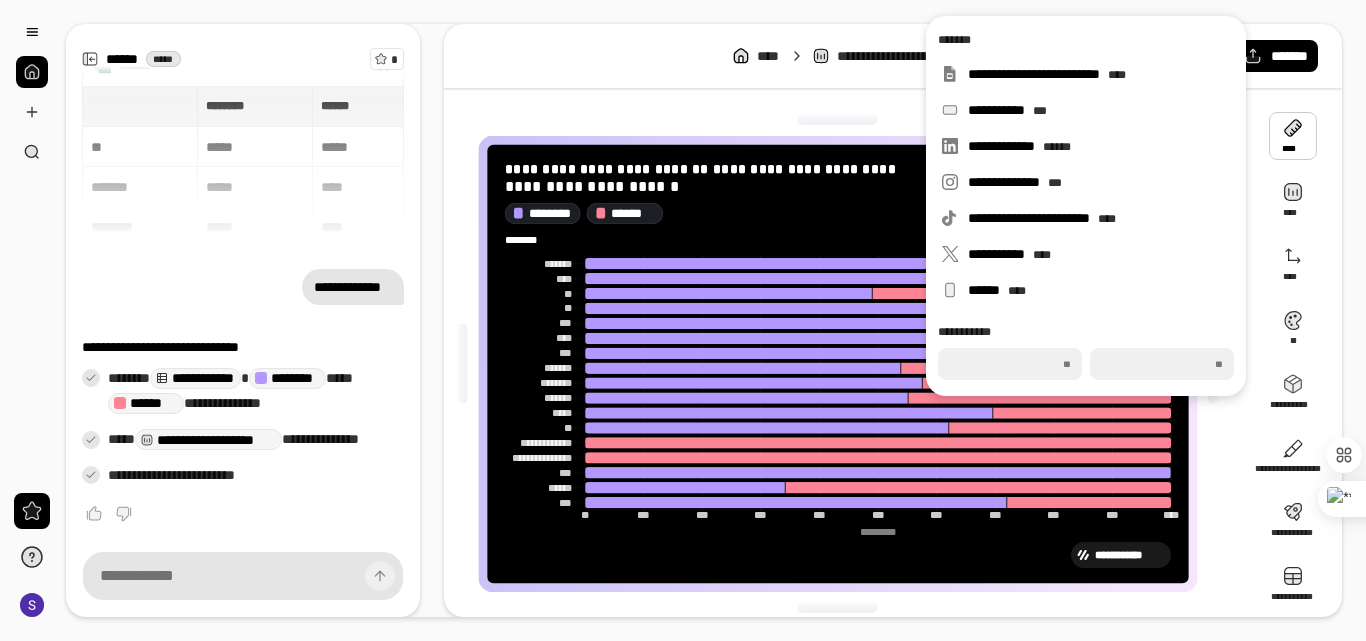 click at bounding box center [1293, 136] 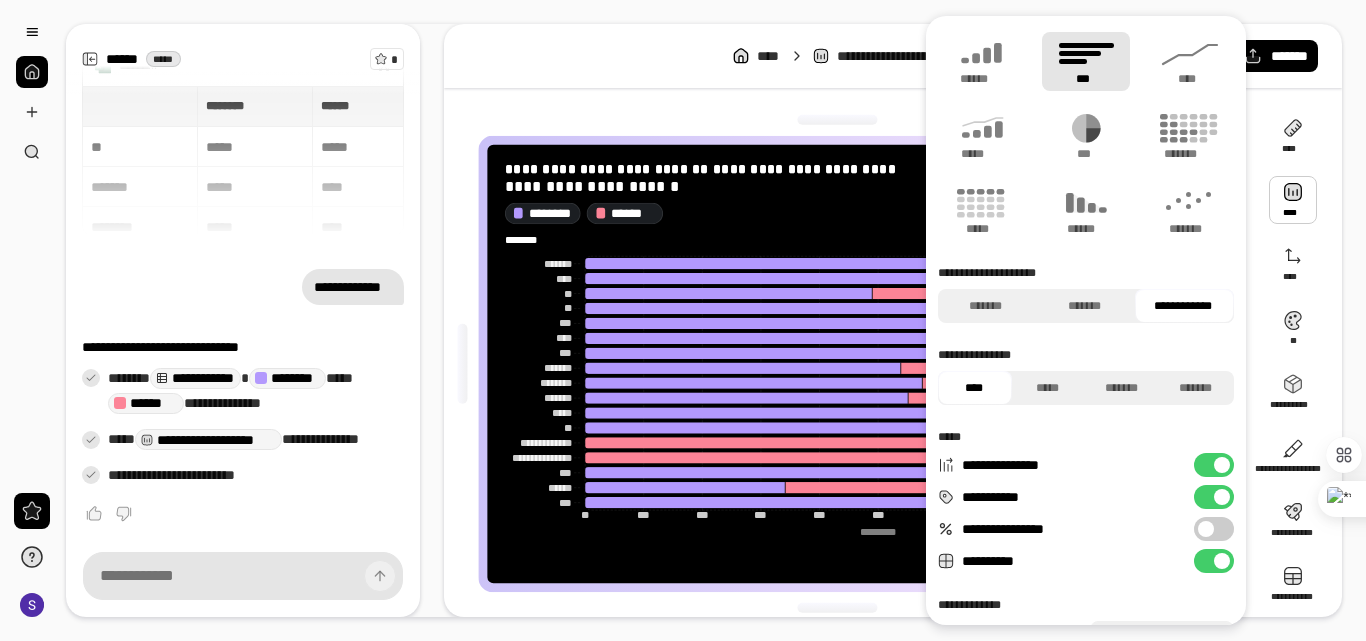 click at bounding box center [1293, 200] 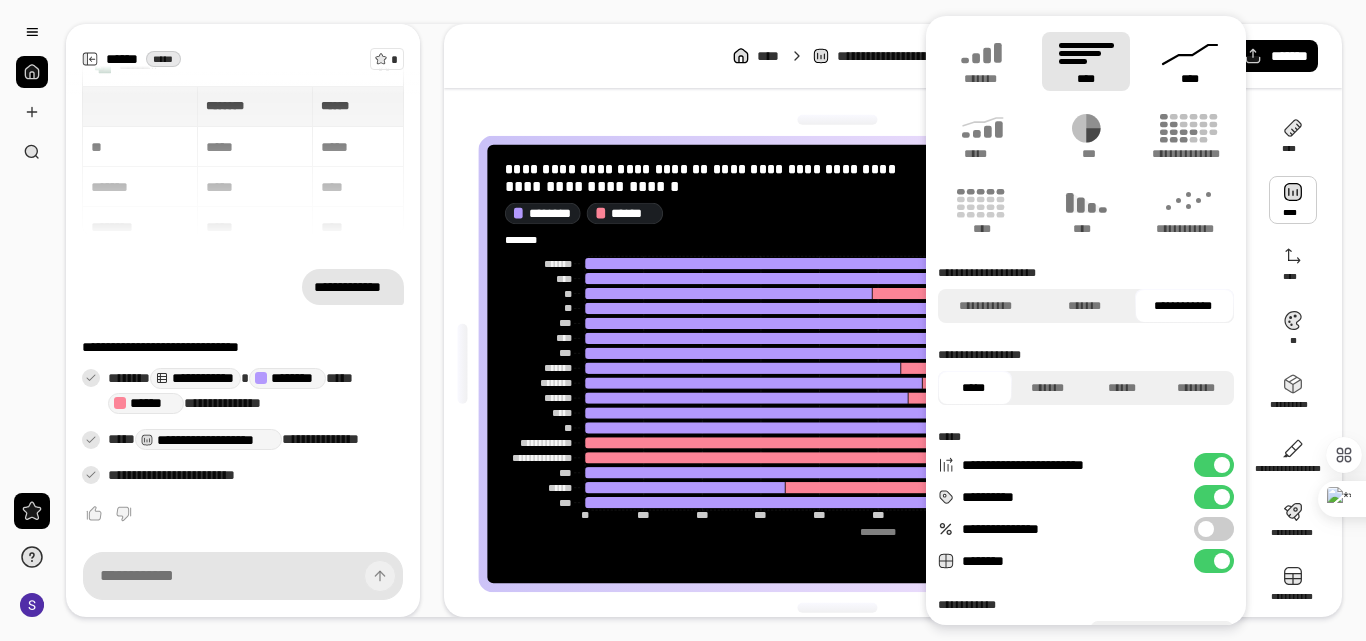 click on "****" at bounding box center (1190, 61) 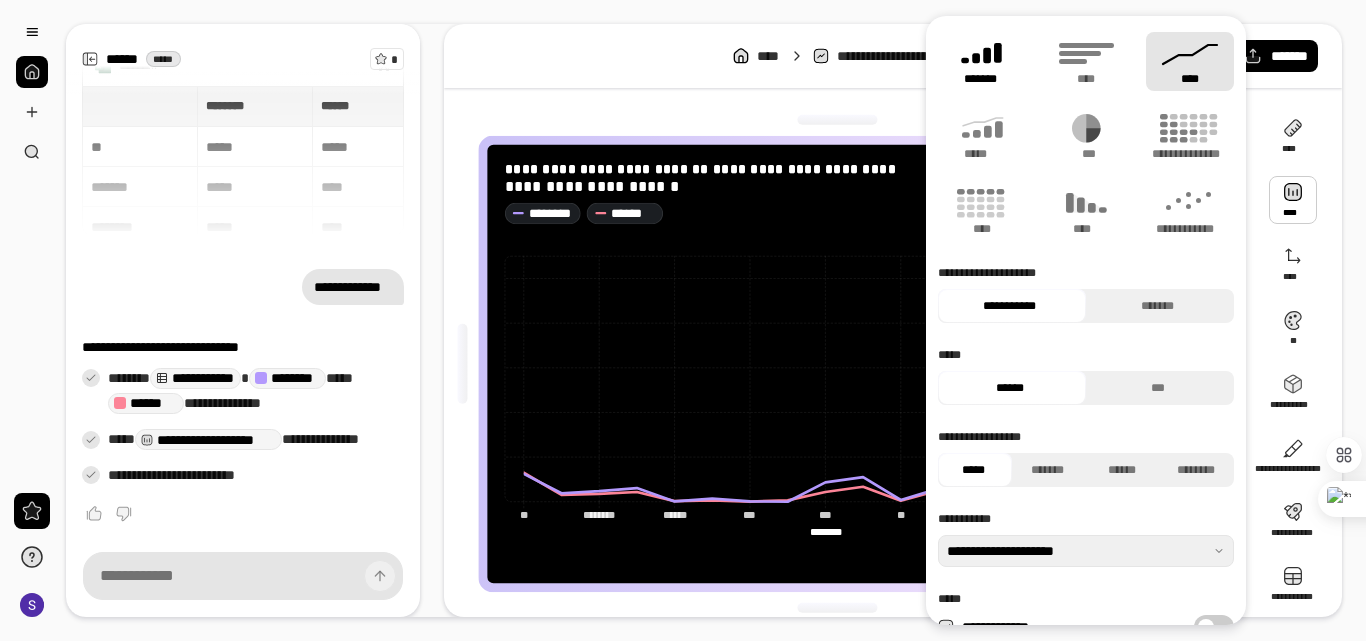click 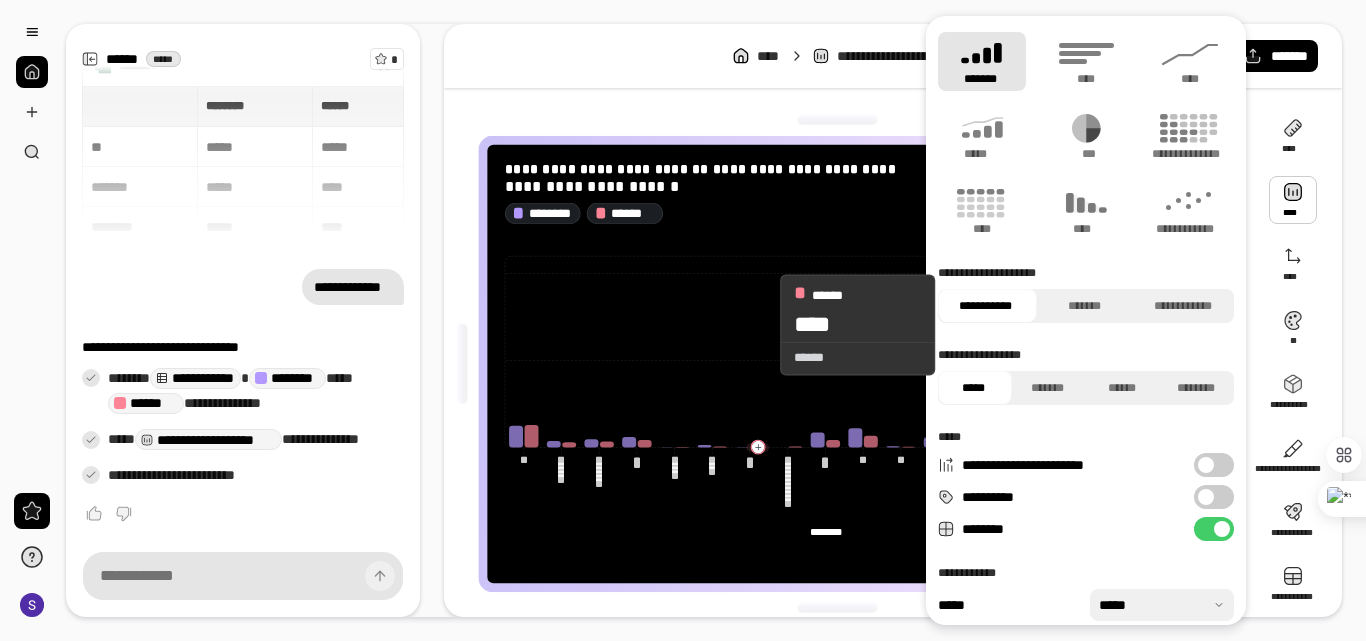 click 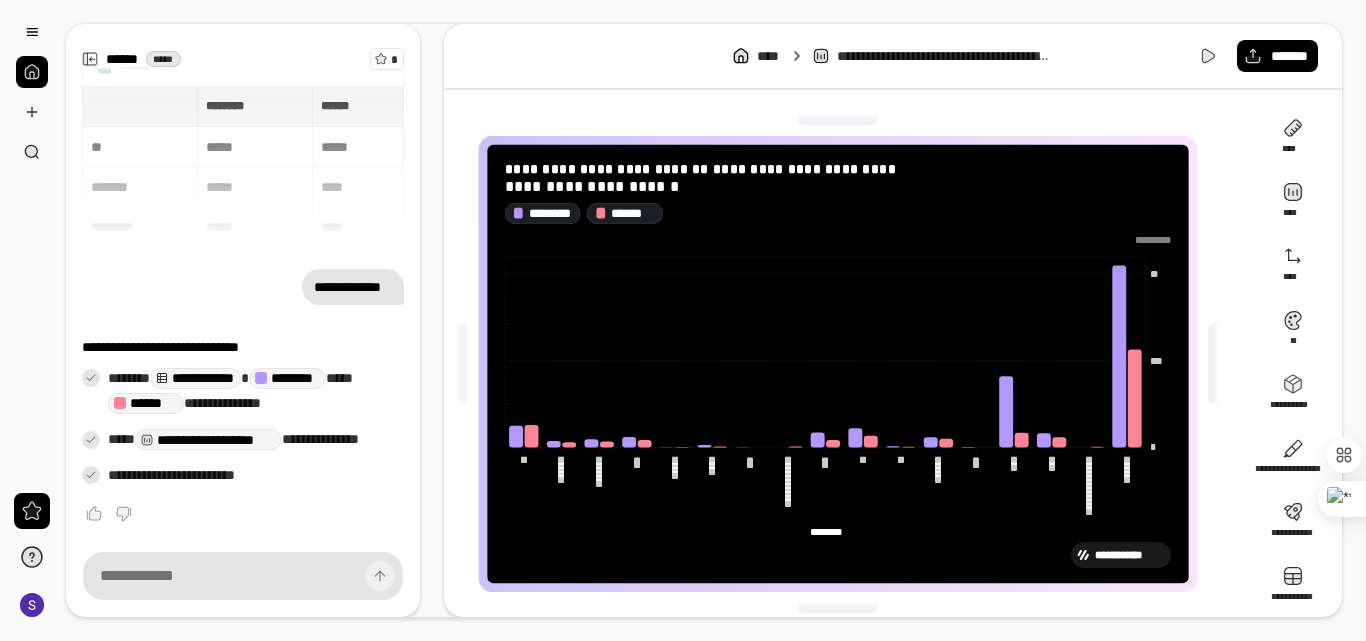 click on "********" at bounding box center (825, 531) 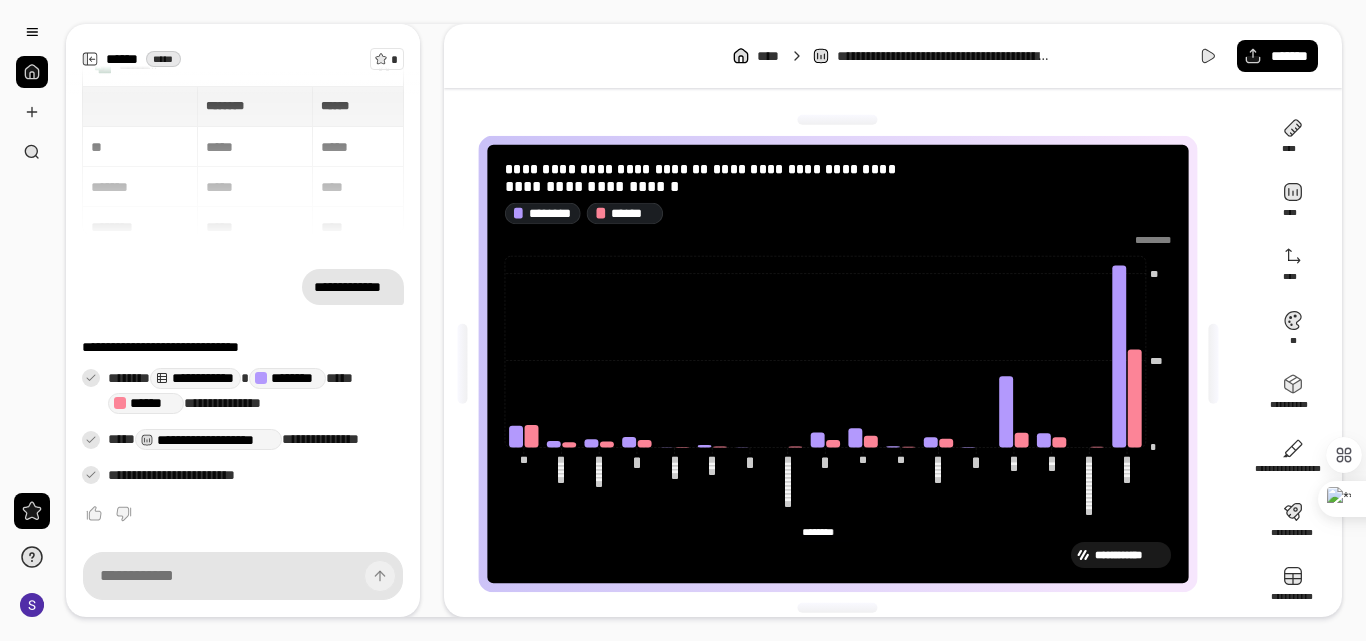 click on "********" at bounding box center [825, 531] 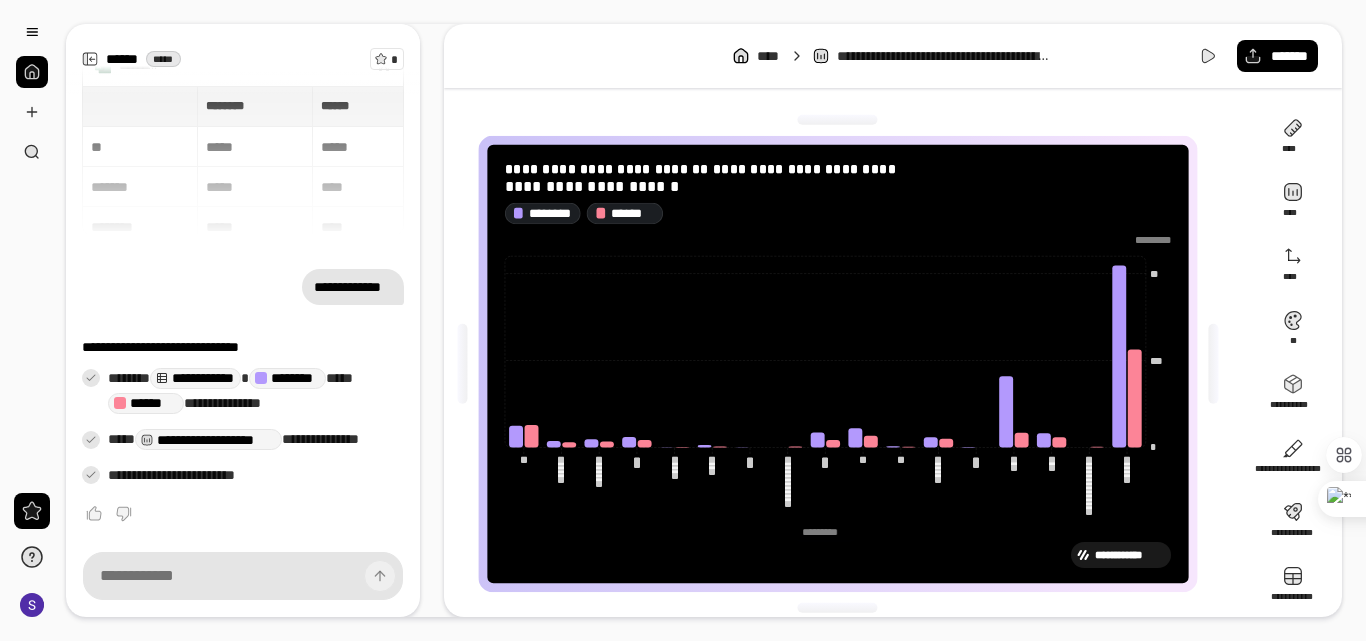 type 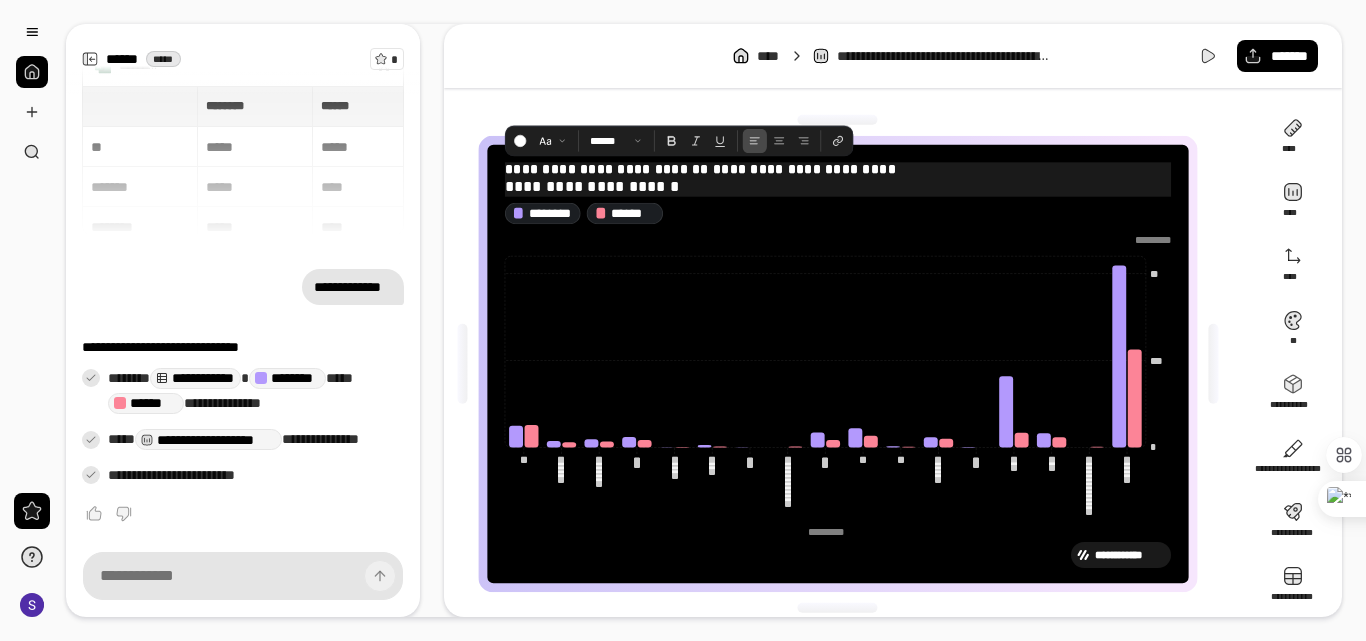 click on "**********" at bounding box center [838, 186] 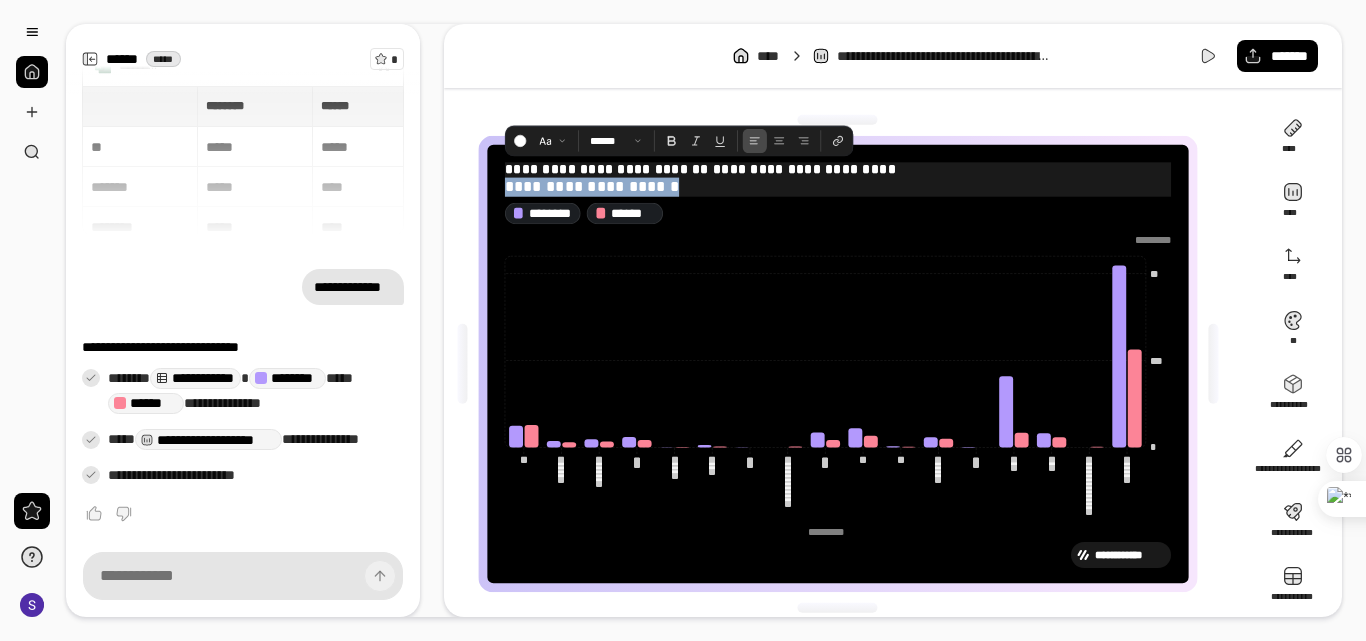 drag, startPoint x: 673, startPoint y: 187, endPoint x: 484, endPoint y: 184, distance: 189.0238 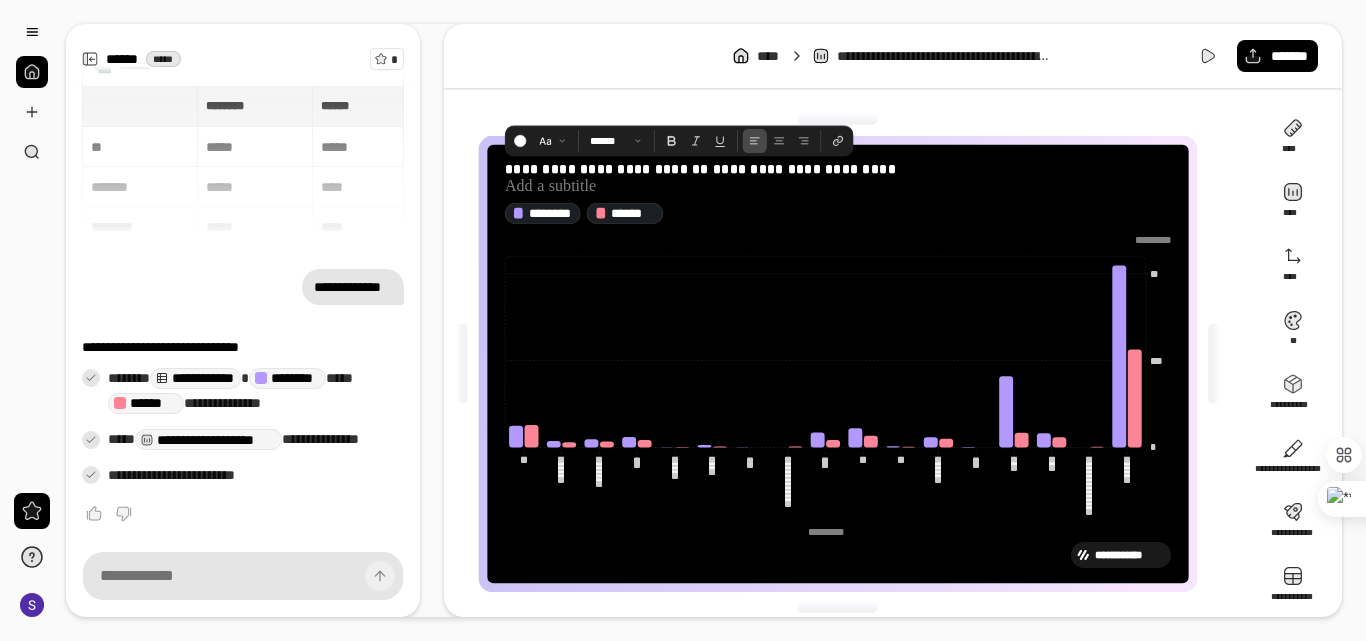 click on "**********" at bounding box center (838, 363) 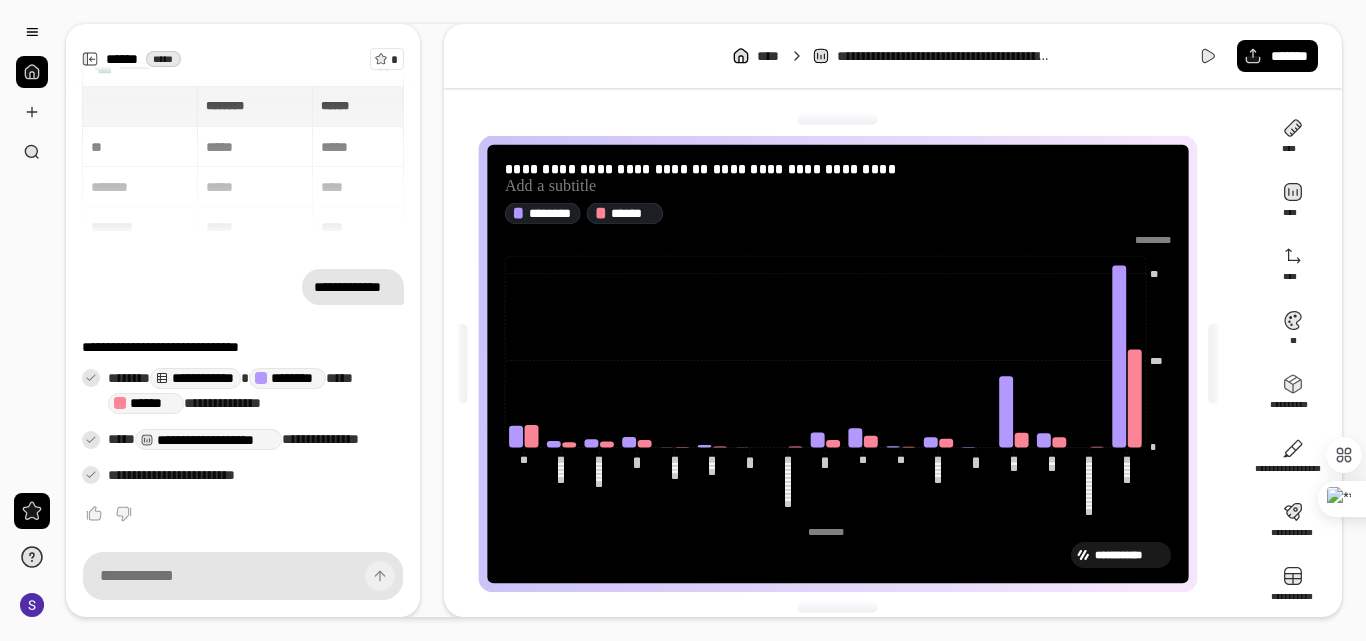 click 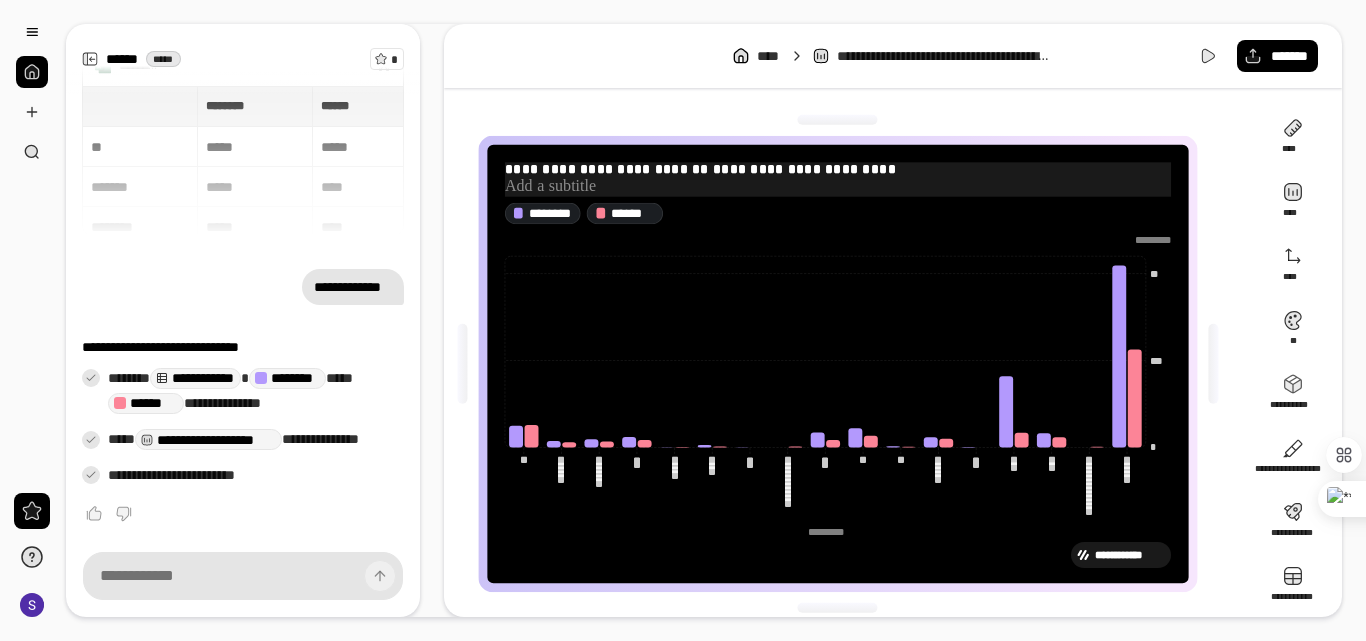 click at bounding box center [838, 186] 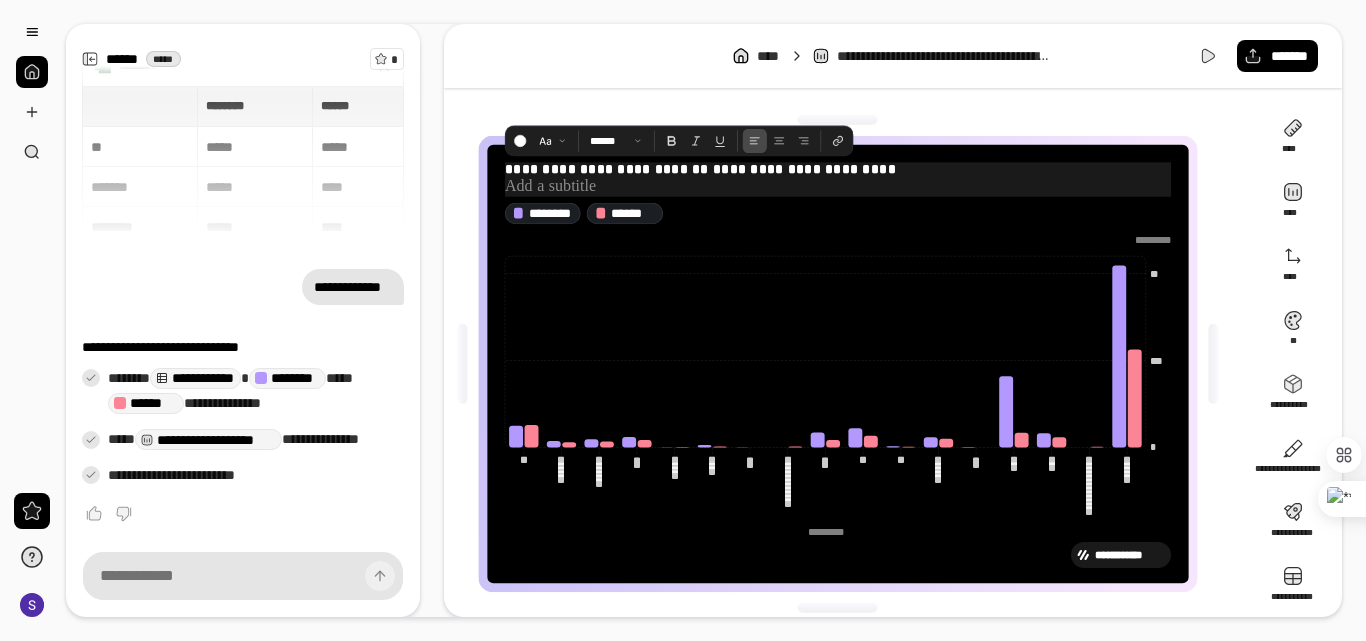 drag, startPoint x: 620, startPoint y: 184, endPoint x: 437, endPoint y: 178, distance: 183.09833 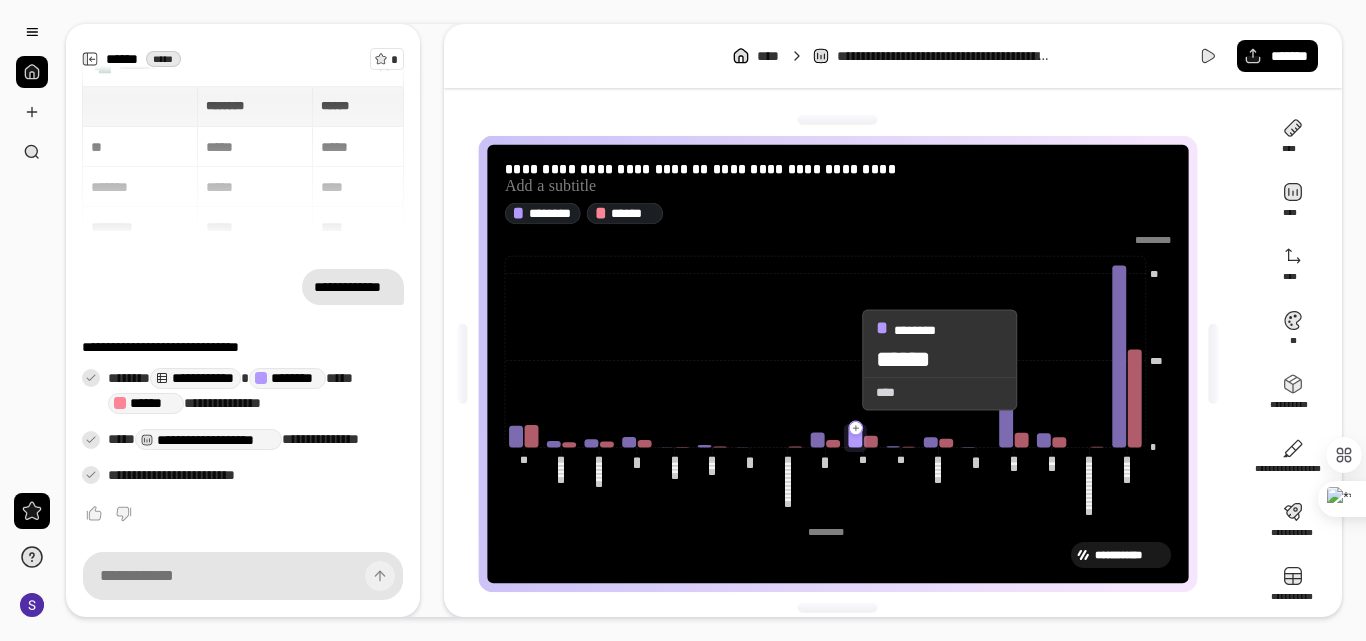 click 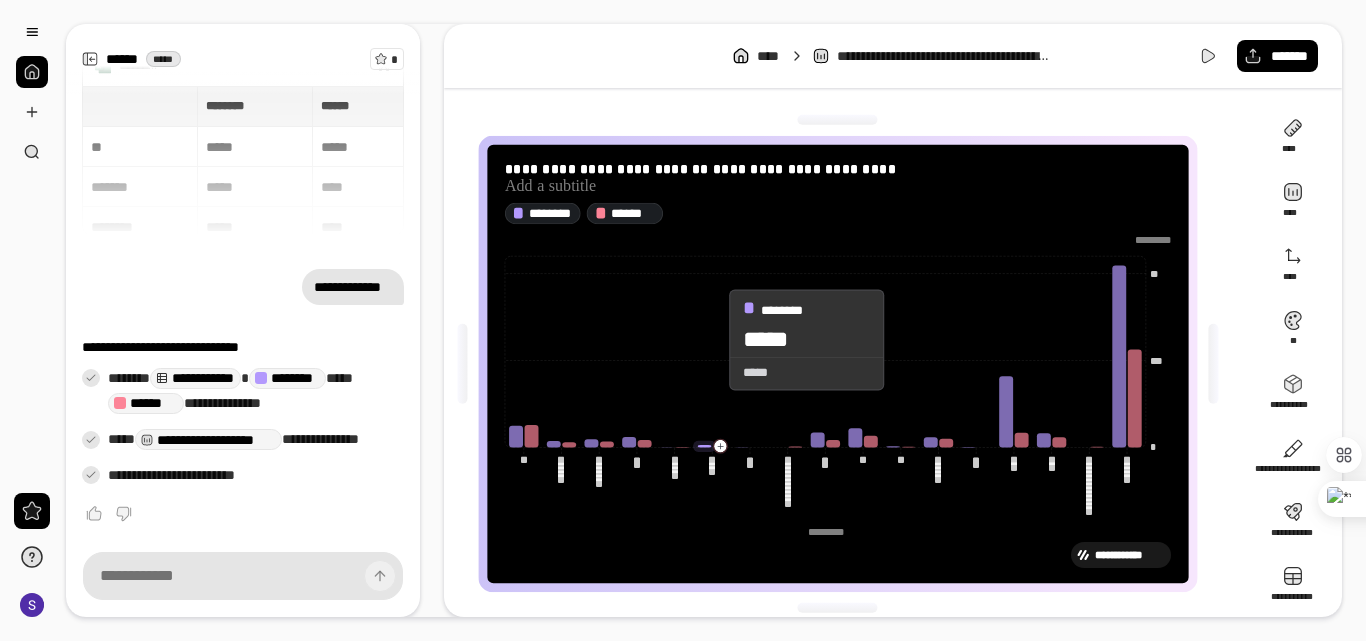 click 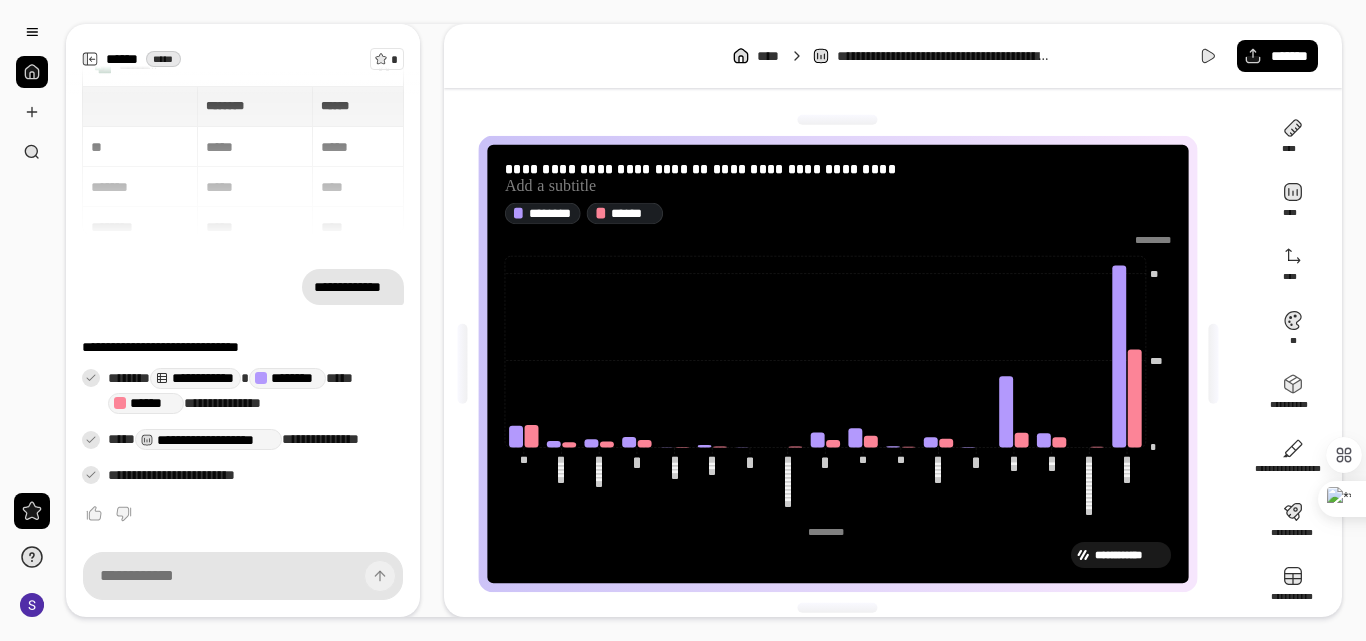 click on "**********" at bounding box center (893, 320) 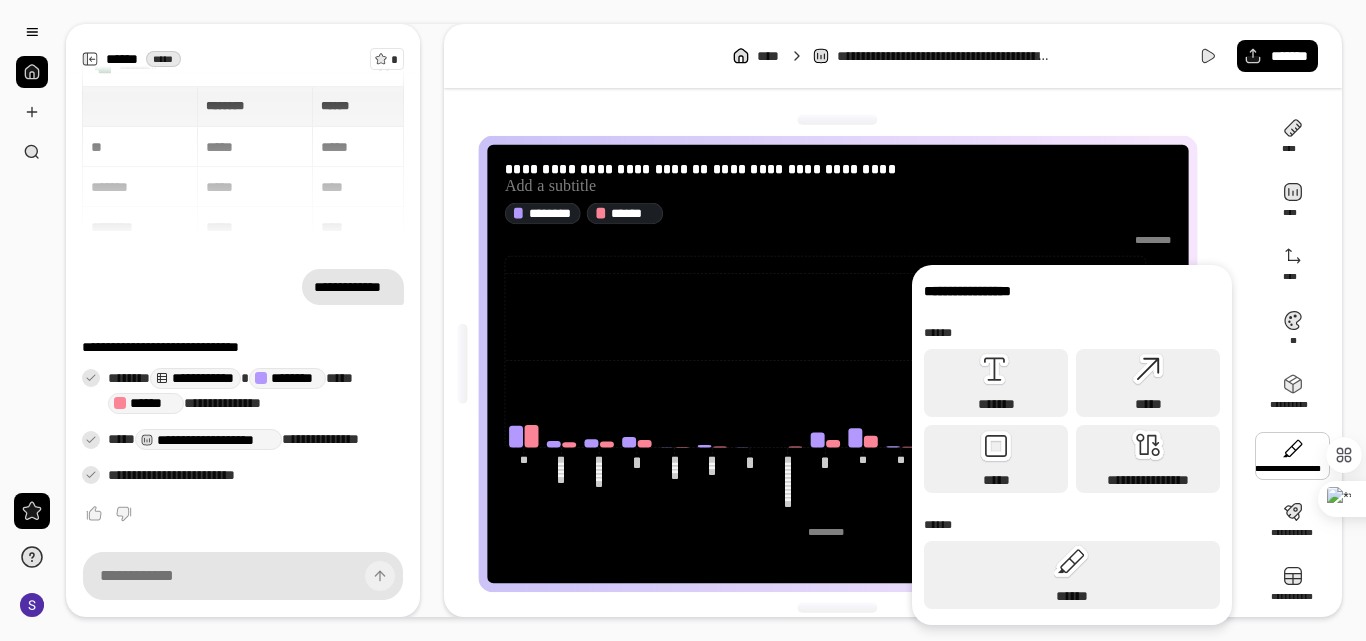 drag, startPoint x: 1009, startPoint y: 123, endPoint x: 1020, endPoint y: 124, distance: 11.045361 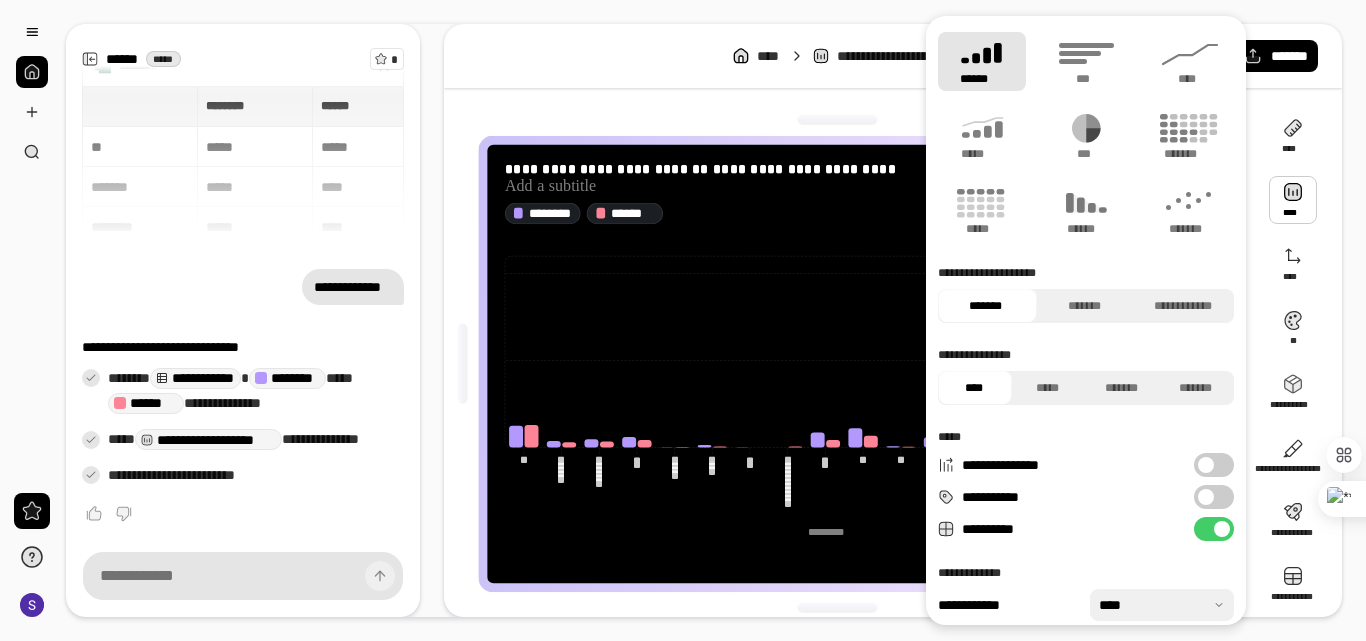 click at bounding box center (1293, 200) 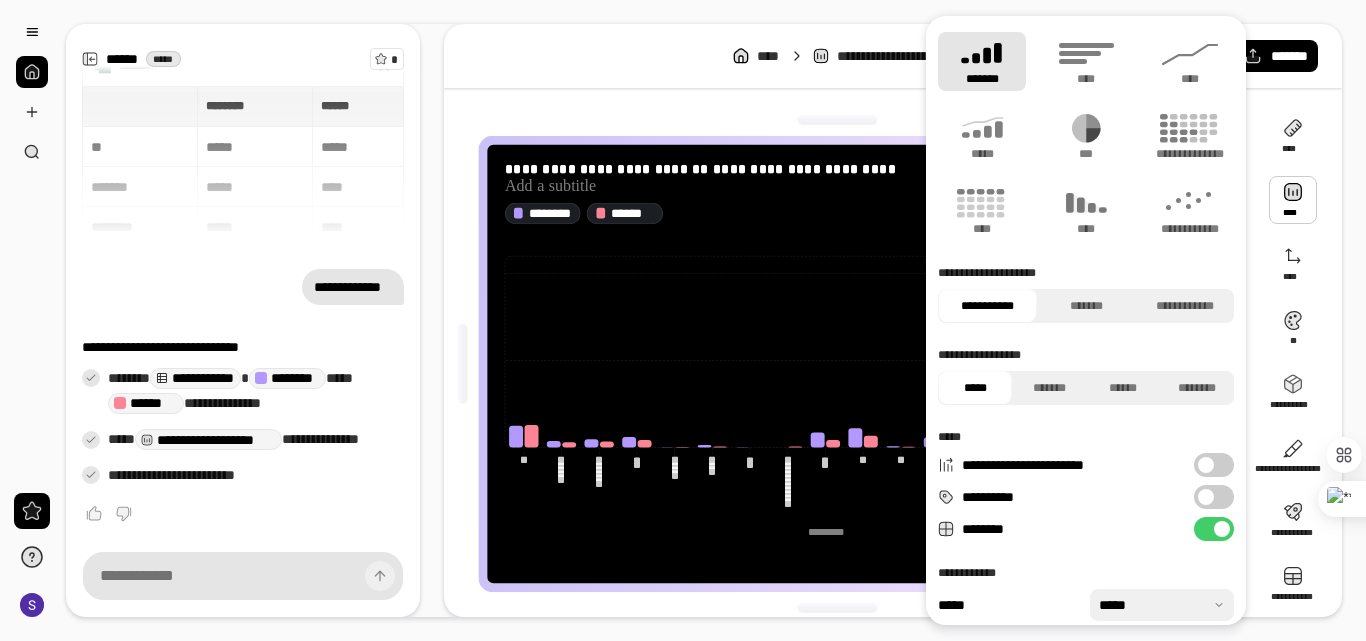 click on "**********" at bounding box center (1214, 497) 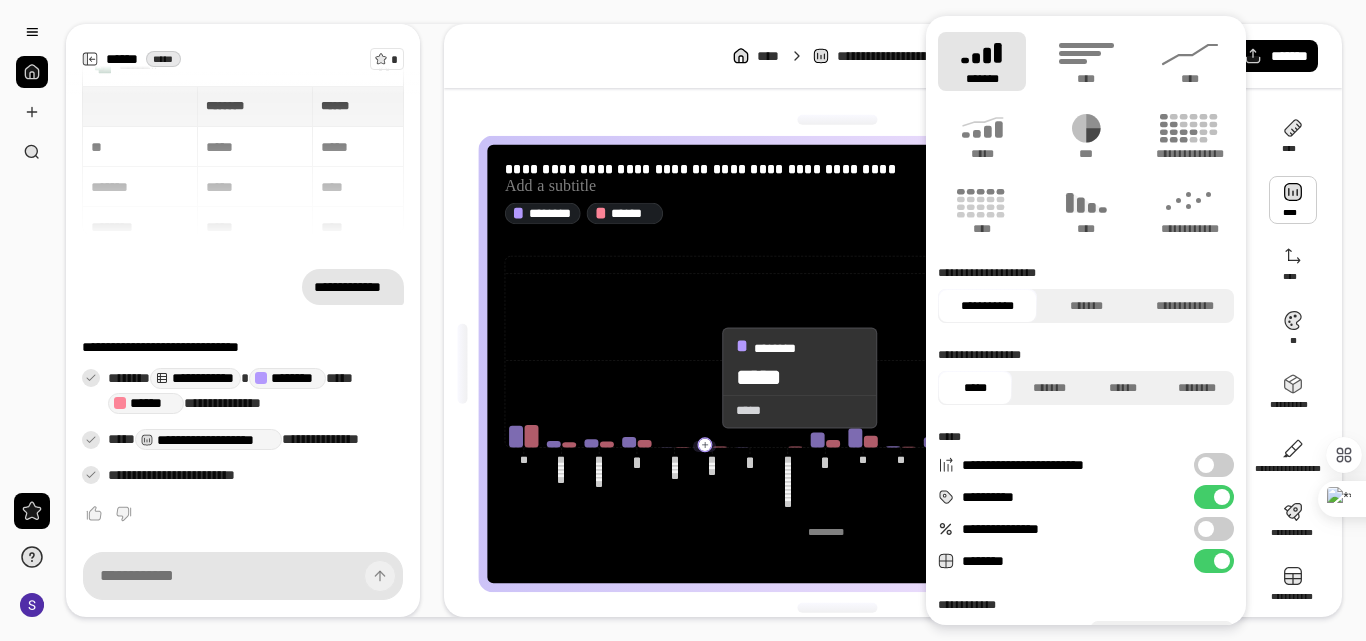 click 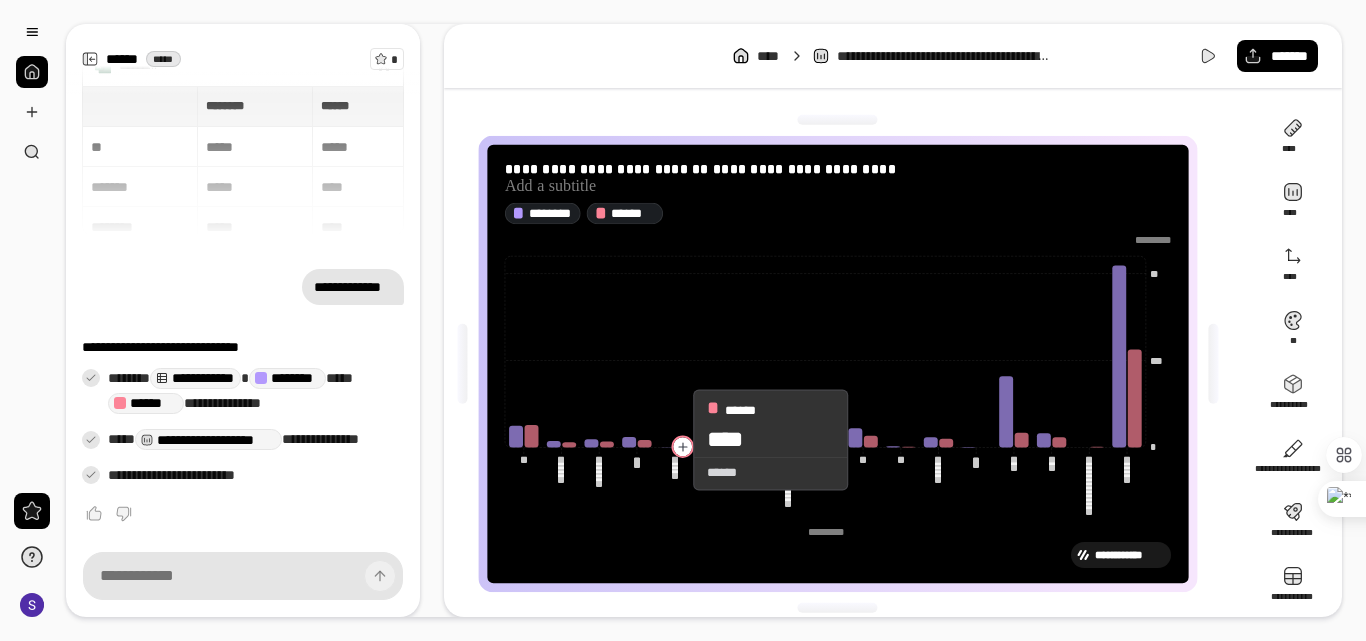 click 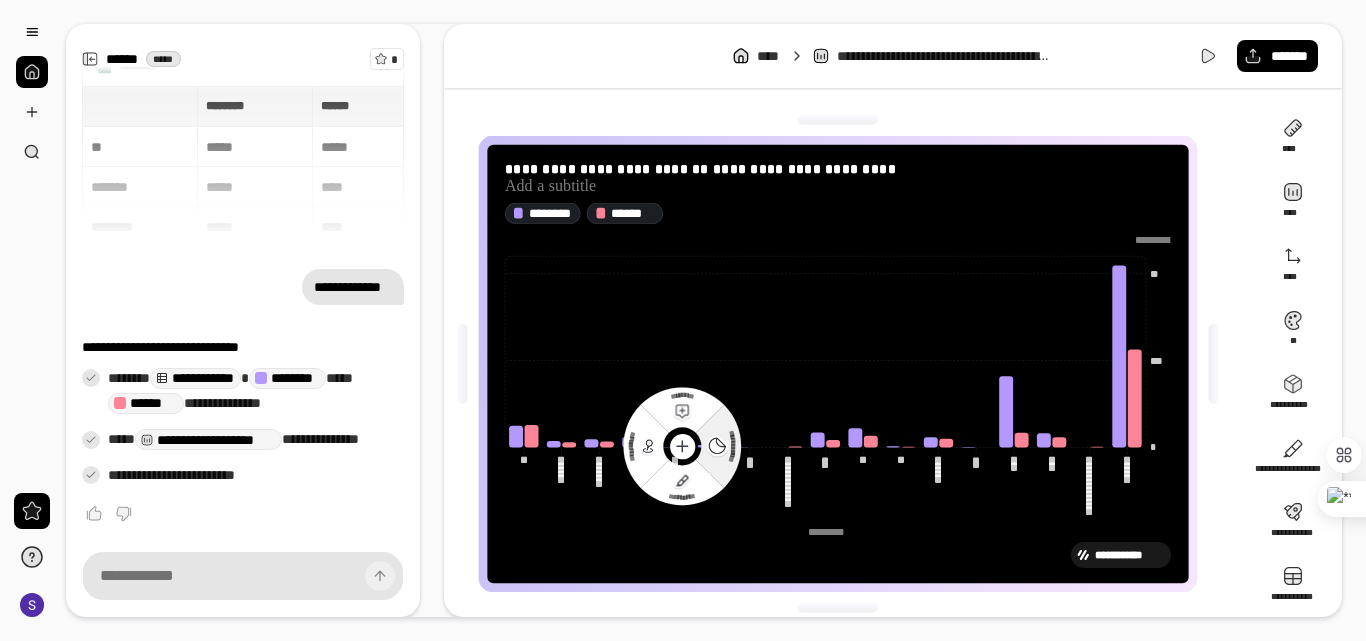 click 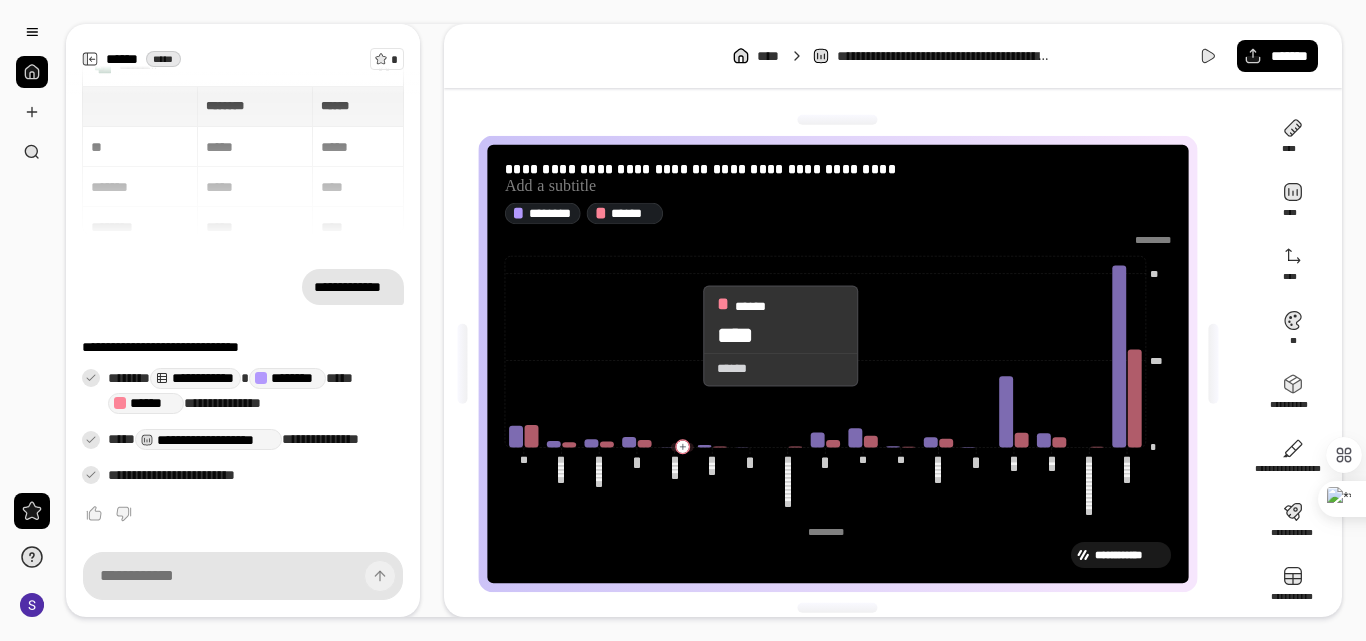 drag, startPoint x: 686, startPoint y: 436, endPoint x: 686, endPoint y: 336, distance: 100 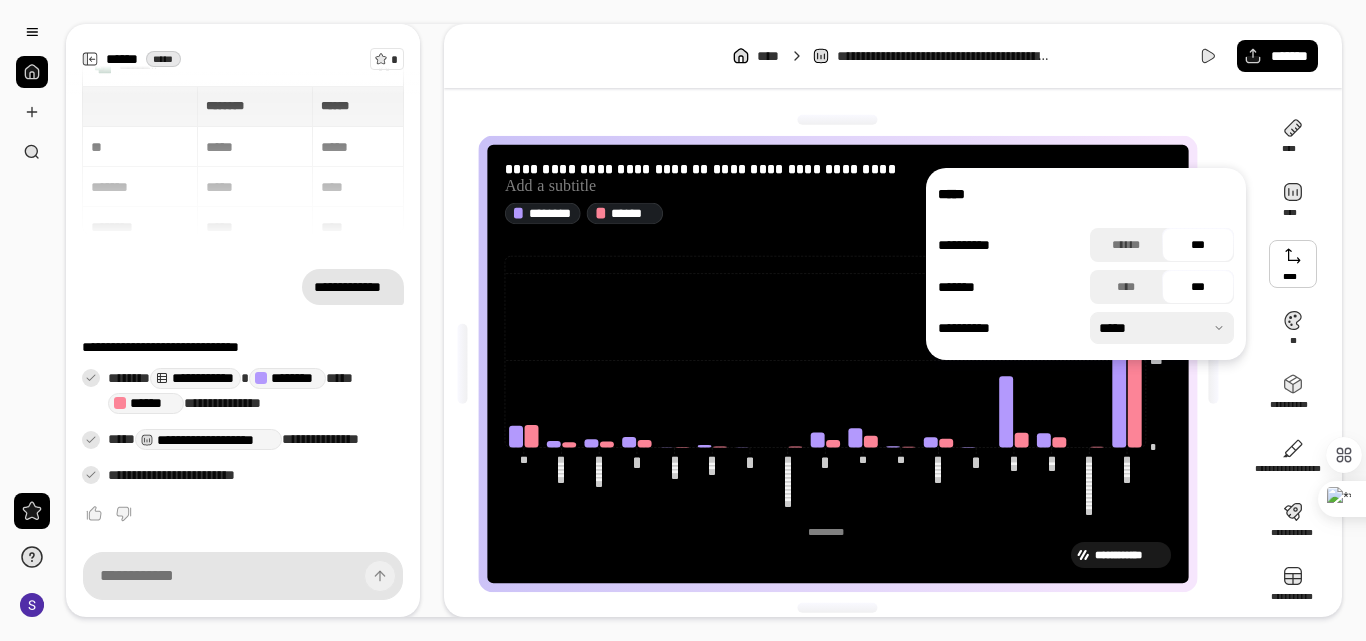 click at bounding box center [1293, 264] 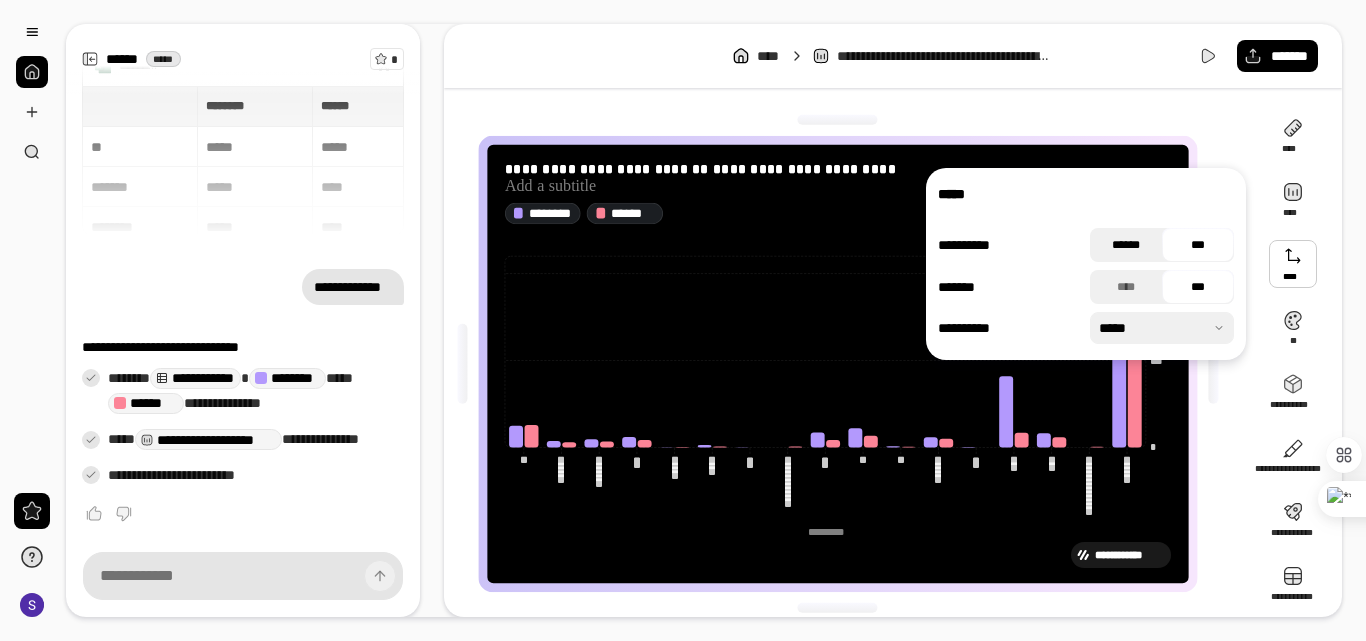 click on "******" at bounding box center (1126, 245) 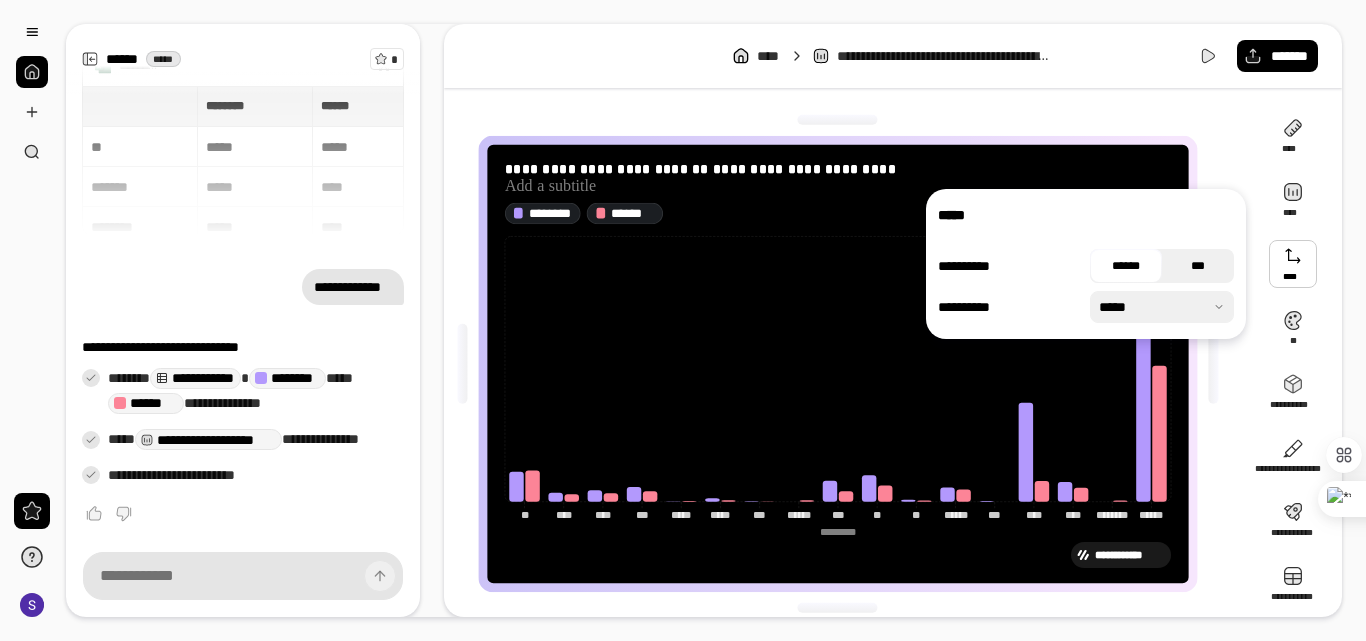 click on "***" at bounding box center [1198, 266] 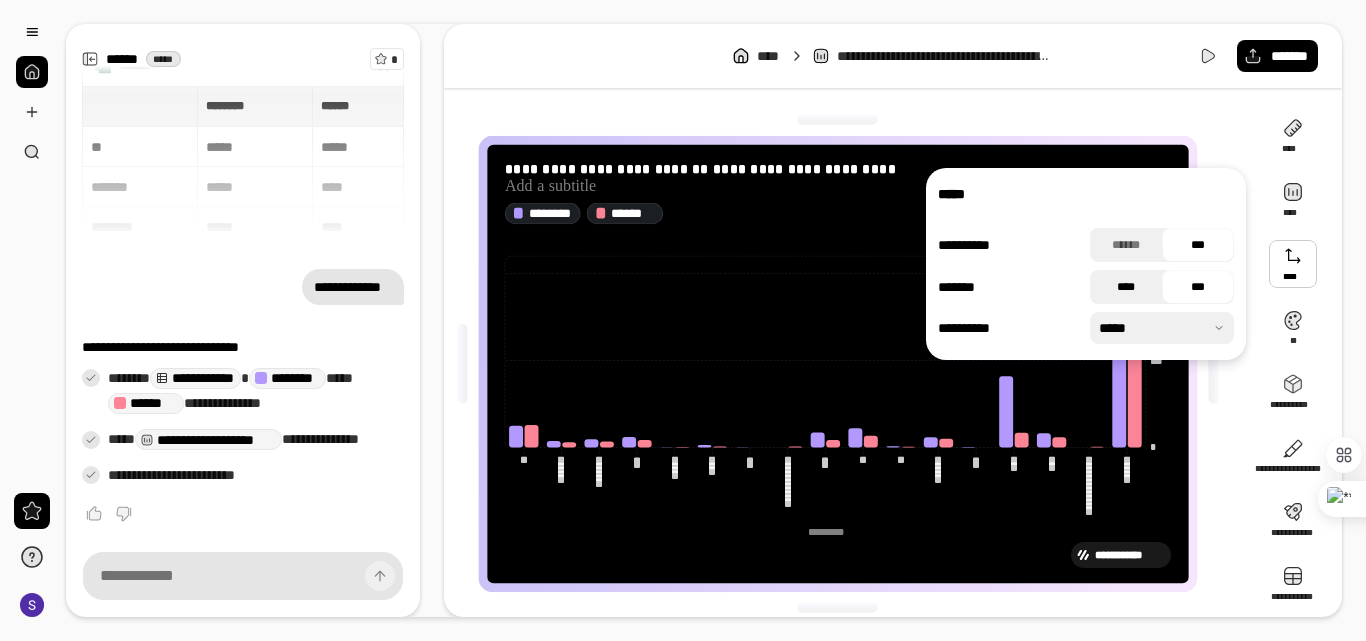click on "****" at bounding box center [1126, 287] 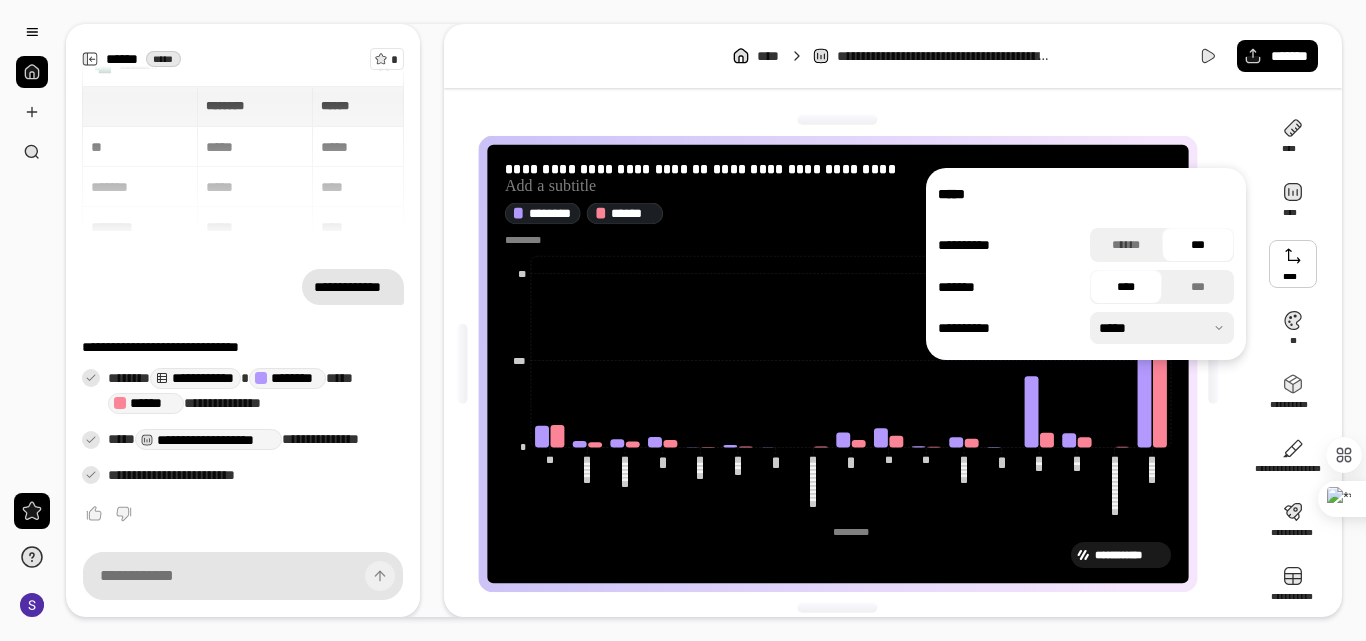 click on "****" at bounding box center [1126, 287] 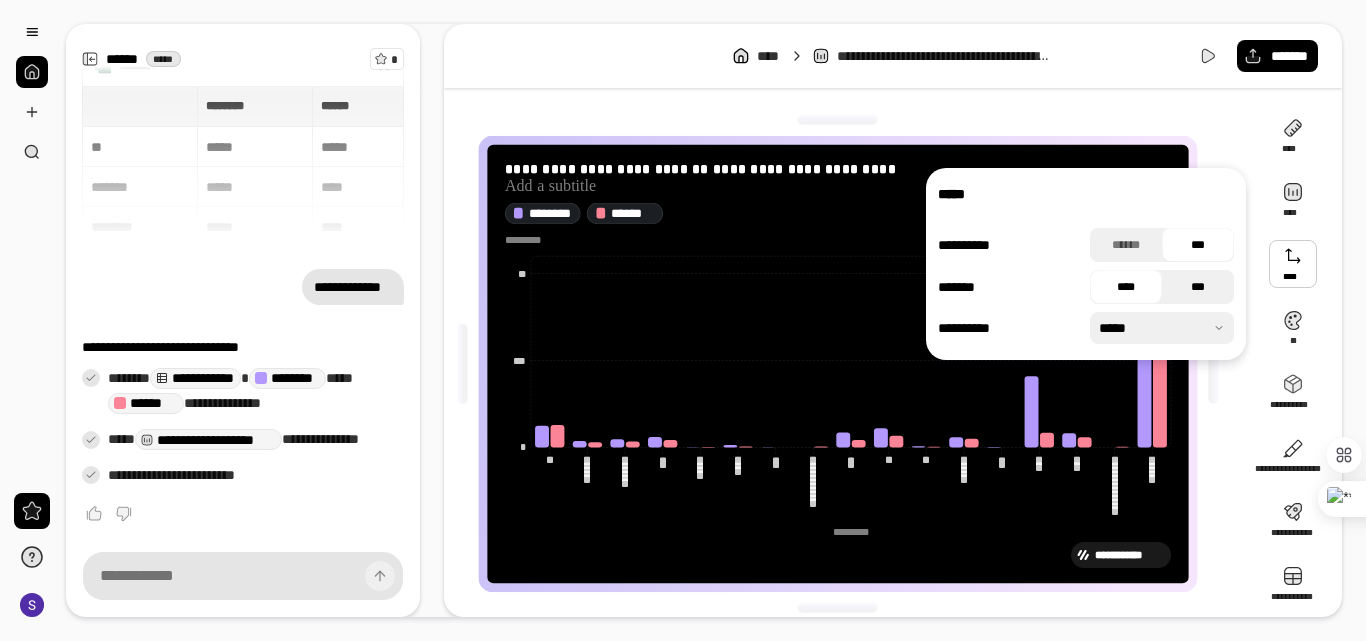 click on "***" at bounding box center (1198, 287) 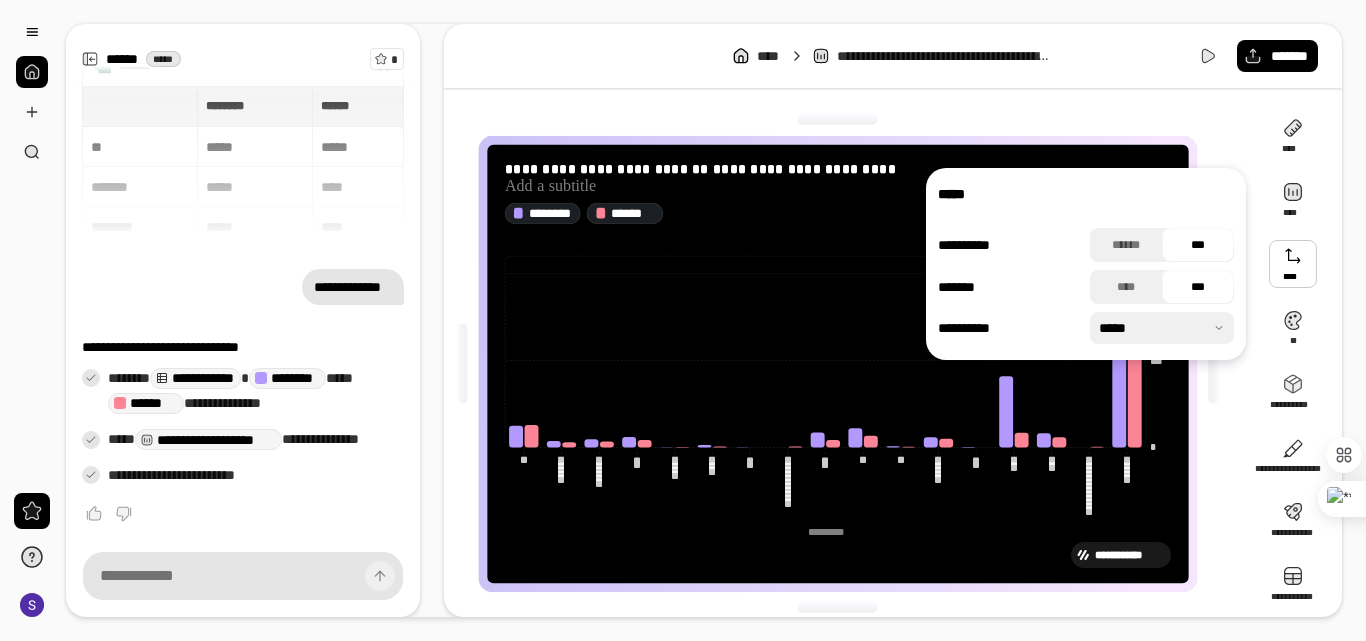 click on "**********" at bounding box center [893, 320] 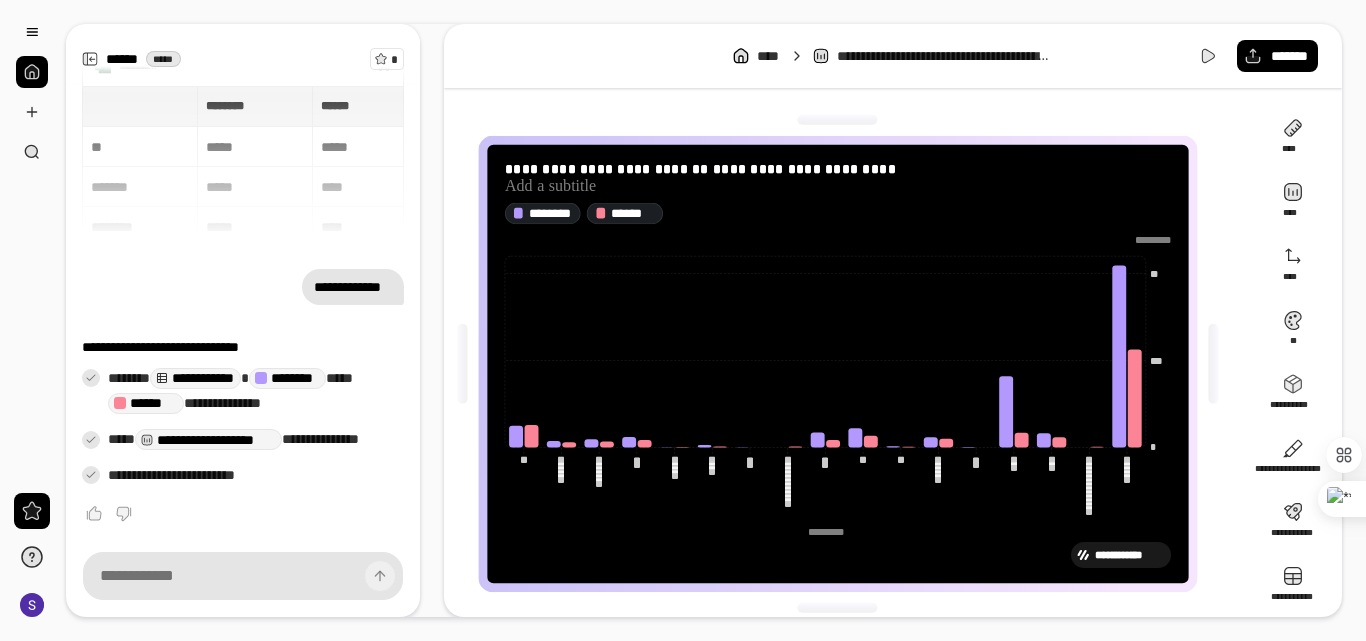 click on "**********" at bounding box center (838, 363) 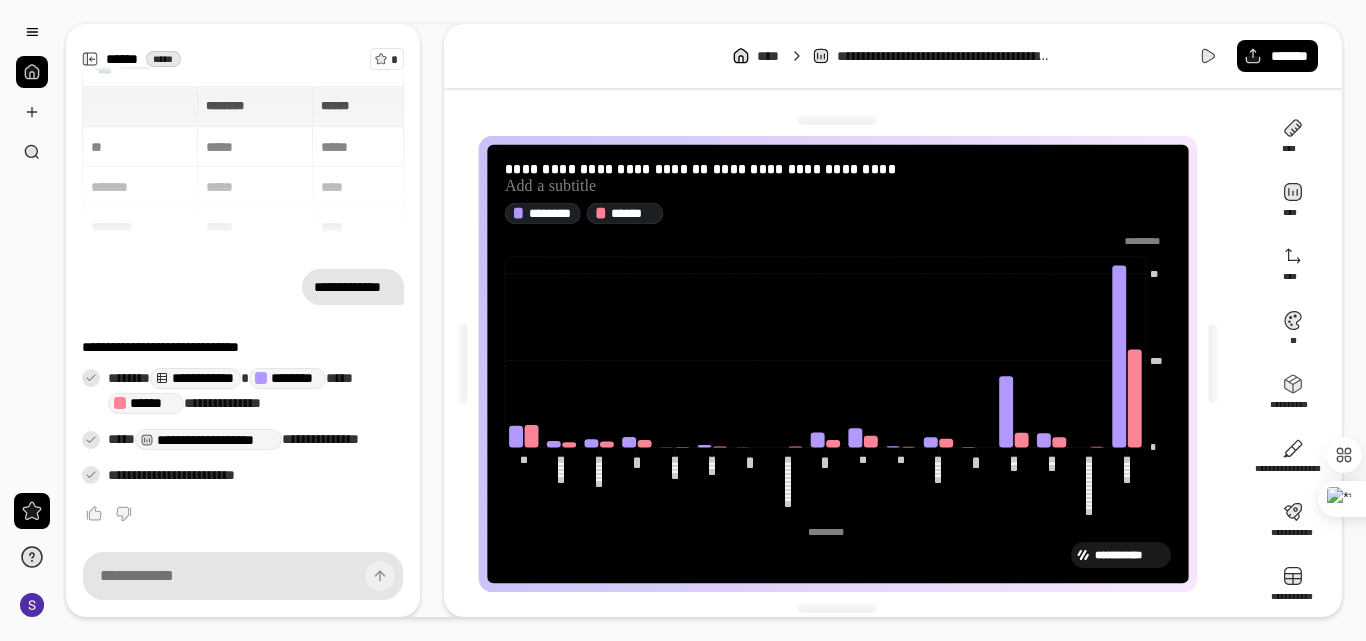 click at bounding box center [1147, 240] 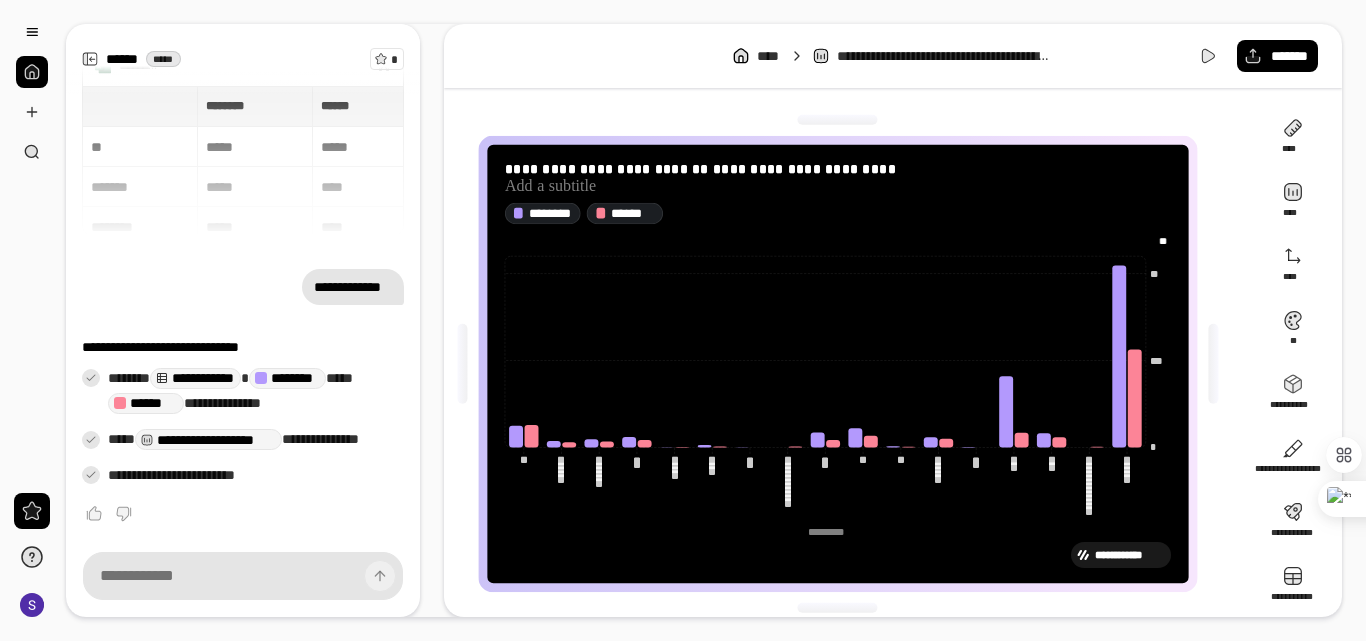 type on "*" 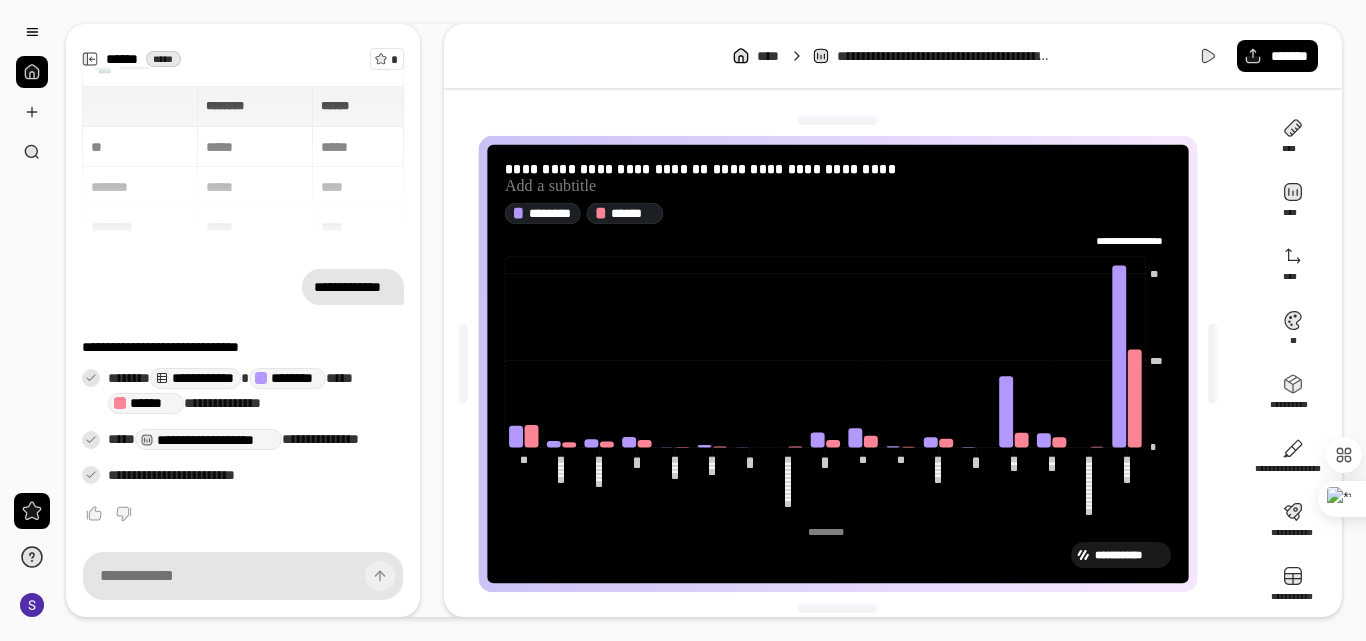 type on "**********" 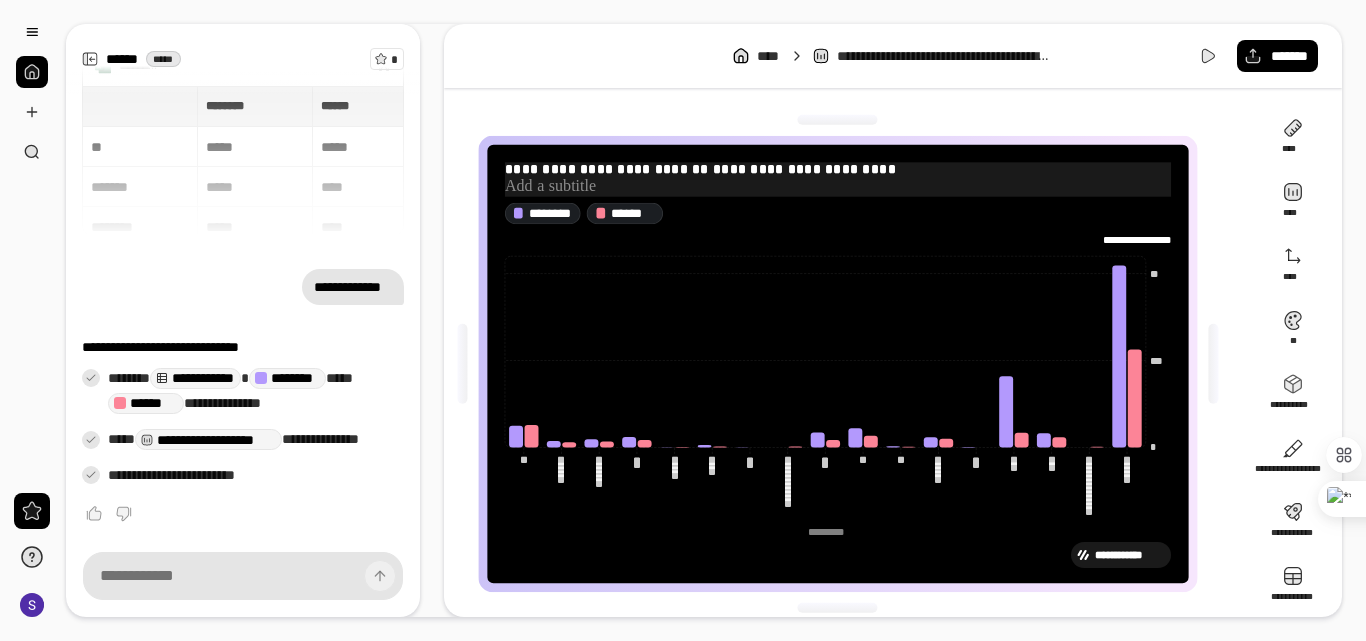 click at bounding box center (838, 186) 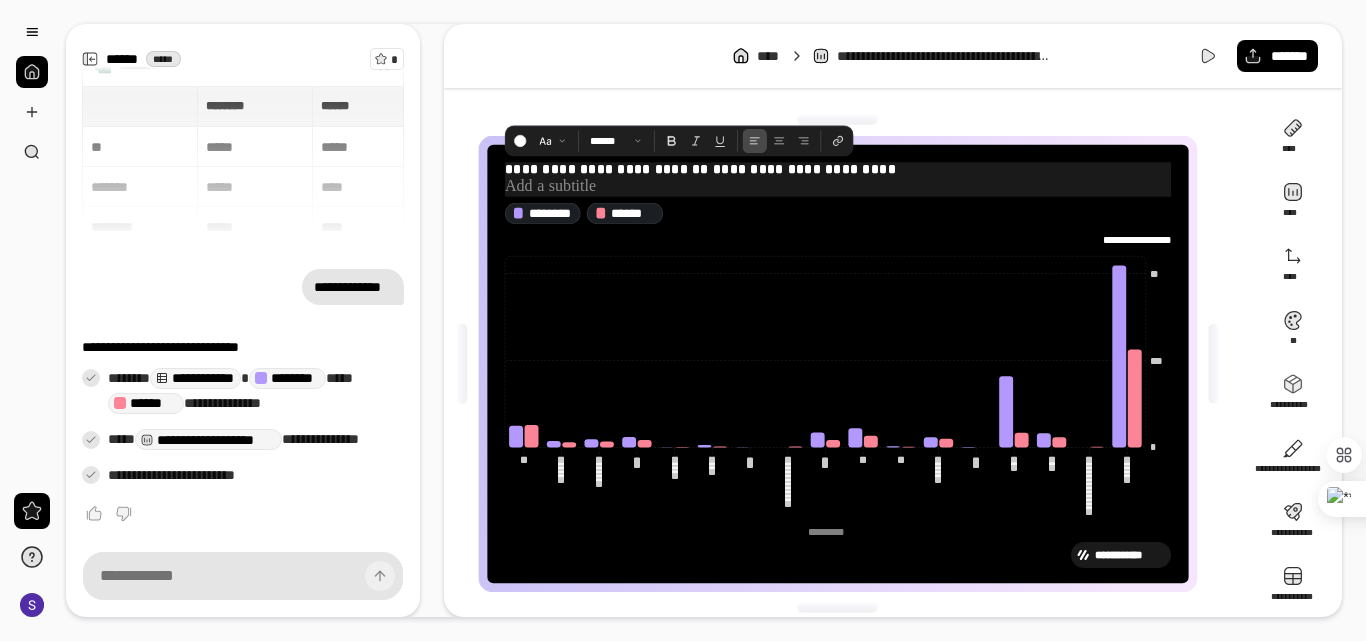 click at bounding box center (838, 186) 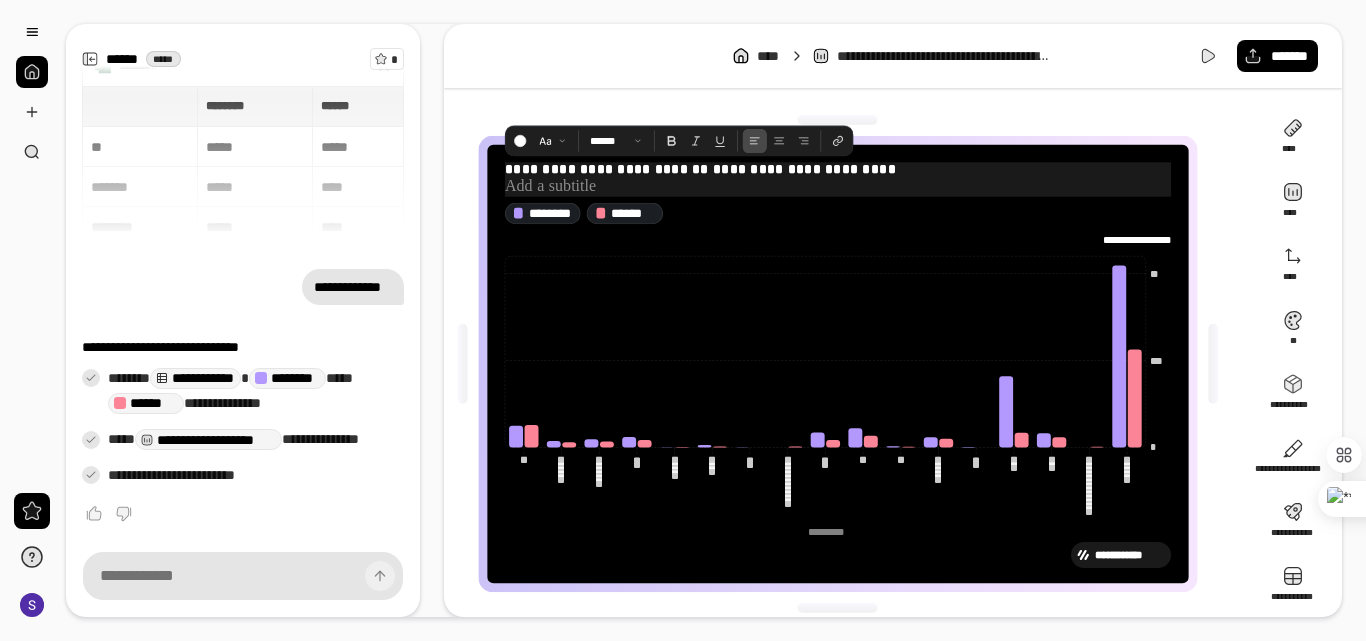 click on "**********" at bounding box center (838, 169) 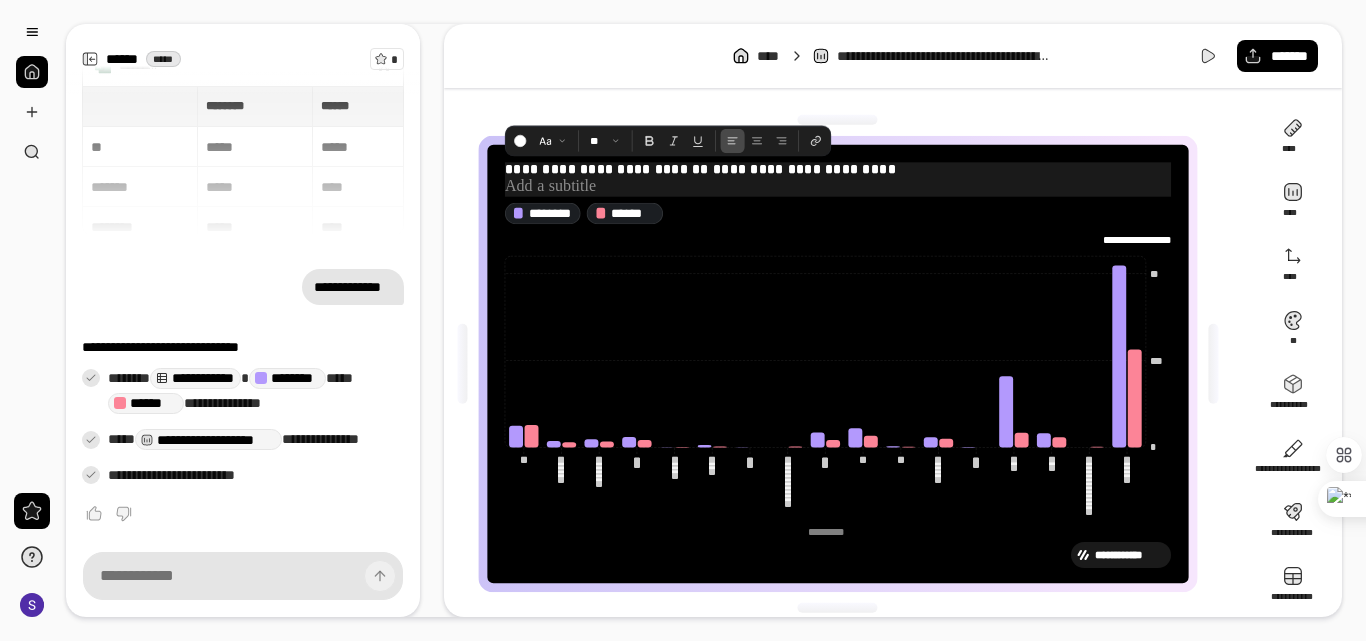 click on "**********" at bounding box center [838, 169] 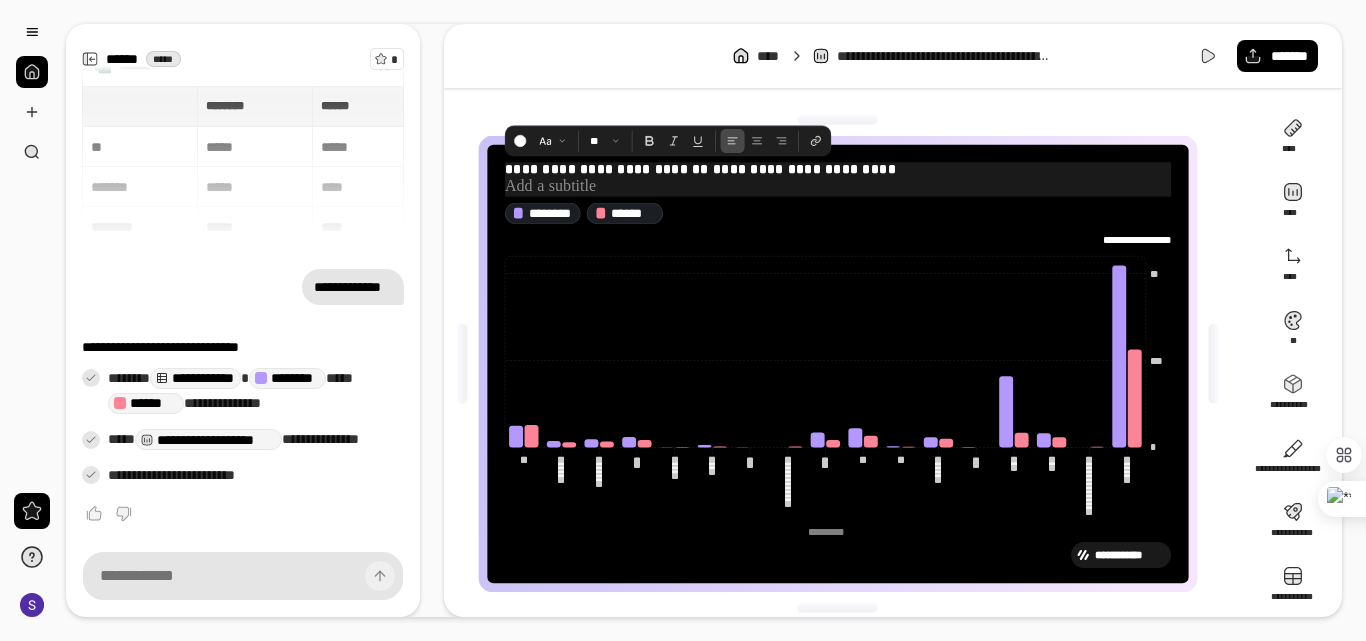click on "**********" at bounding box center (838, 169) 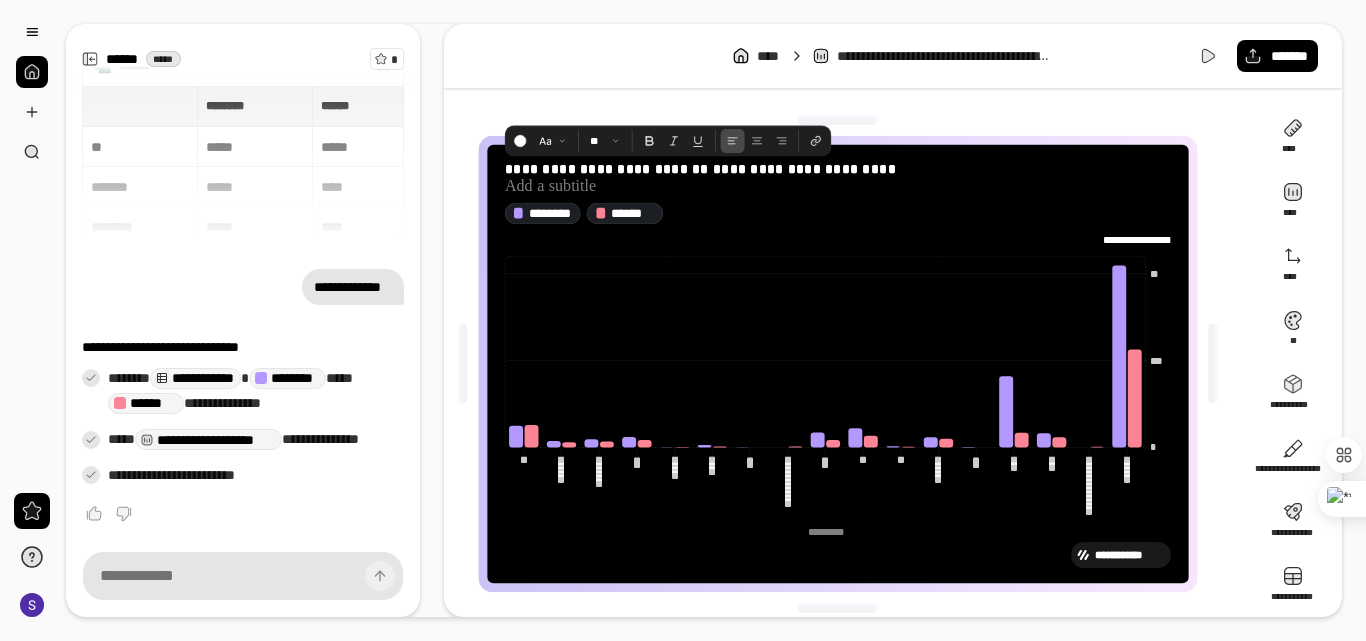 click on "**********" at bounding box center [838, 363] 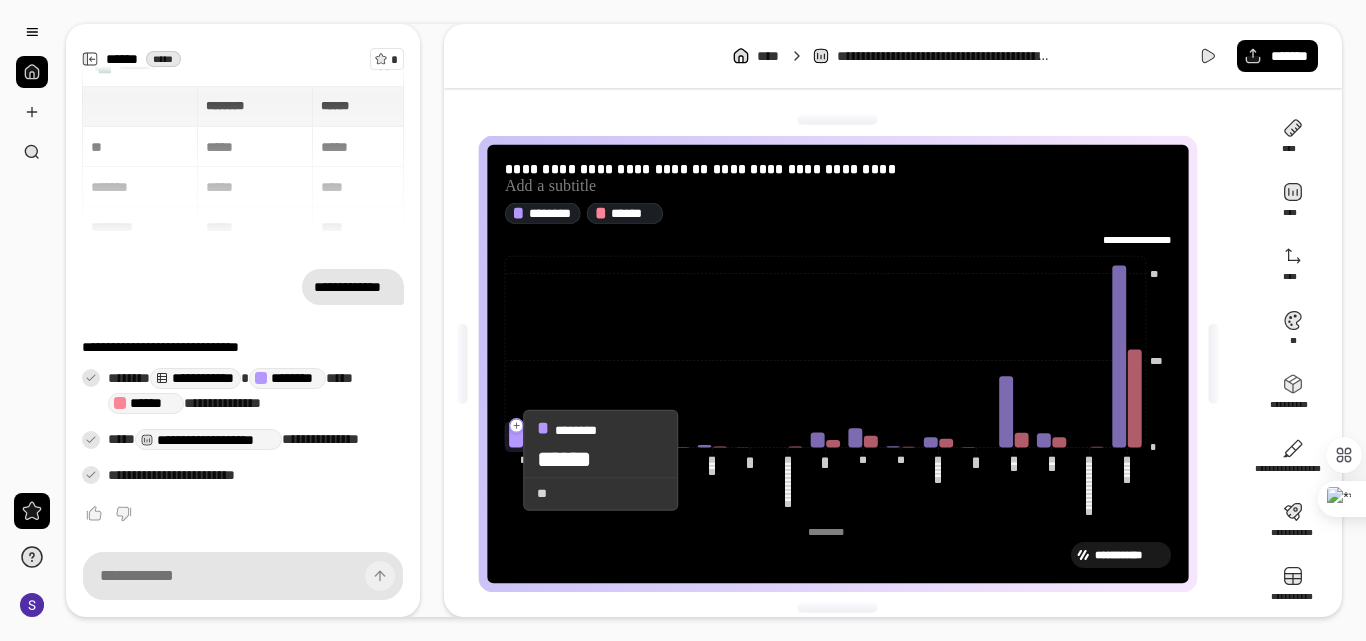 click 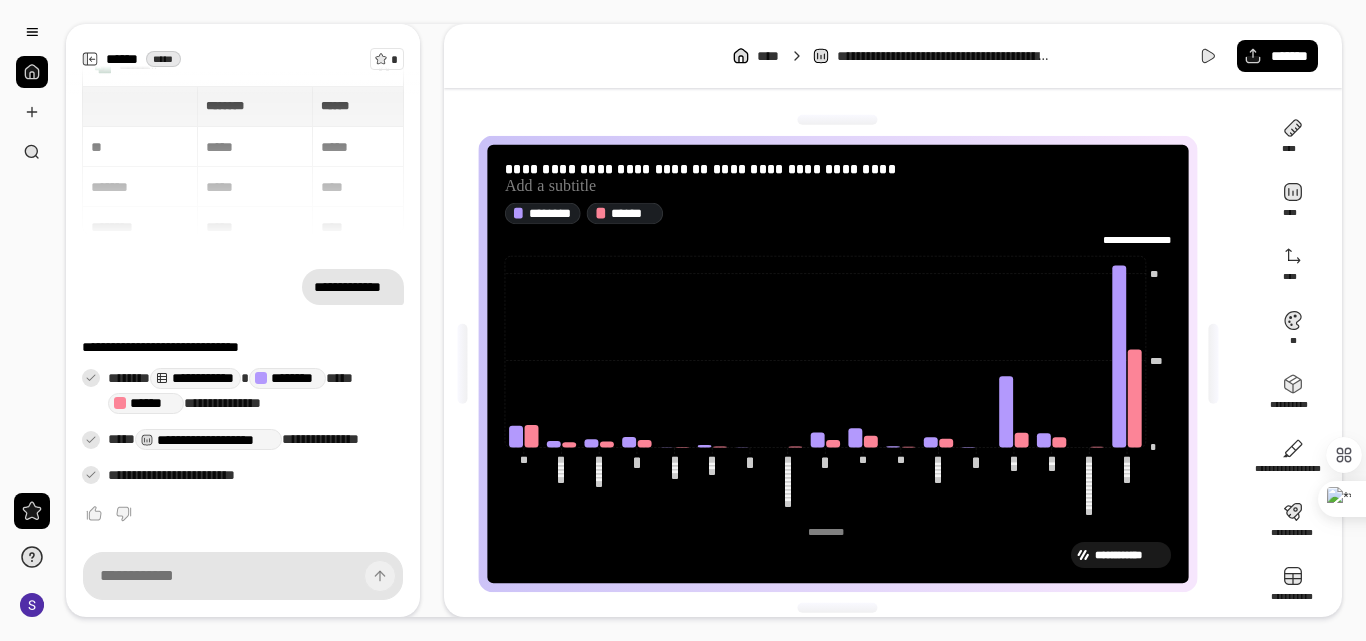 drag, startPoint x: 512, startPoint y: 351, endPoint x: 1215, endPoint y: 484, distance: 715.47046 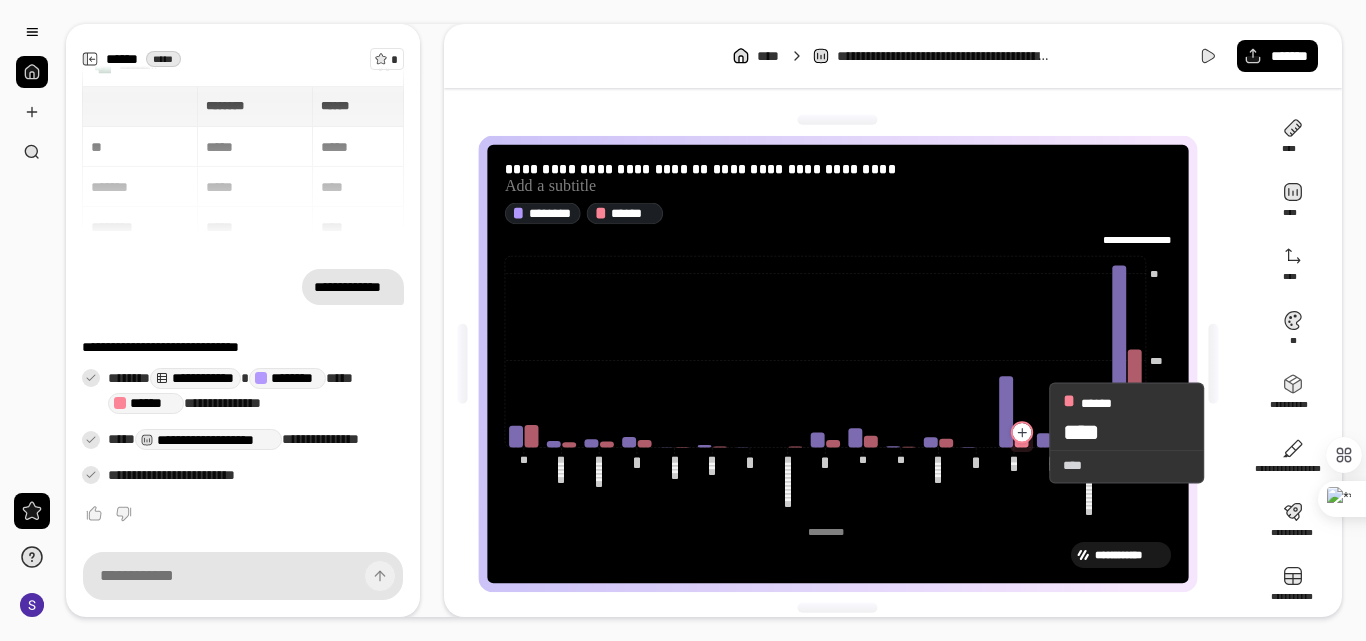 drag, startPoint x: 1190, startPoint y: 330, endPoint x: 1032, endPoint y: 433, distance: 188.60806 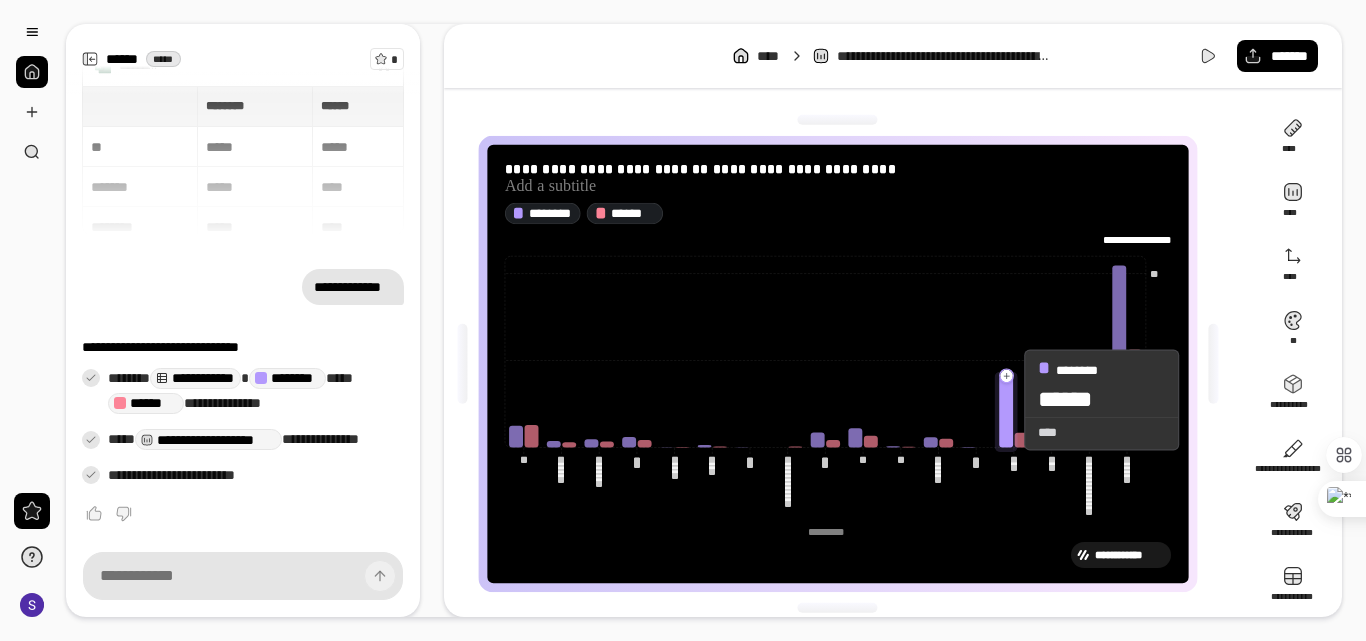 drag, startPoint x: 1007, startPoint y: 400, endPoint x: 1069, endPoint y: 318, distance: 102.80078 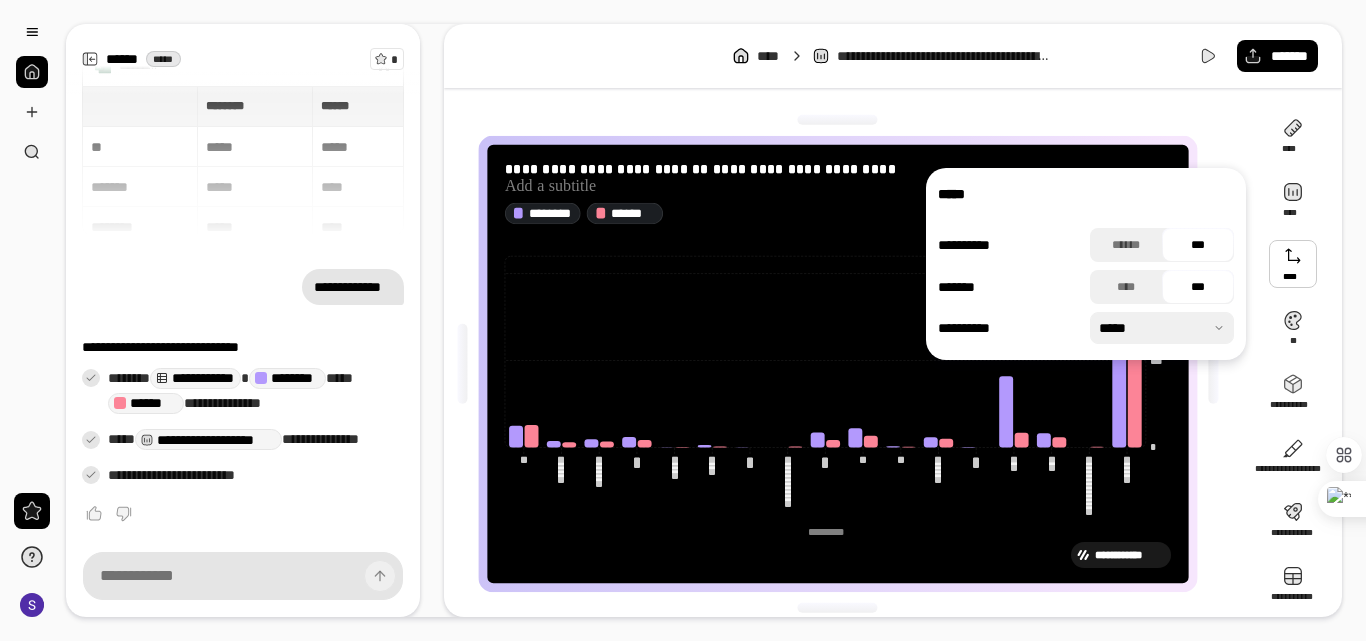 click at bounding box center (1293, 264) 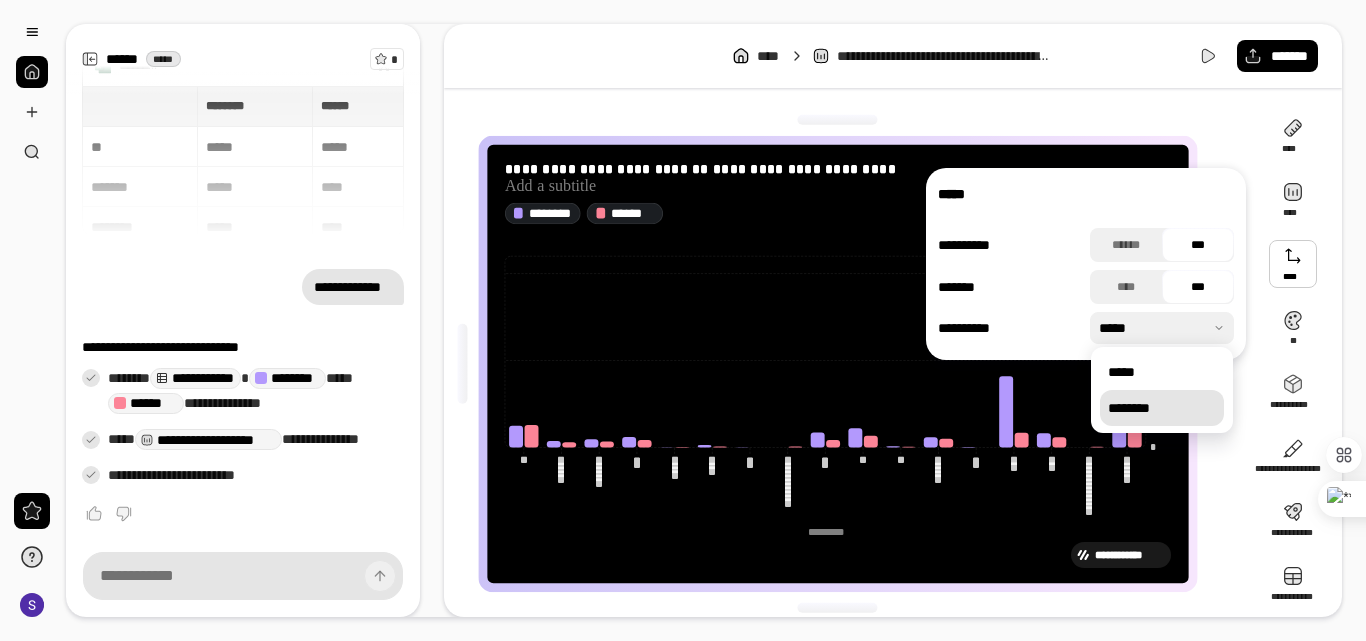 click on "********" at bounding box center [1129, 408] 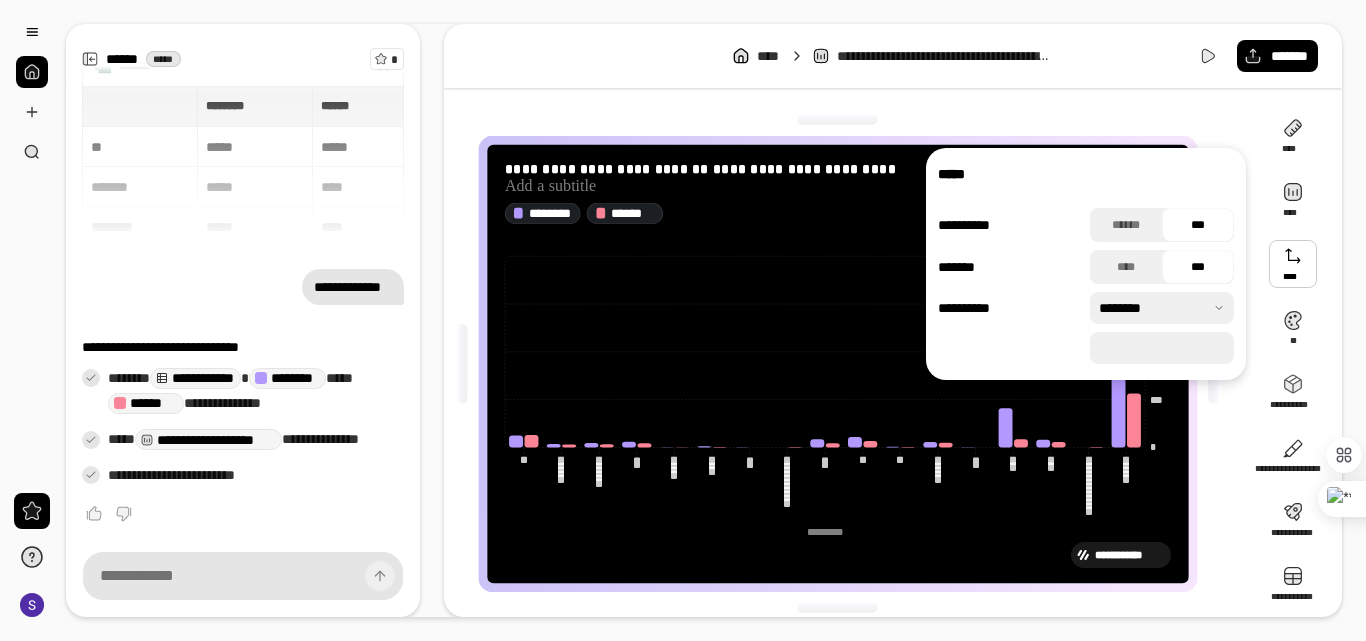 click on "**********" at bounding box center [1086, 264] 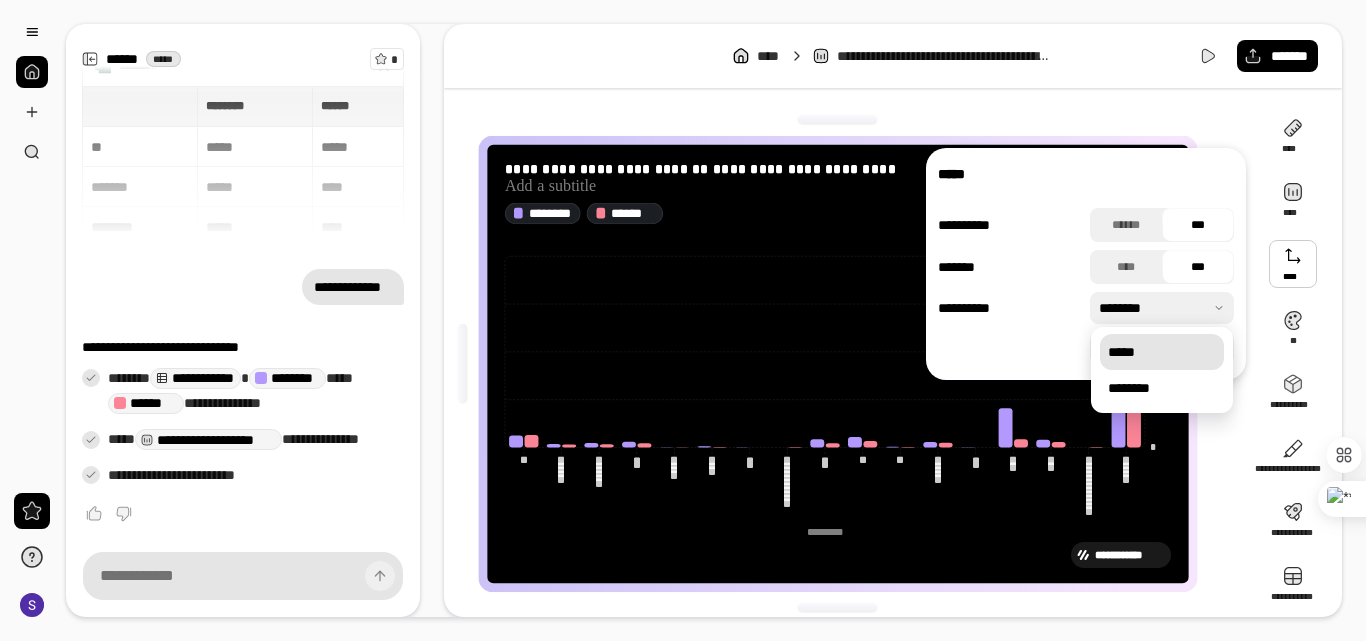 click on "*****" at bounding box center (1121, 352) 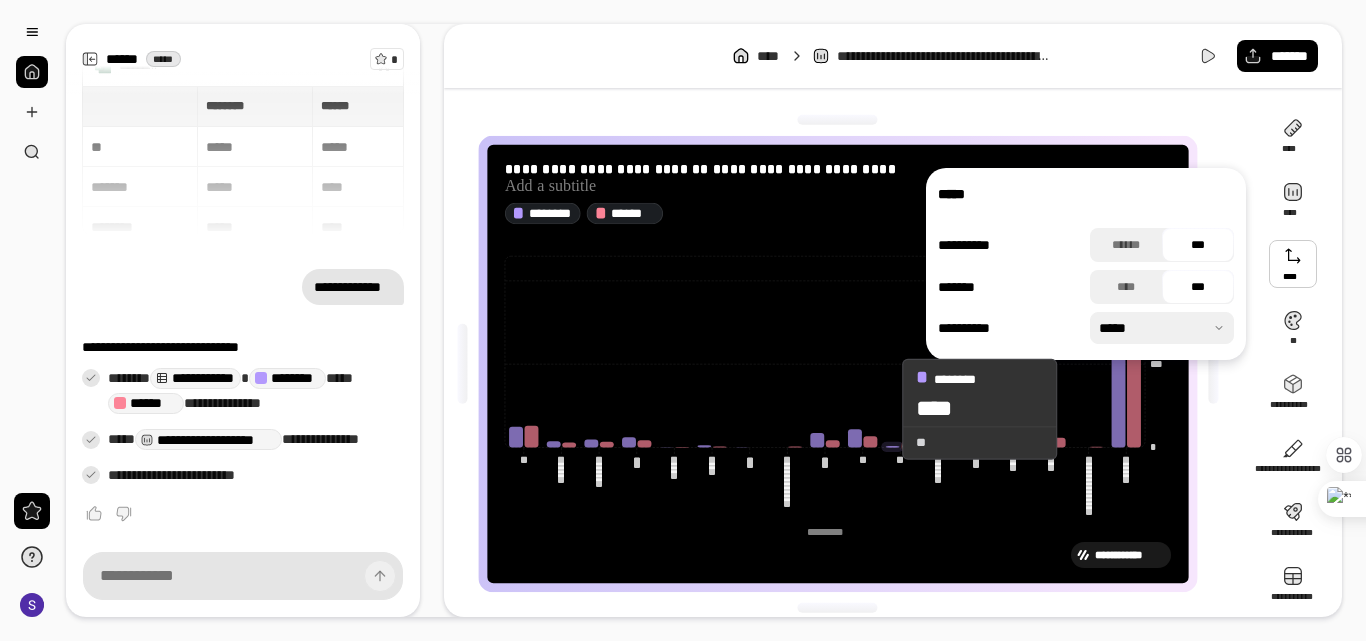 click 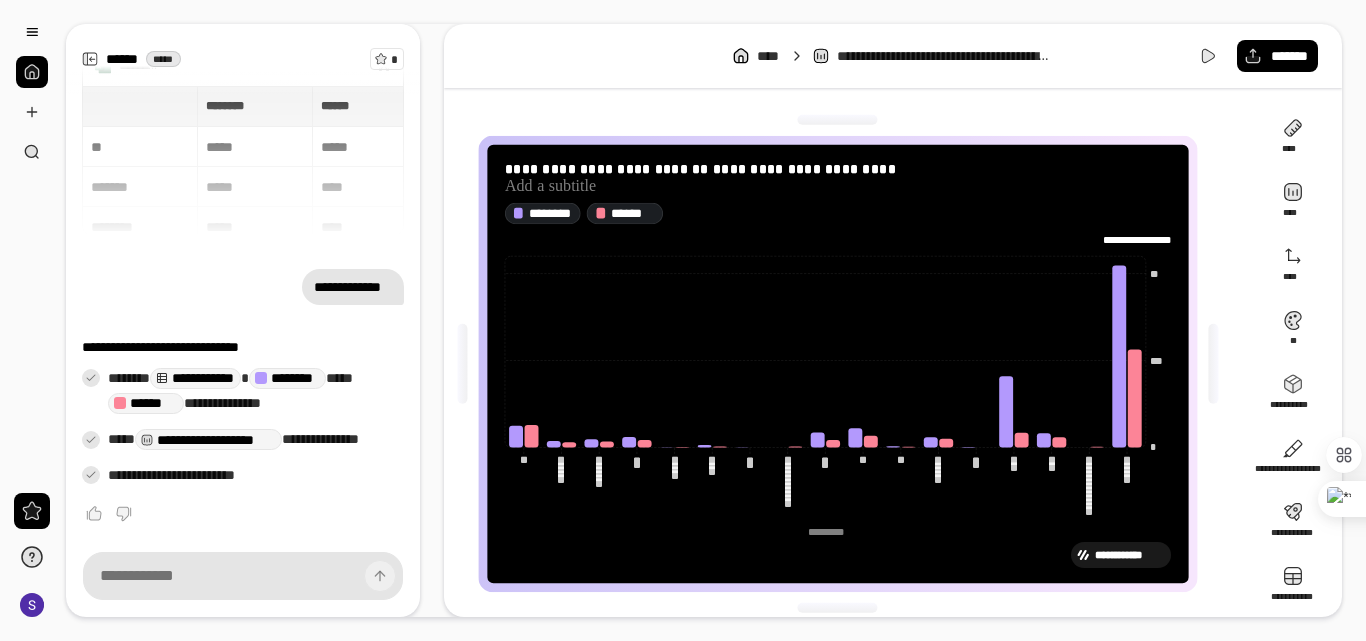 click on "**********" at bounding box center (845, 364) 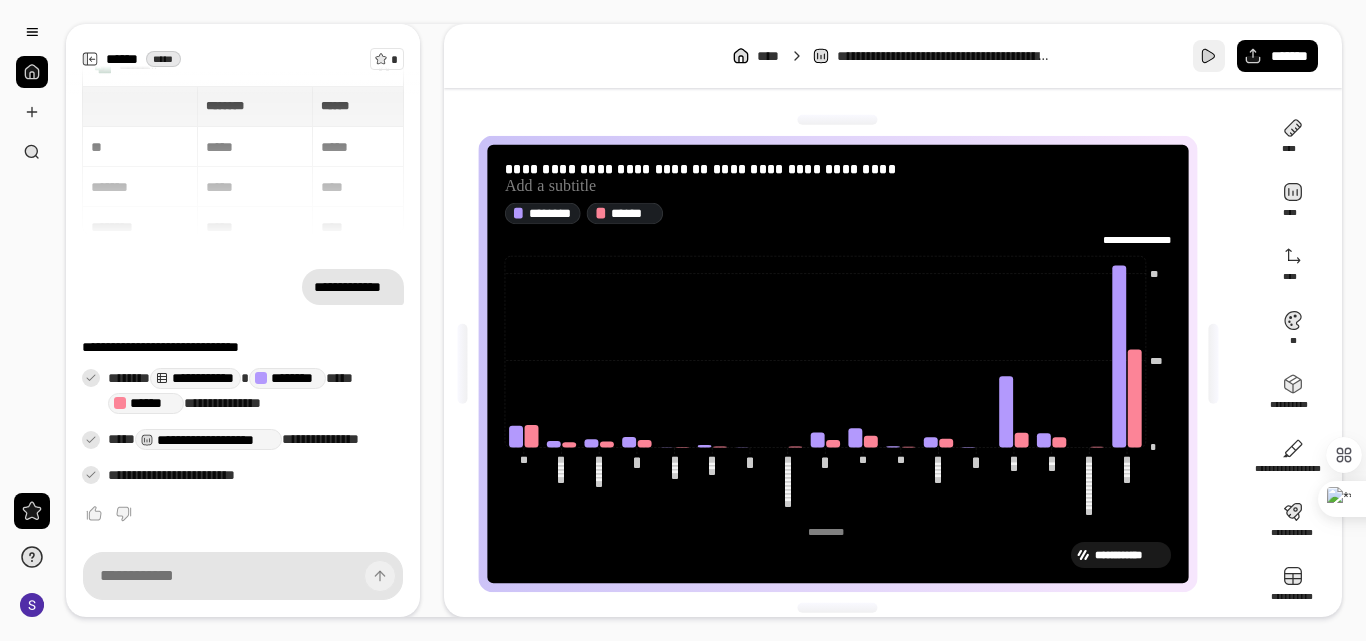 click at bounding box center (1209, 56) 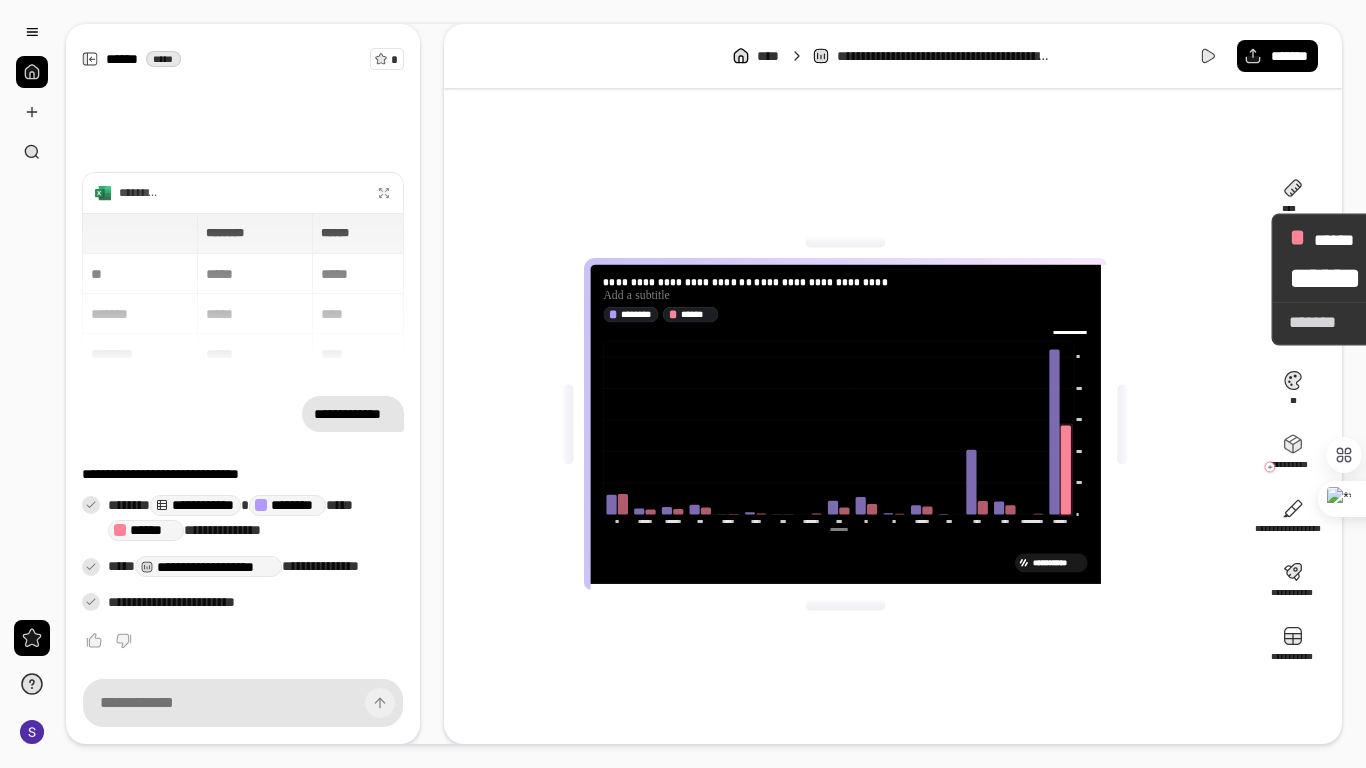 drag, startPoint x: 1288, startPoint y: 98, endPoint x: 1282, endPoint y: 125, distance: 27.658634 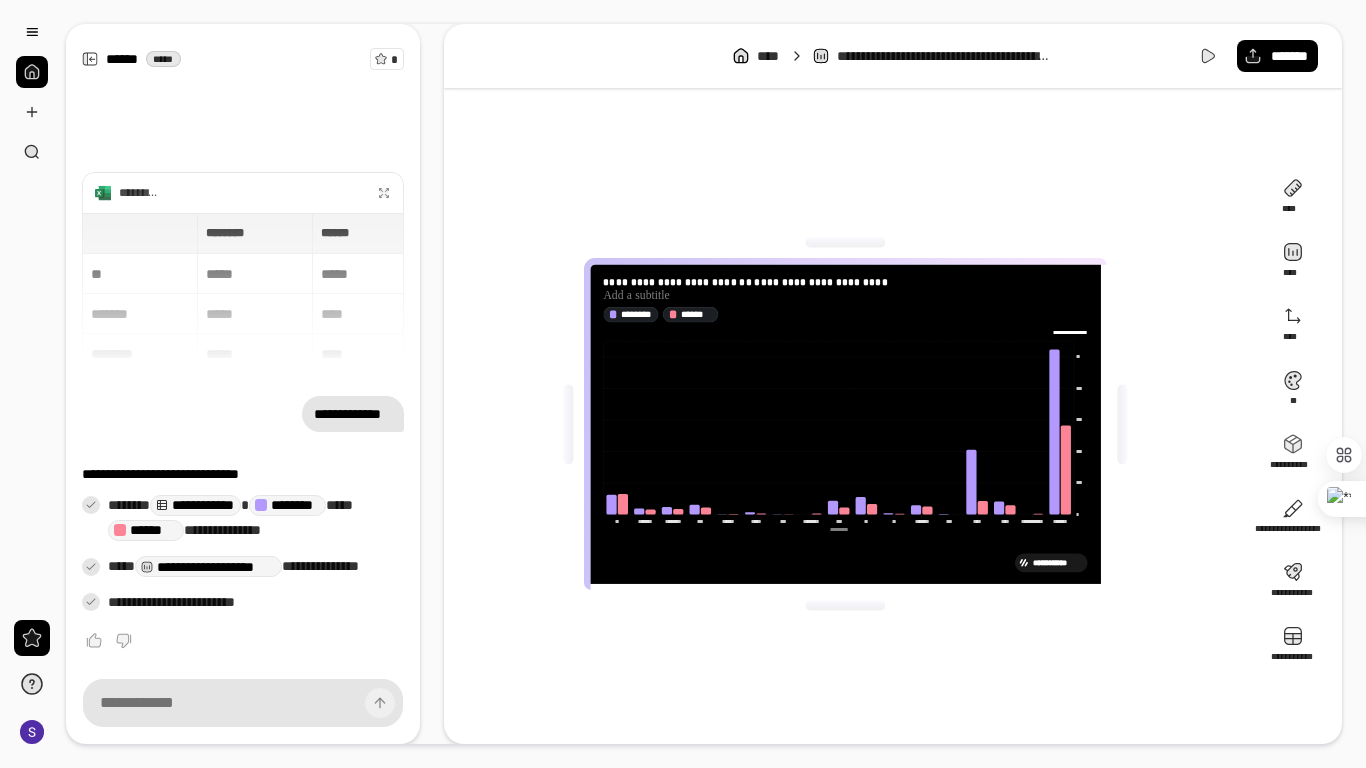click at bounding box center (603, 277) 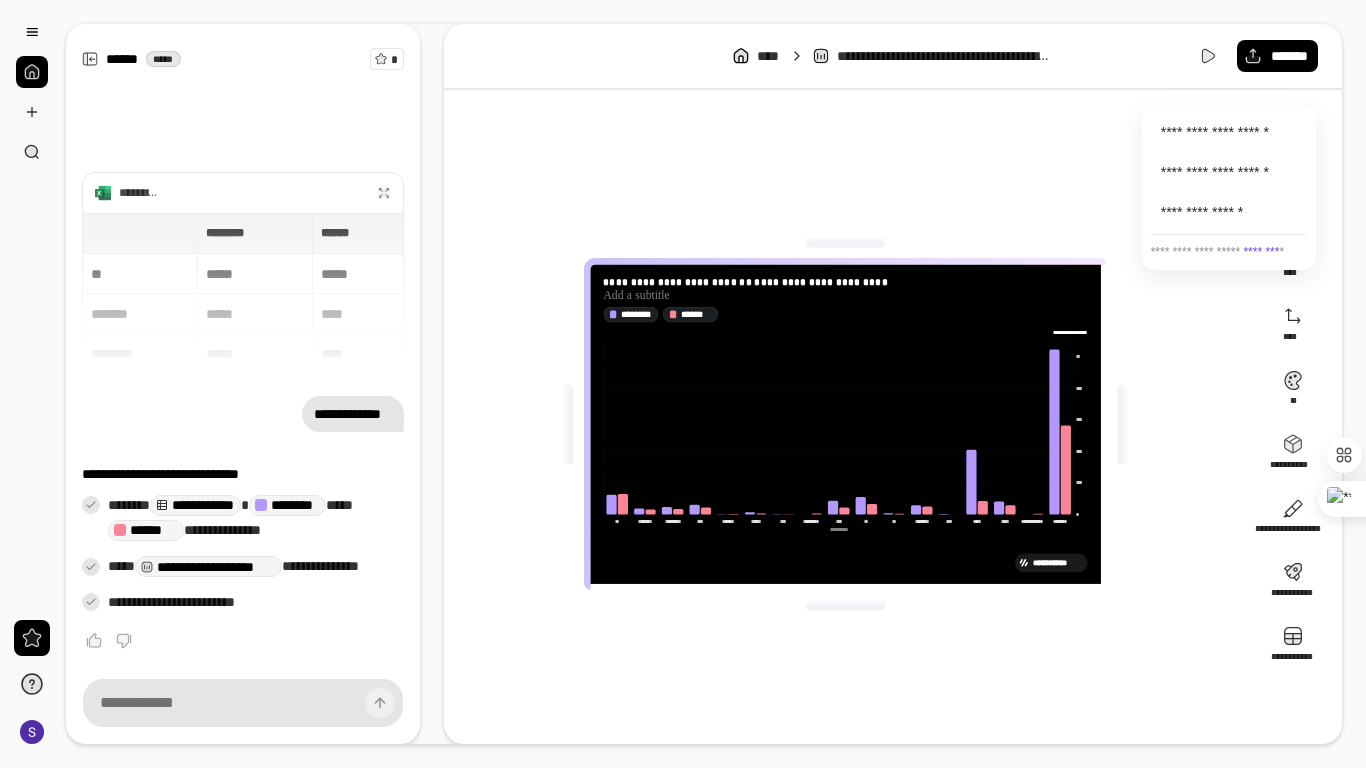 click at bounding box center (603, 277) 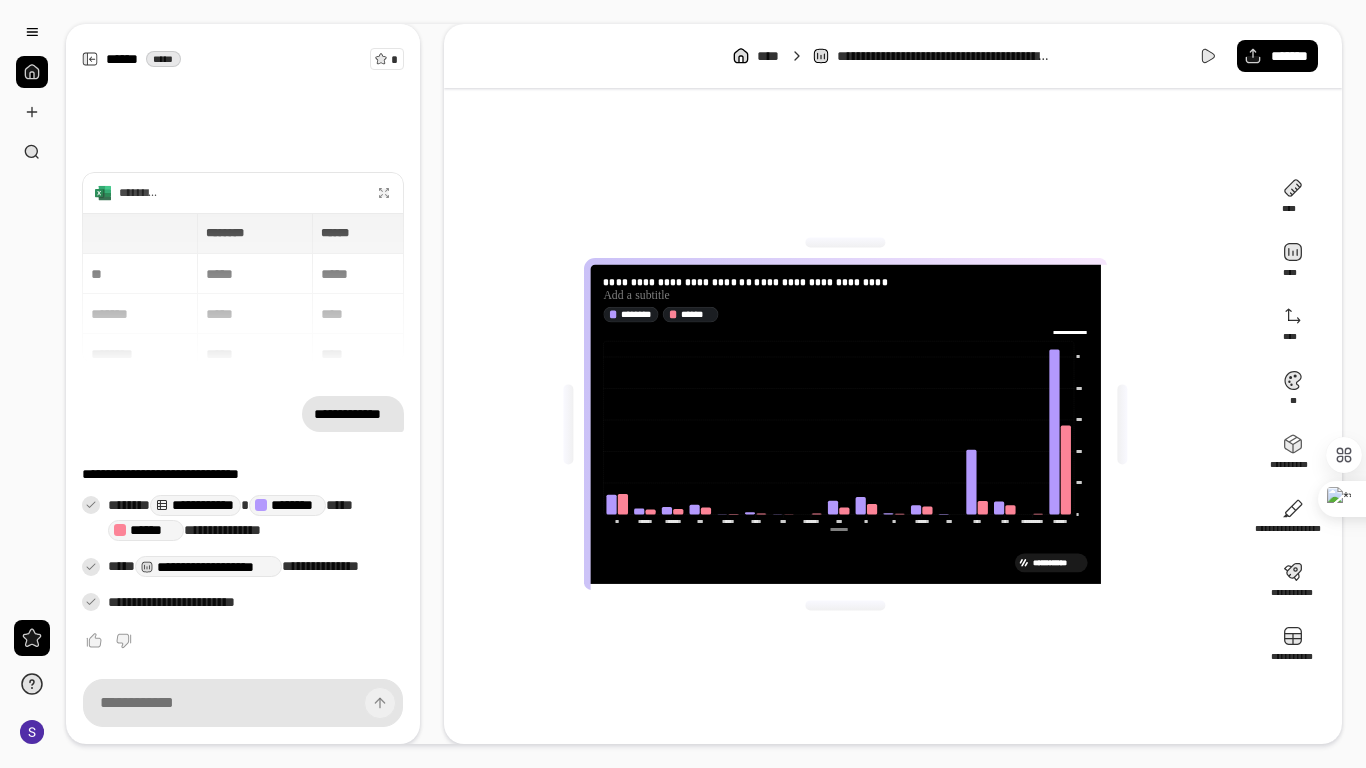 click at bounding box center [603, 277] 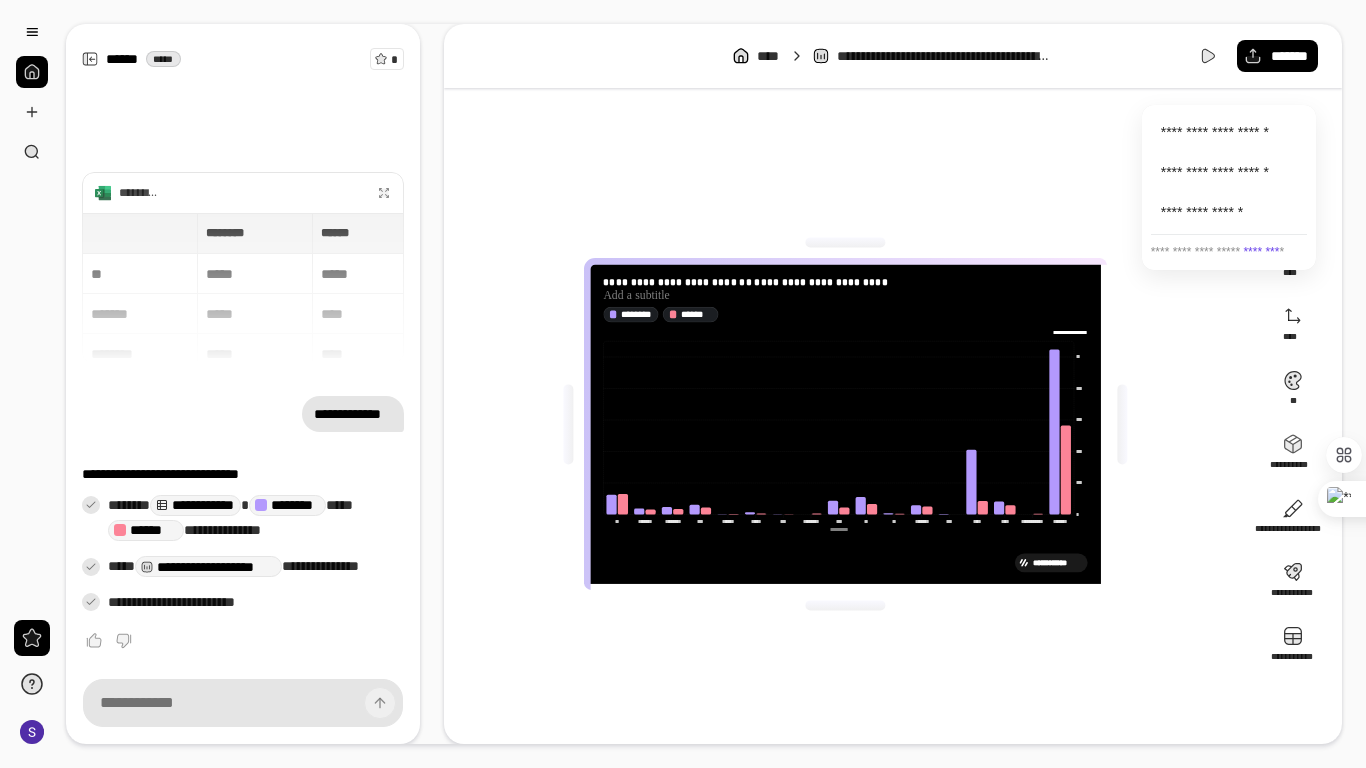 drag, startPoint x: 1285, startPoint y: 86, endPoint x: 1337, endPoint y: 216, distance: 140.01428 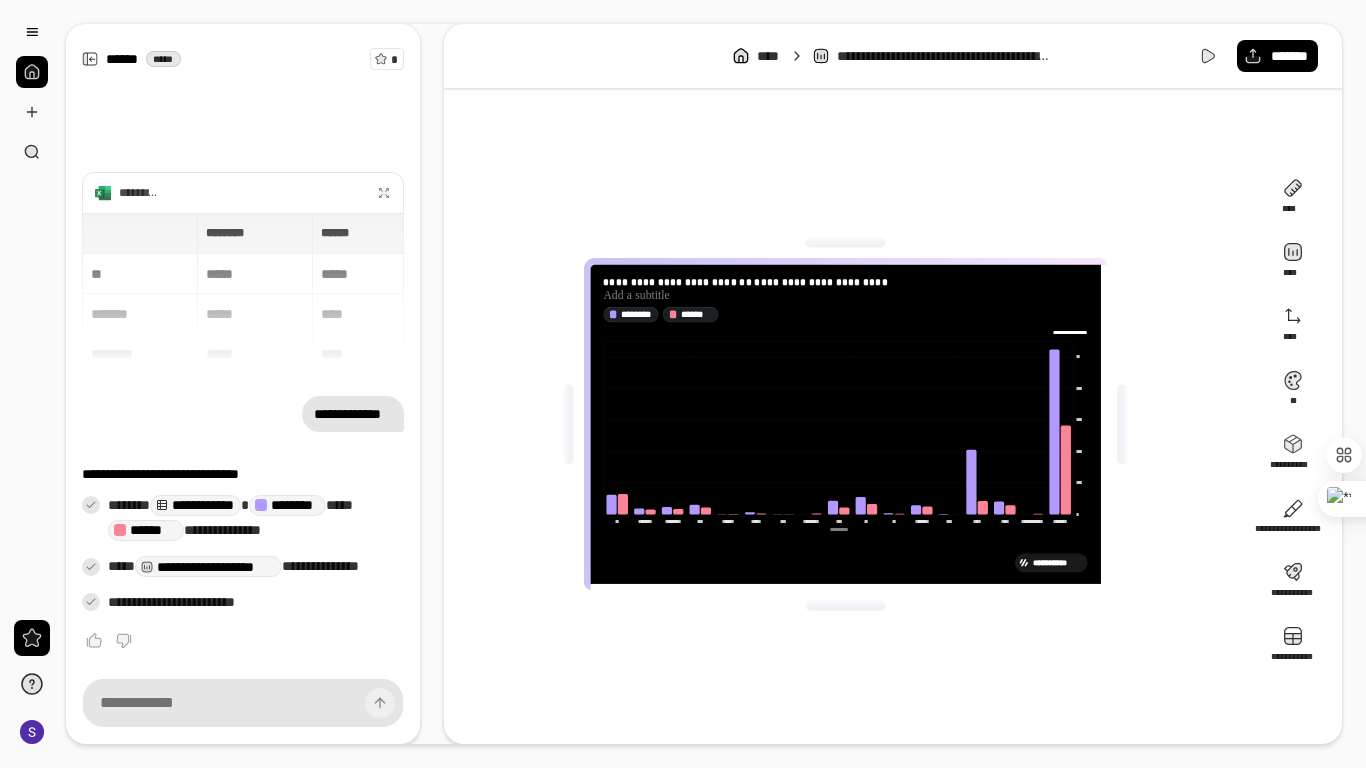 click on "******* *******" 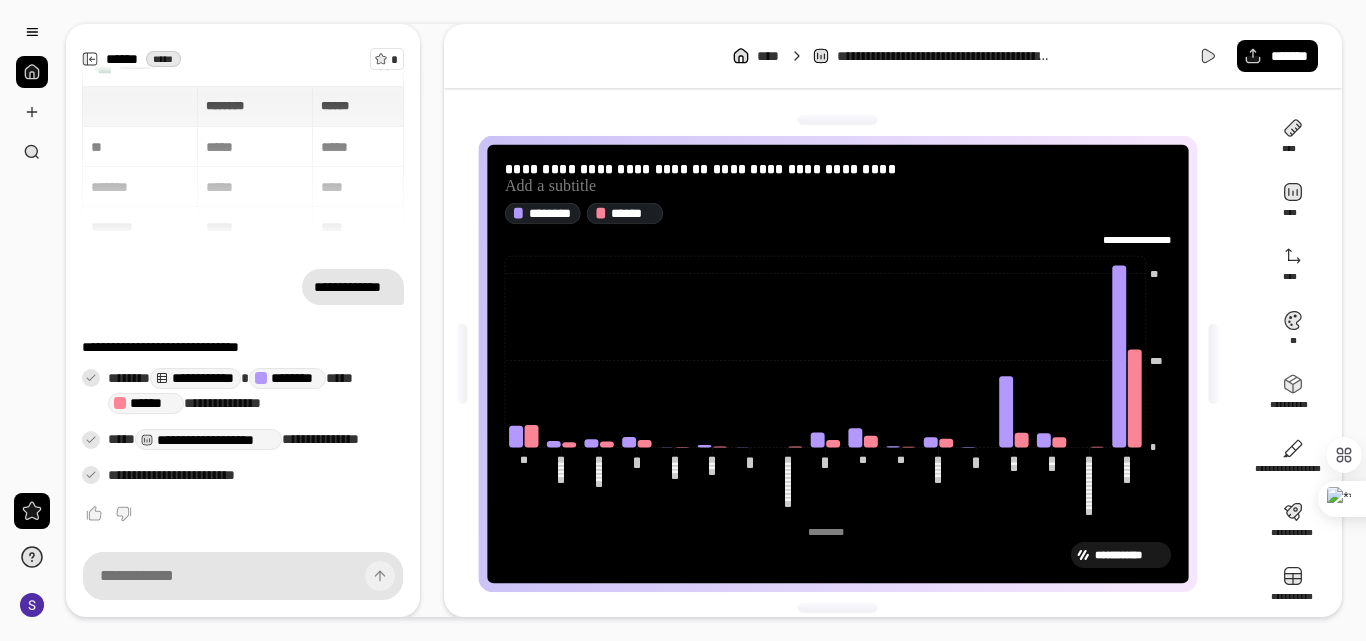 click on "******* *******" 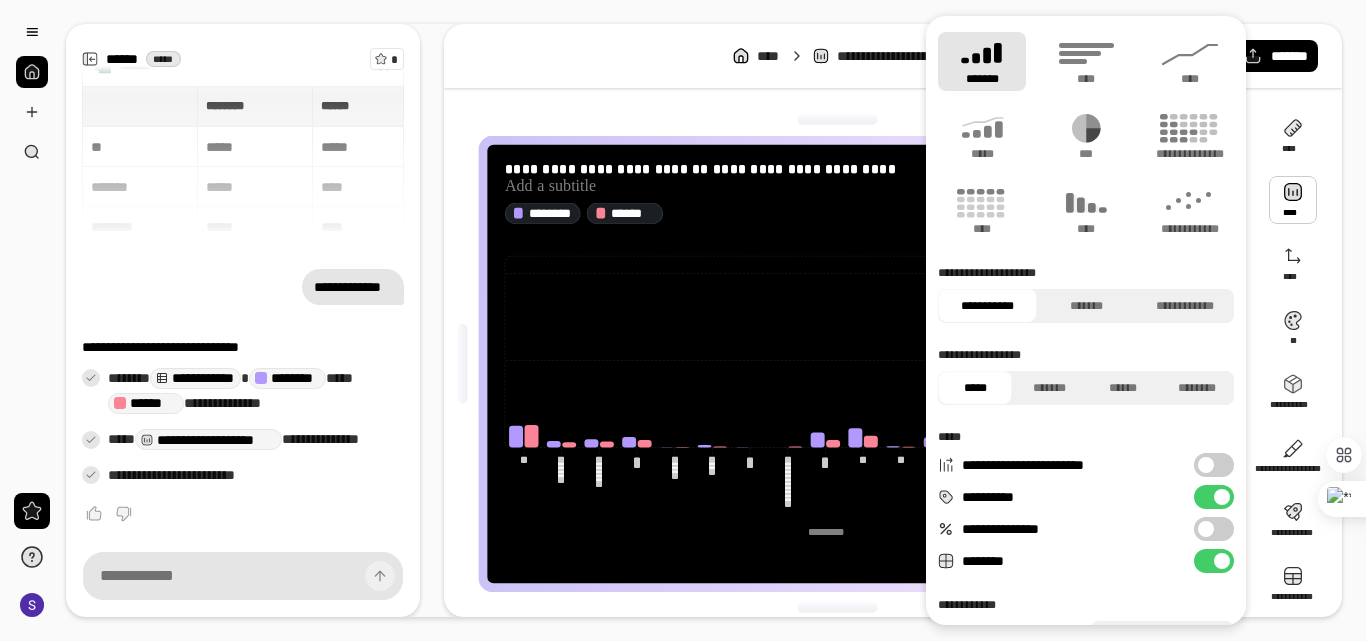 click at bounding box center [1293, 200] 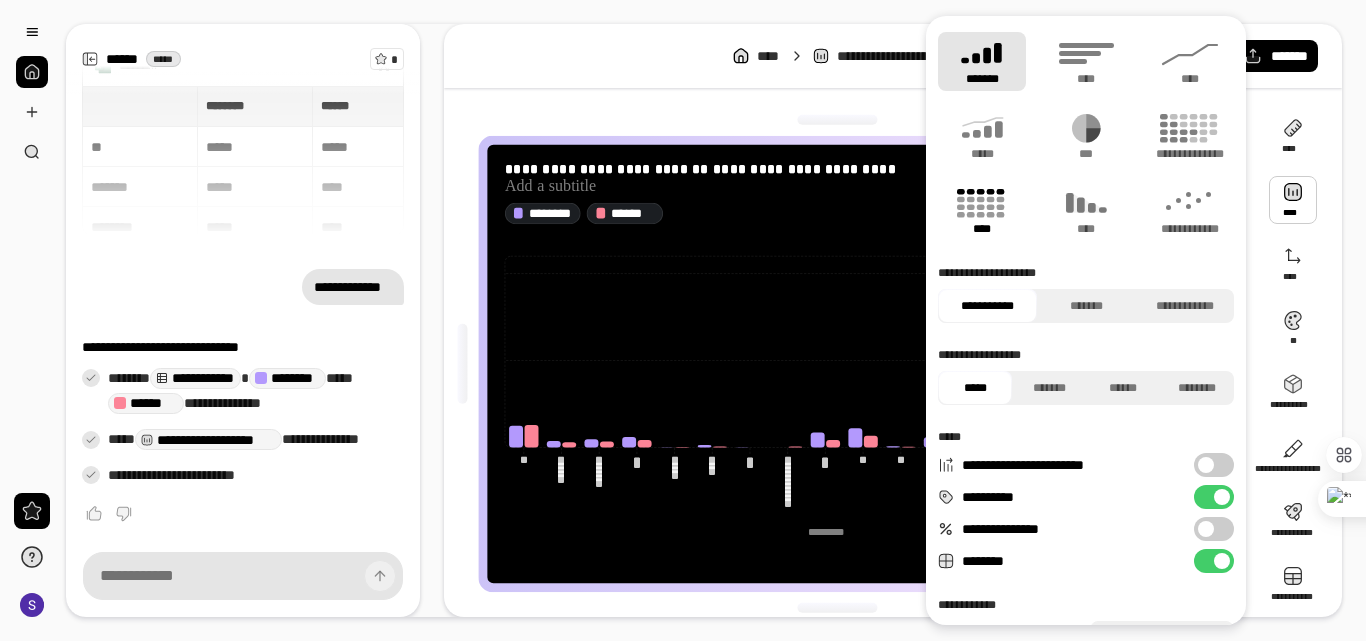 click 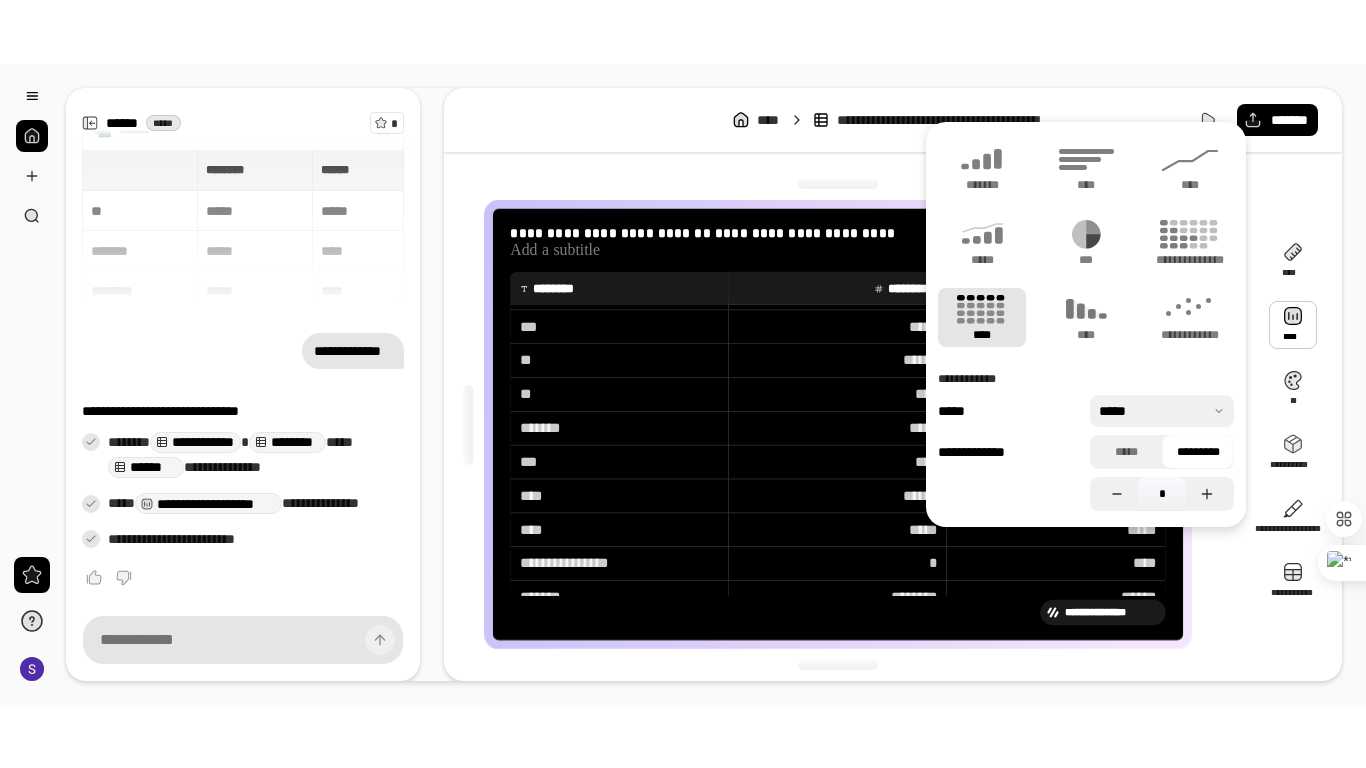 scroll, scrollTop: 378, scrollLeft: 0, axis: vertical 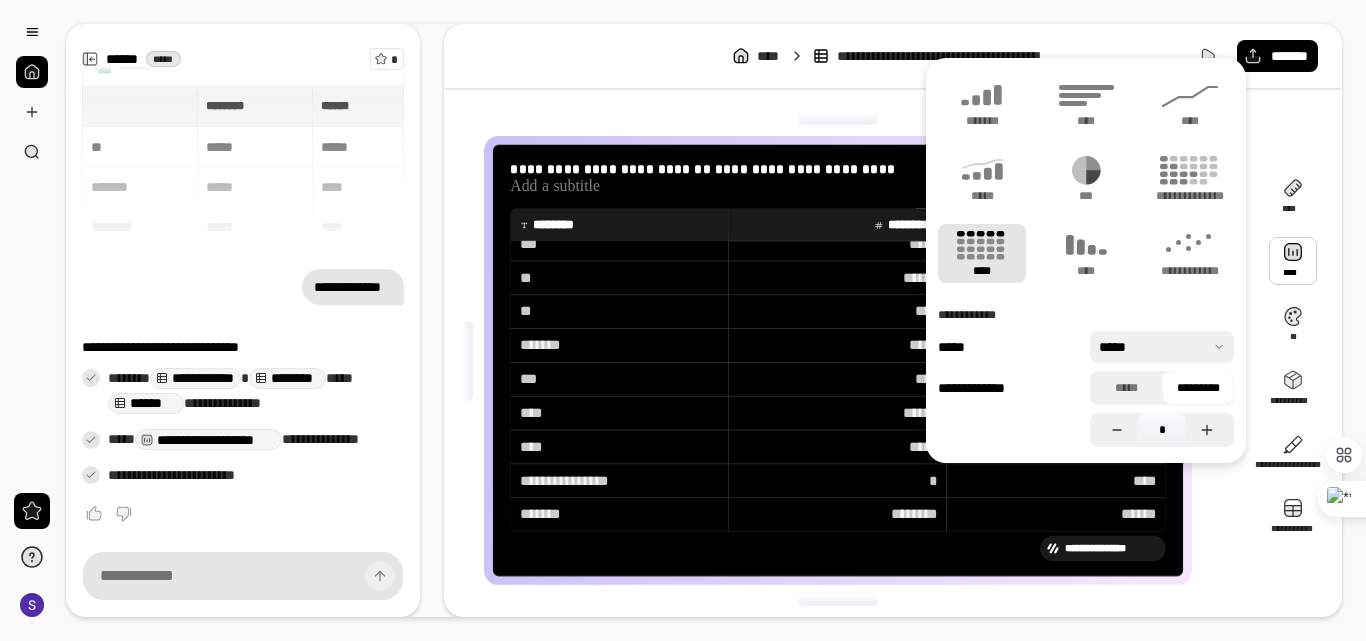 click on "**********" at bounding box center [845, 360] 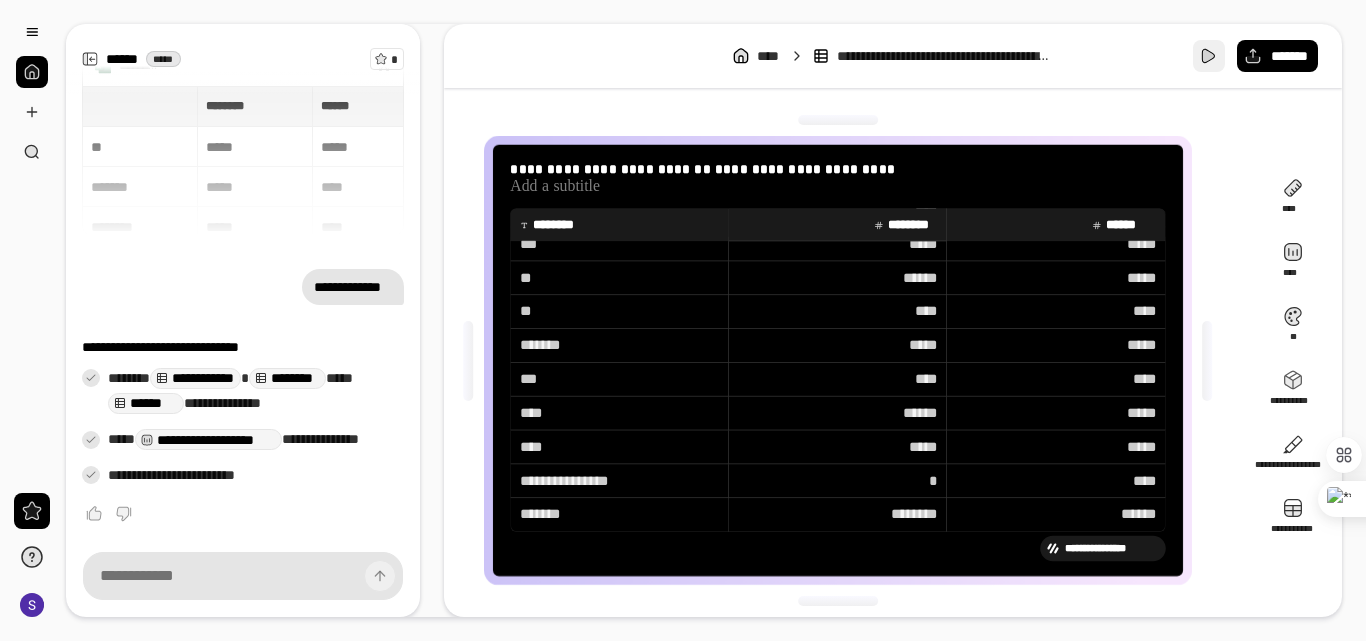 click at bounding box center [1209, 56] 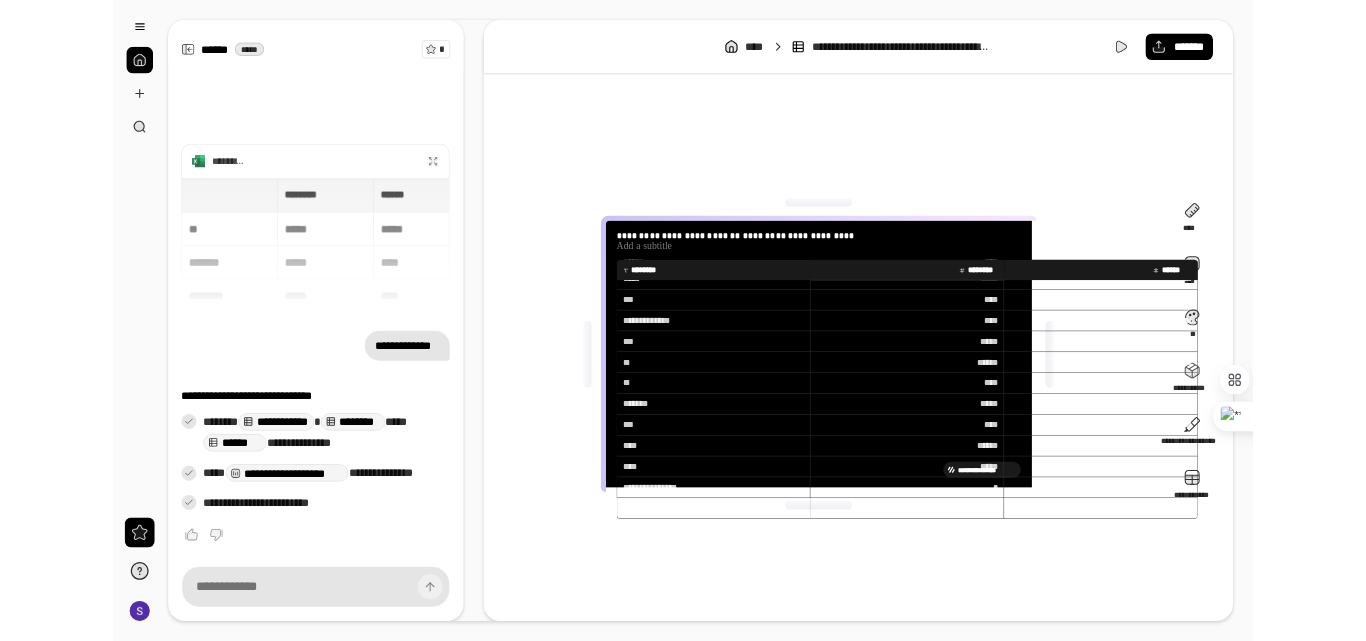 scroll, scrollTop: 0, scrollLeft: 0, axis: both 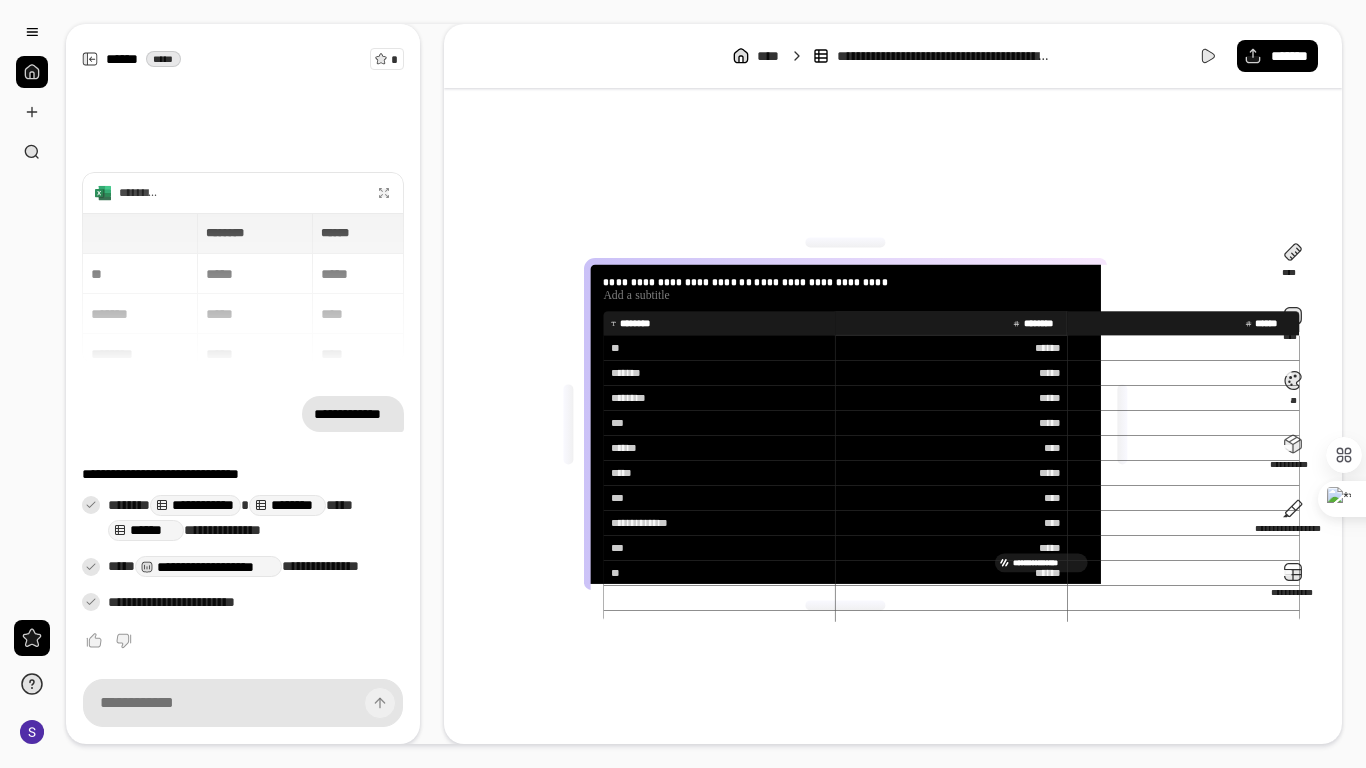 click on "********" at bounding box center [722, 323] 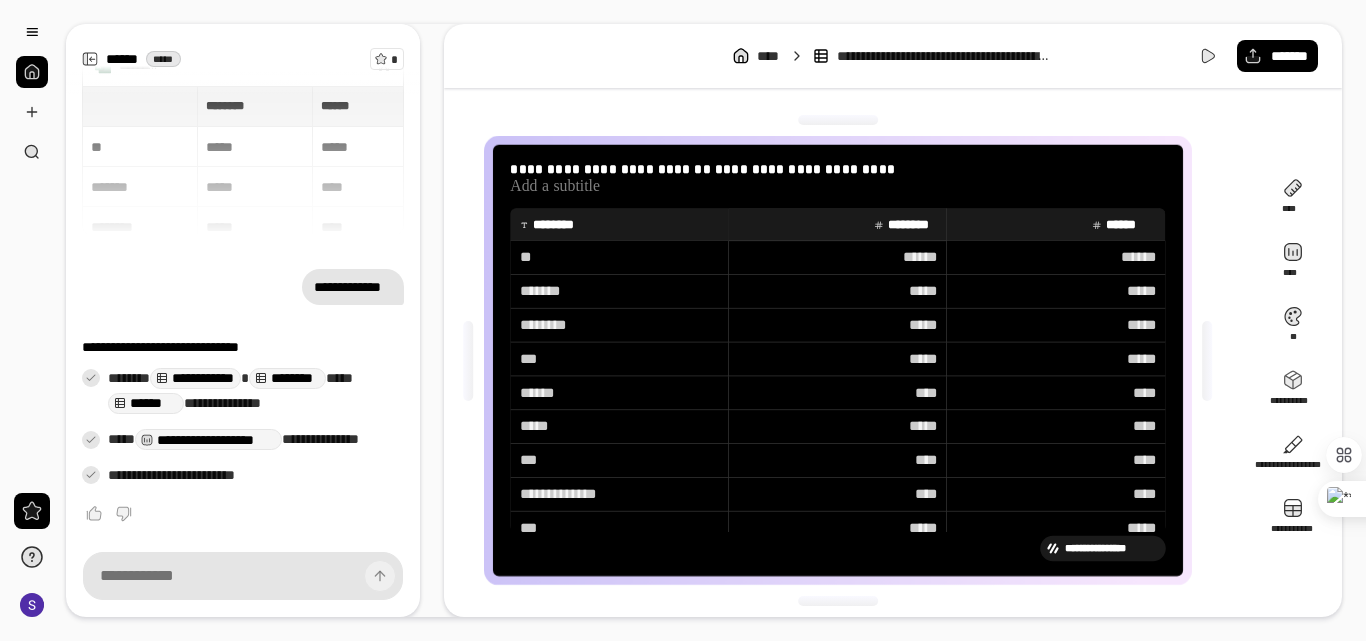 scroll, scrollTop: 378, scrollLeft: 0, axis: vertical 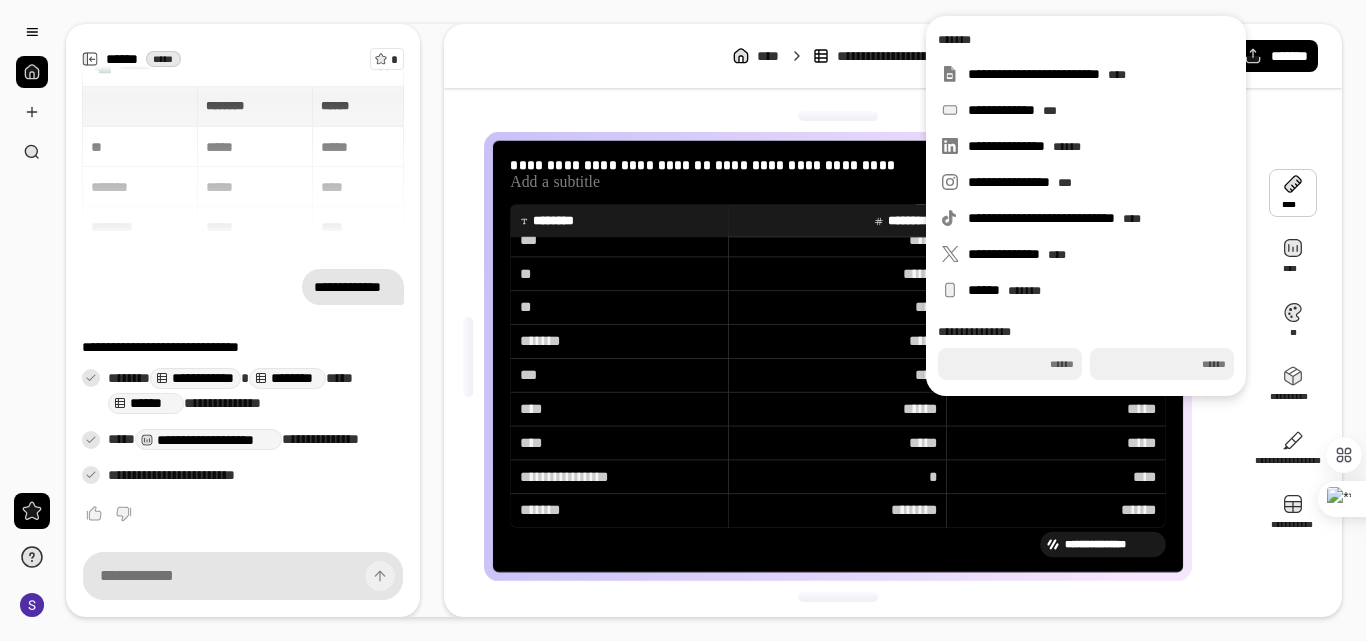 click on "**********" at bounding box center (893, 320) 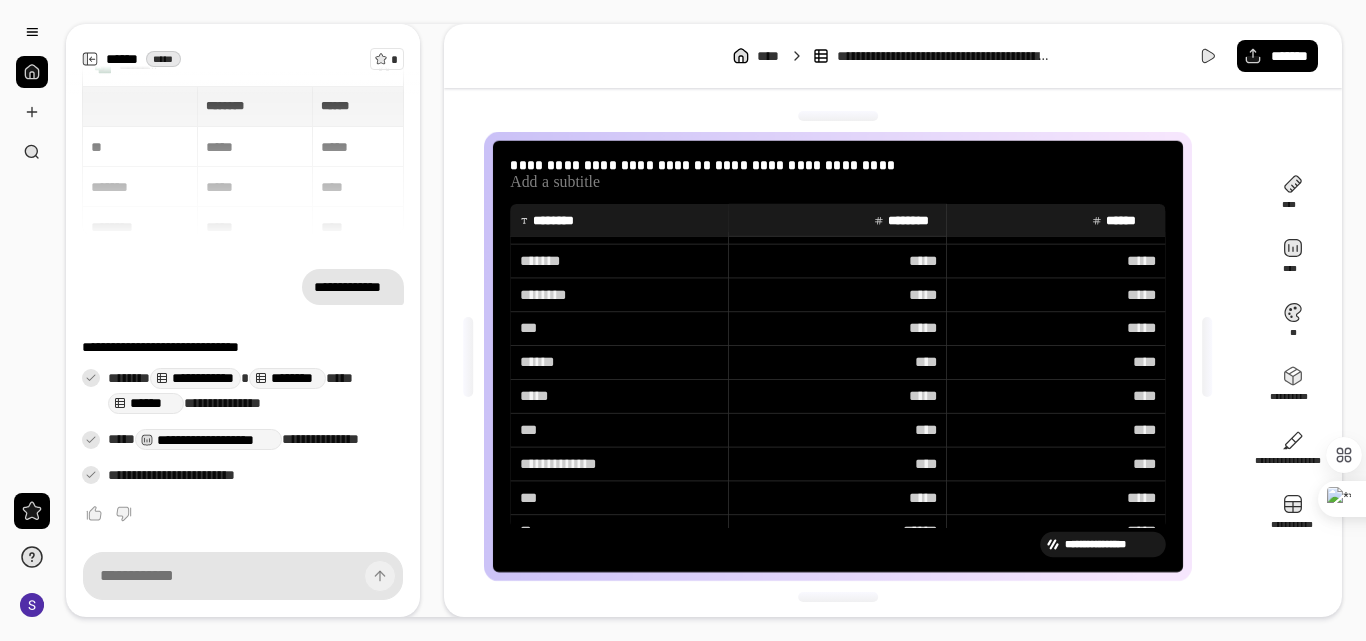 scroll, scrollTop: 0, scrollLeft: 0, axis: both 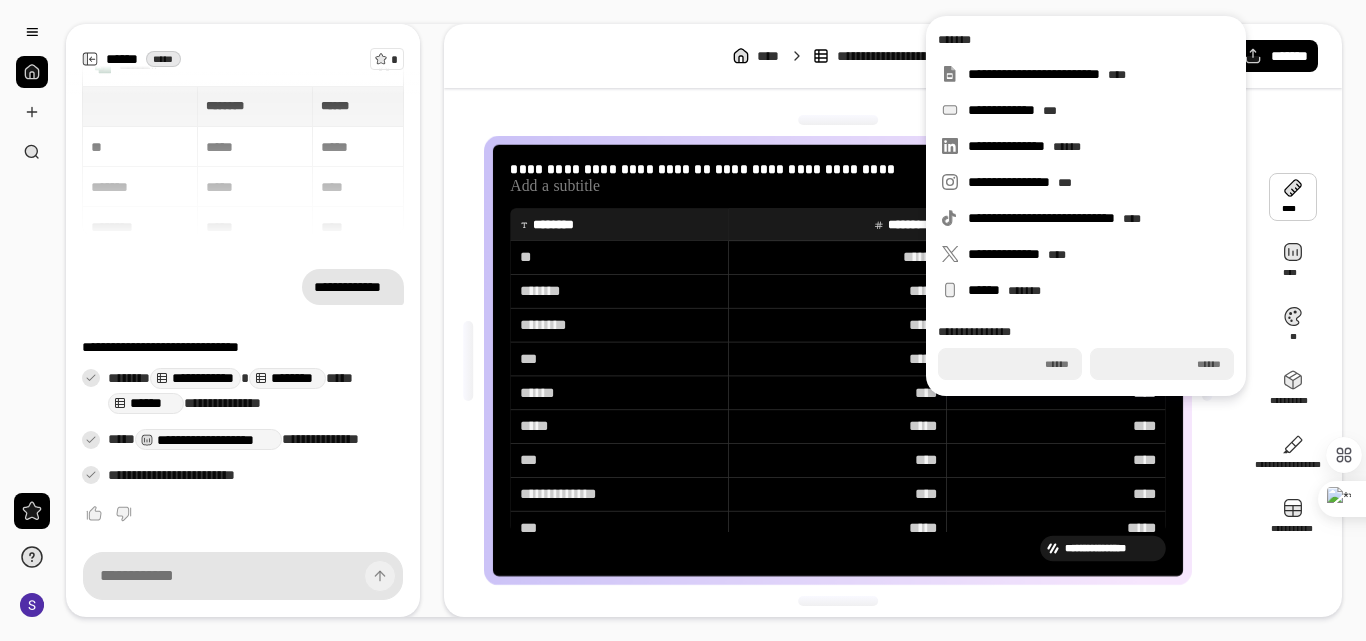 click at bounding box center (1293, 197) 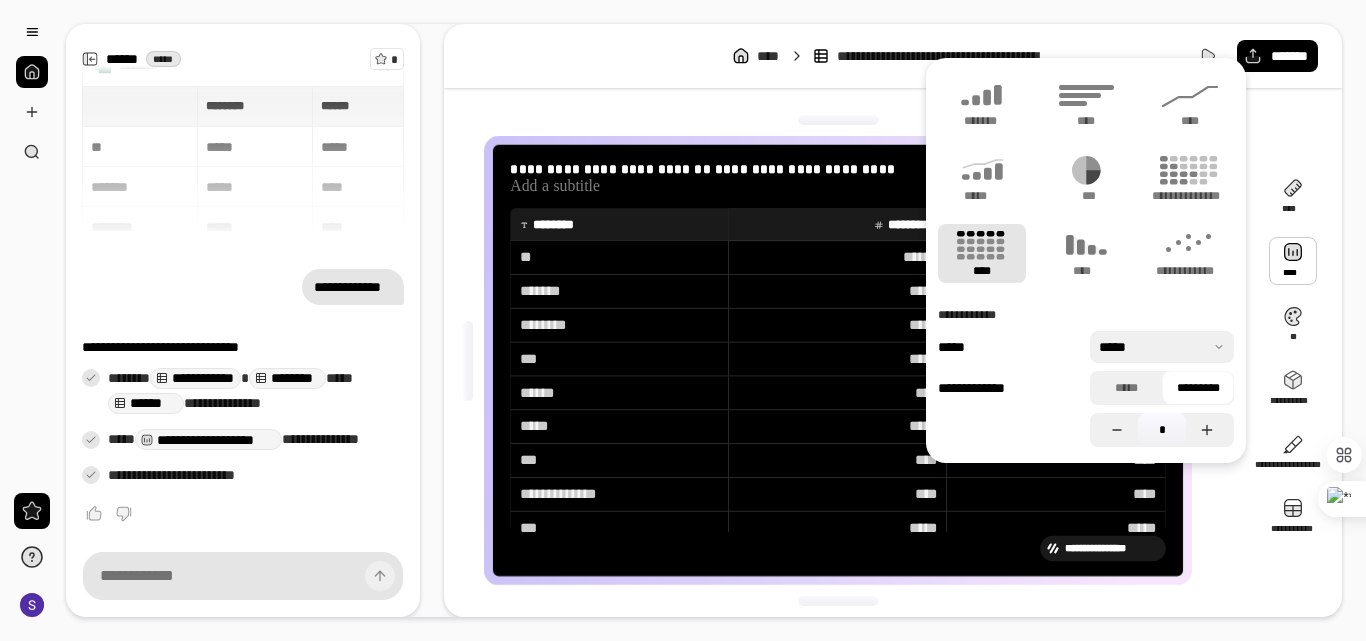 click at bounding box center (1162, 347) 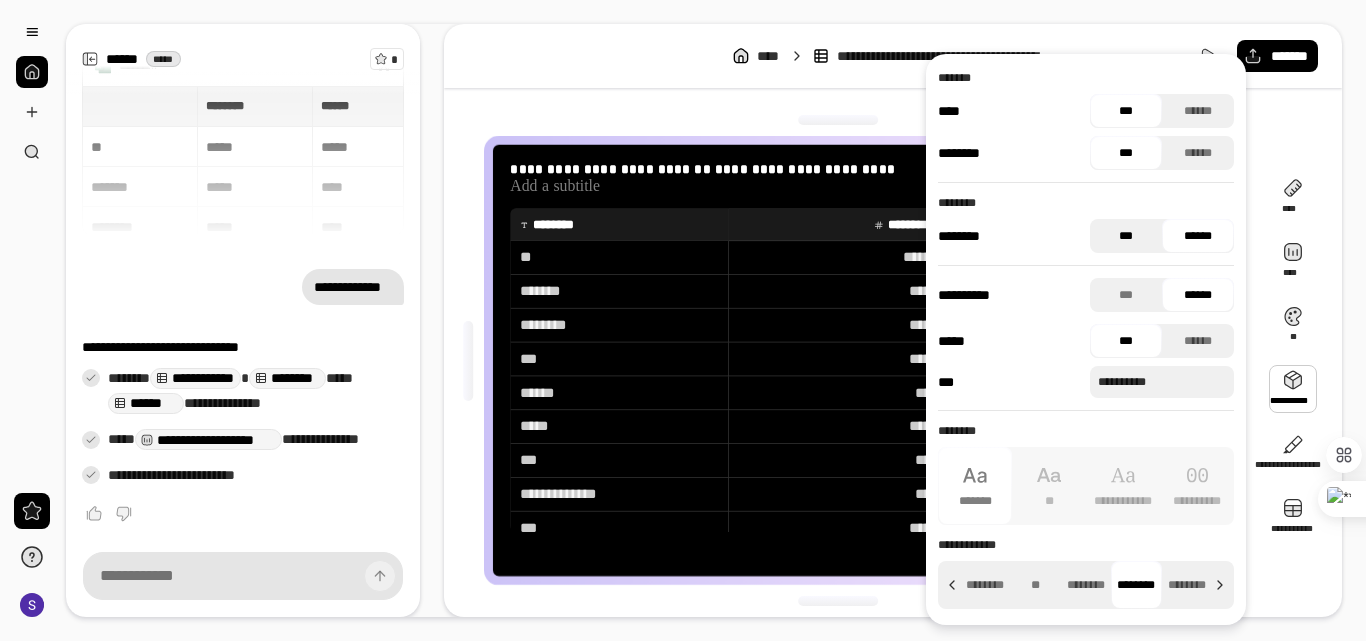 click on "***" at bounding box center (1126, 236) 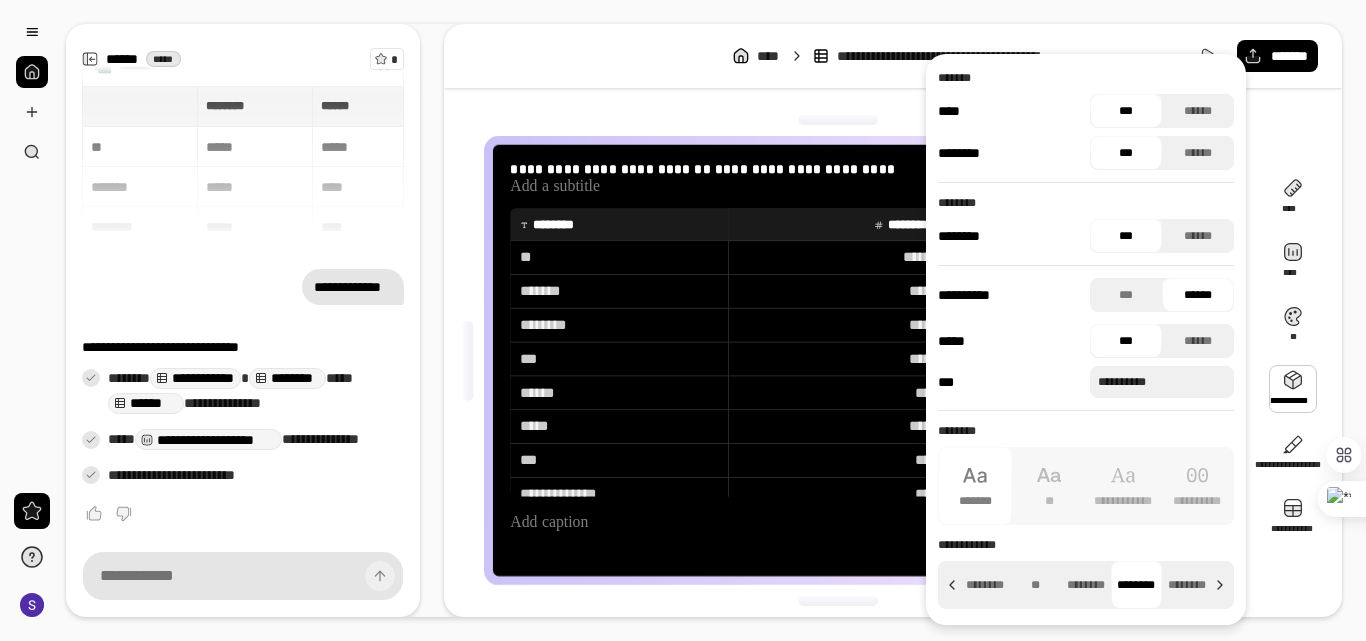 click at bounding box center [838, 120] 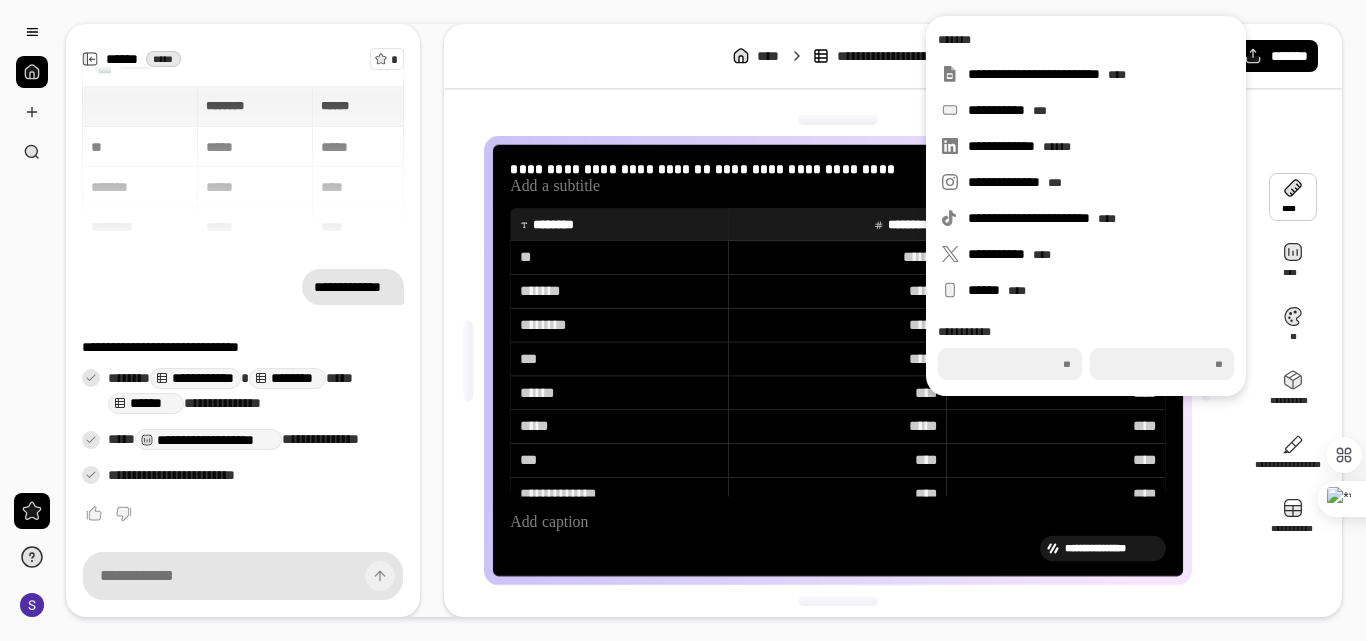click at bounding box center [1293, 197] 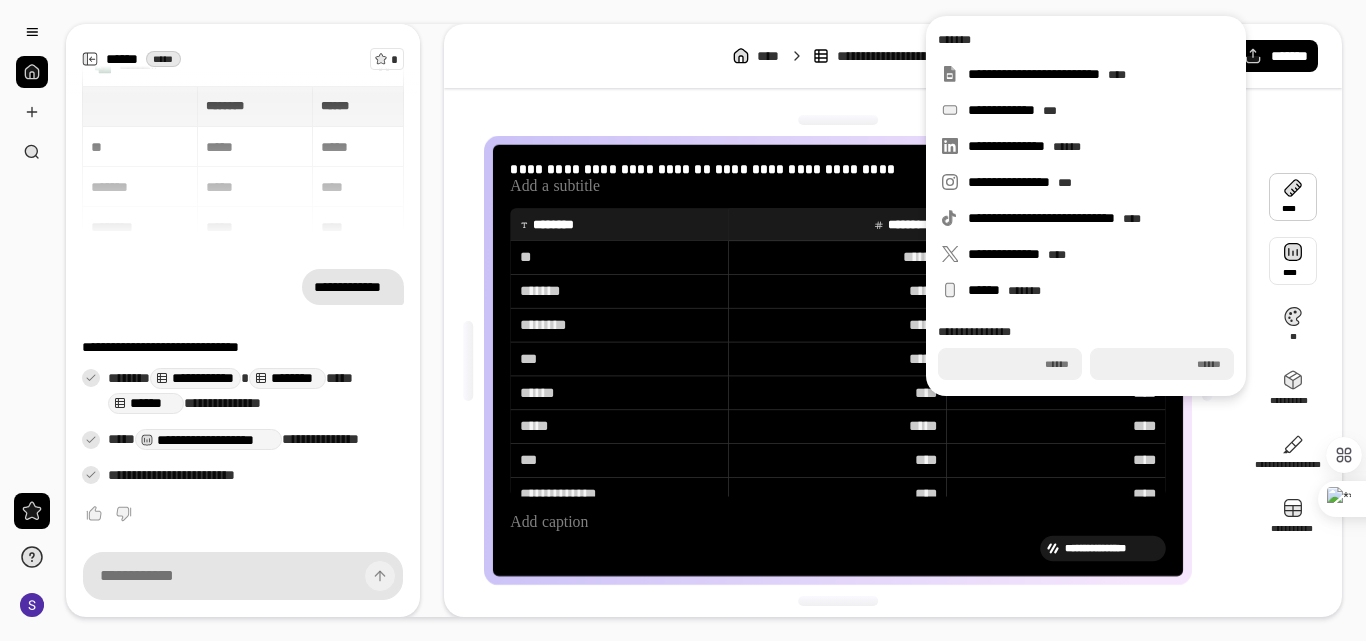 click at bounding box center [1293, 261] 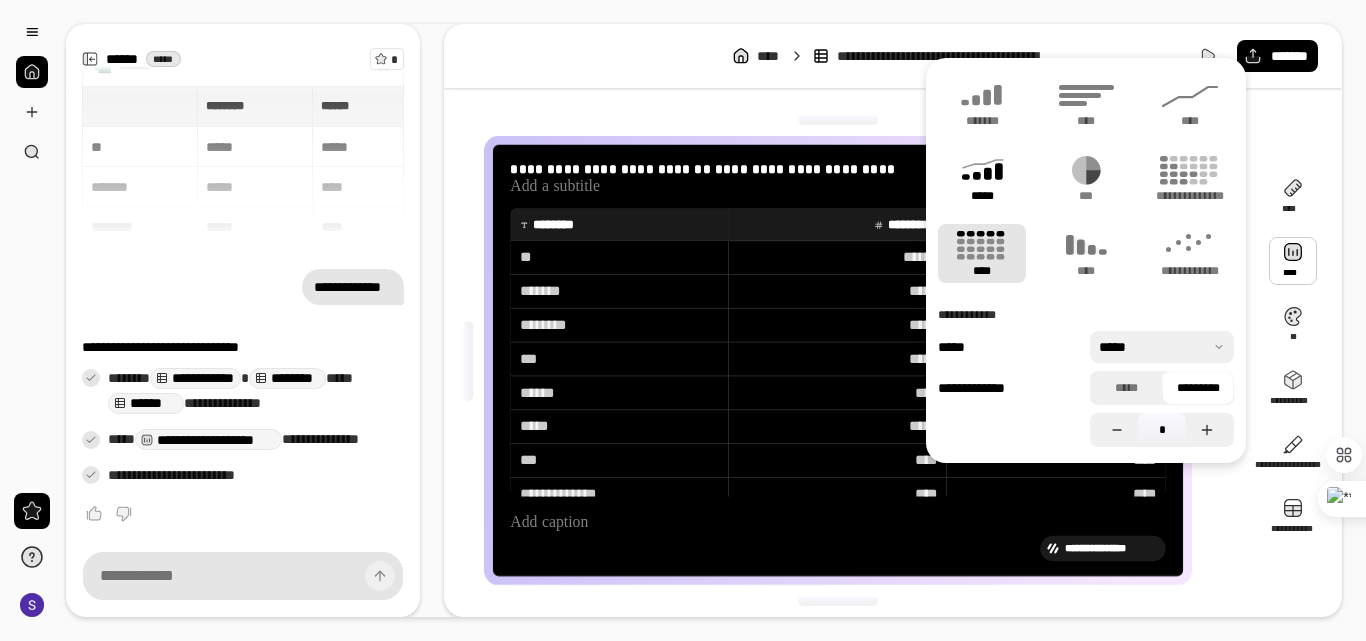 click 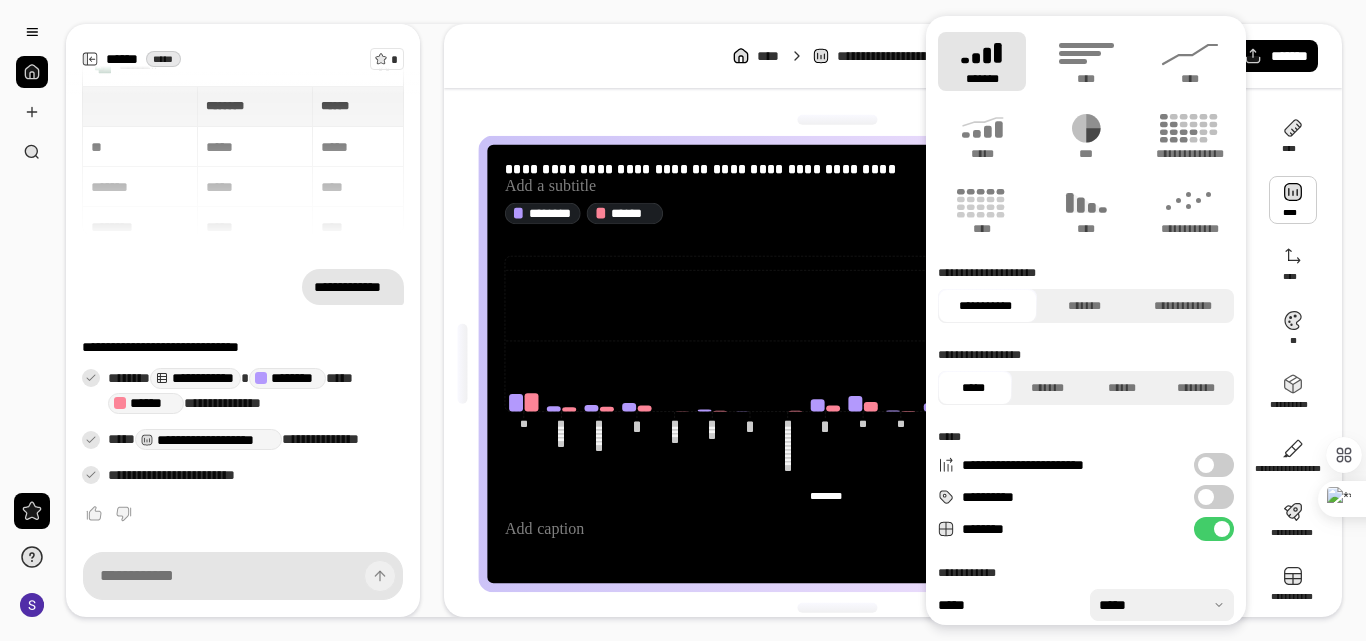 click at bounding box center [1206, 497] 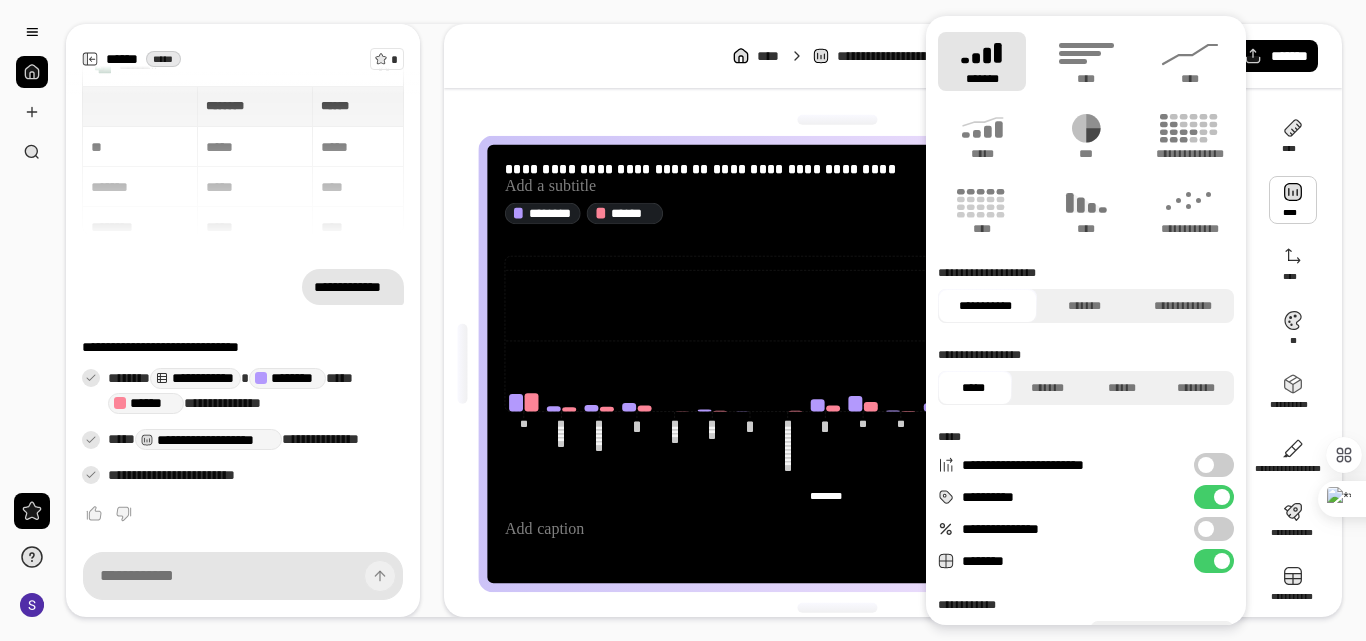 click on "**********" at bounding box center (1214, 465) 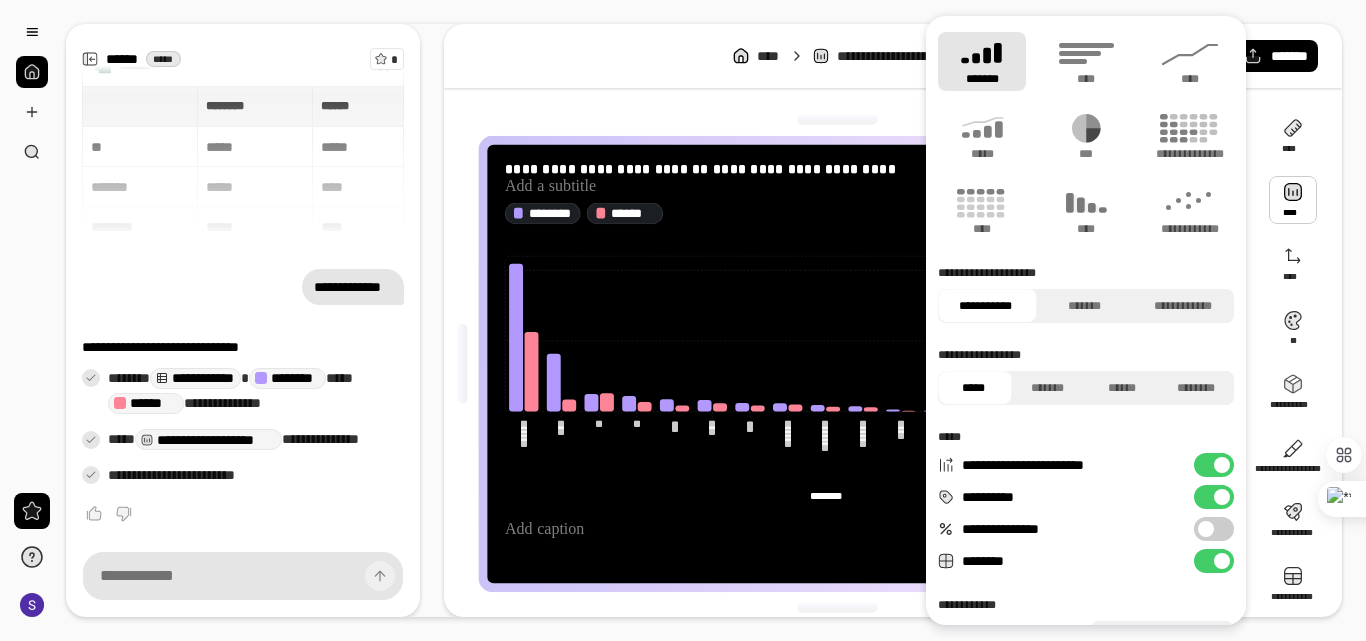 click at bounding box center [1222, 497] 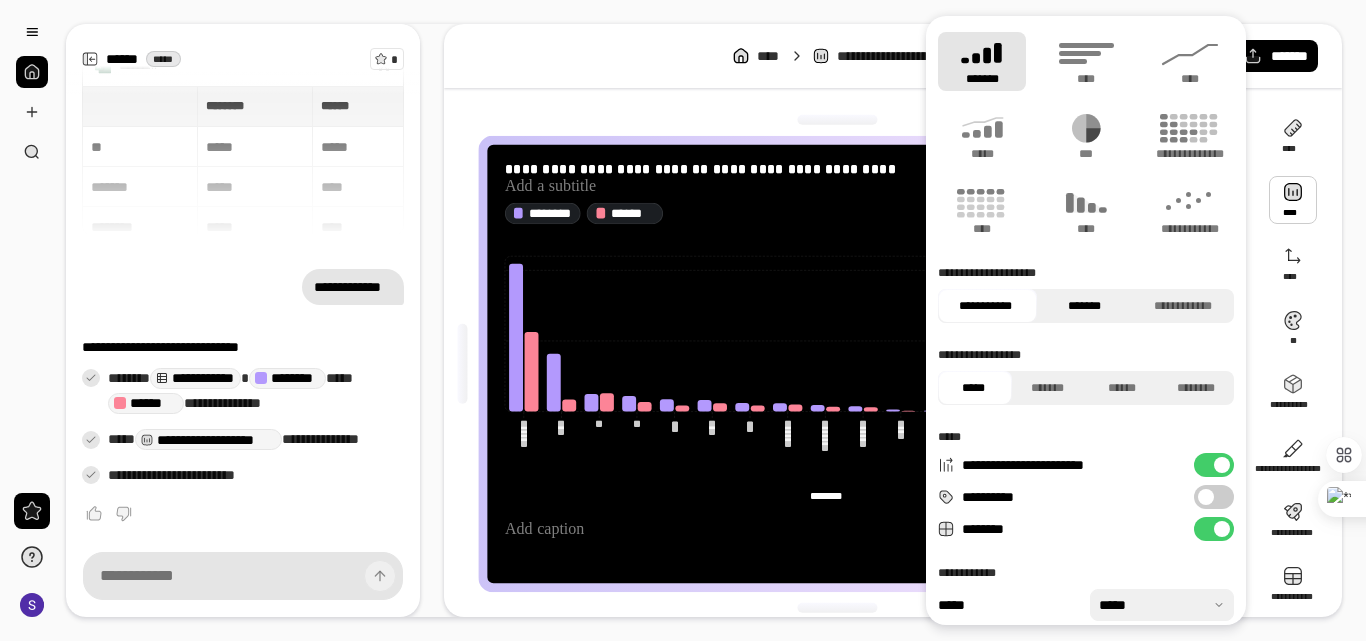 click on "*******" at bounding box center [1084, 306] 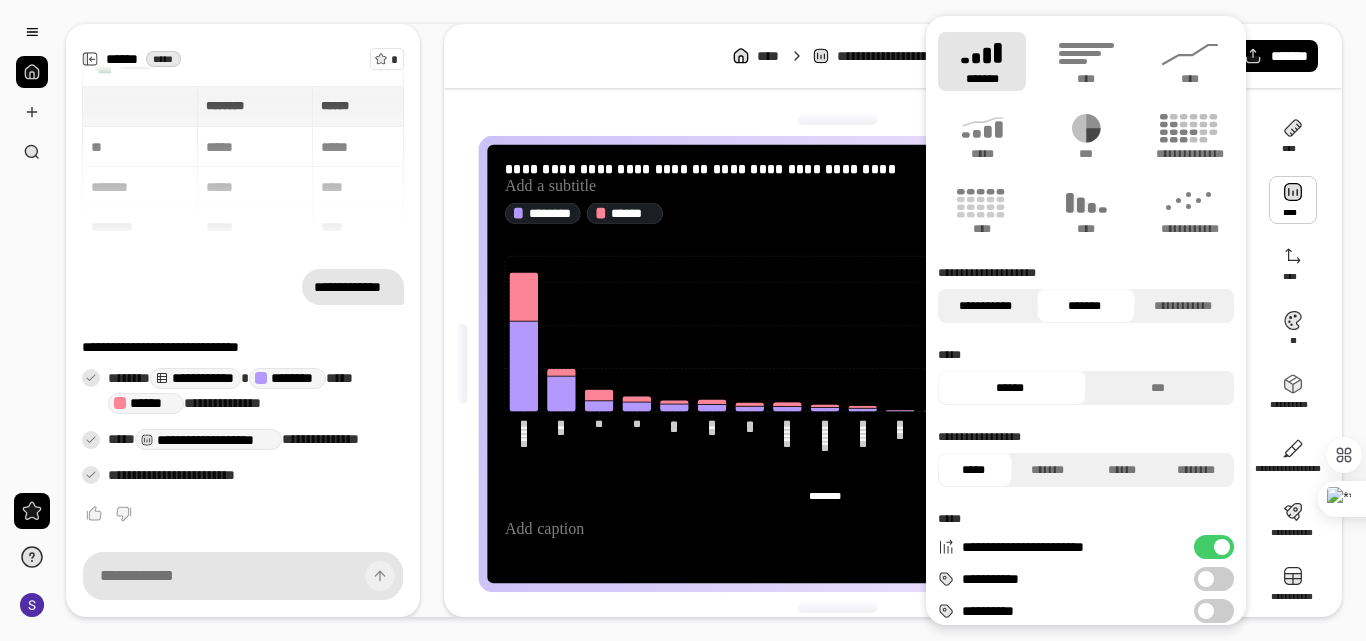 click on "**********" at bounding box center (985, 306) 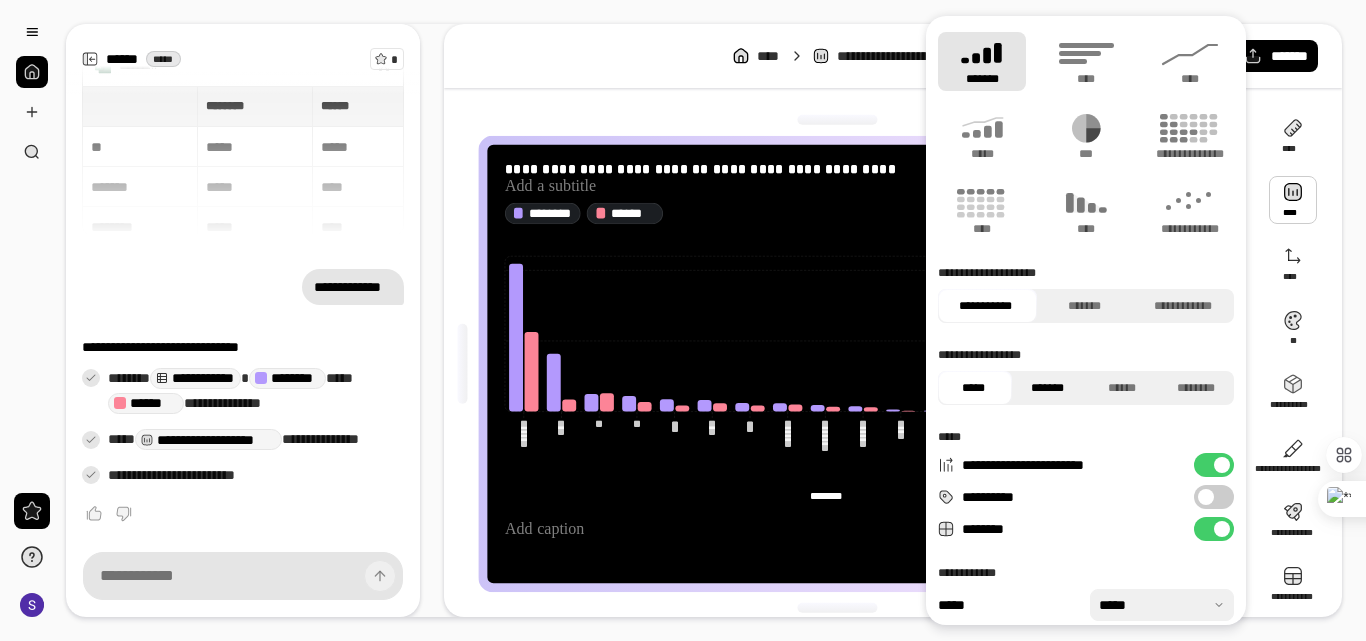 click on "*******" at bounding box center (1047, 388) 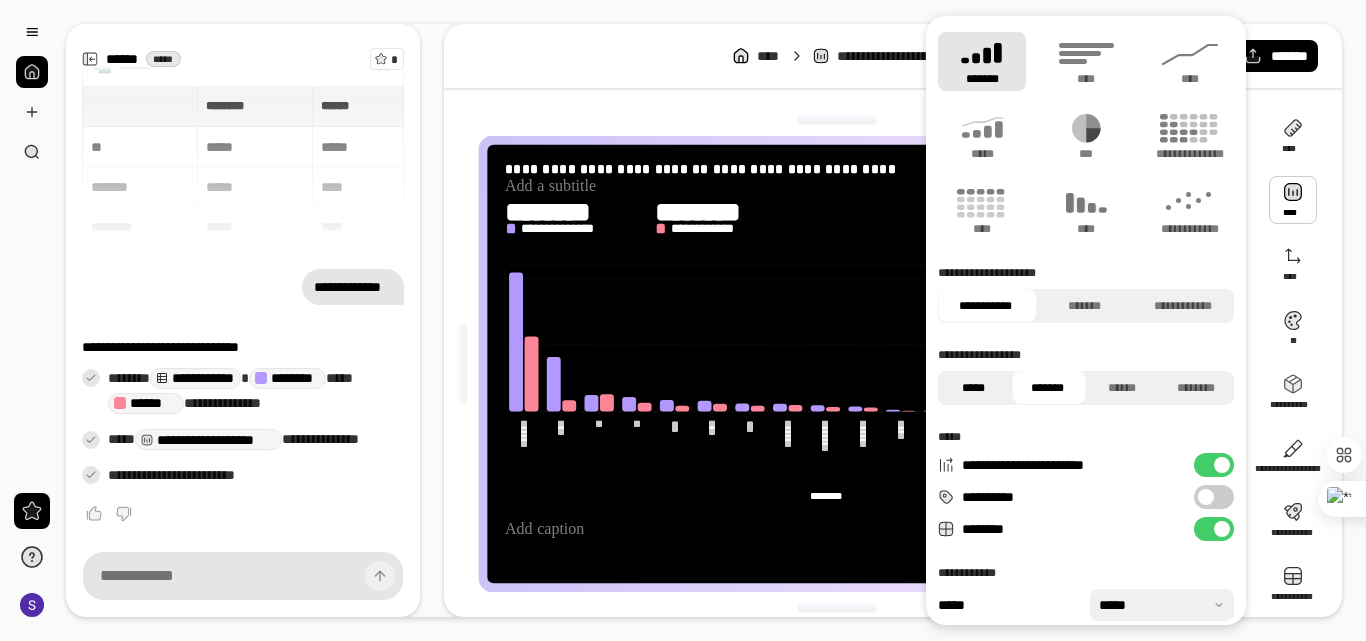 click on "*****" at bounding box center (973, 388) 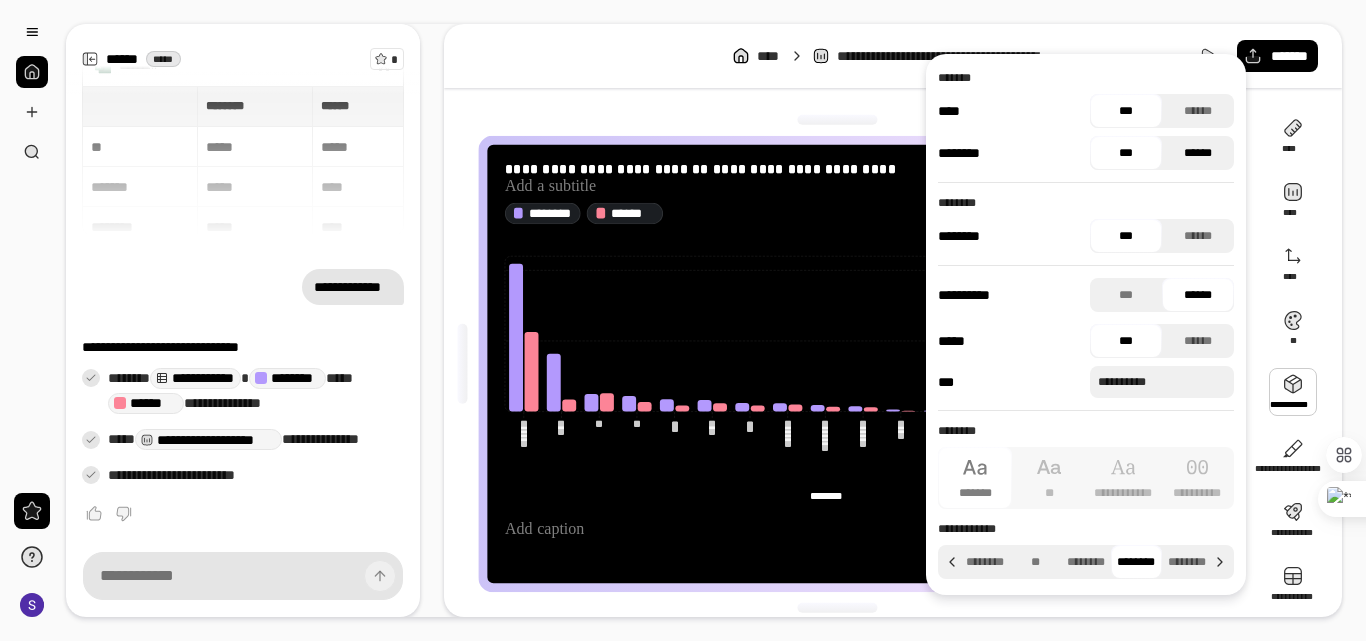 click on "******" at bounding box center [1198, 153] 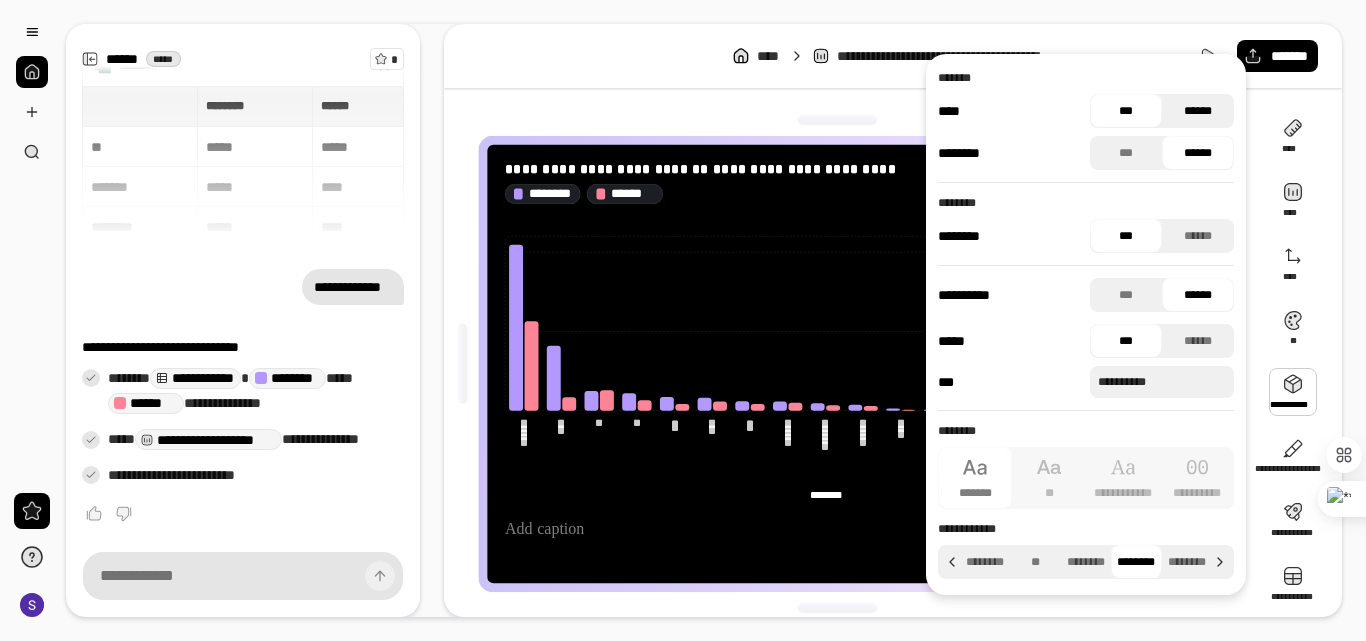 click on "******" at bounding box center (1198, 111) 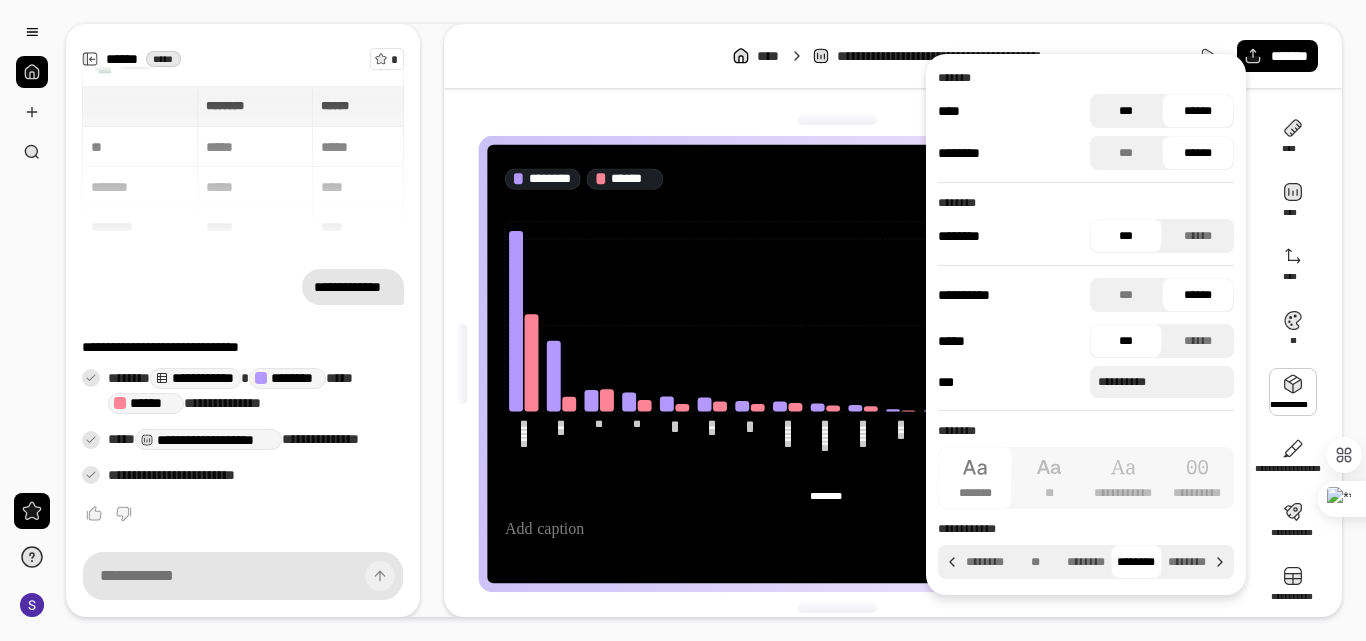 click on "***" at bounding box center (1126, 111) 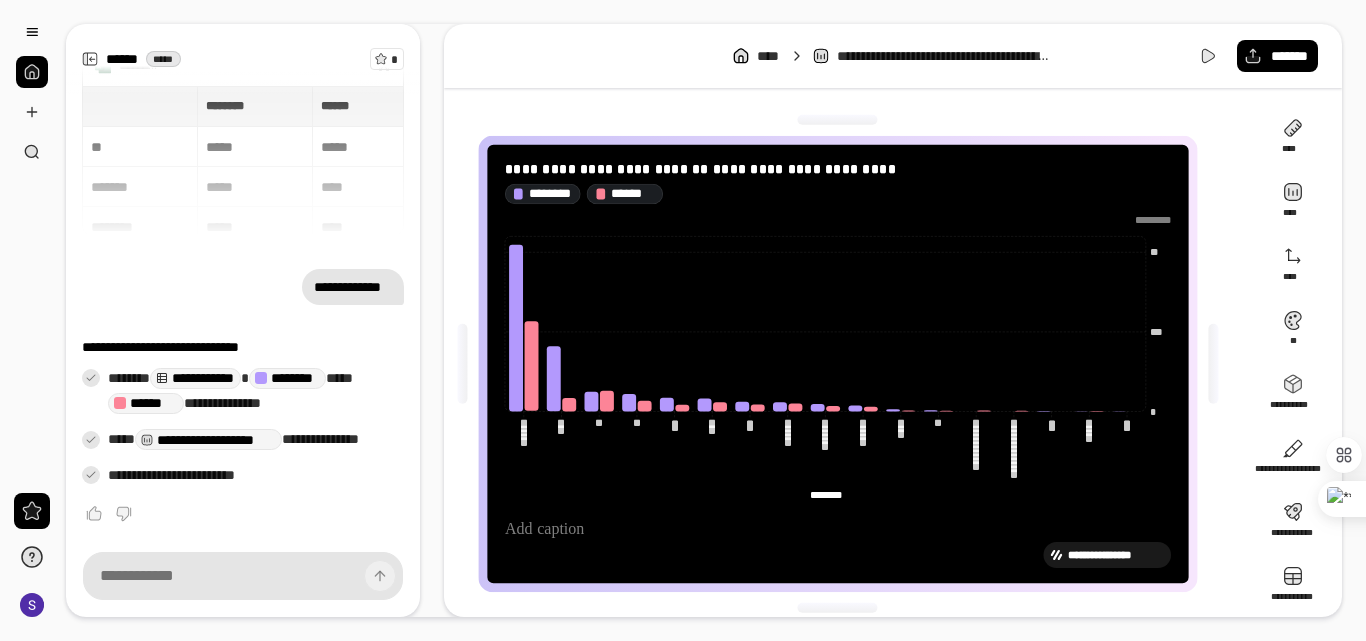 click on "**********" at bounding box center [893, 56] 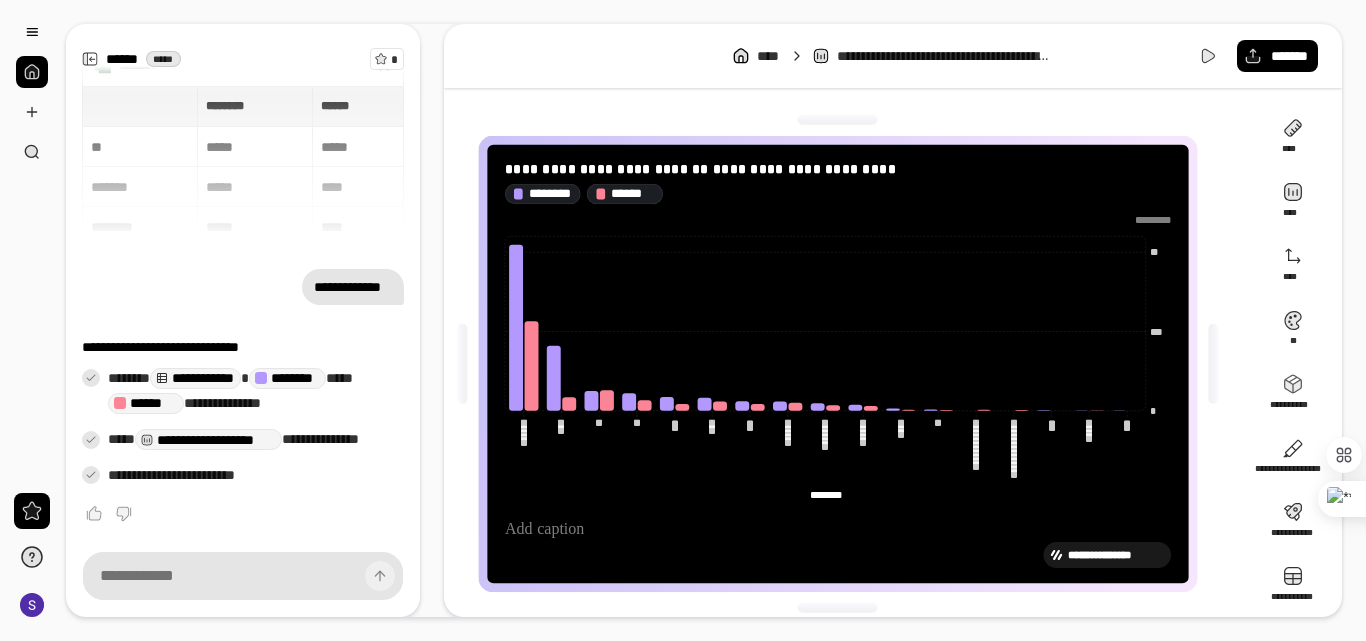 click on "**********" at bounding box center (893, 320) 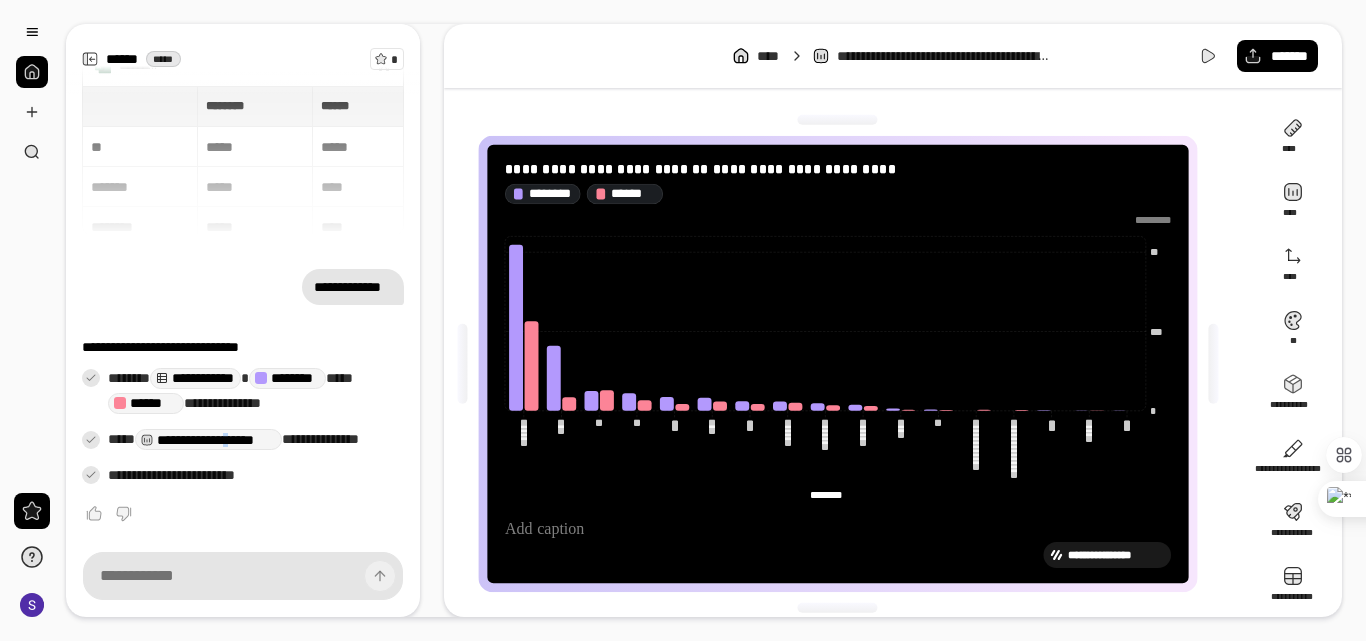 click on "**********" at bounding box center [205, 440] 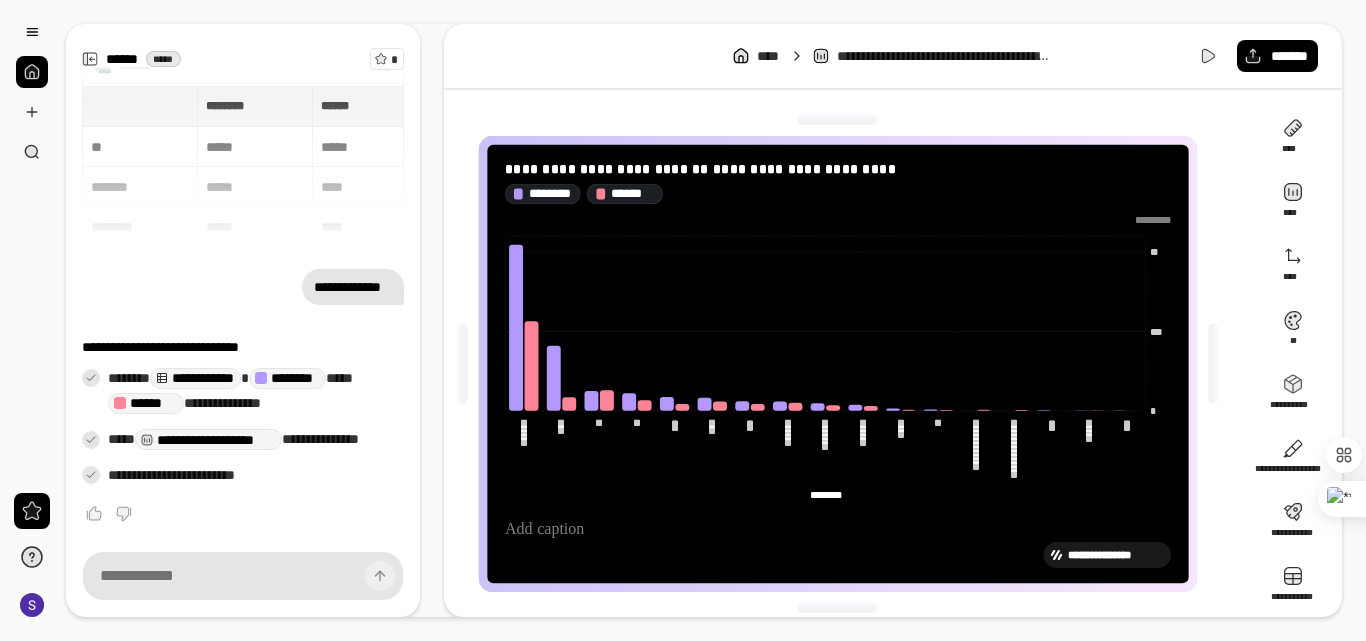 click on "**********" at bounding box center [171, 476] 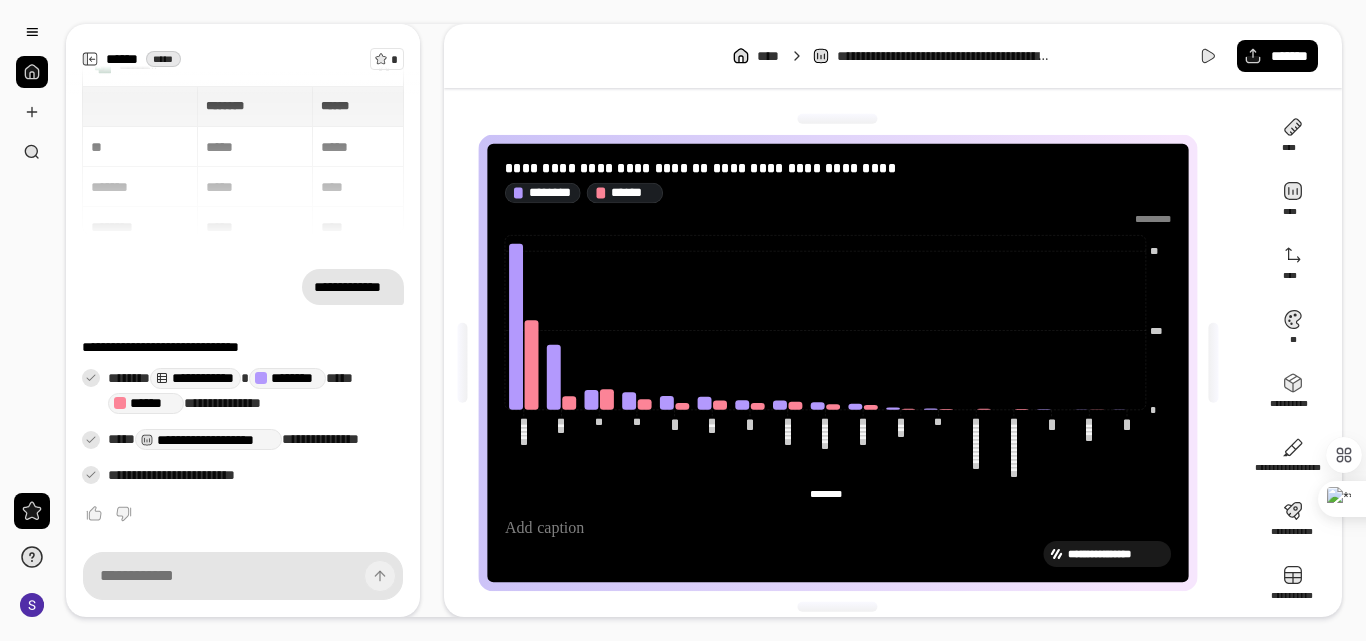 scroll, scrollTop: 0, scrollLeft: 0, axis: both 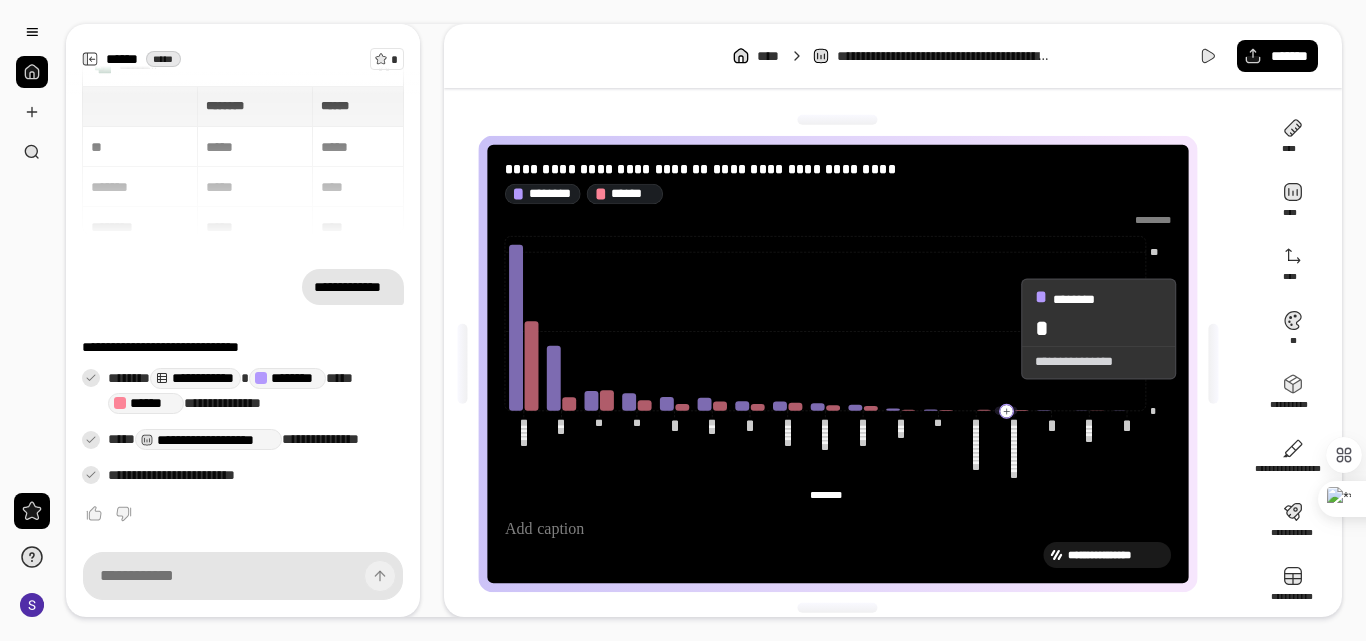 click 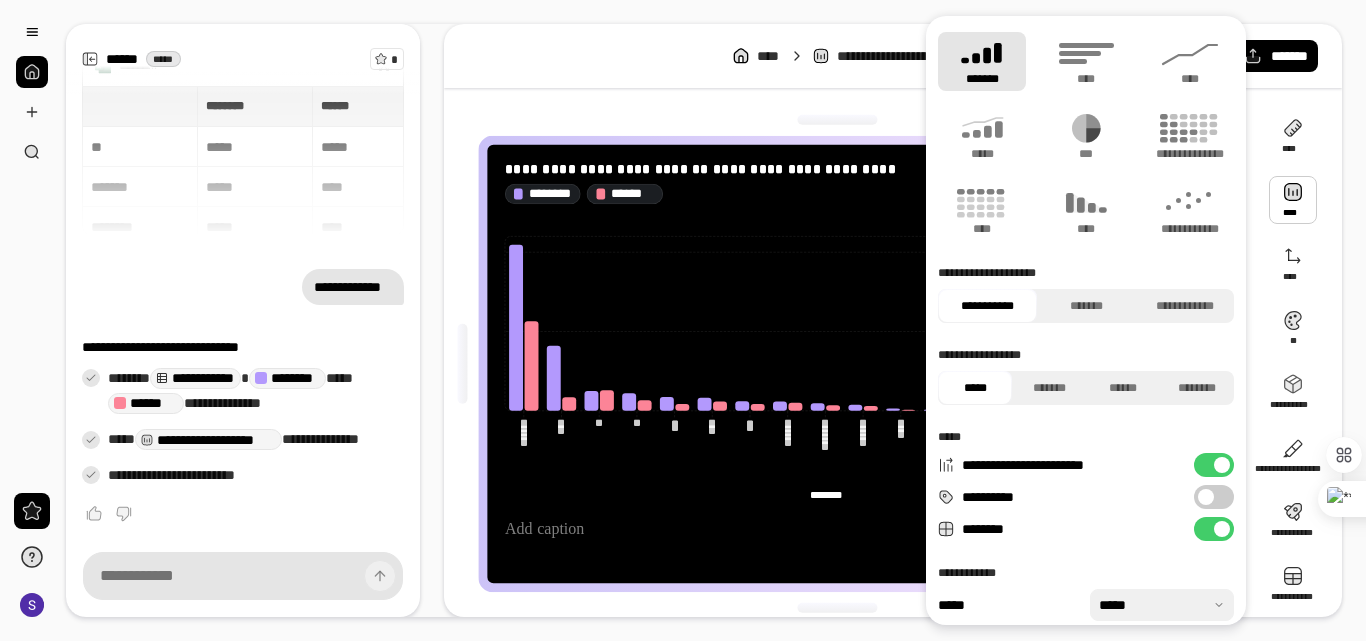 click at bounding box center [1293, 200] 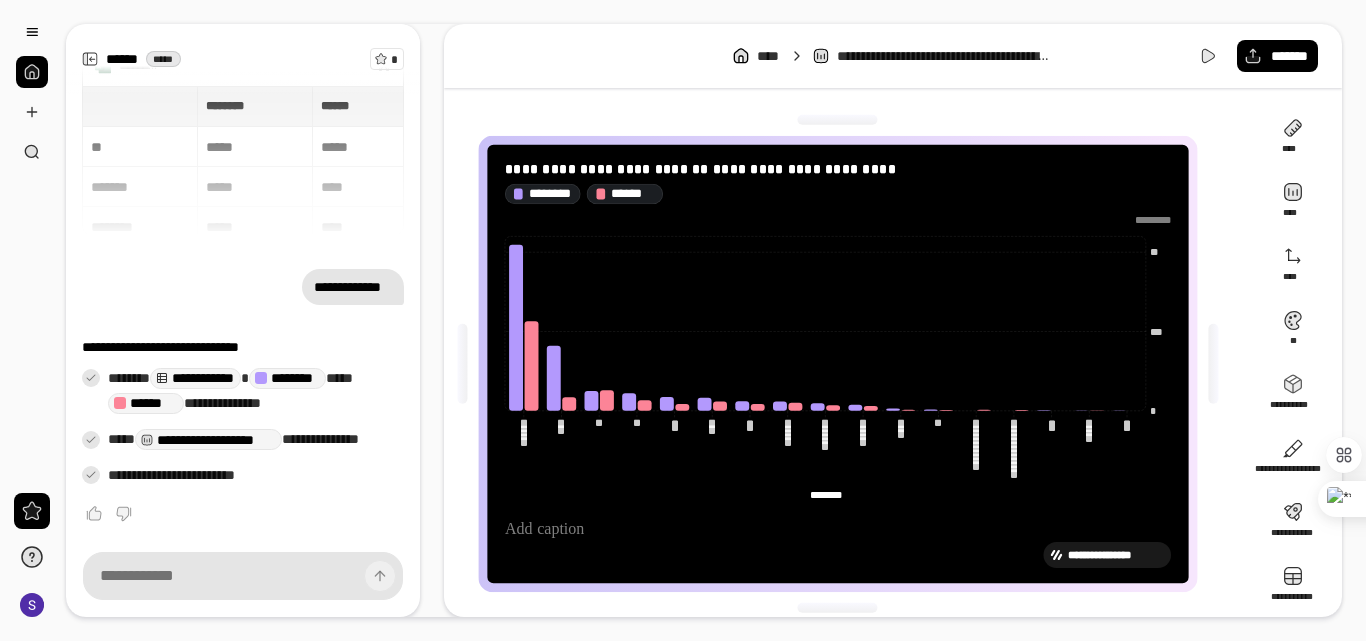 click on "******** ******** ****** ****** ** ***** ***** ******* ***** **** ******** ***** **** *** ***** *****" at bounding box center (243, 161) 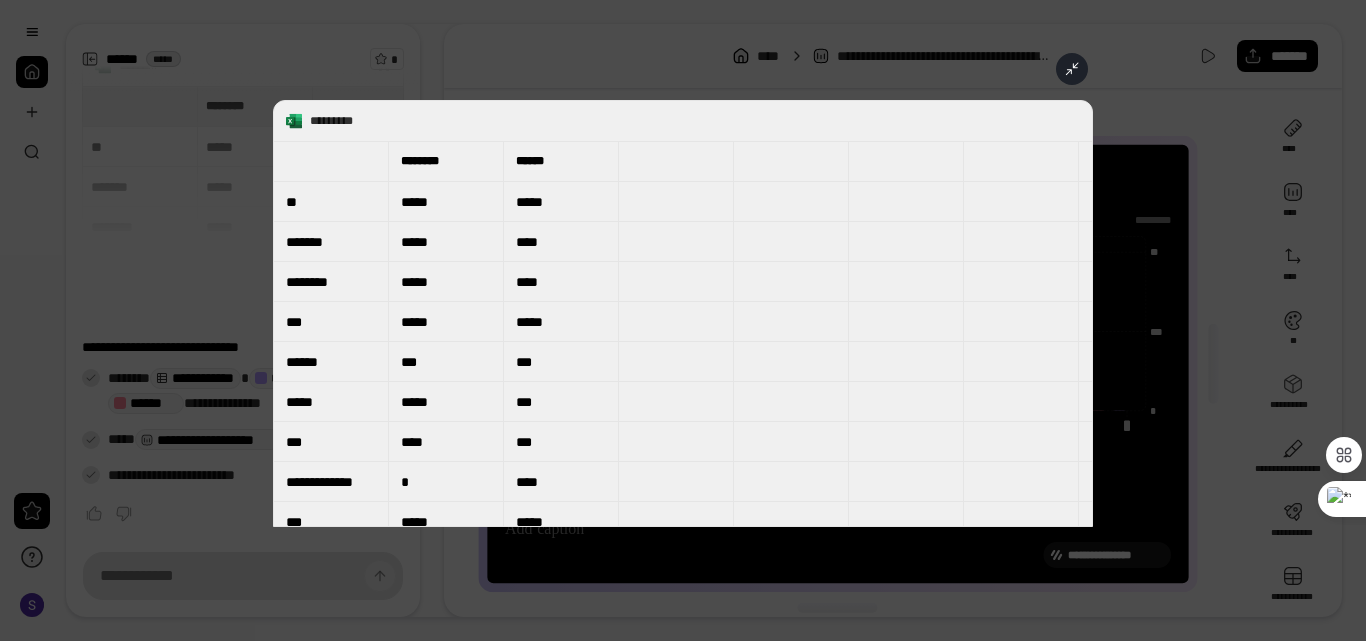click on "*****" at bounding box center [561, 322] 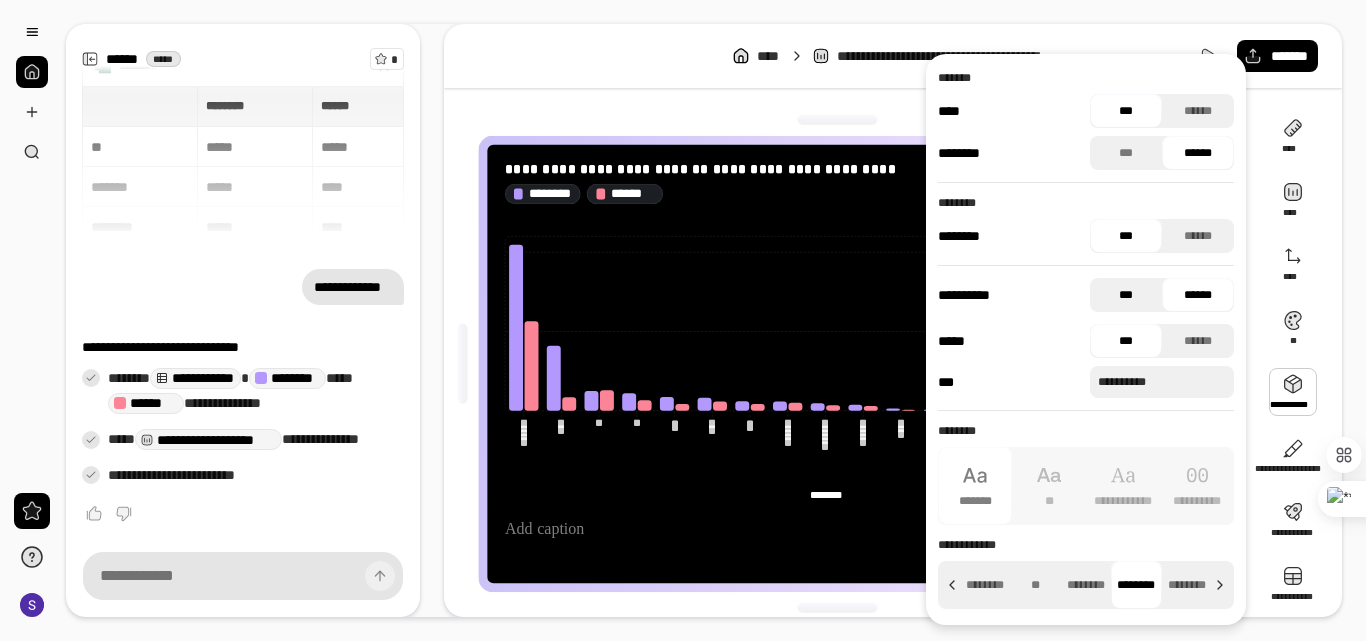 click on "***" at bounding box center (1126, 295) 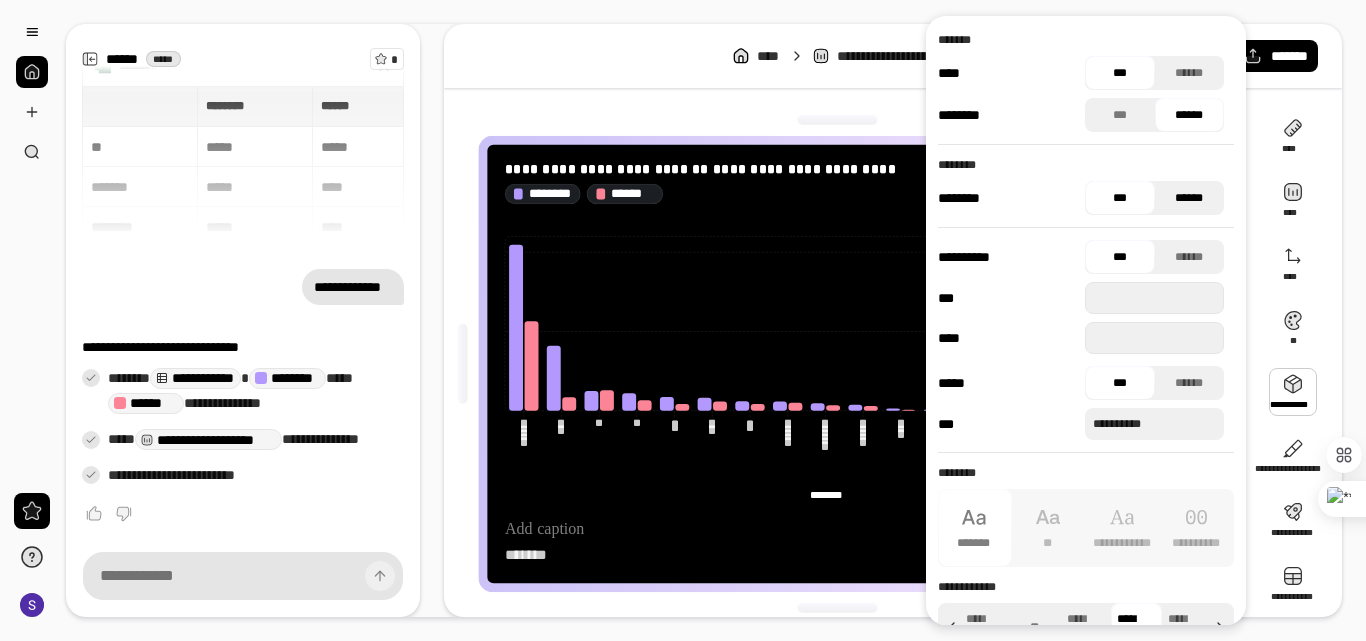 click on "******" at bounding box center (1190, 198) 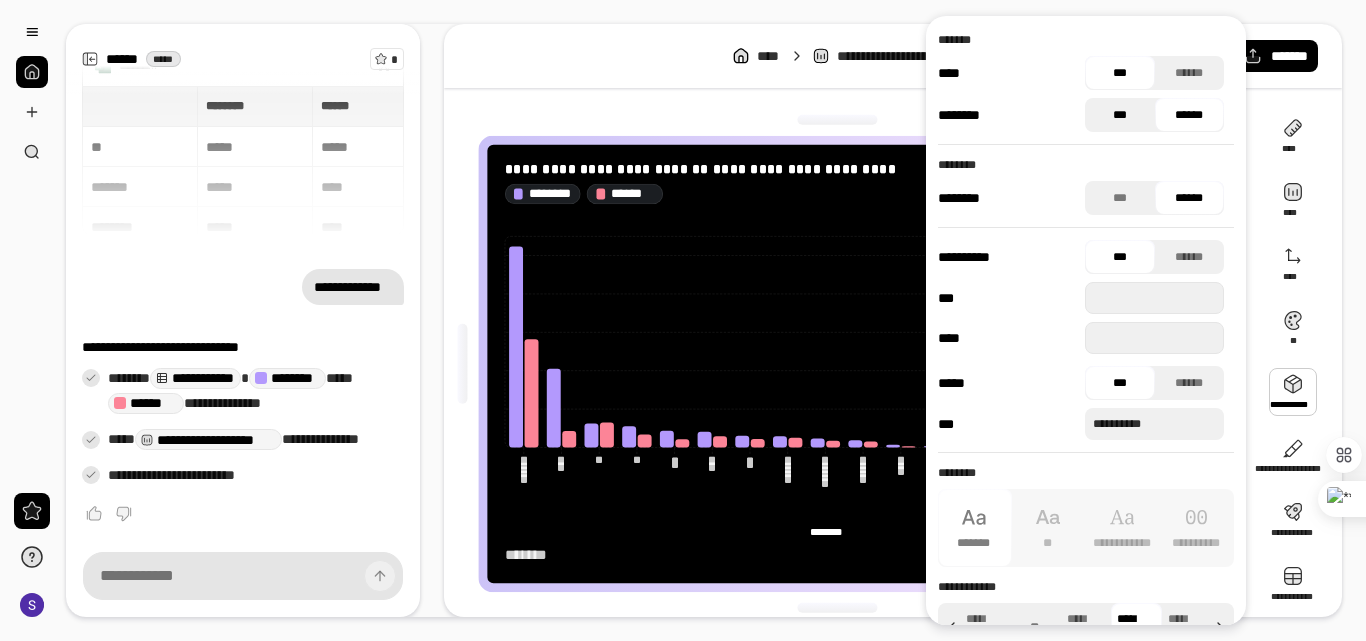 click on "***" at bounding box center (1120, 115) 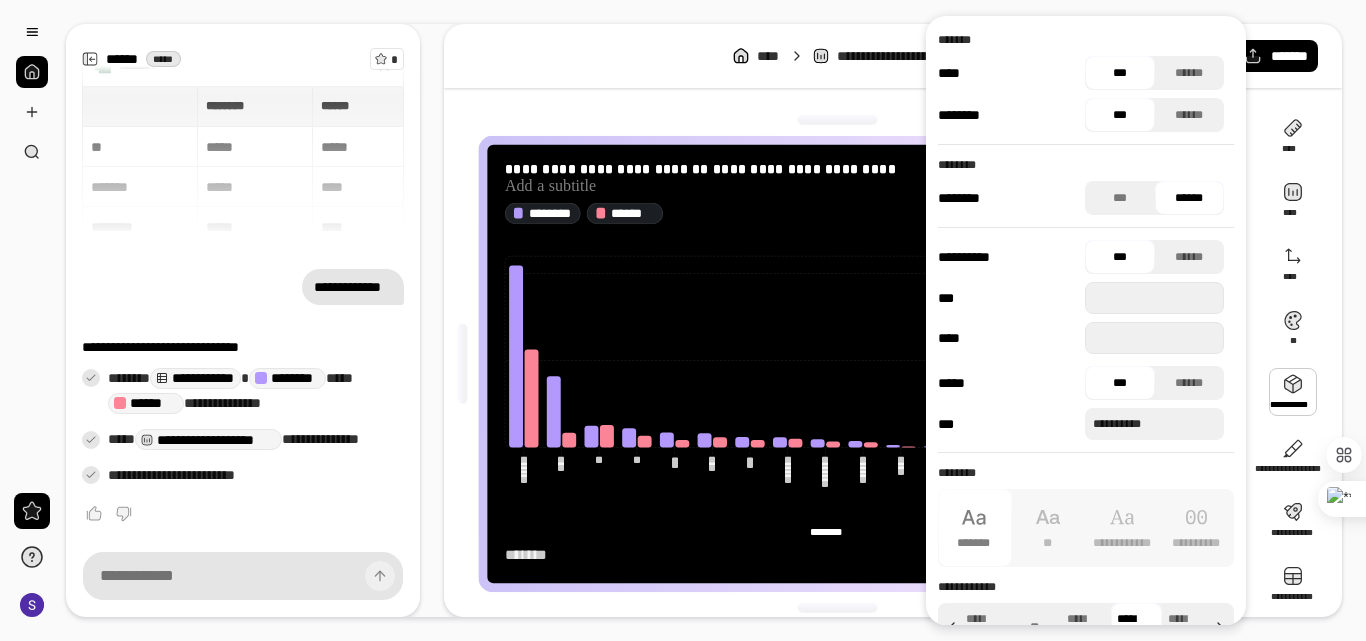 click on "***" at bounding box center (1120, 115) 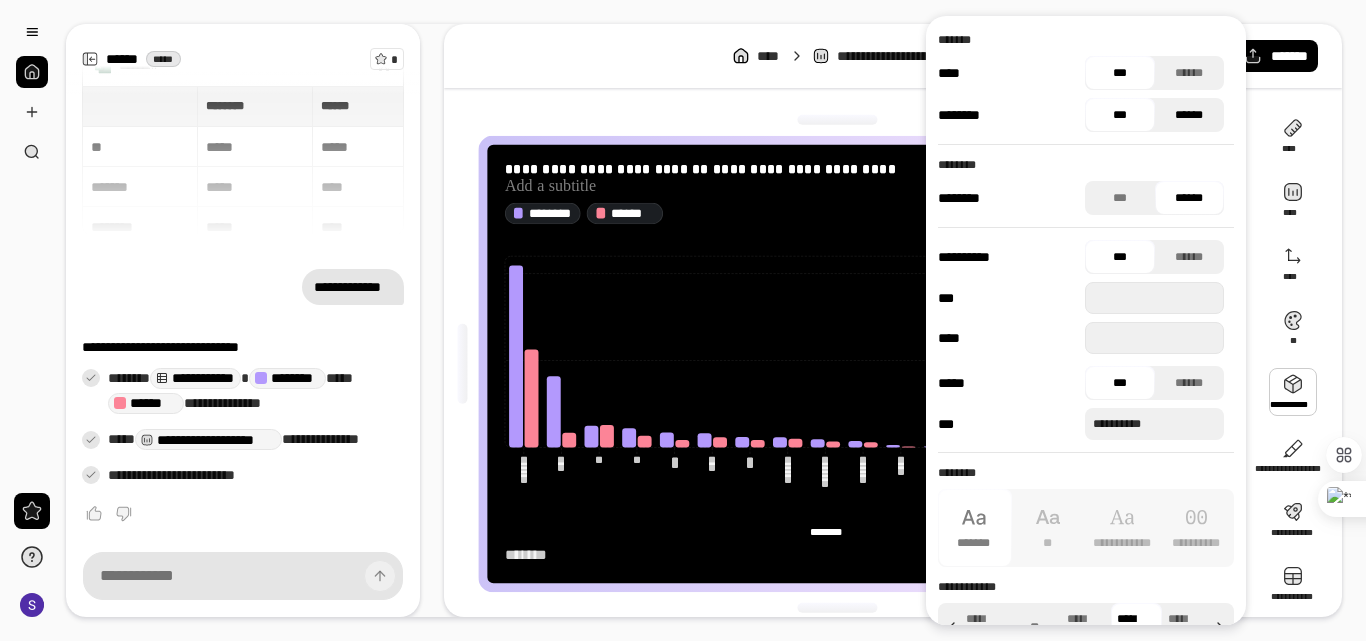click on "******" at bounding box center (1190, 115) 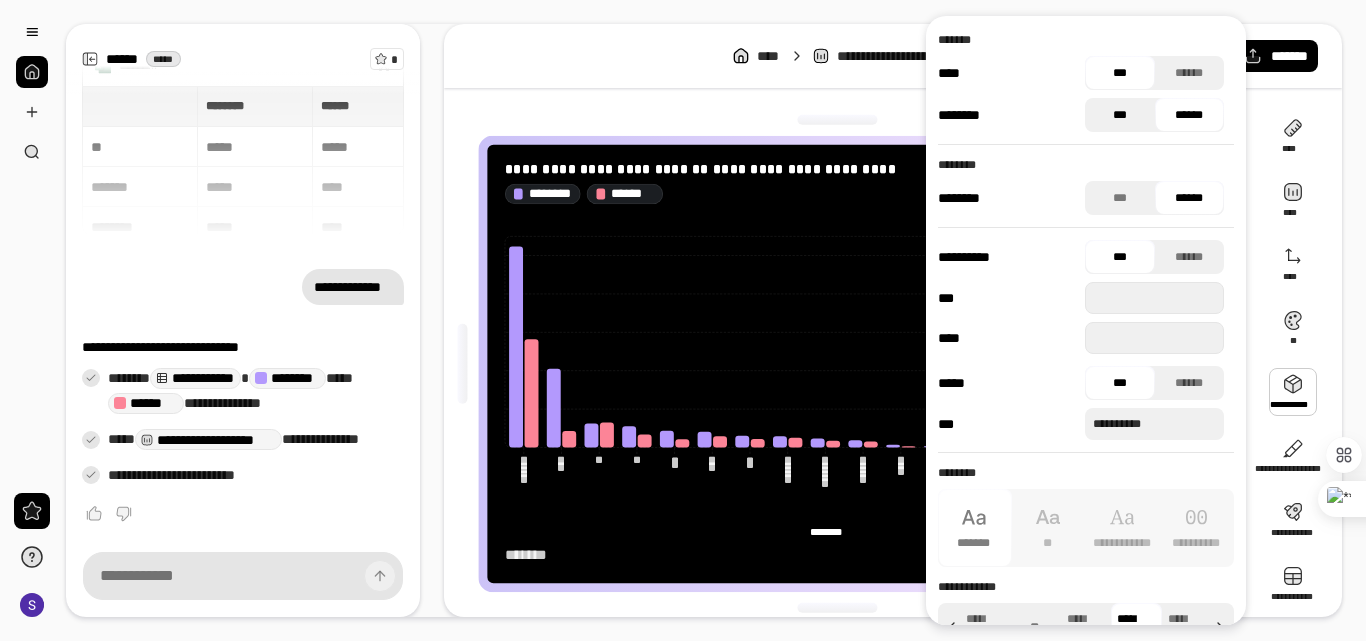 click on "***" at bounding box center (1120, 115) 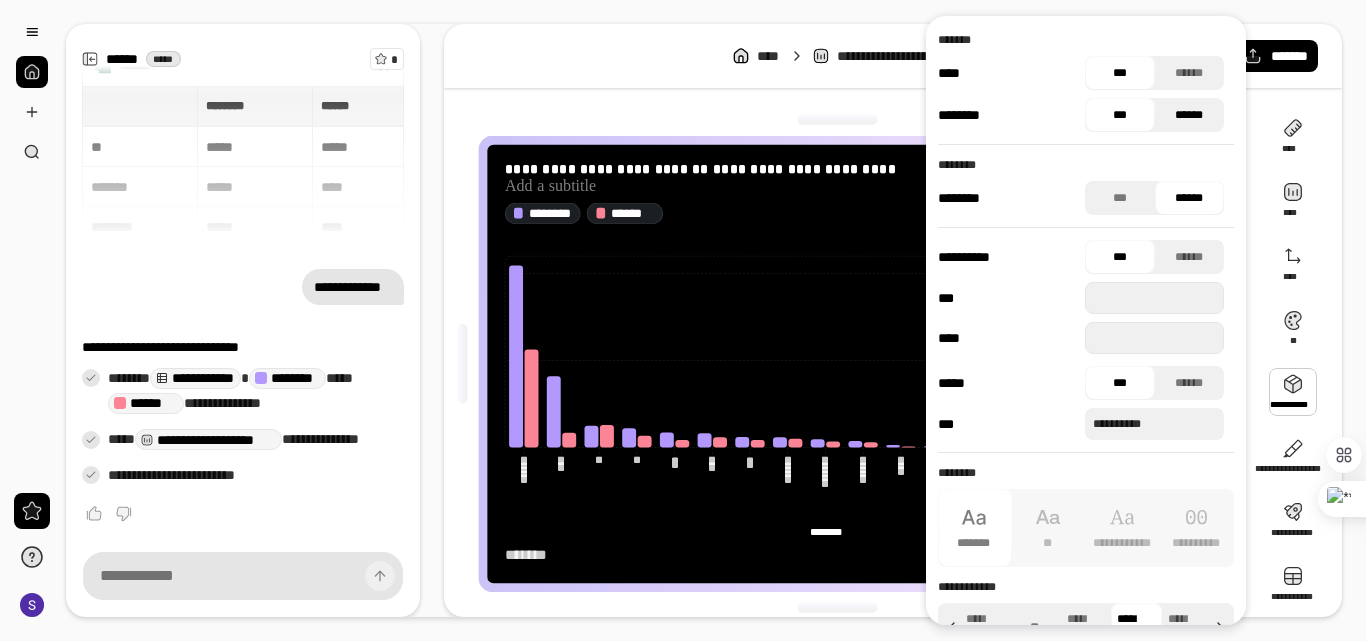 click on "******" at bounding box center [1190, 115] 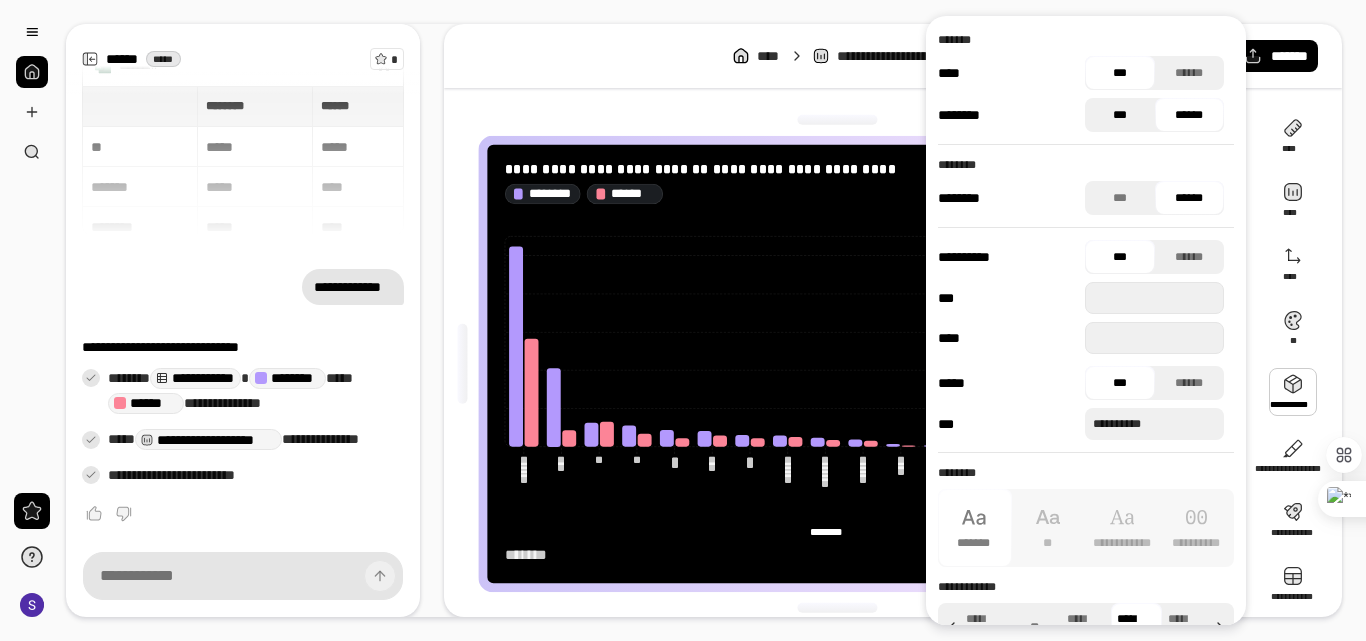 click on "***" at bounding box center [1120, 115] 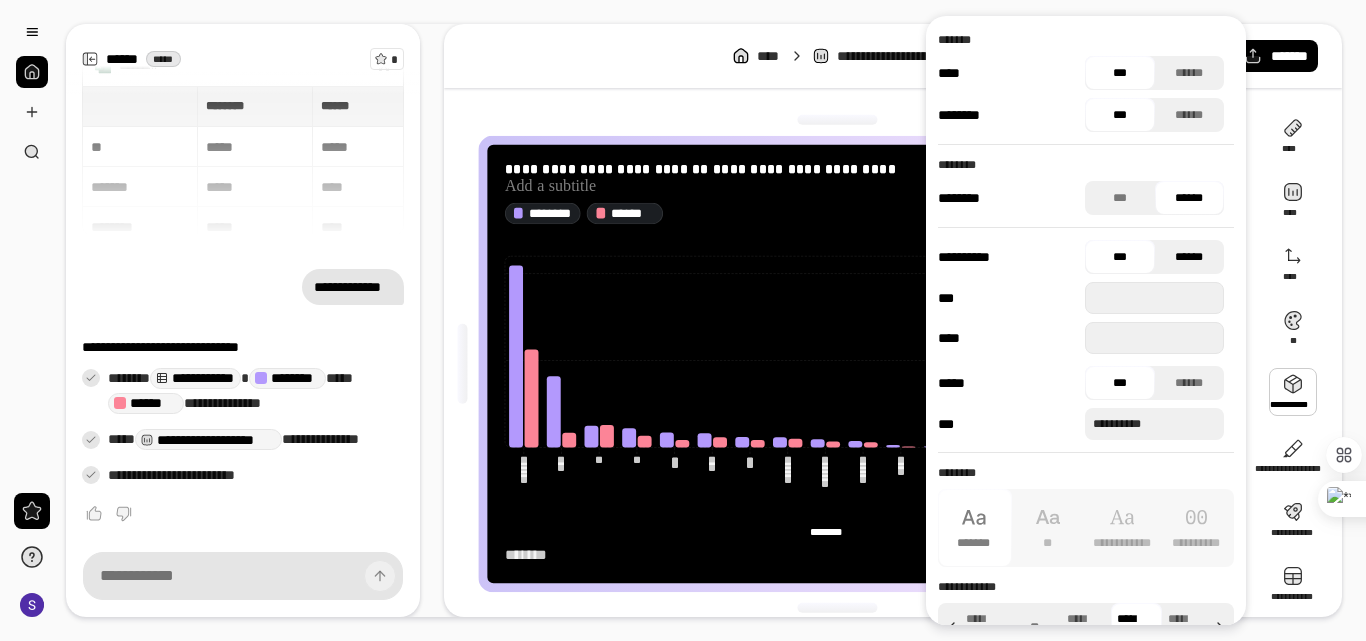 click on "******" at bounding box center (1189, 257) 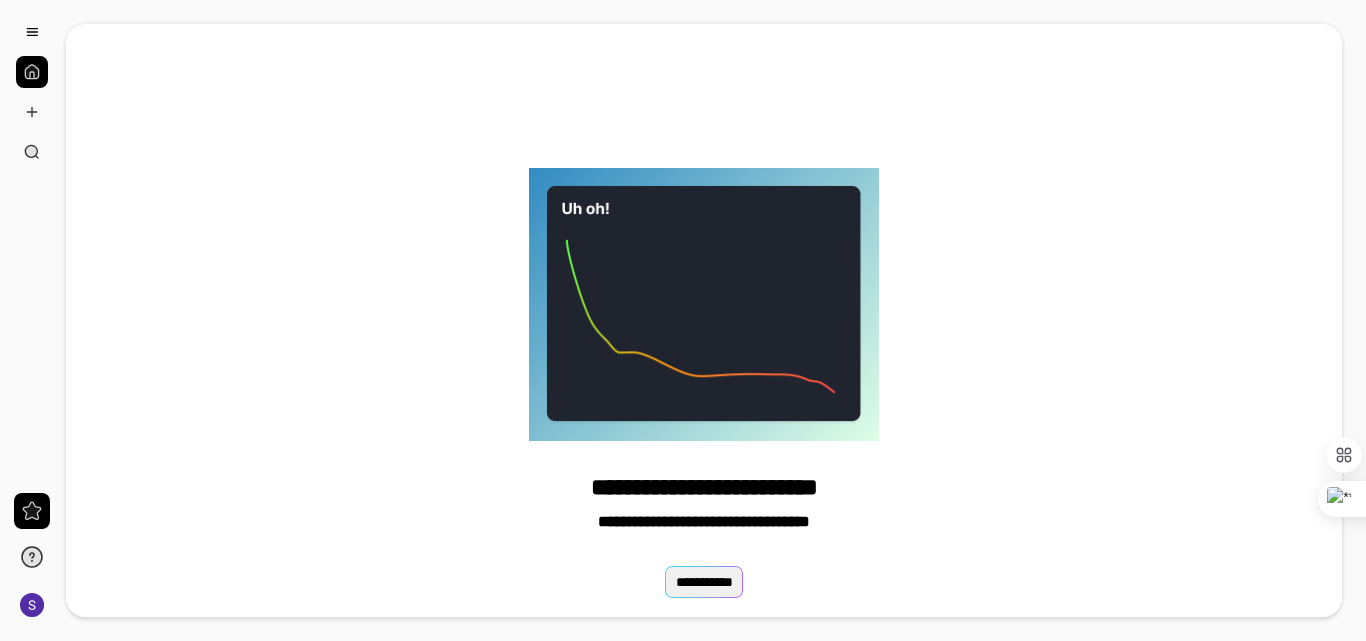 click on "**********" at bounding box center (704, 582) 